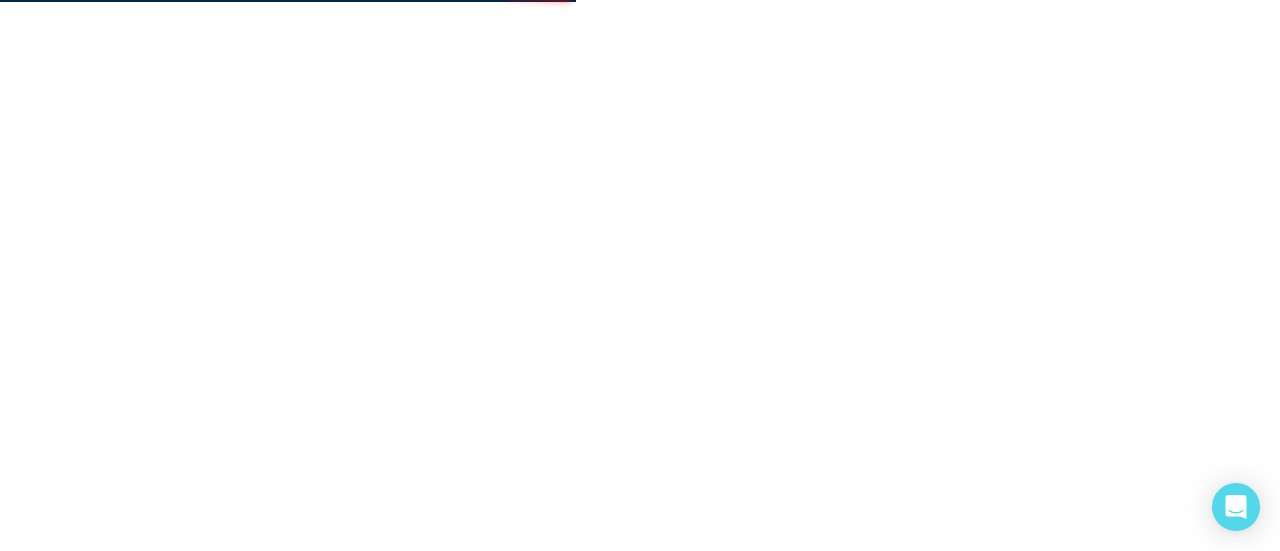 scroll, scrollTop: 0, scrollLeft: 0, axis: both 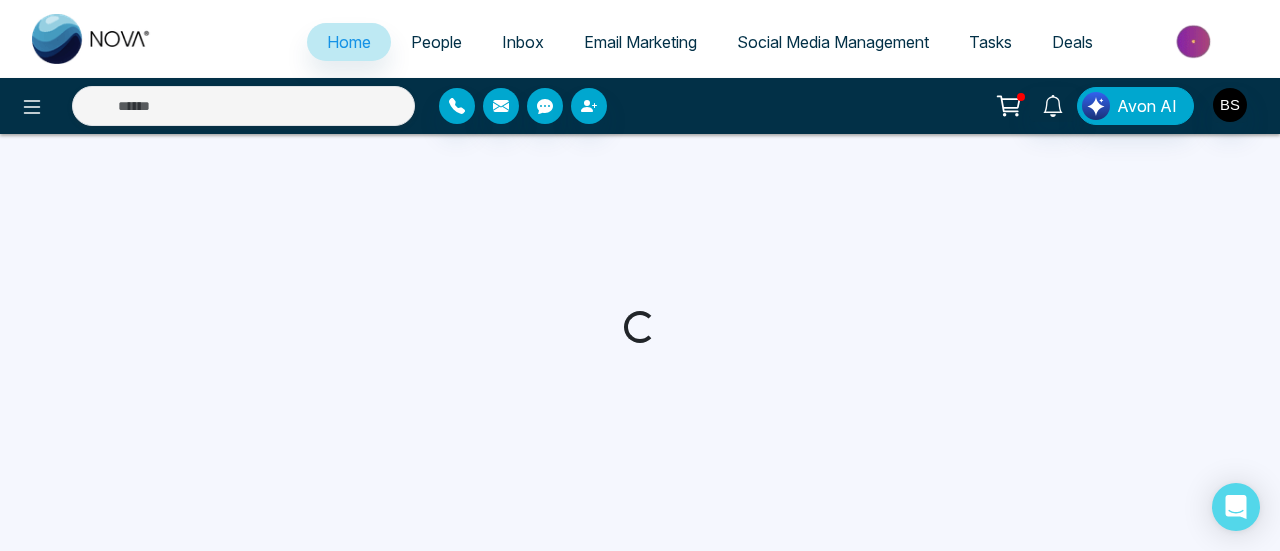 select on "*" 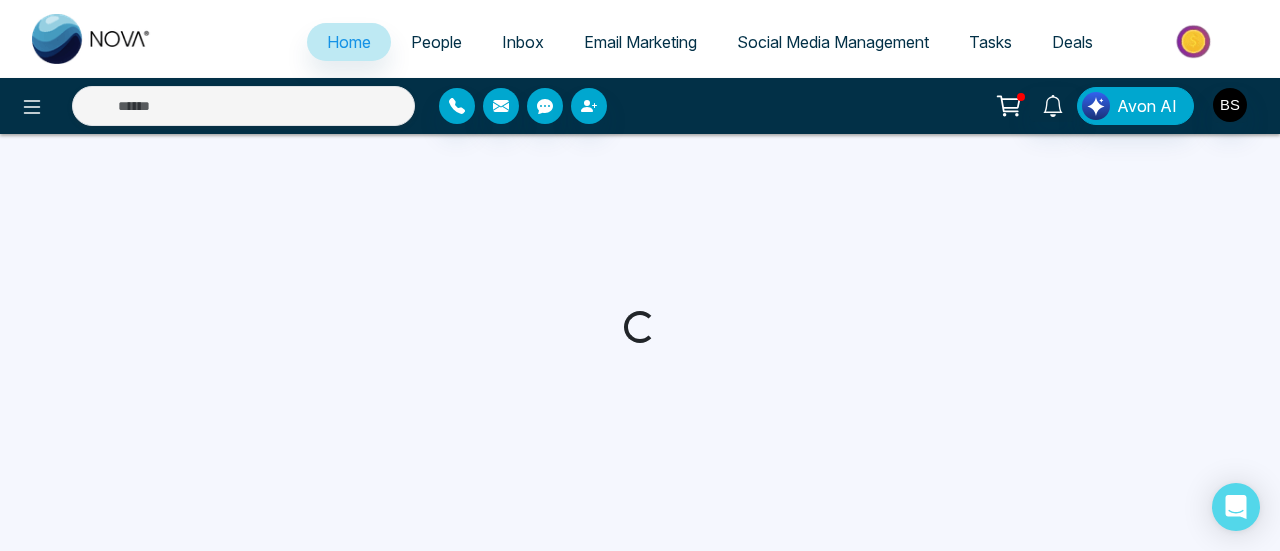 select on "*" 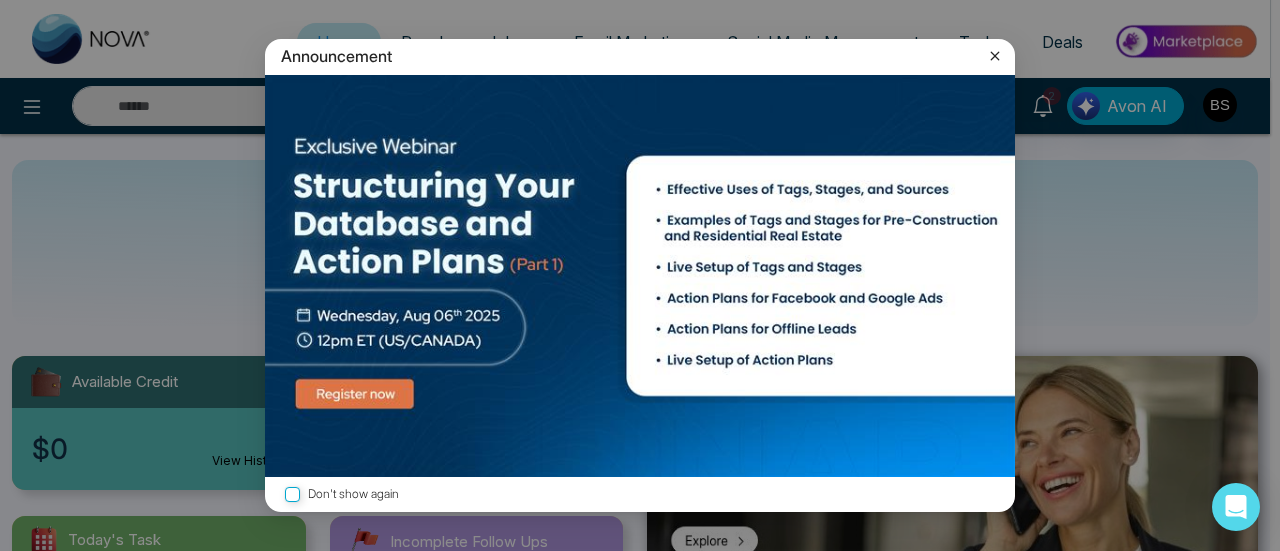 click 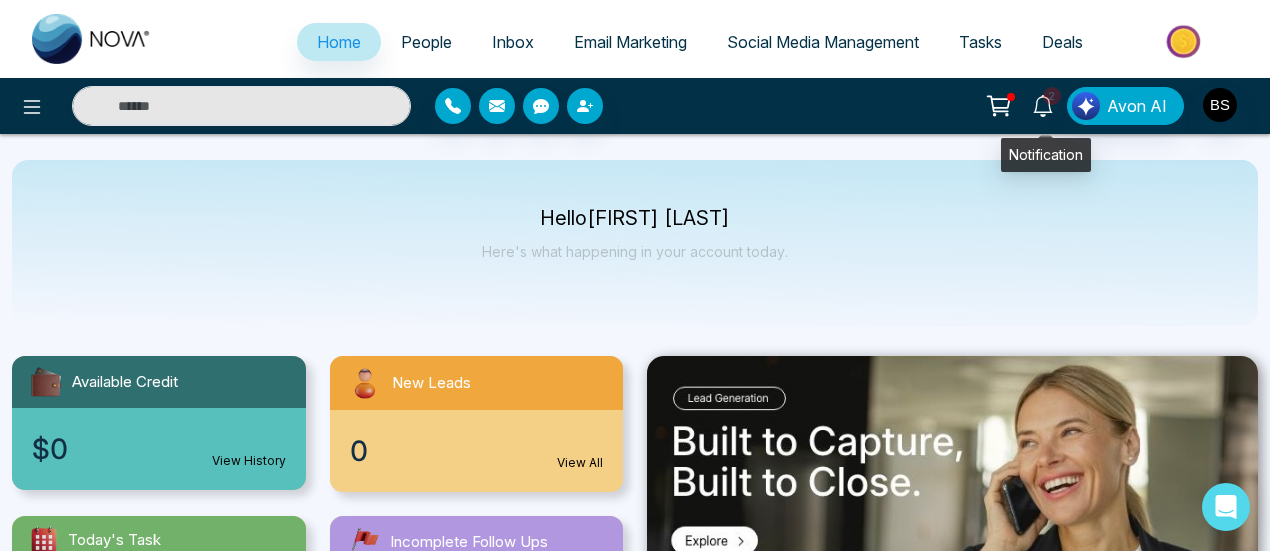 click on "2" at bounding box center [1052, 96] 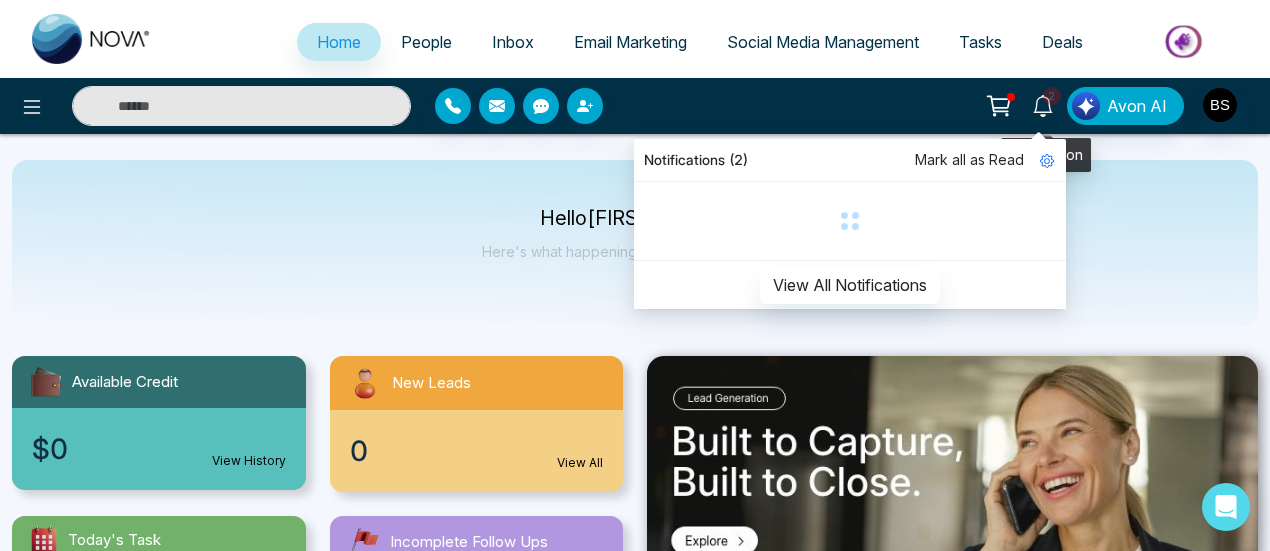click on "2" at bounding box center (1052, 96) 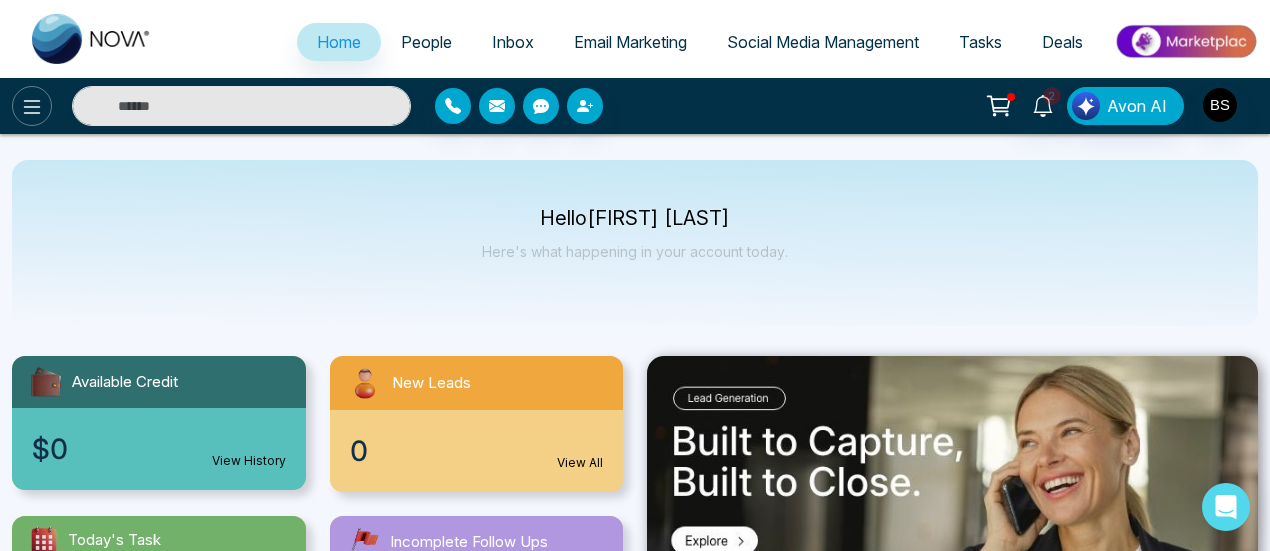click 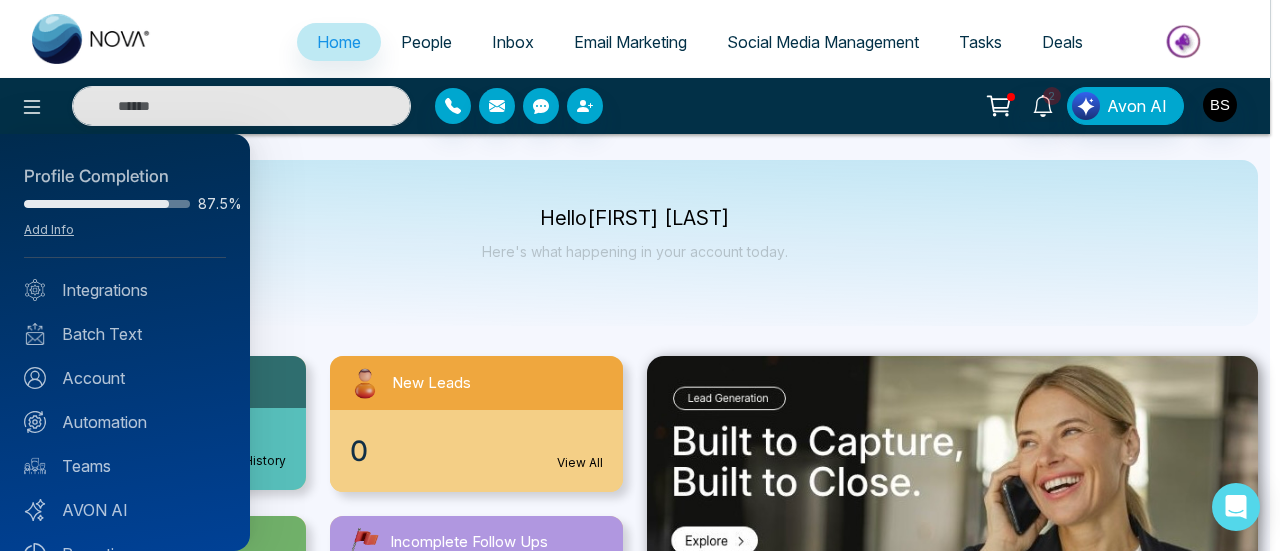 click at bounding box center (640, 275) 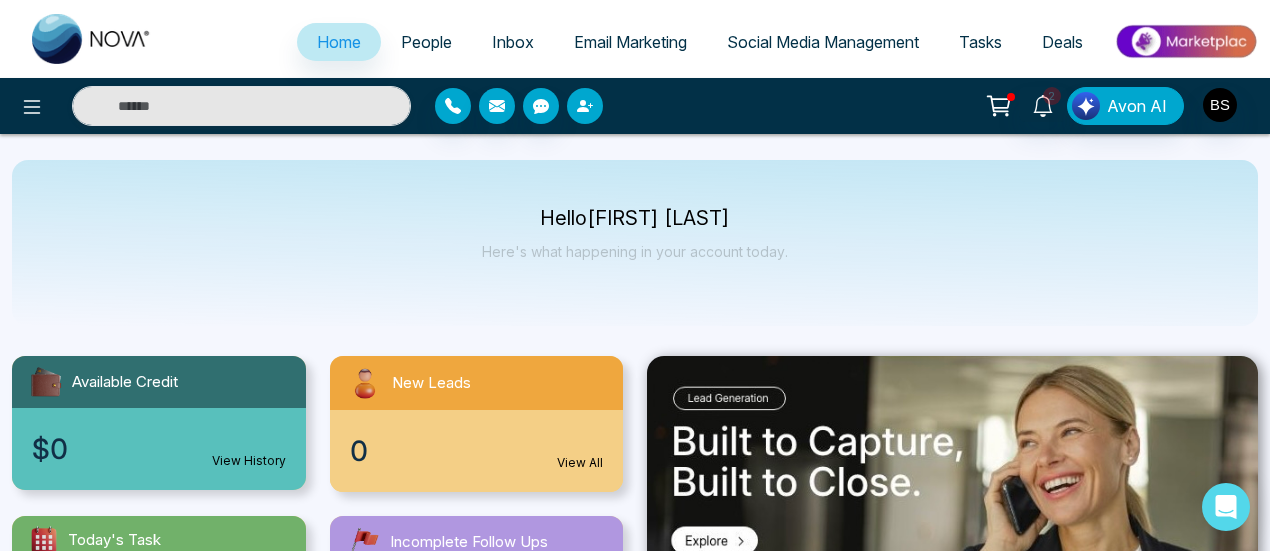 click at bounding box center [585, 106] 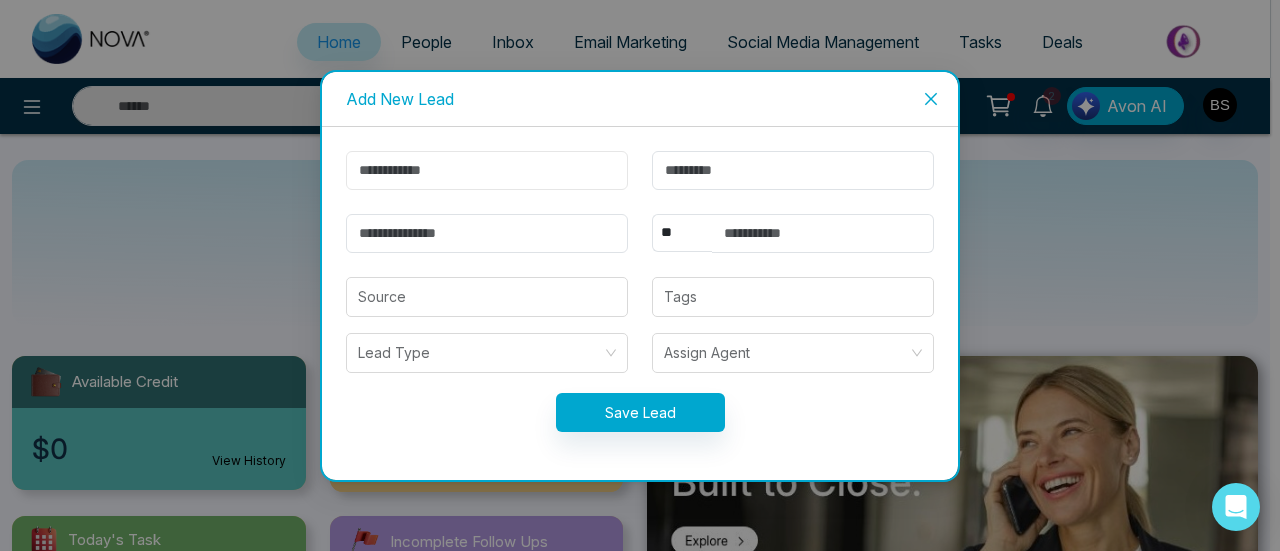 click at bounding box center [487, 170] 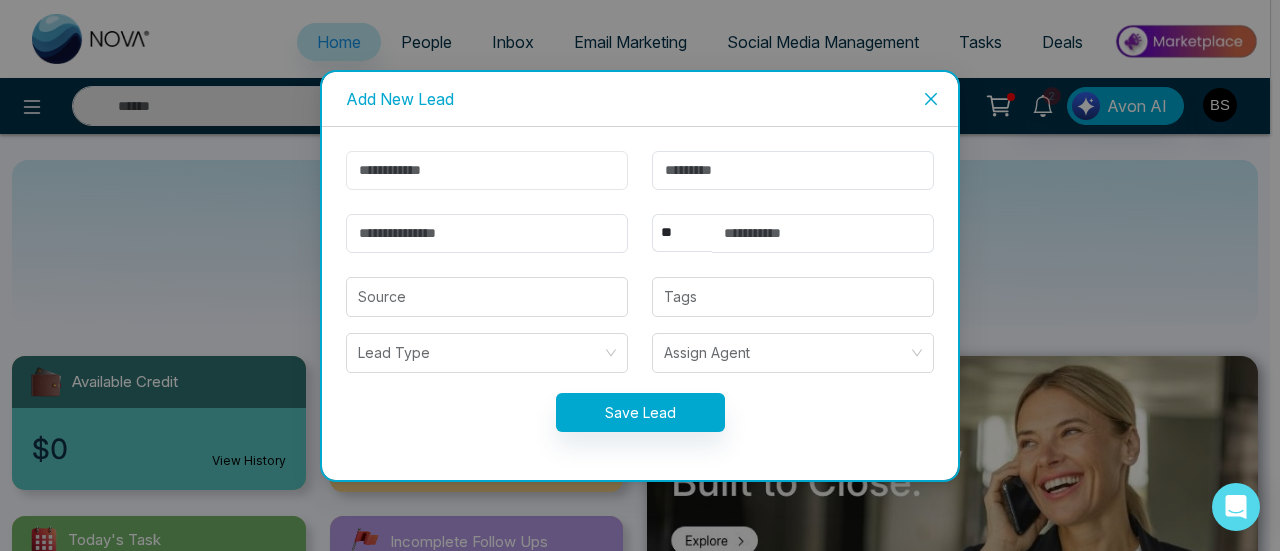click at bounding box center (487, 170) 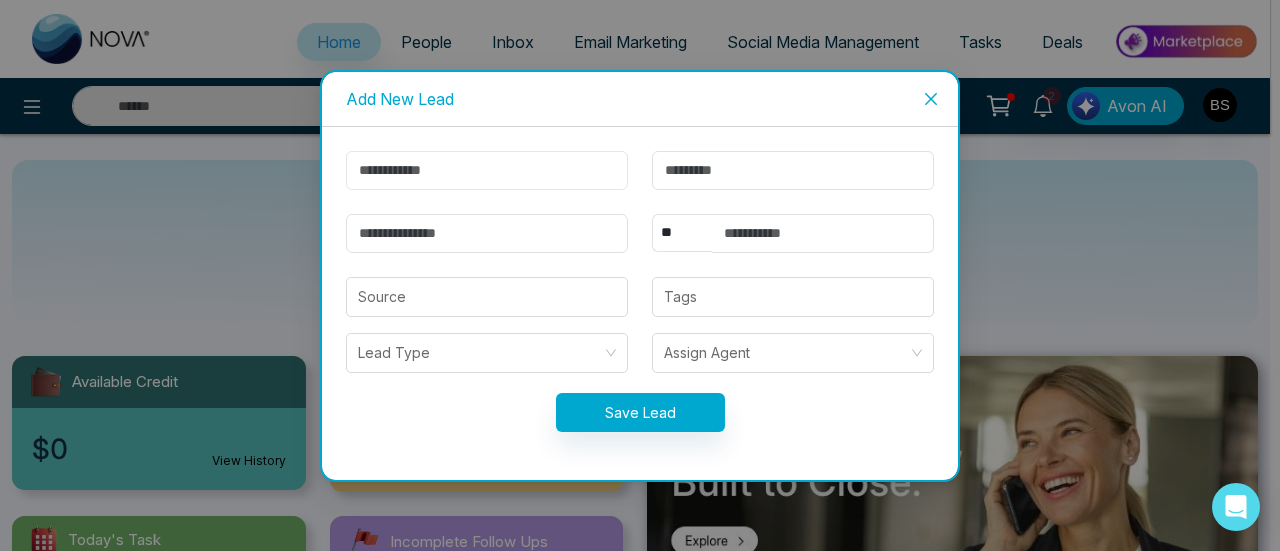 type on "*********" 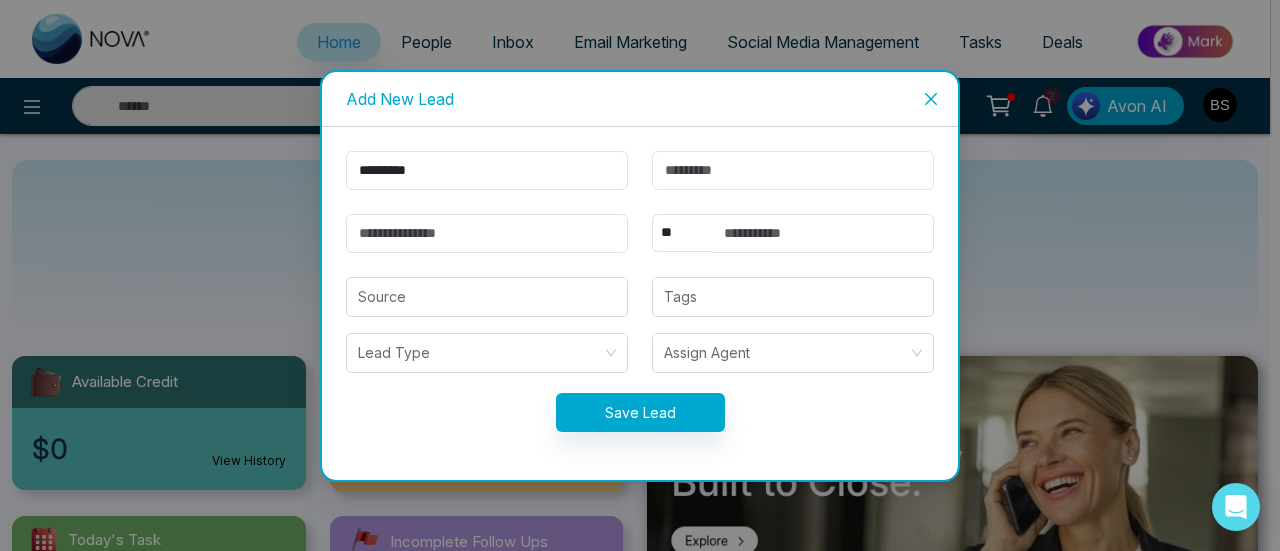 type on "******" 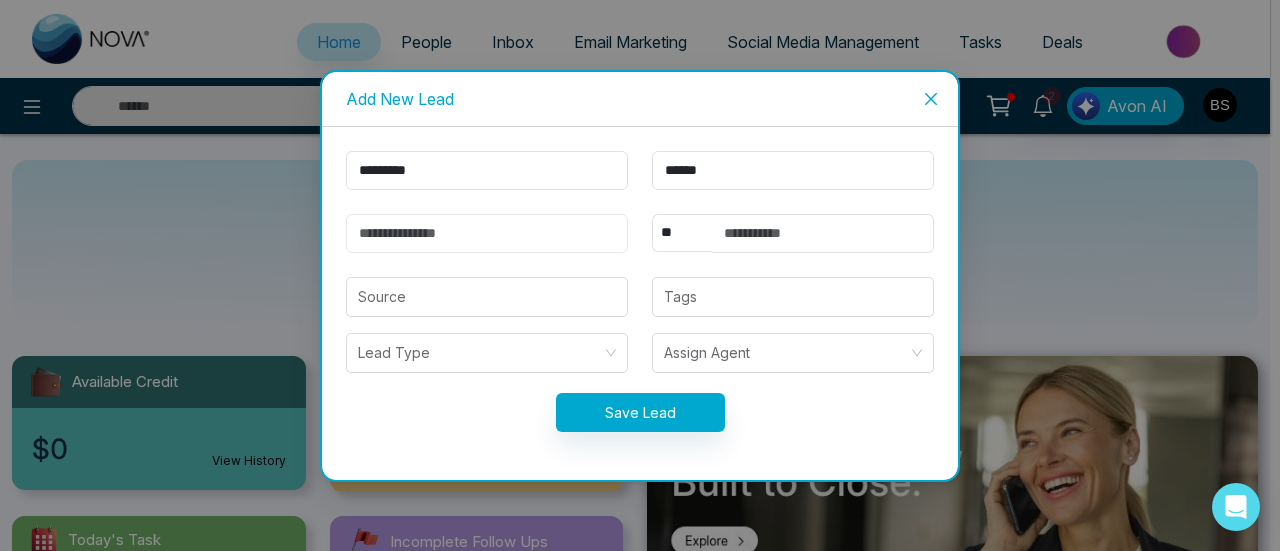 type on "**********" 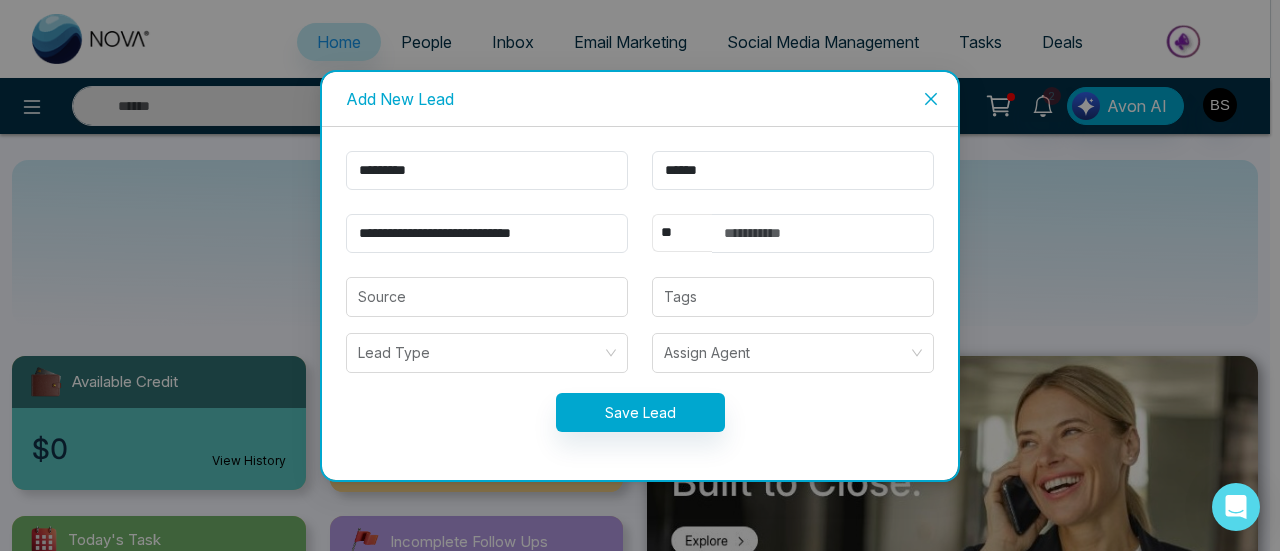 select on "***" 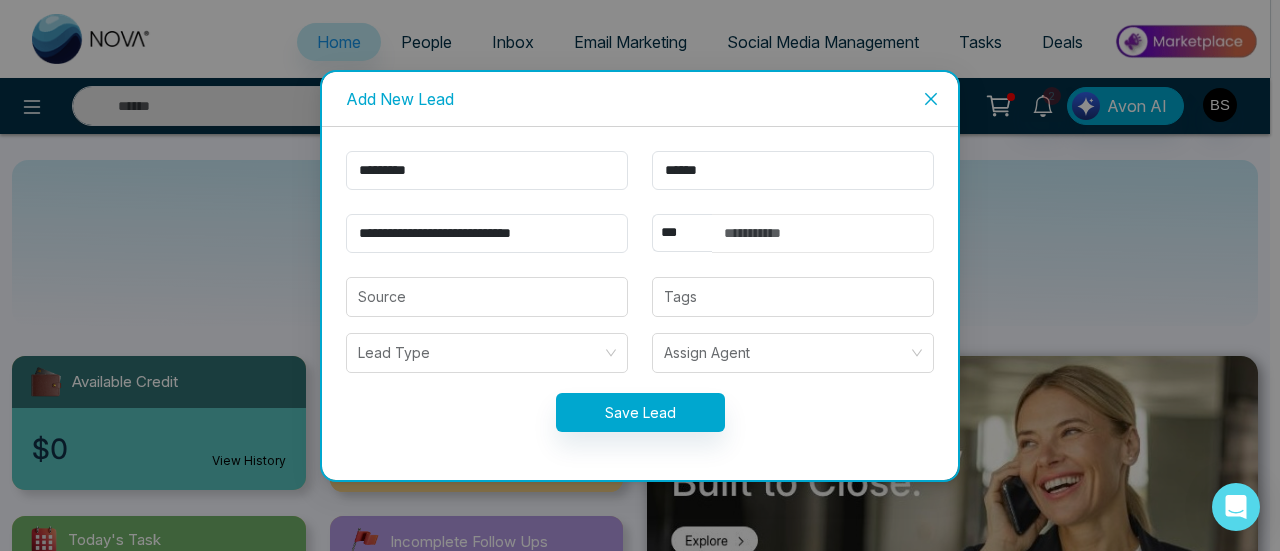 type on "**********" 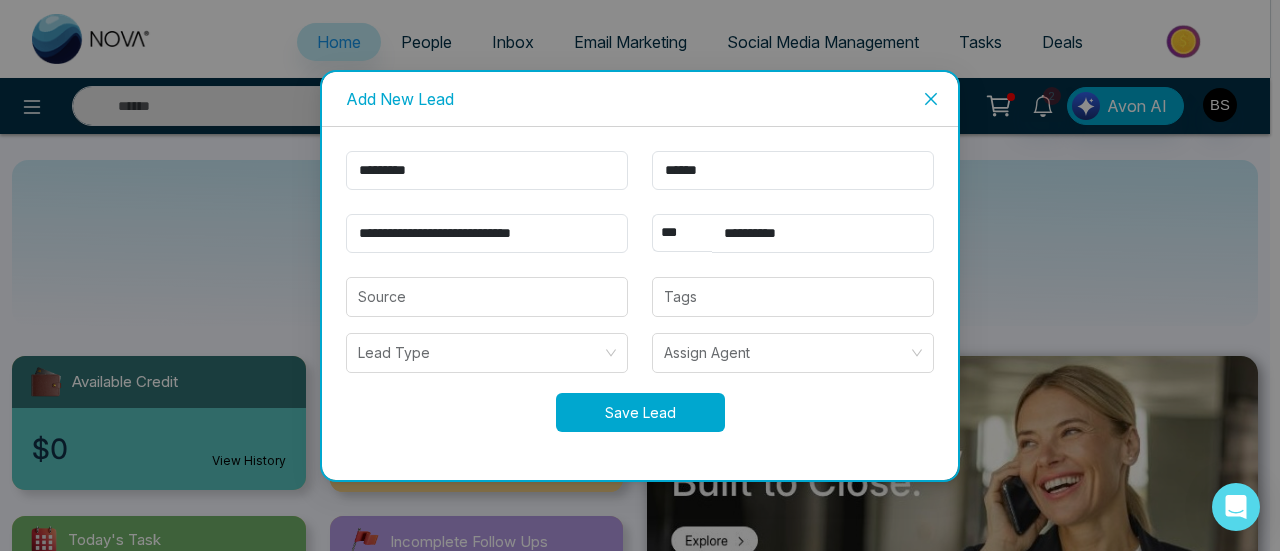 click on "Save Lead" at bounding box center [640, 412] 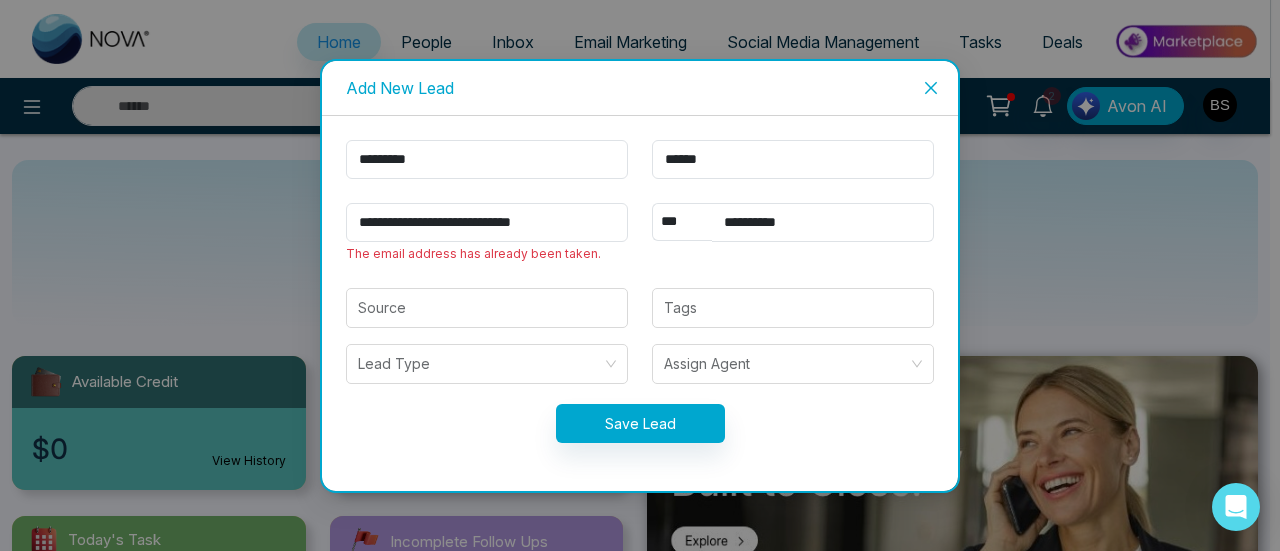 click 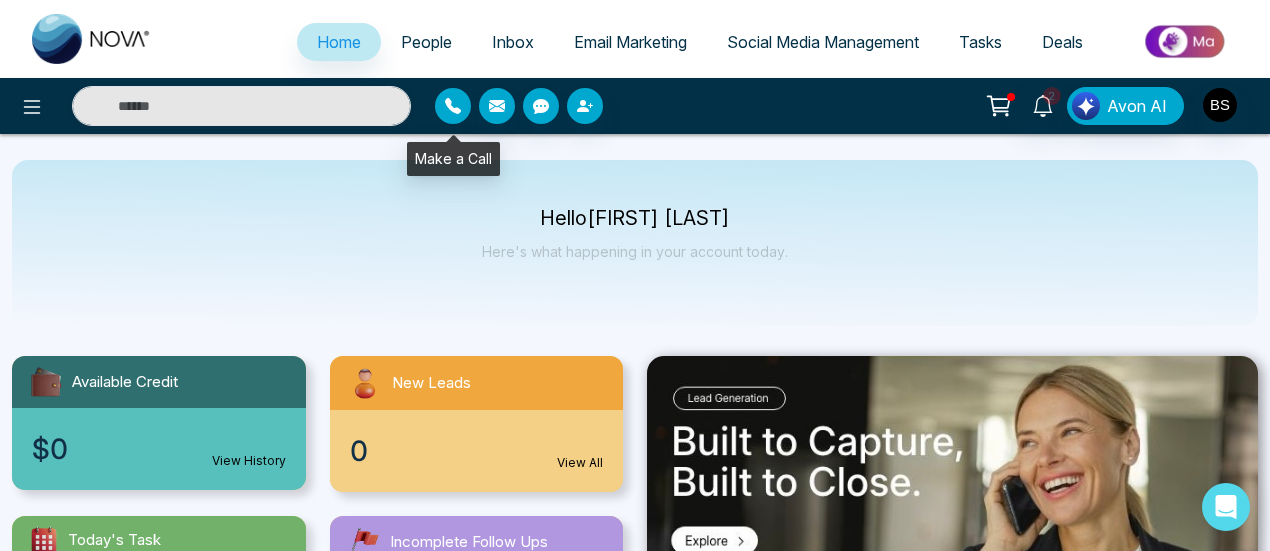 click 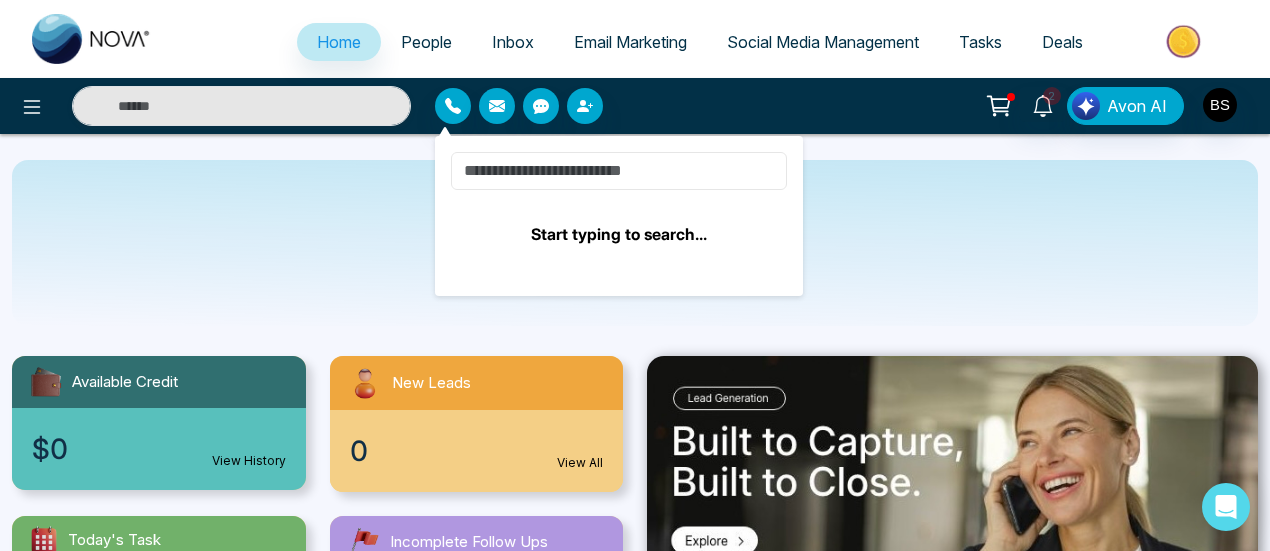 click at bounding box center (619, 171) 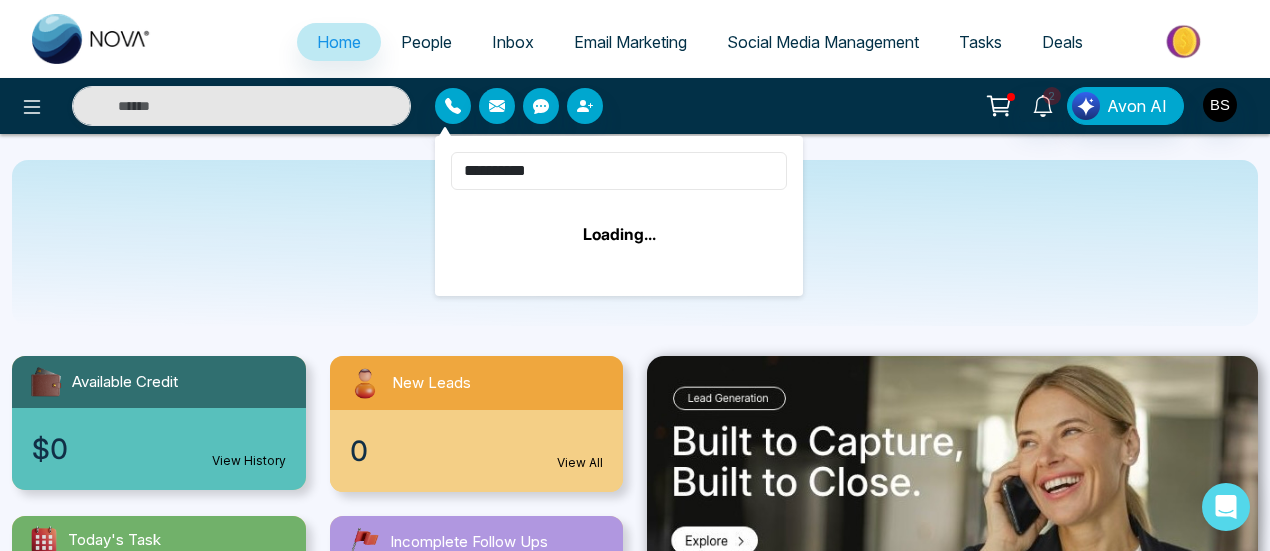 type on "**********" 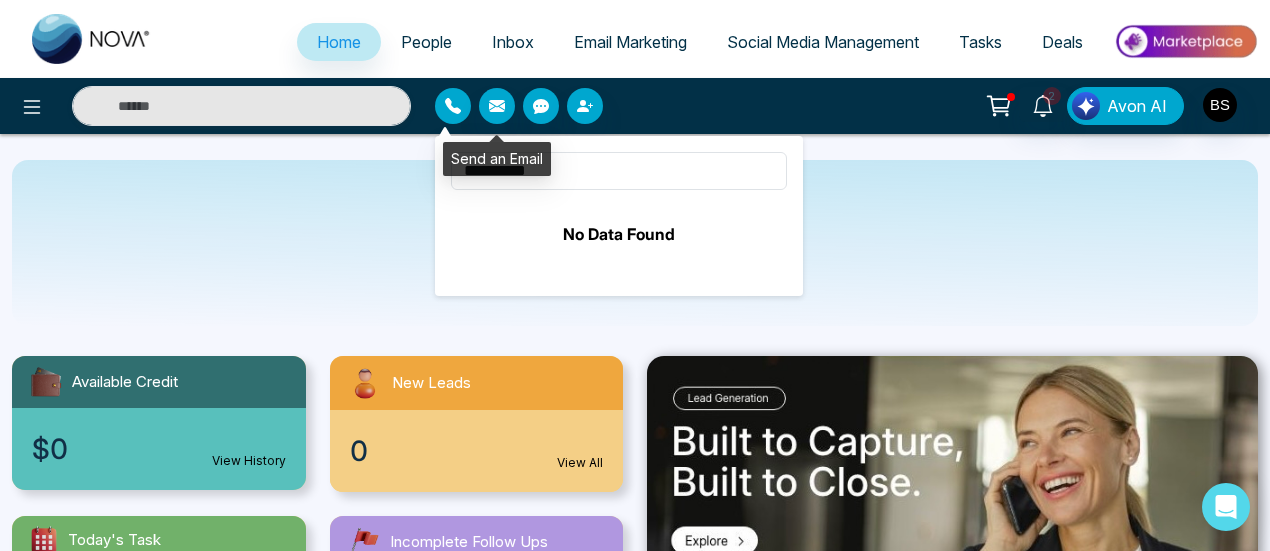 click at bounding box center (453, 106) 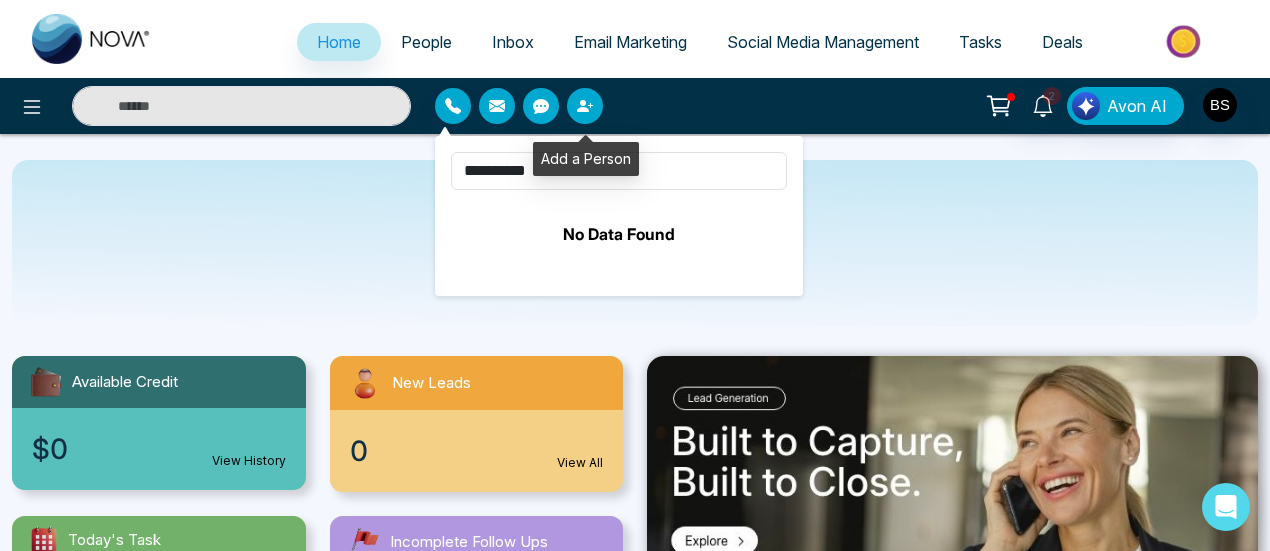 click 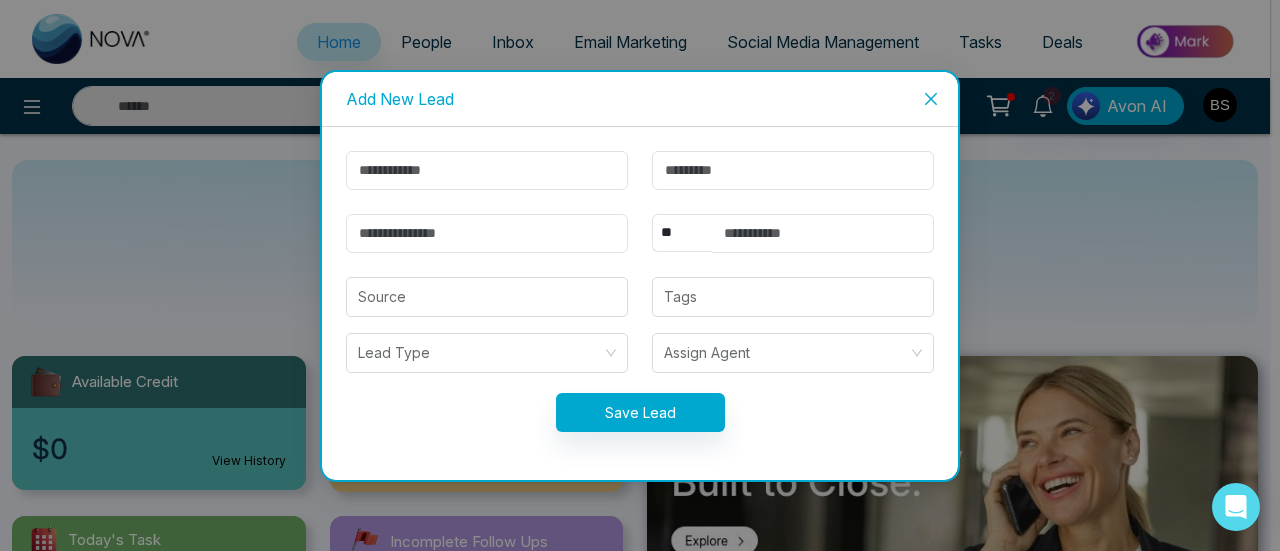click 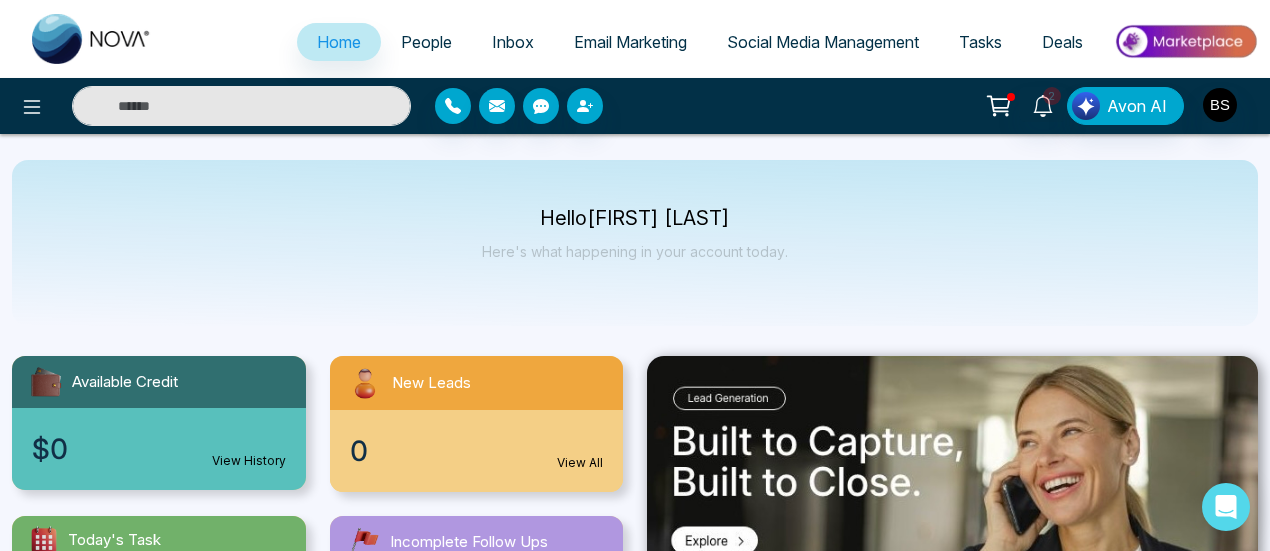 click at bounding box center (241, 106) 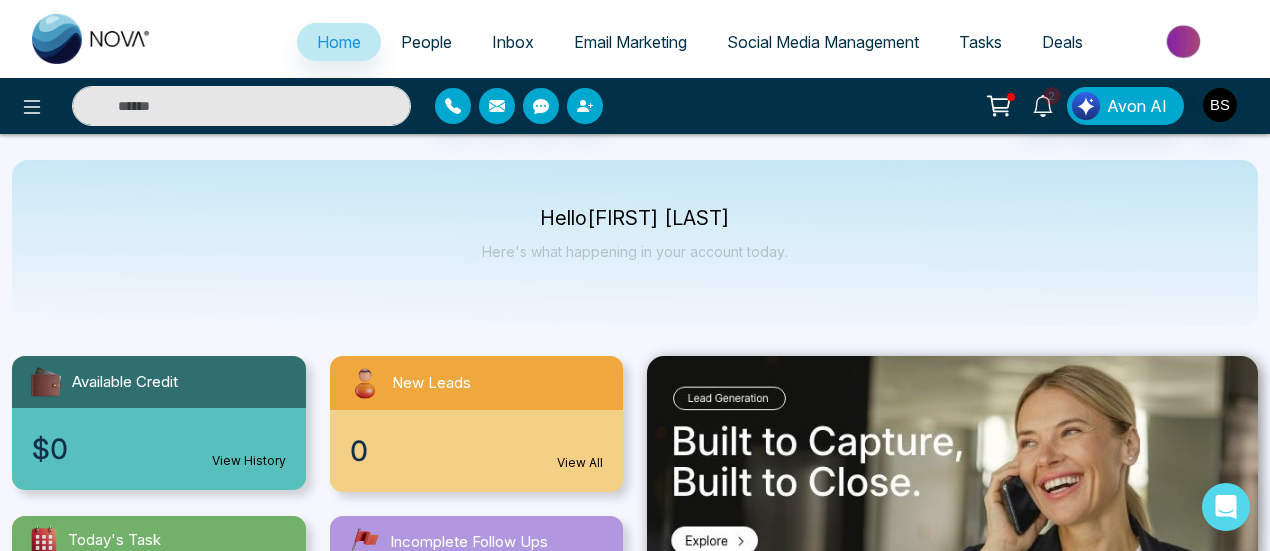 click at bounding box center (241, 106) 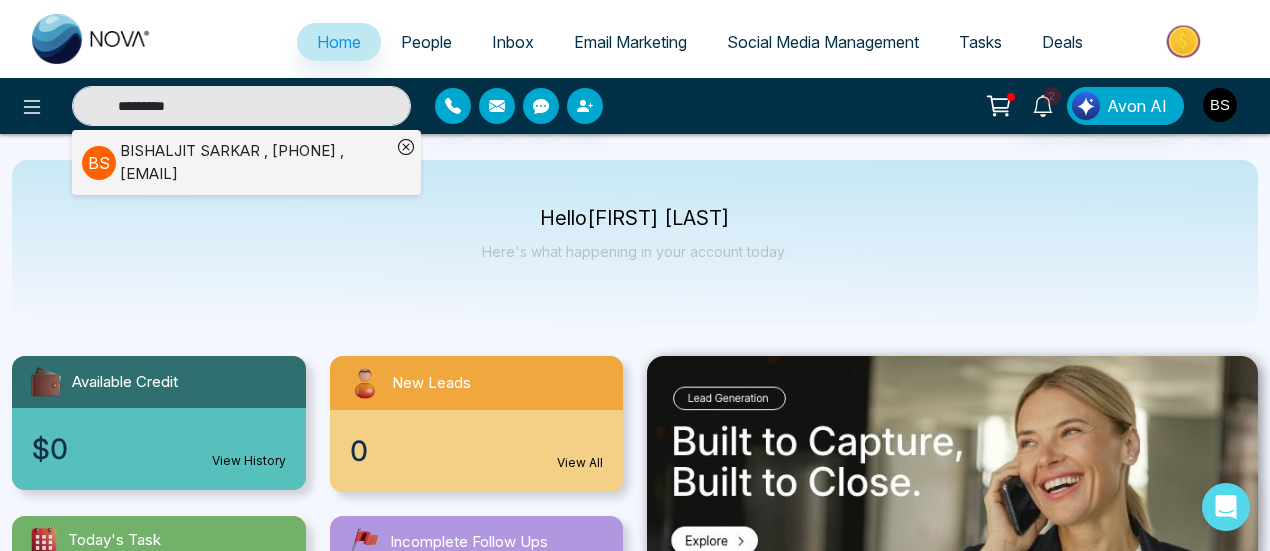 type on "*********" 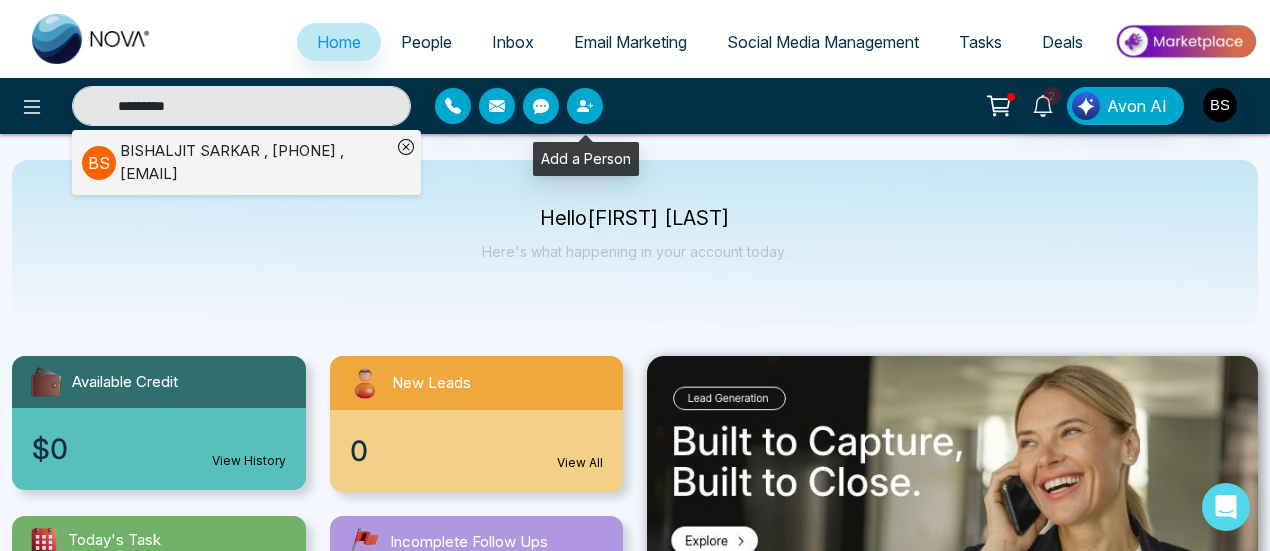 click at bounding box center [585, 106] 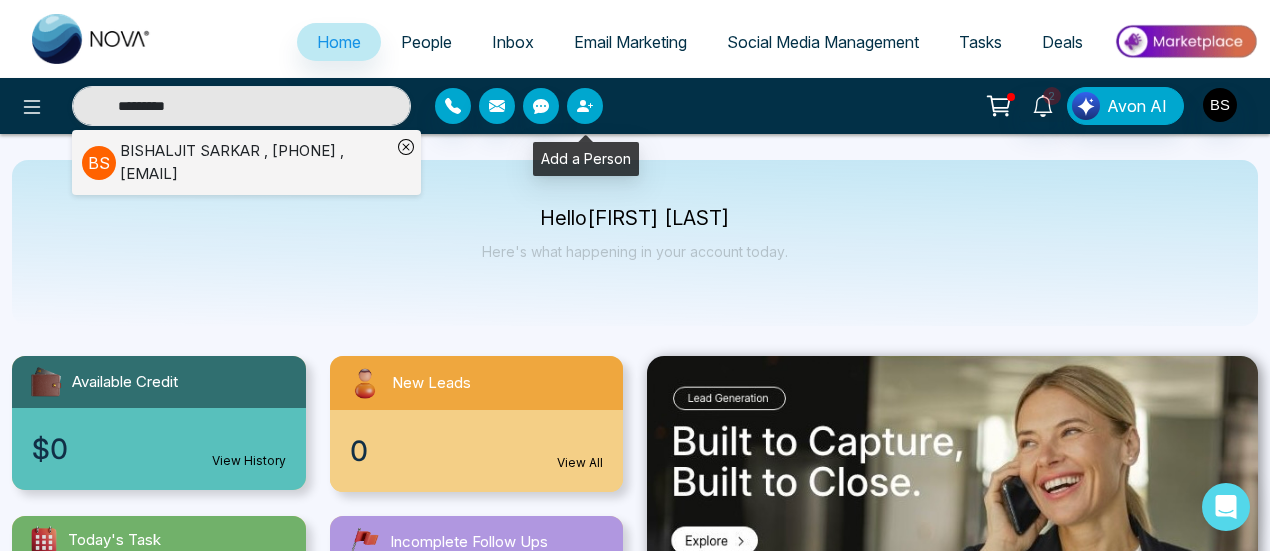type 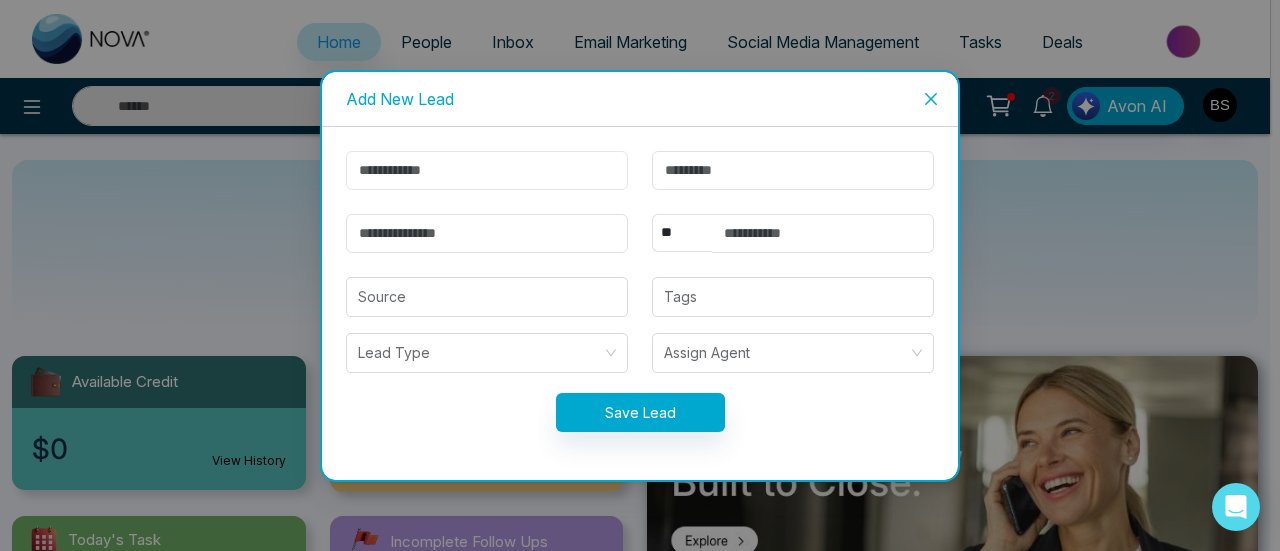 click at bounding box center [487, 170] 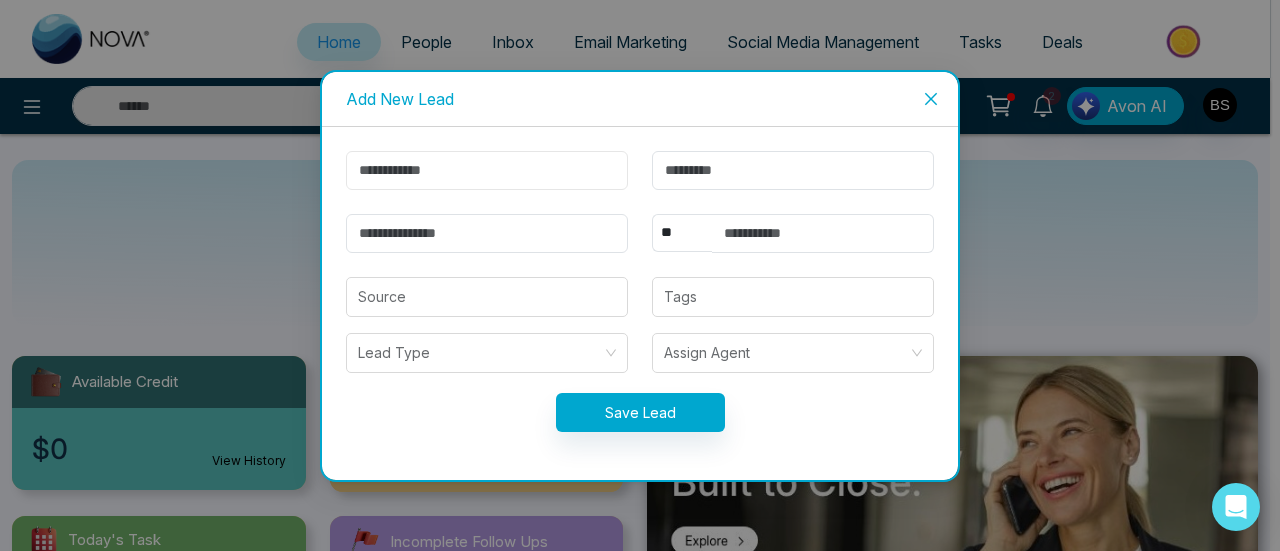 type on "*********" 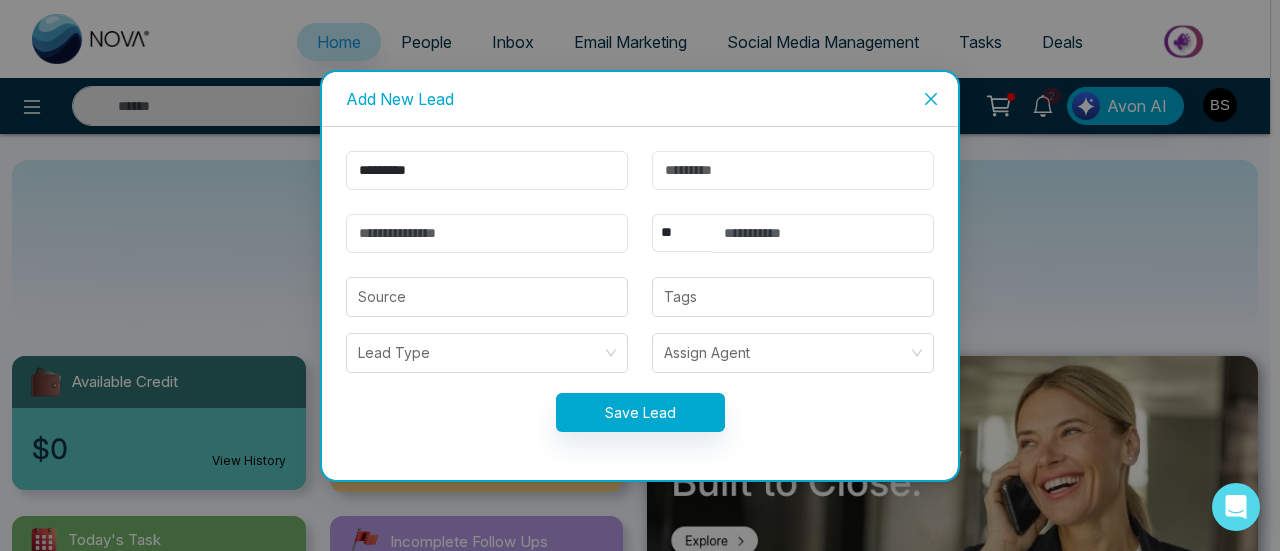 type on "******" 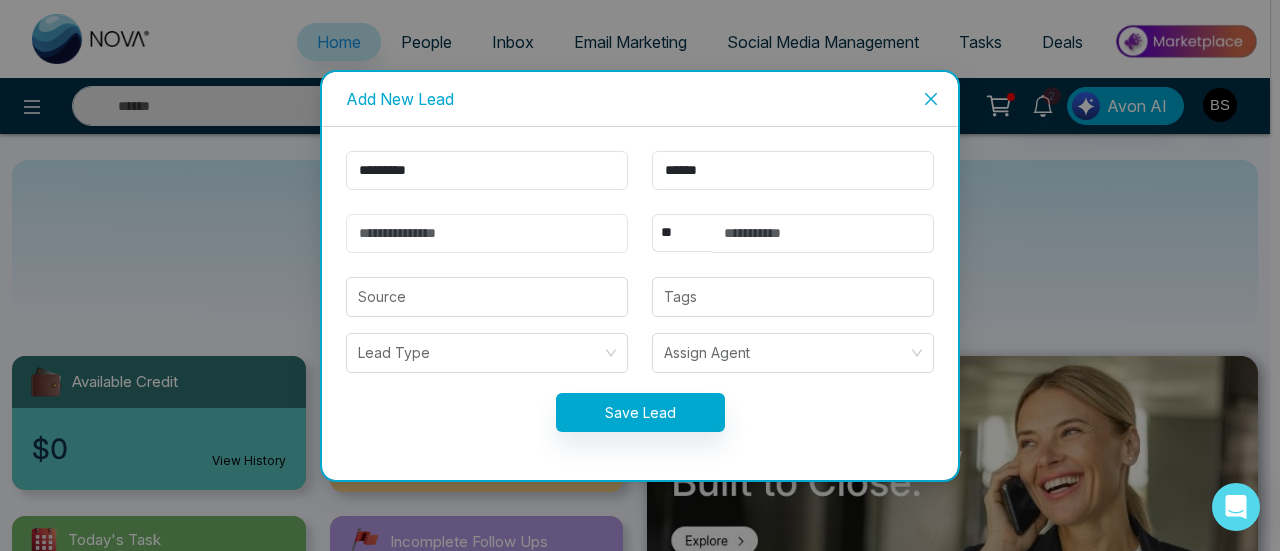 type on "**********" 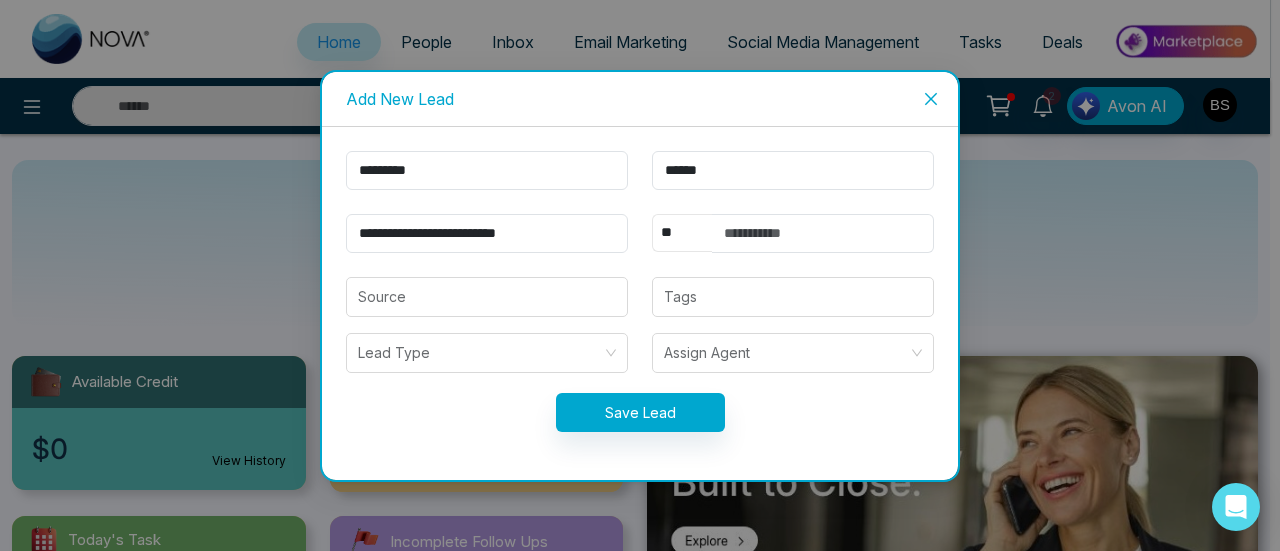 select on "***" 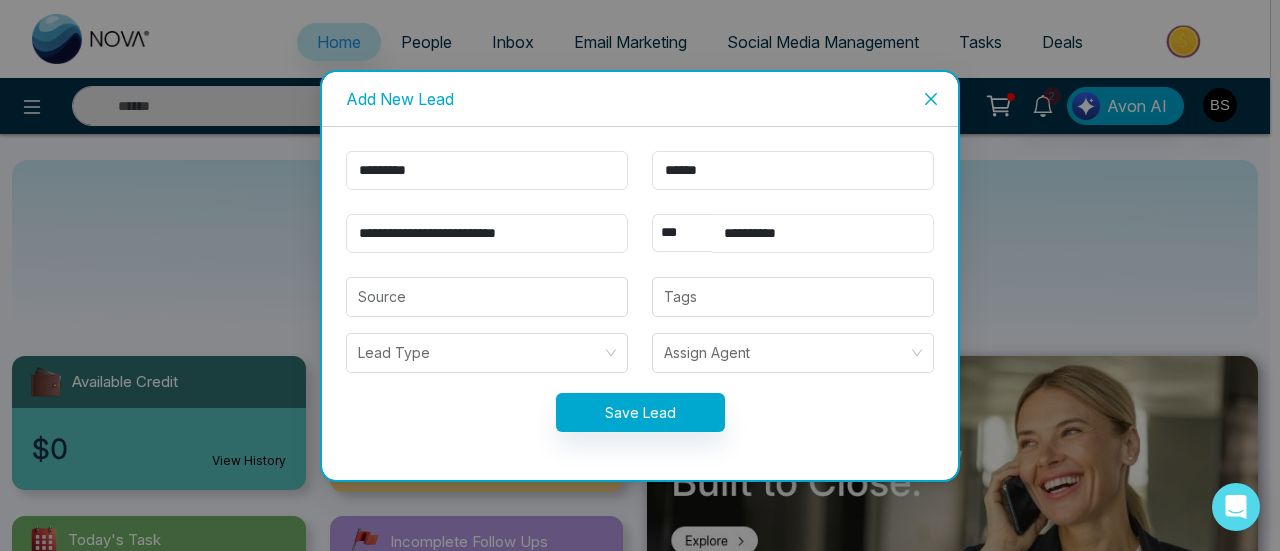 drag, startPoint x: 824, startPoint y: 234, endPoint x: 626, endPoint y: 233, distance: 198.00252 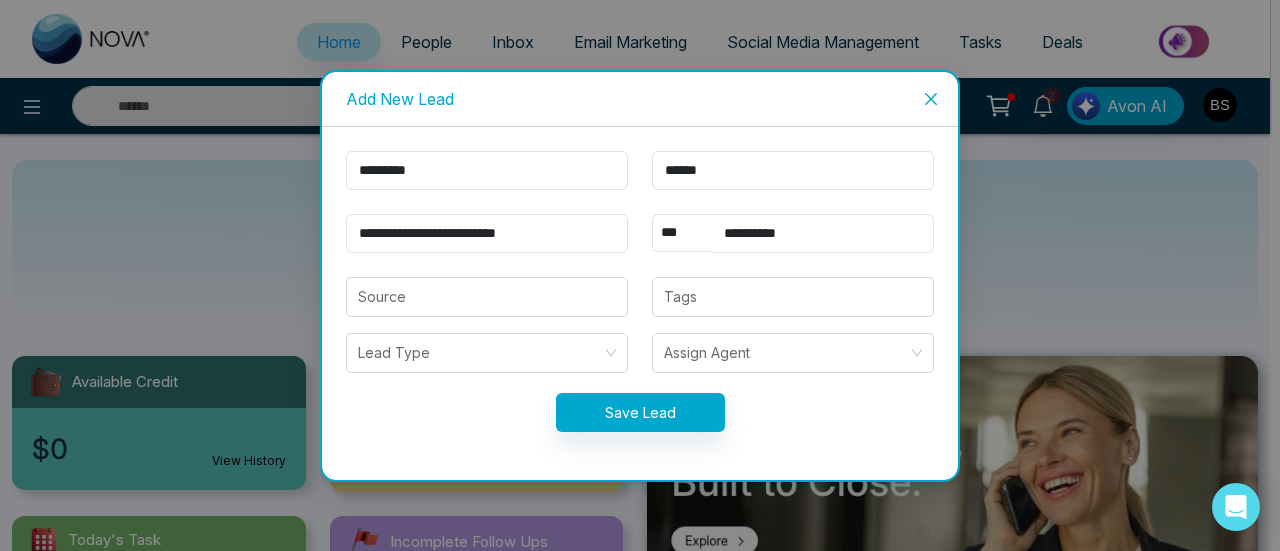 click on "**********" at bounding box center [640, 303] 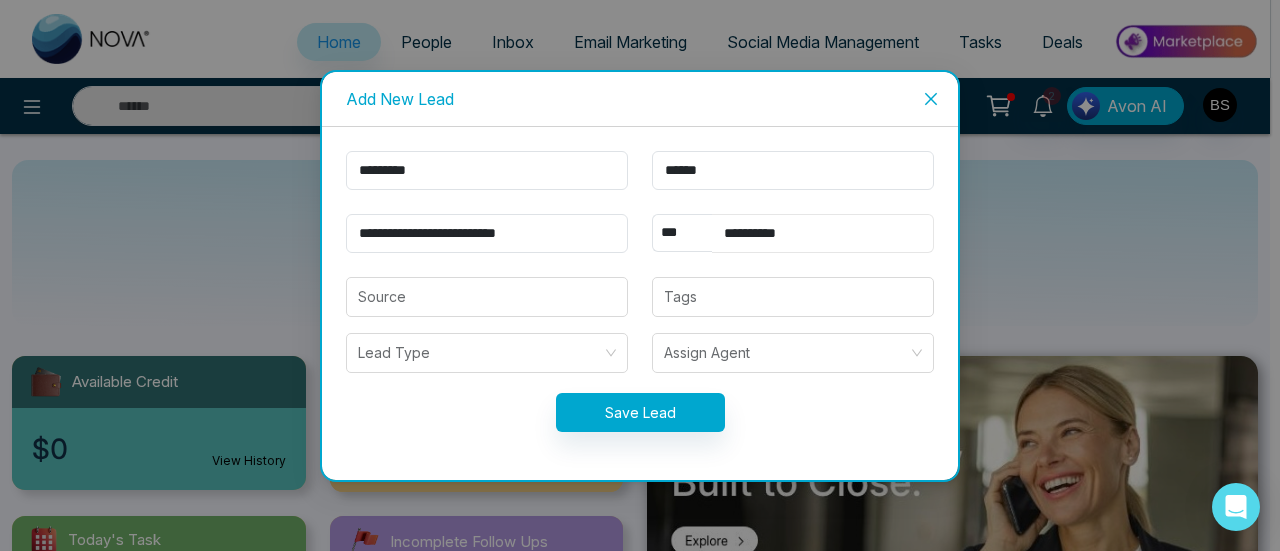 type on "**********" 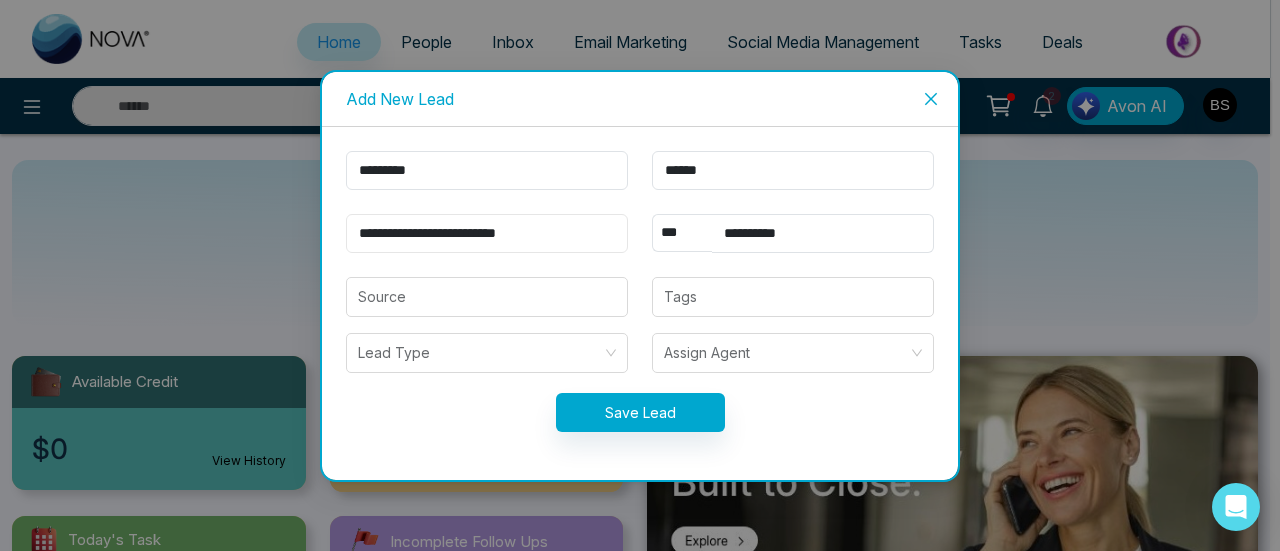 click on "**********" at bounding box center [487, 233] 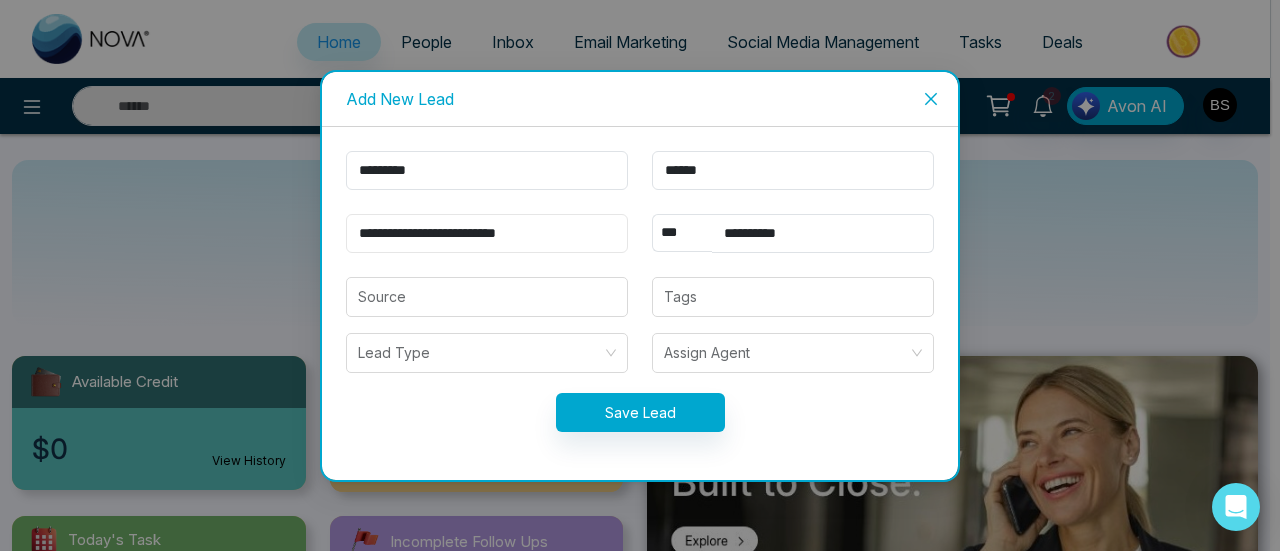 click on "**********" at bounding box center (487, 233) 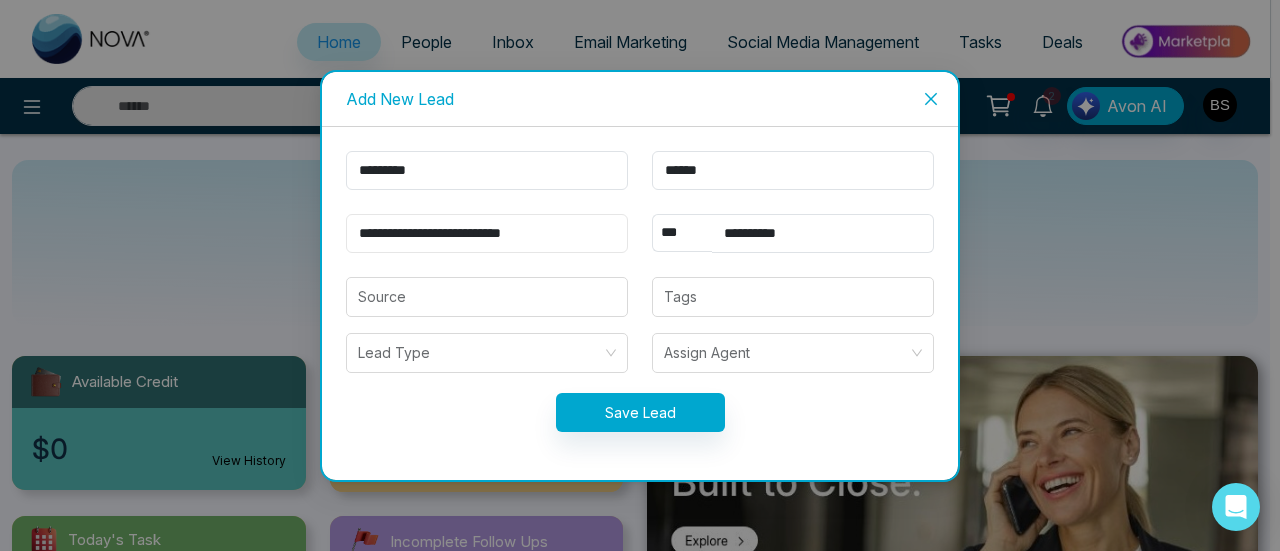 click on "**********" at bounding box center (487, 233) 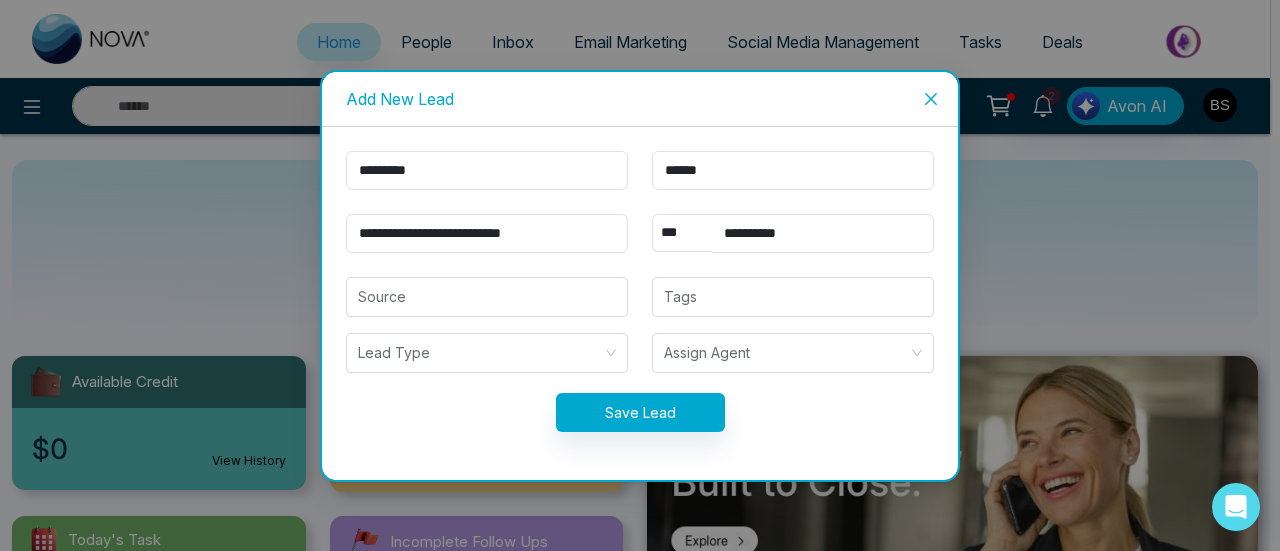 click on "**********" at bounding box center (640, 303) 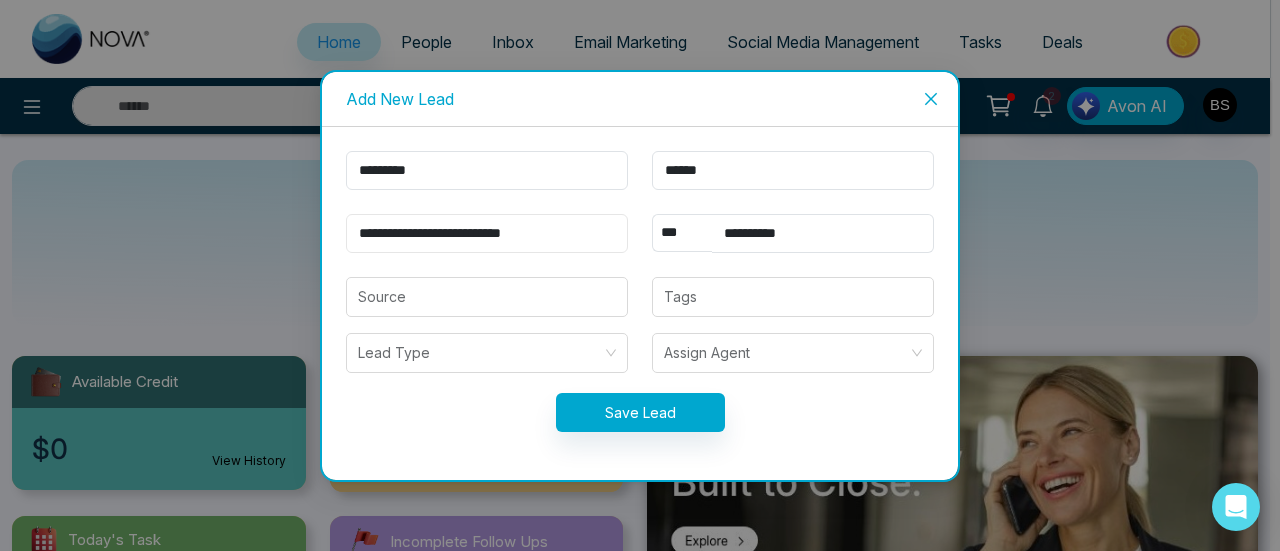 click on "**********" at bounding box center [487, 233] 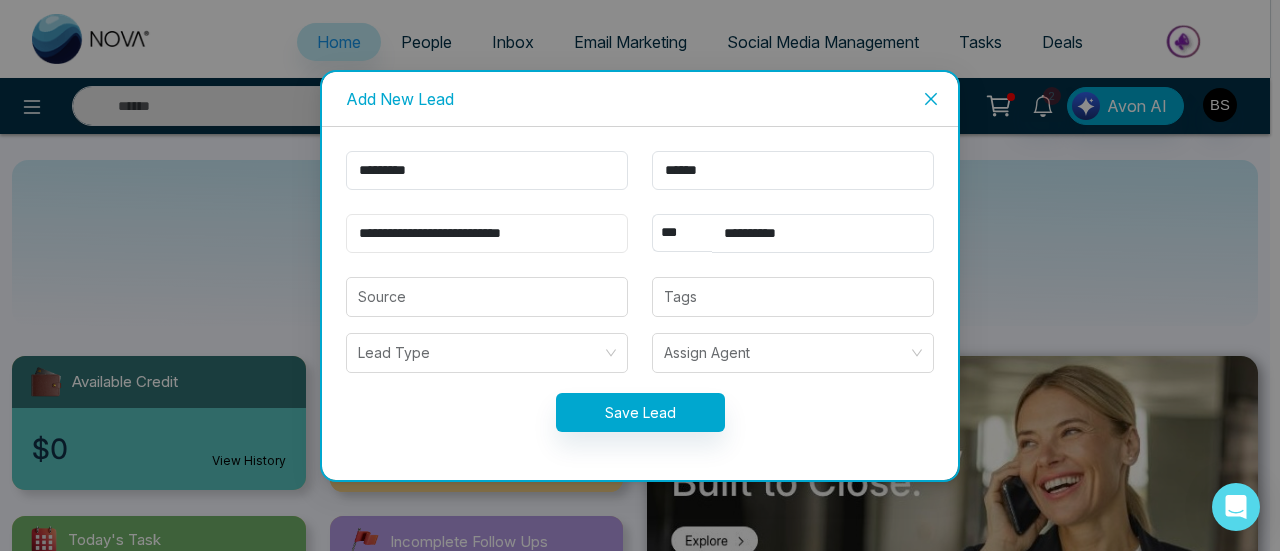 click on "**********" at bounding box center (487, 233) 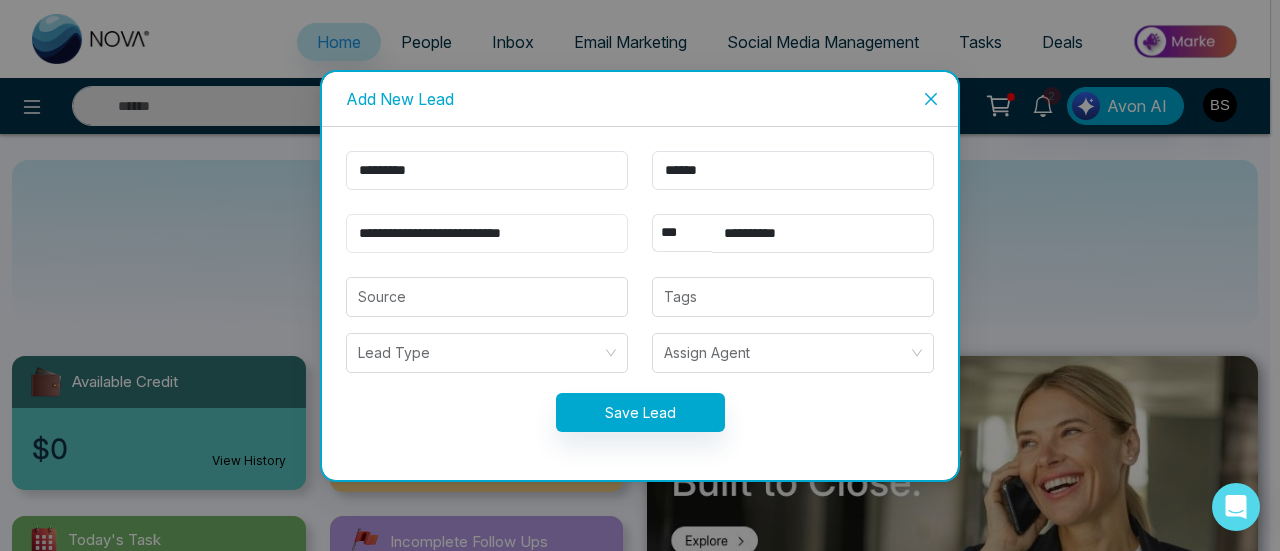 click on "**********" at bounding box center [487, 233] 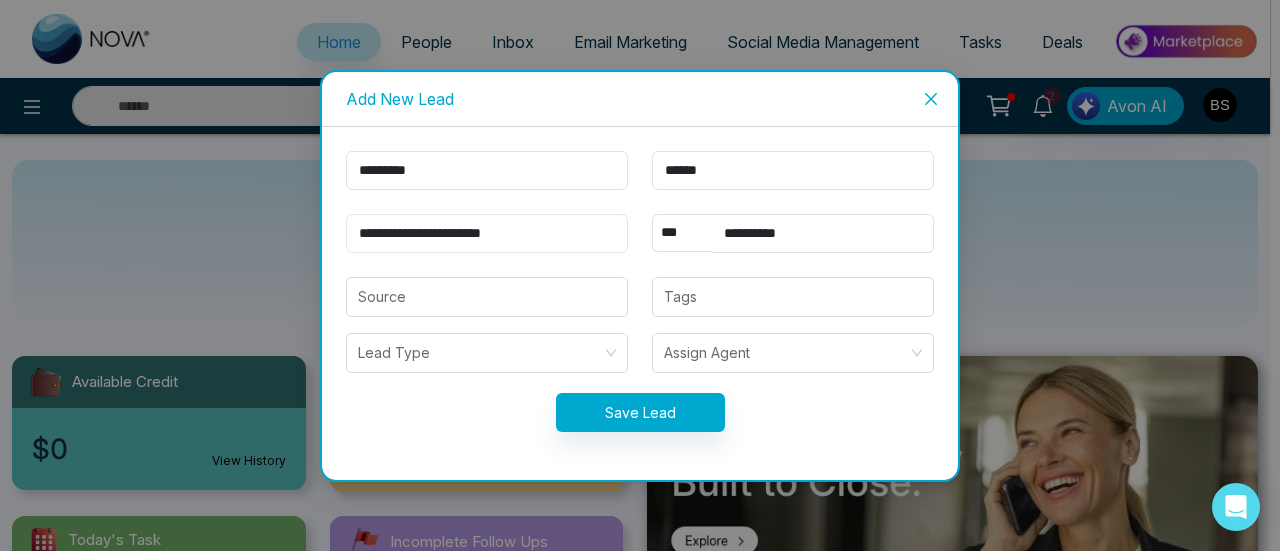 type on "**********" 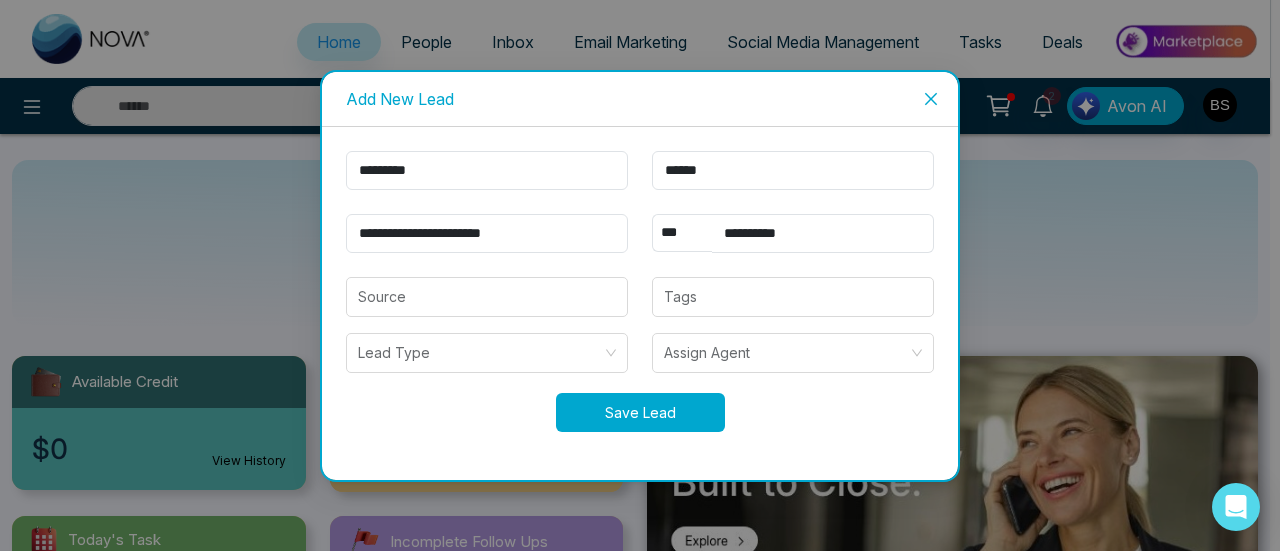 click on "Save Lead" at bounding box center [640, 412] 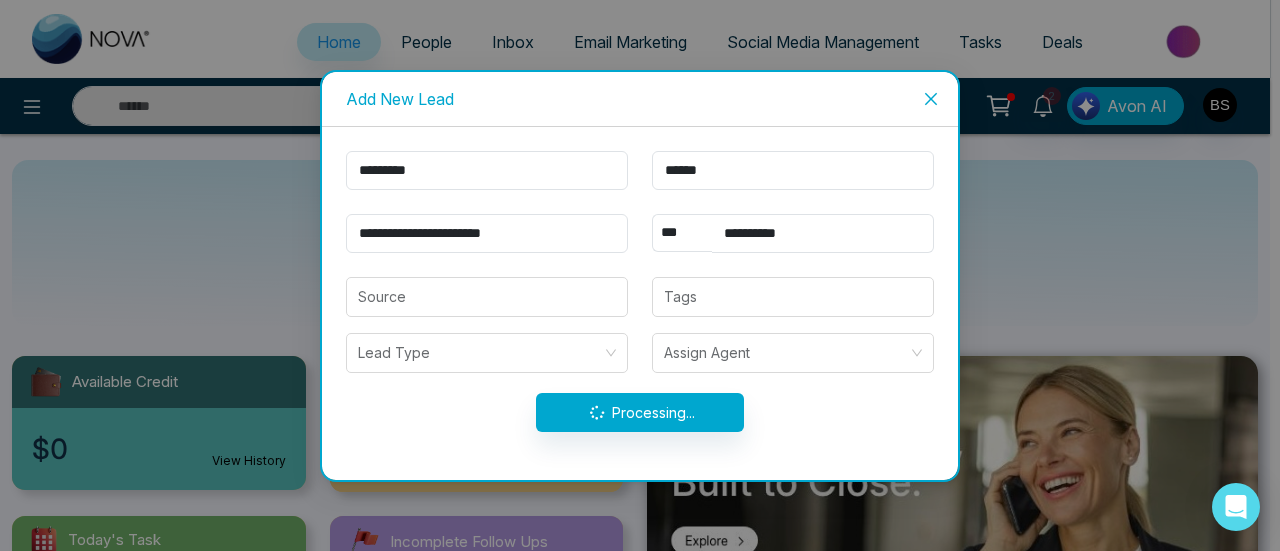 type on "*********" 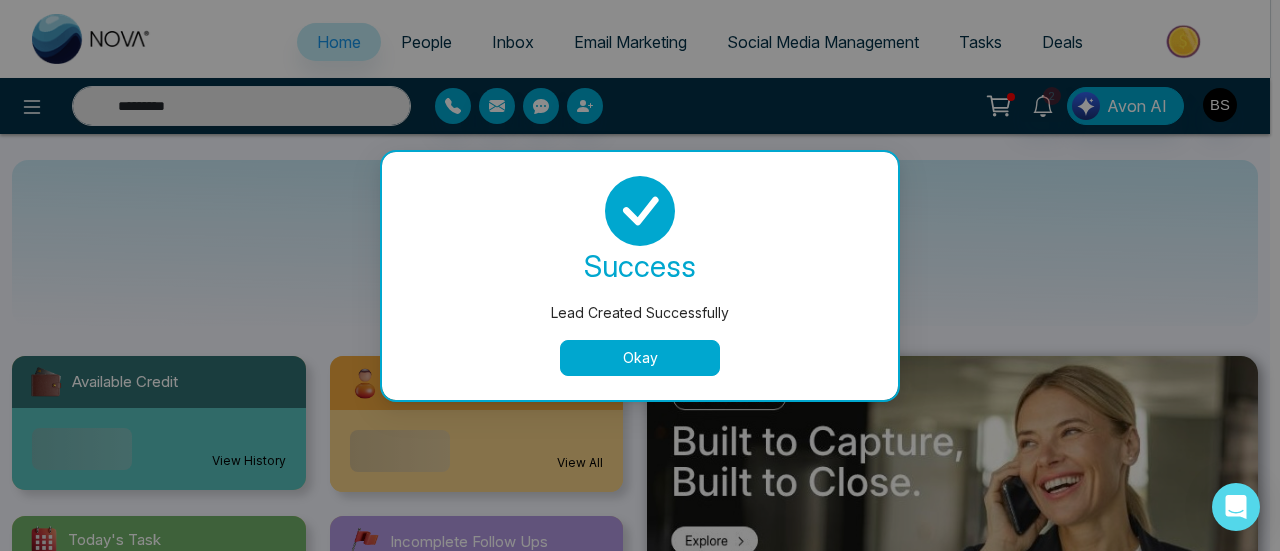 click on "Okay" at bounding box center (640, 358) 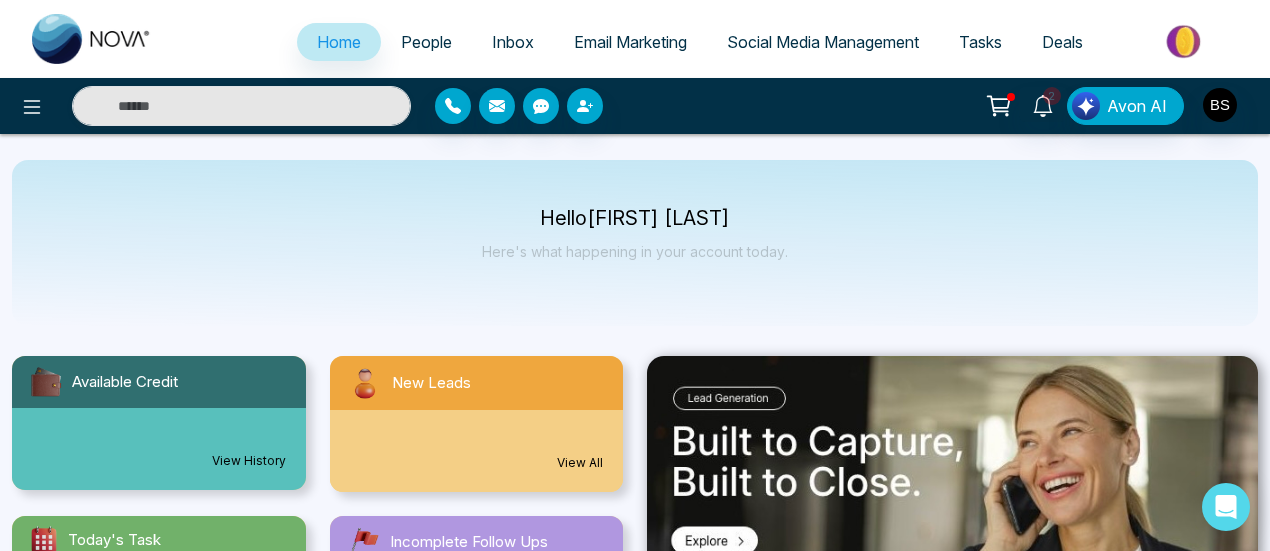 type on "*********" 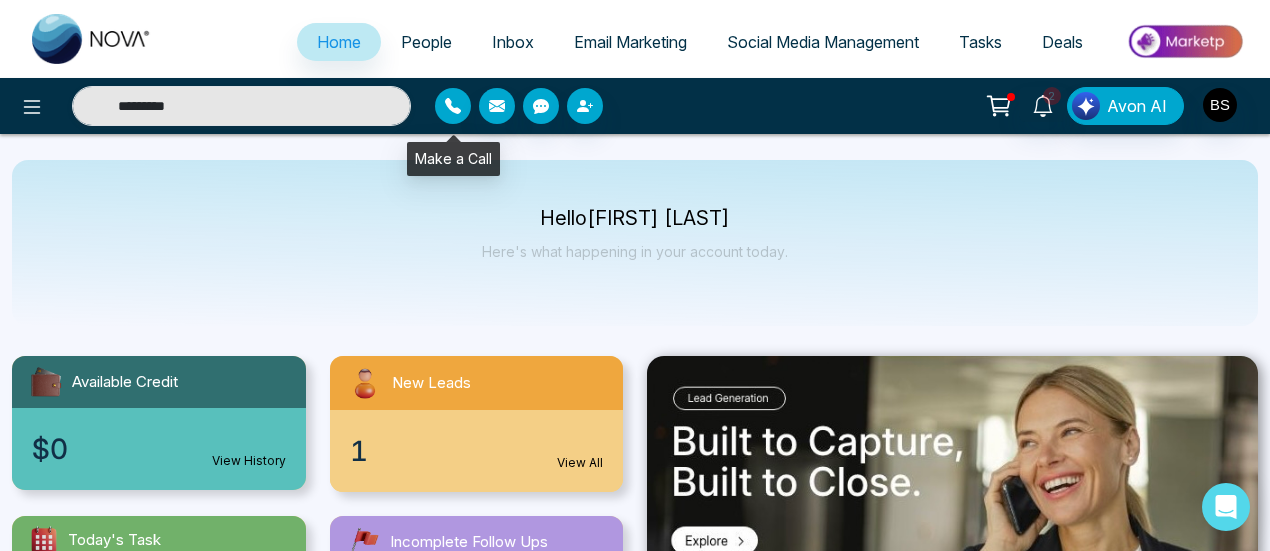 click at bounding box center [453, 106] 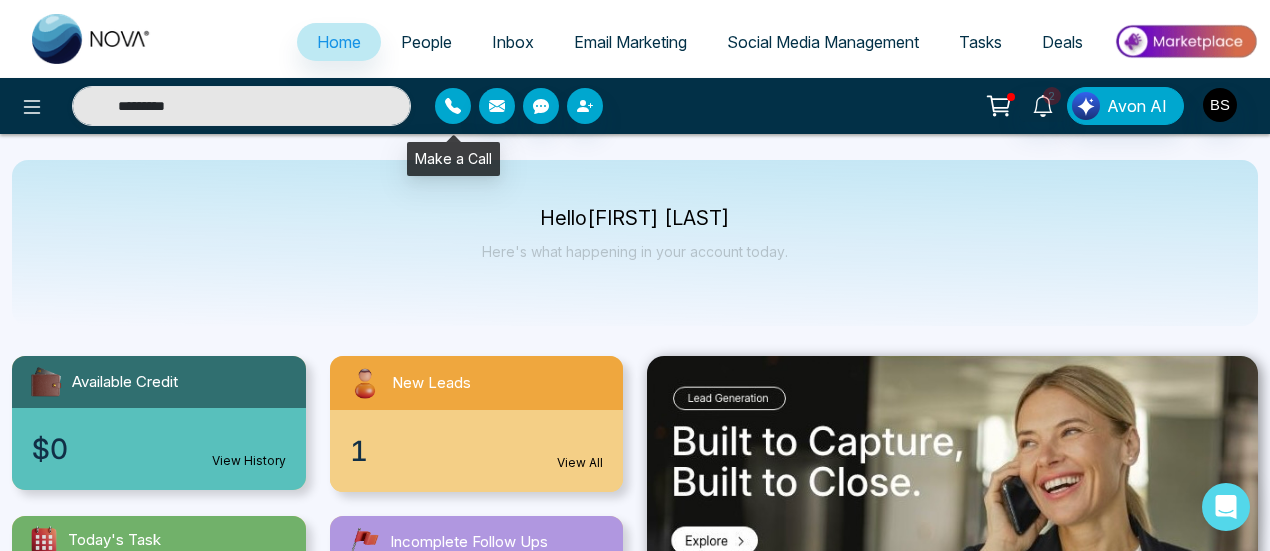 type 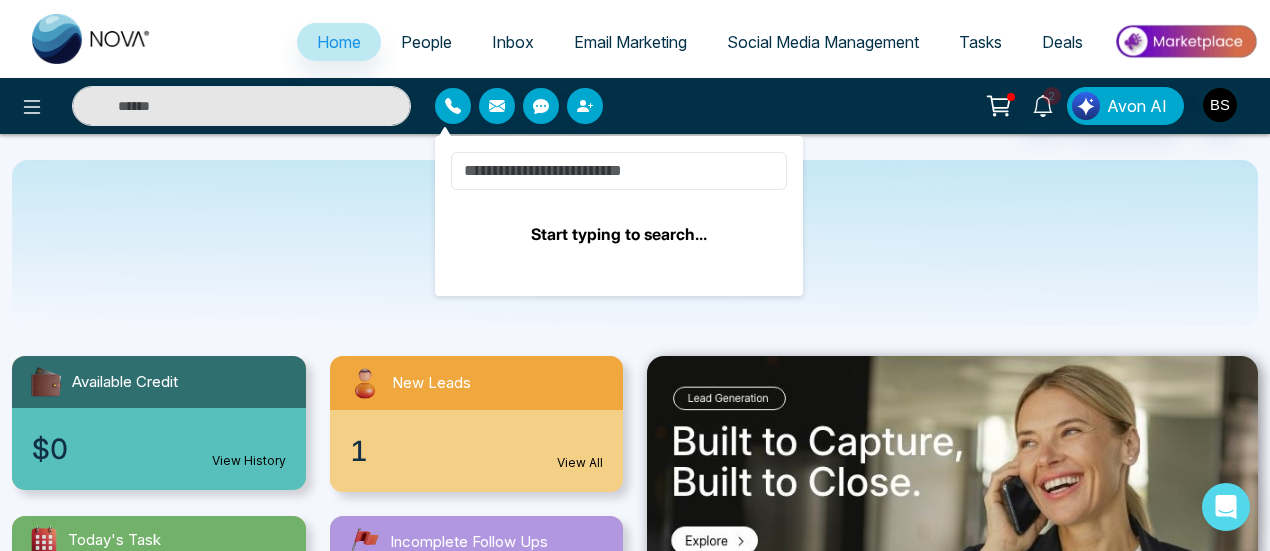click at bounding box center (619, 171) 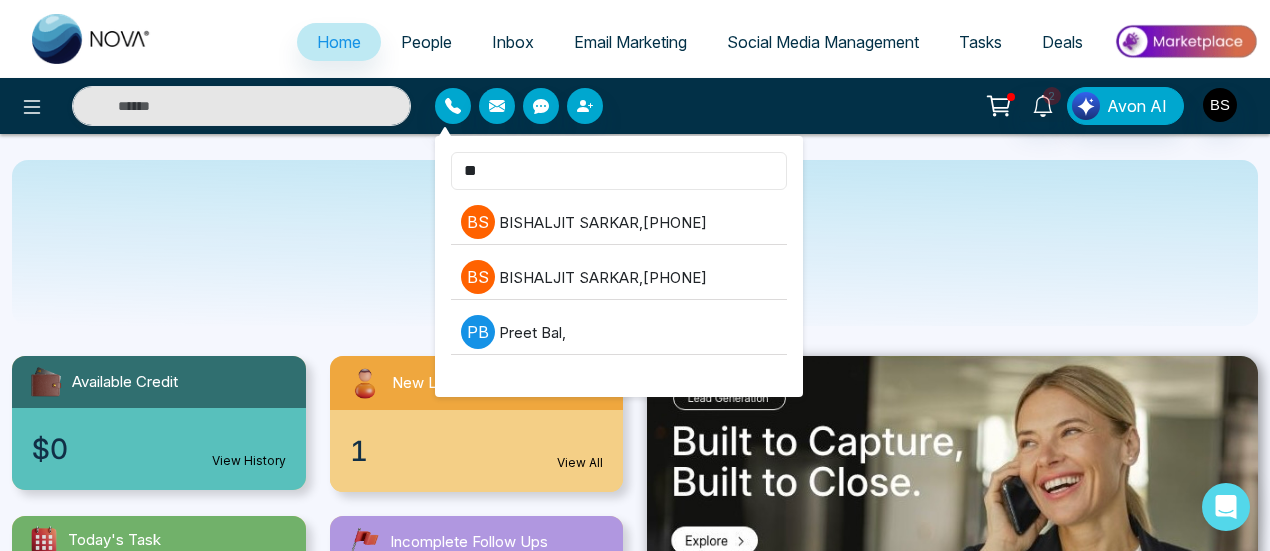 type on "*" 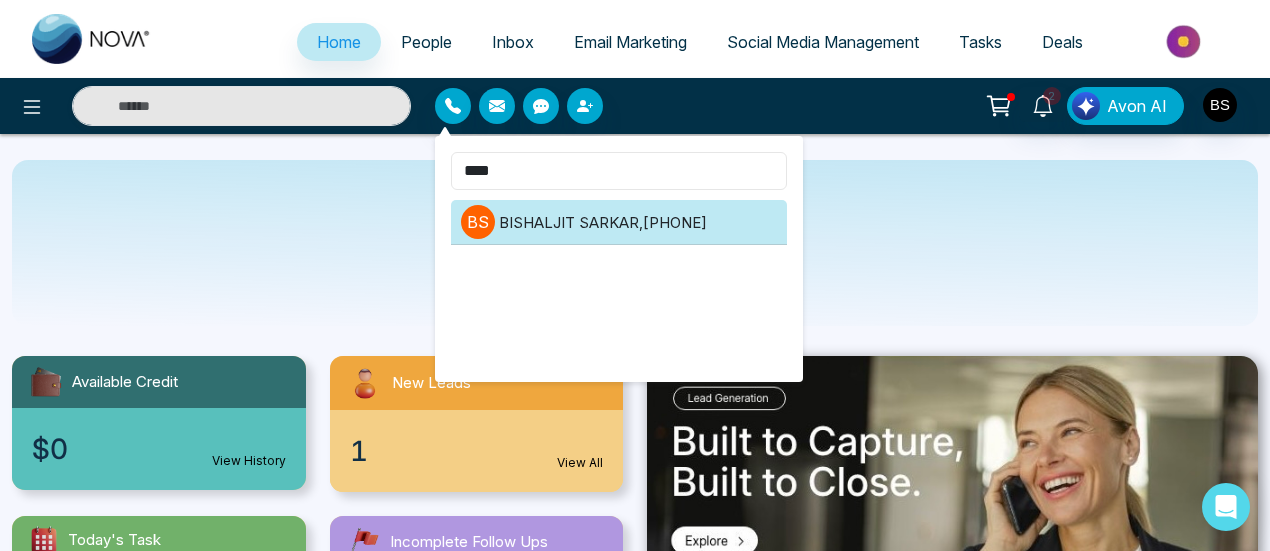 type on "****" 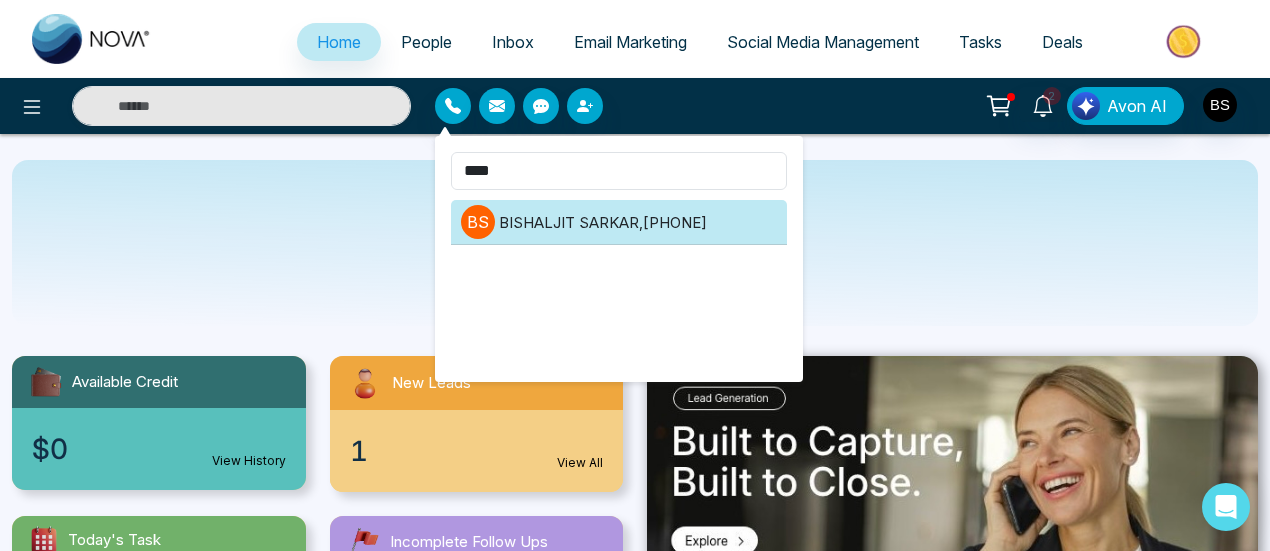 click on "B S   BISHALJIT   SARKAR ,  +918240510214" at bounding box center (619, 222) 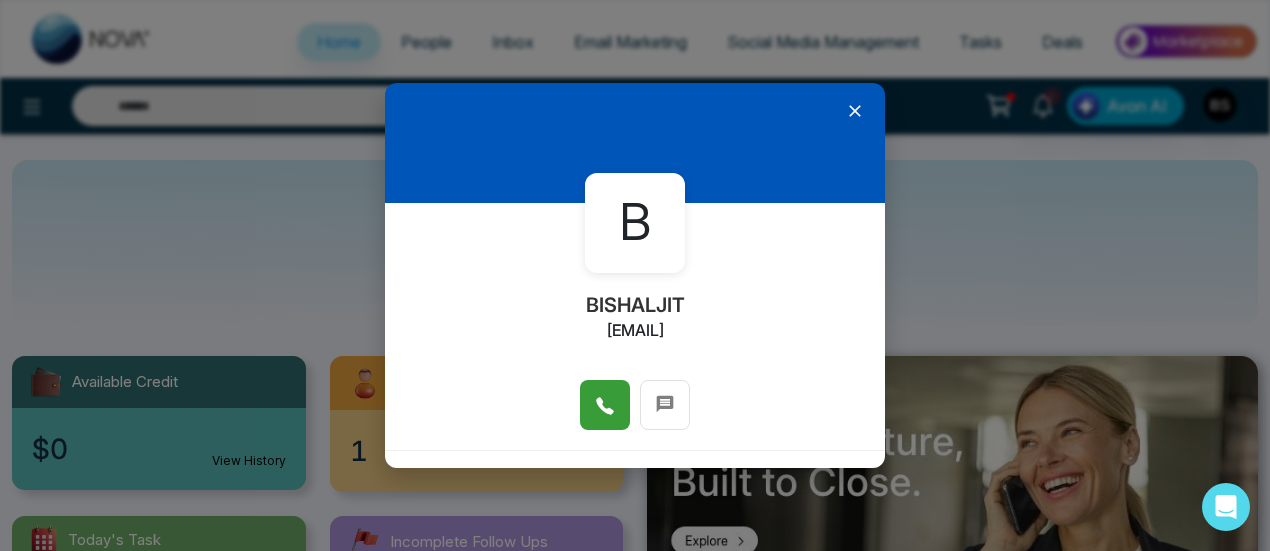 click 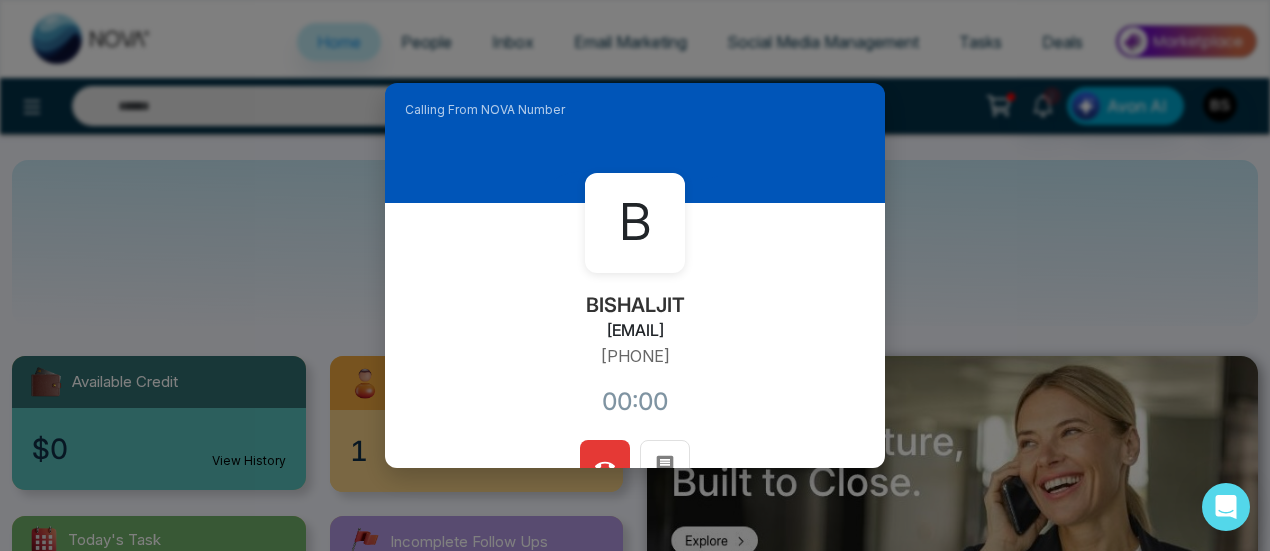type on "*********" 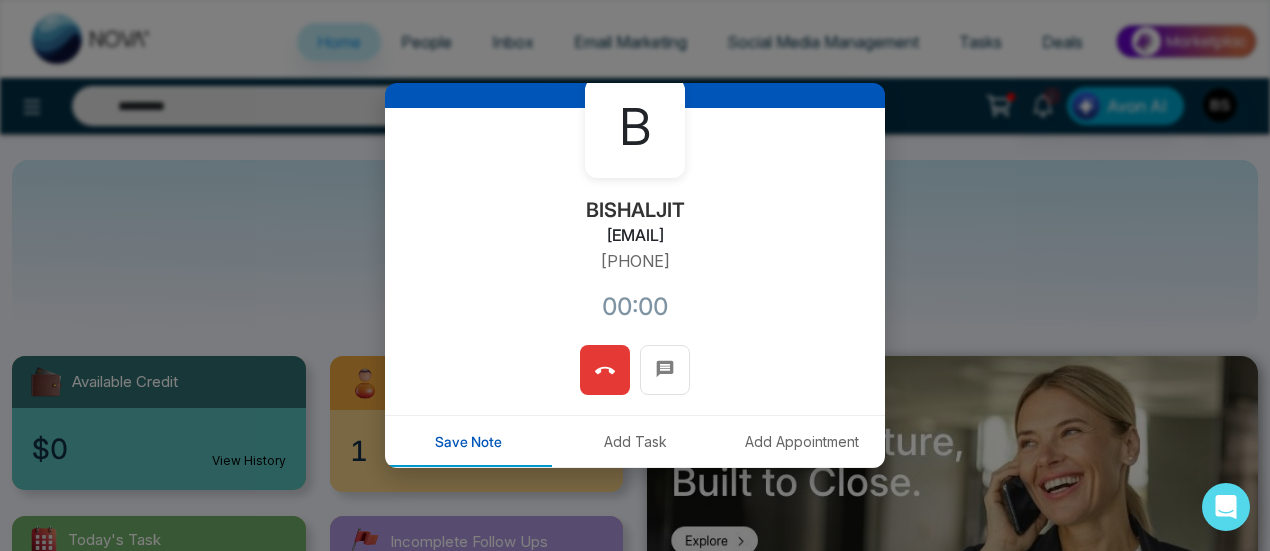 scroll, scrollTop: 200, scrollLeft: 0, axis: vertical 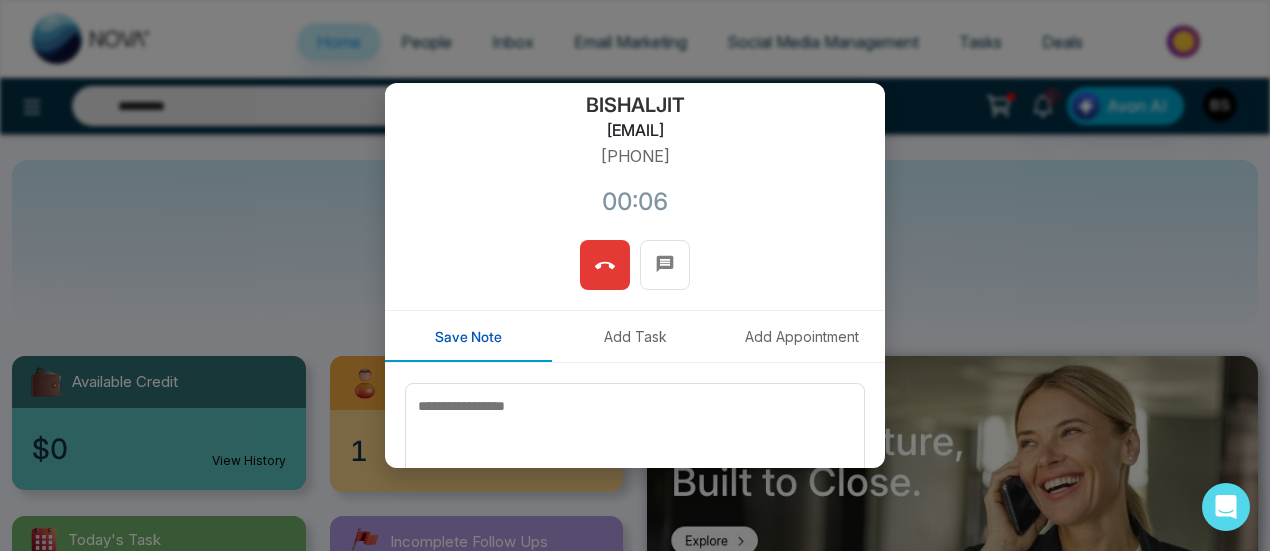 click 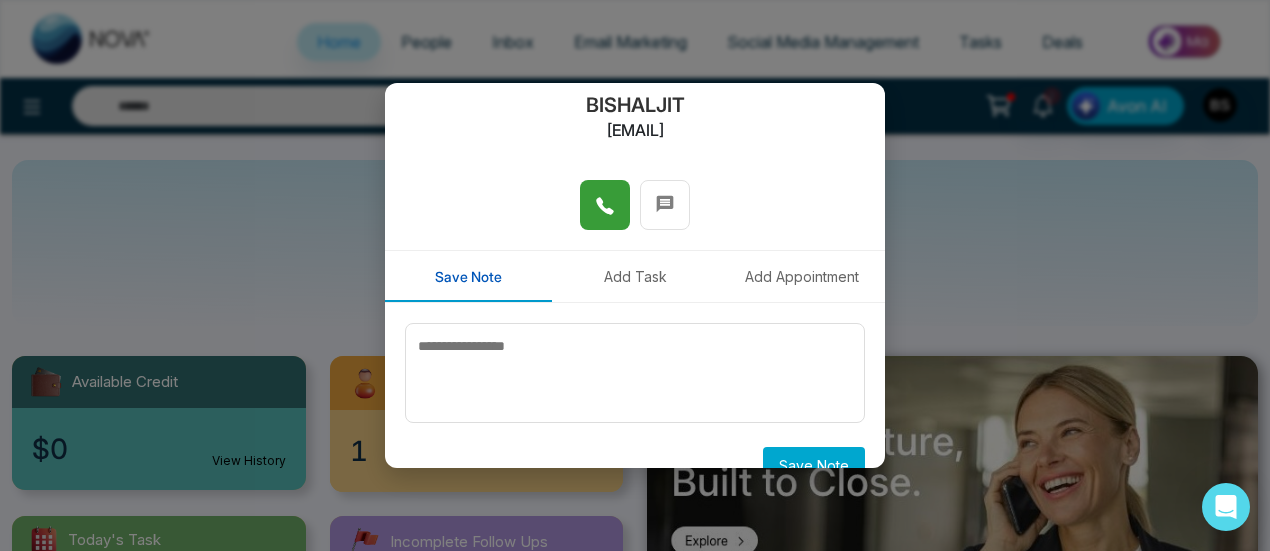 click on "B BISHALJIT bishaljit@mmnovatech.com Save Note Add Task Add Appointment Save Note" at bounding box center (635, 275) 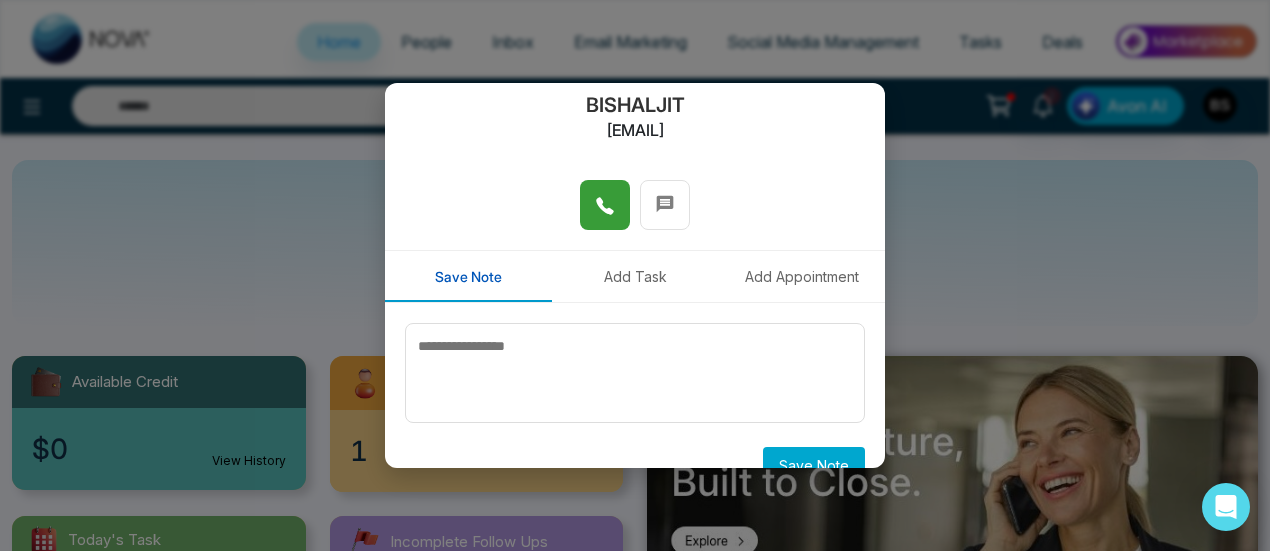 click on "B BISHALJIT bishaljit@mmnovatech.com Save Note Add Task Add Appointment Save Note" at bounding box center (635, 275) 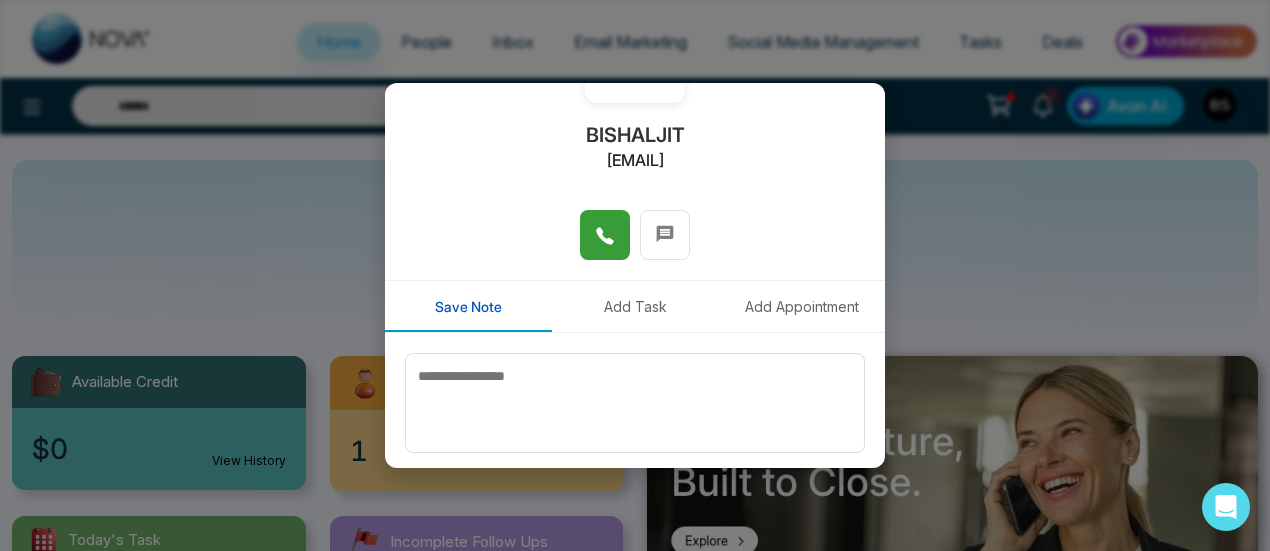 scroll, scrollTop: 0, scrollLeft: 0, axis: both 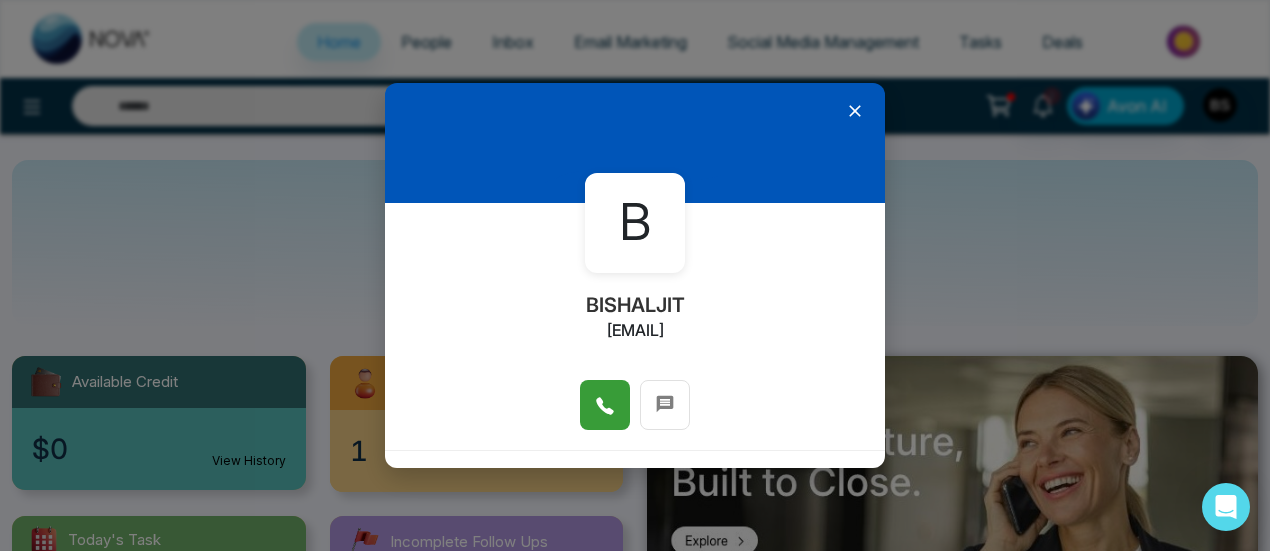 click 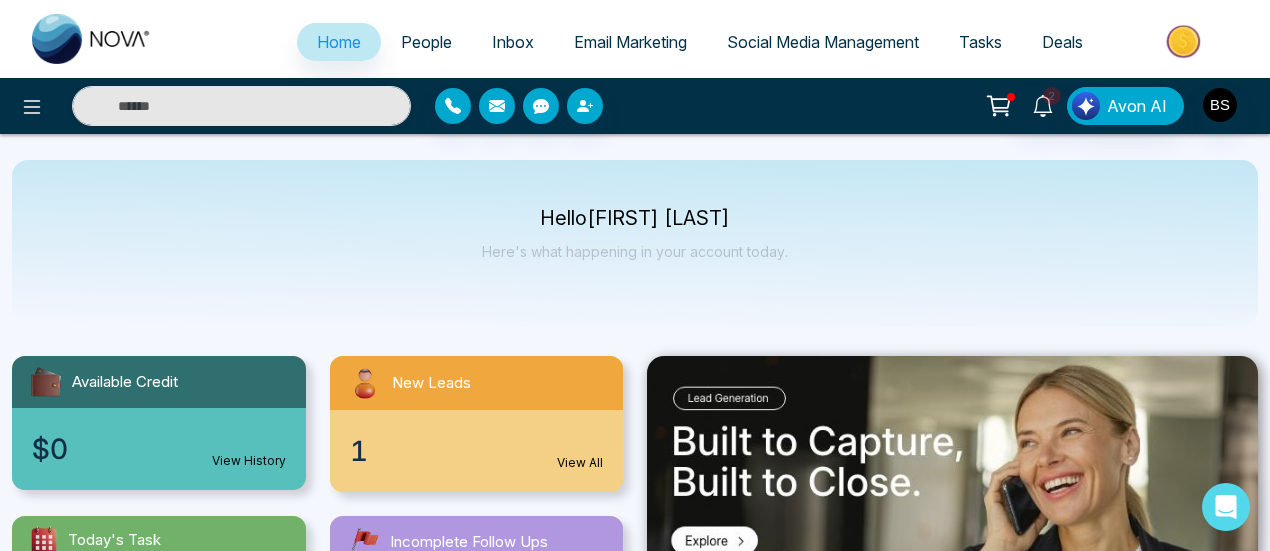 type on "*********" 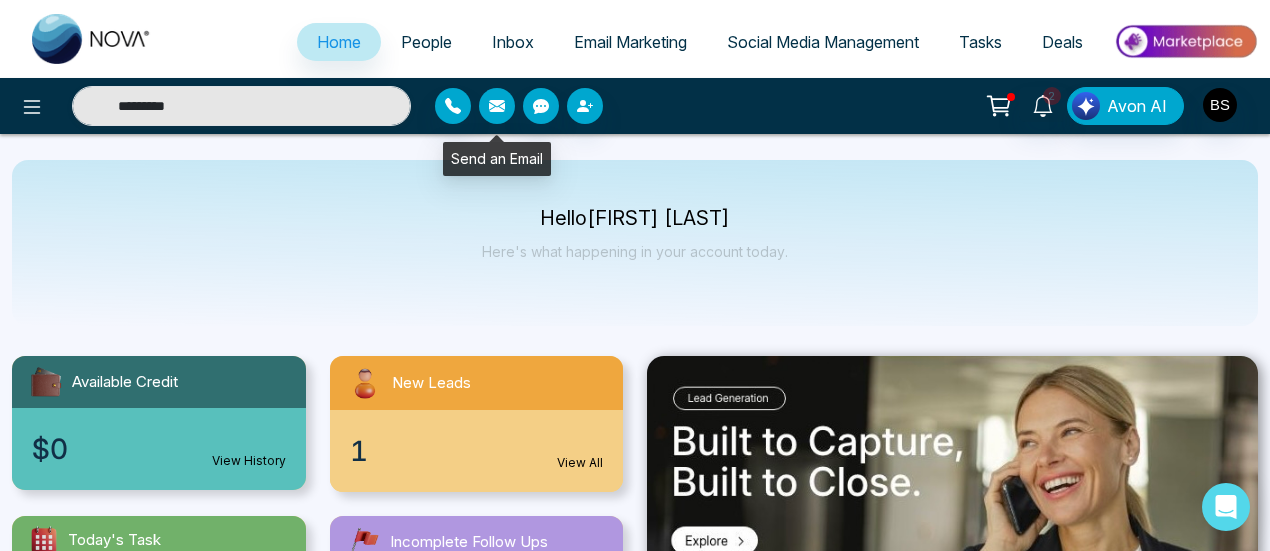 click at bounding box center [497, 106] 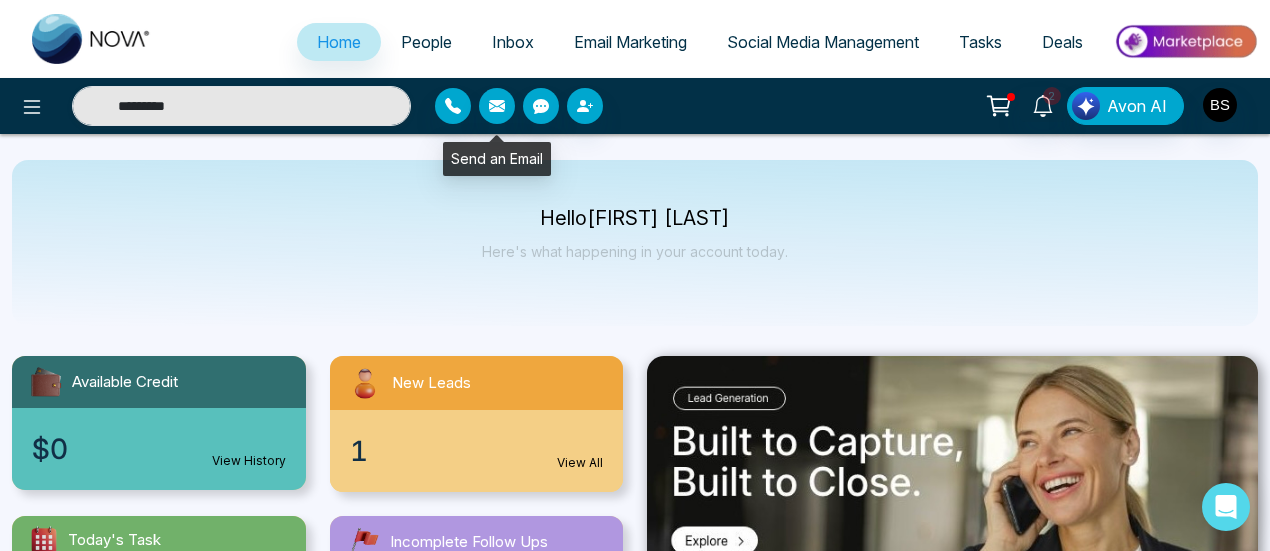 type 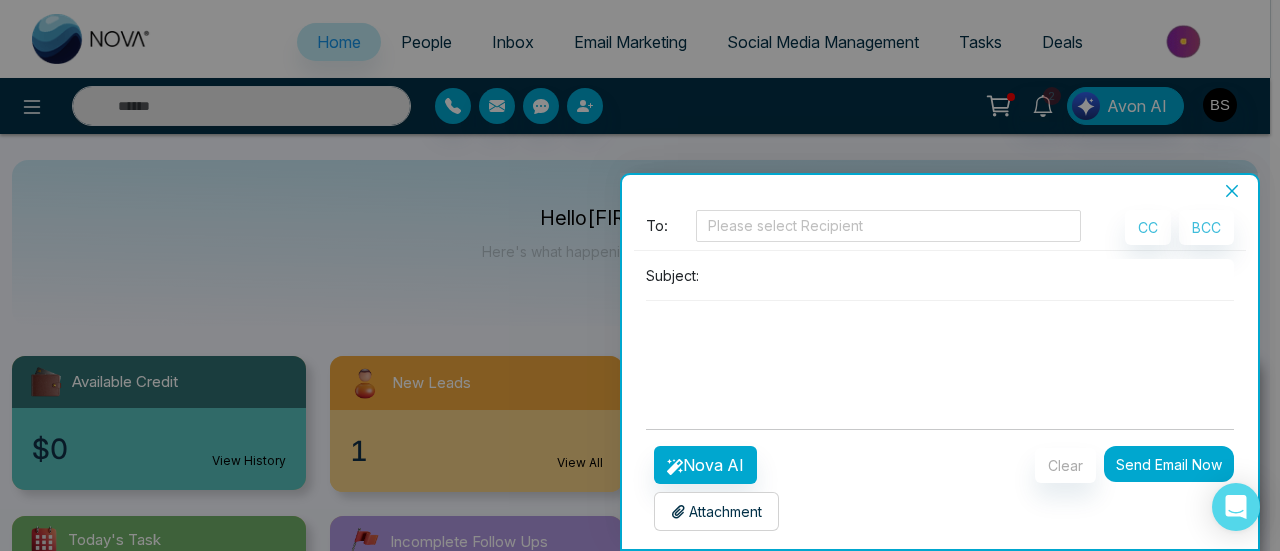 click 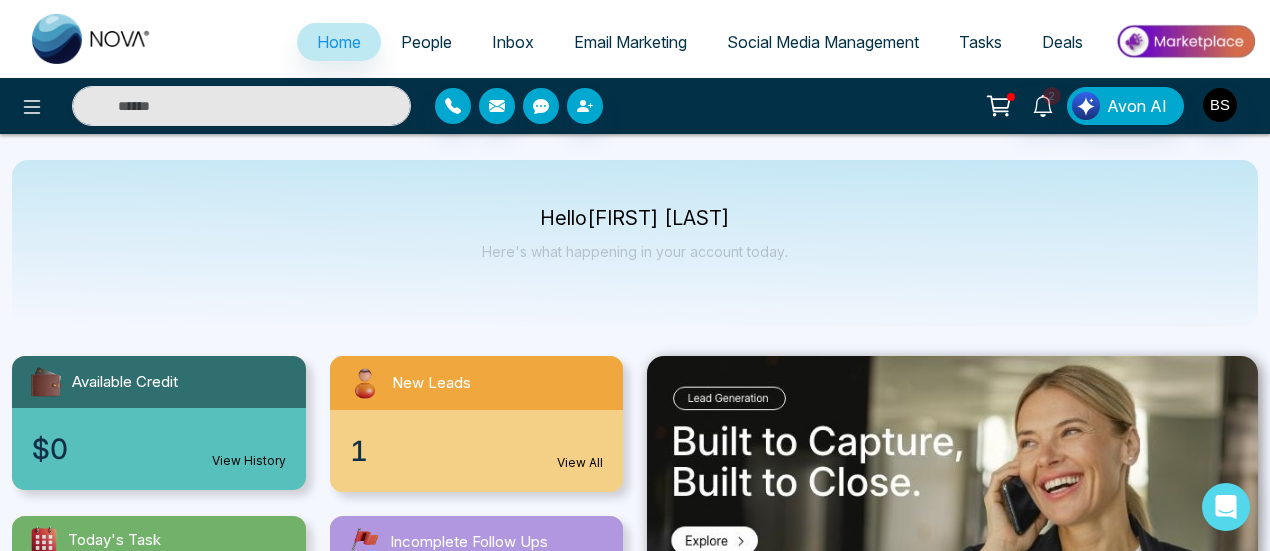 click at bounding box center [541, 106] 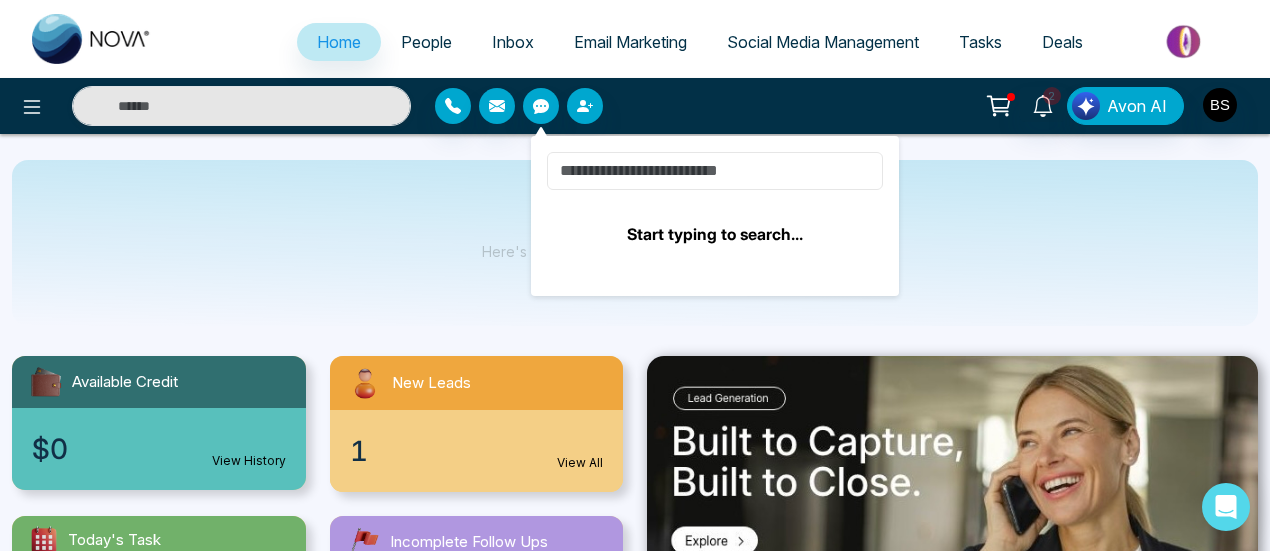 click at bounding box center (715, 171) 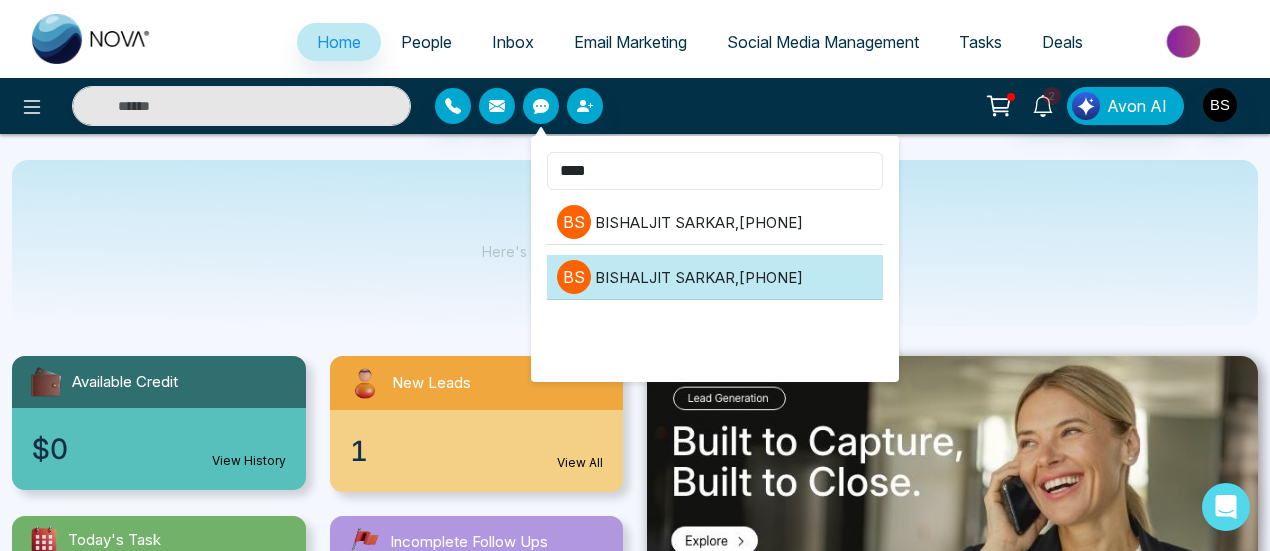 type on "****" 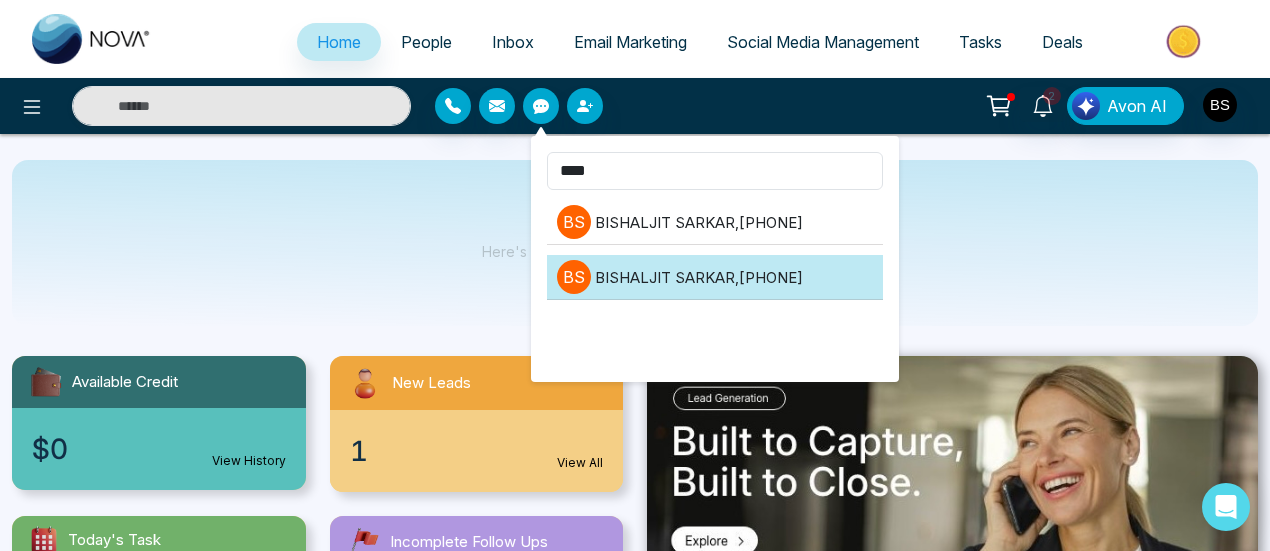 click on "B S   BISHALJIT   SARKAR ,  +919804192162" at bounding box center [715, 277] 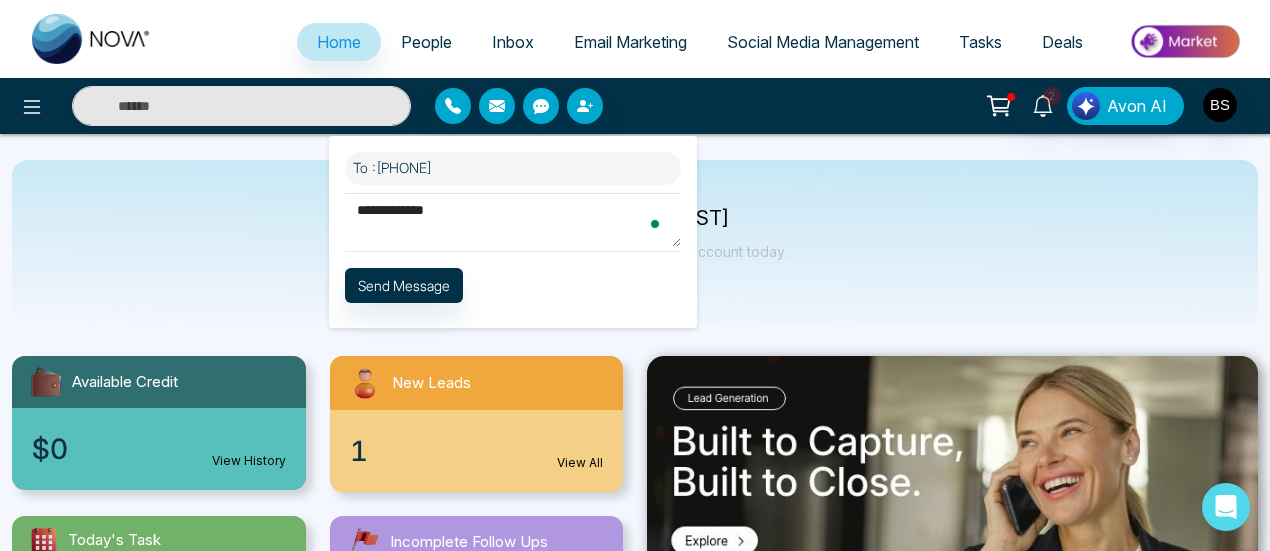 type on "**********" 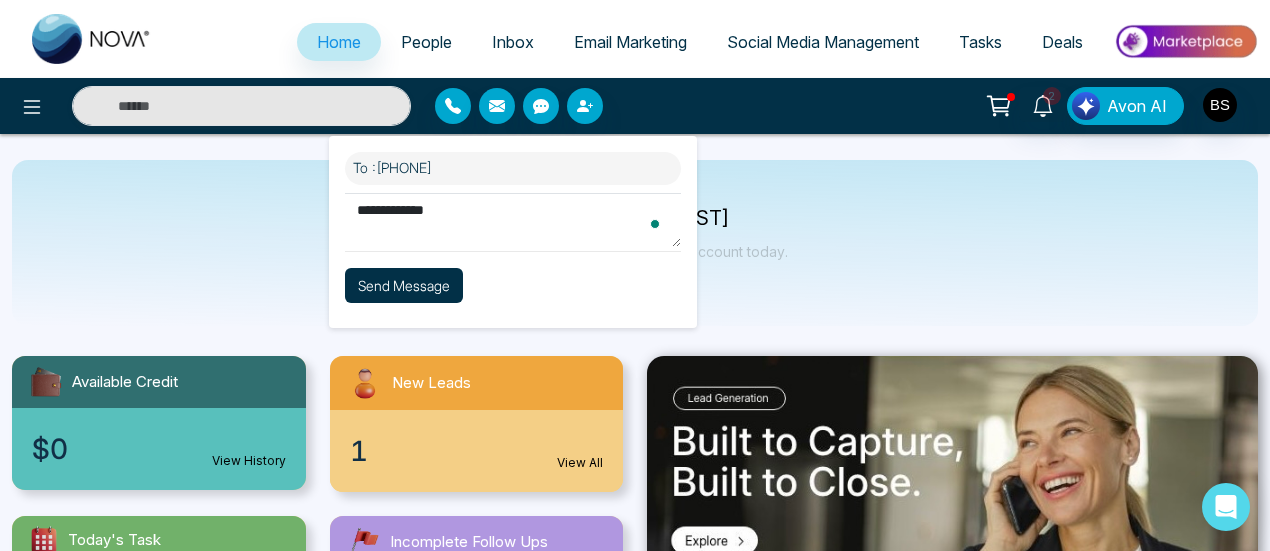 click on "Send Message" at bounding box center [404, 285] 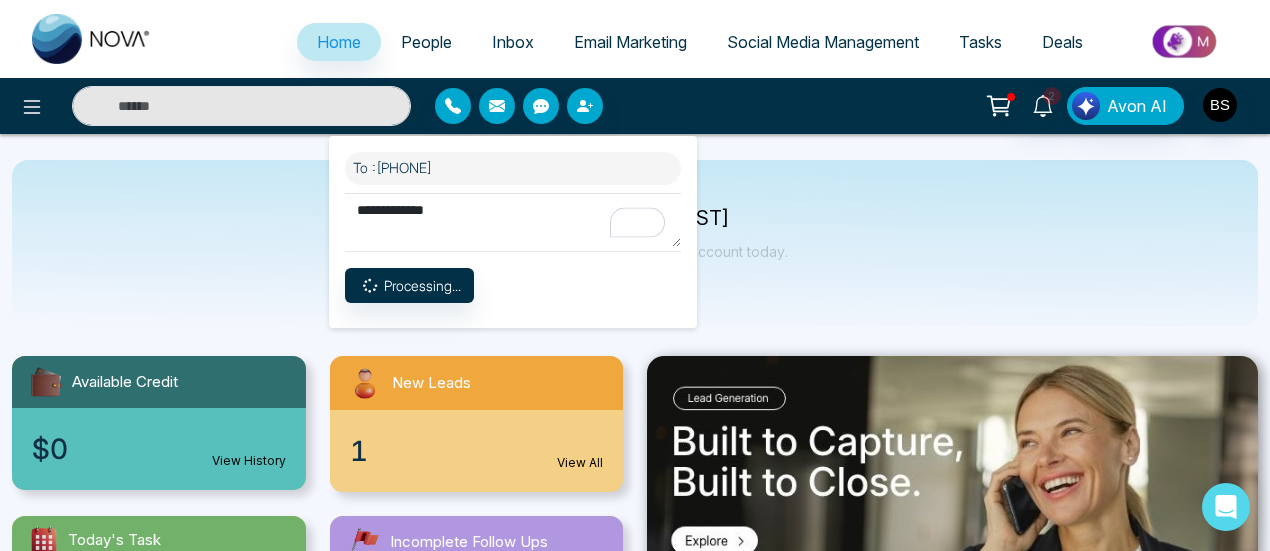 type on "*********" 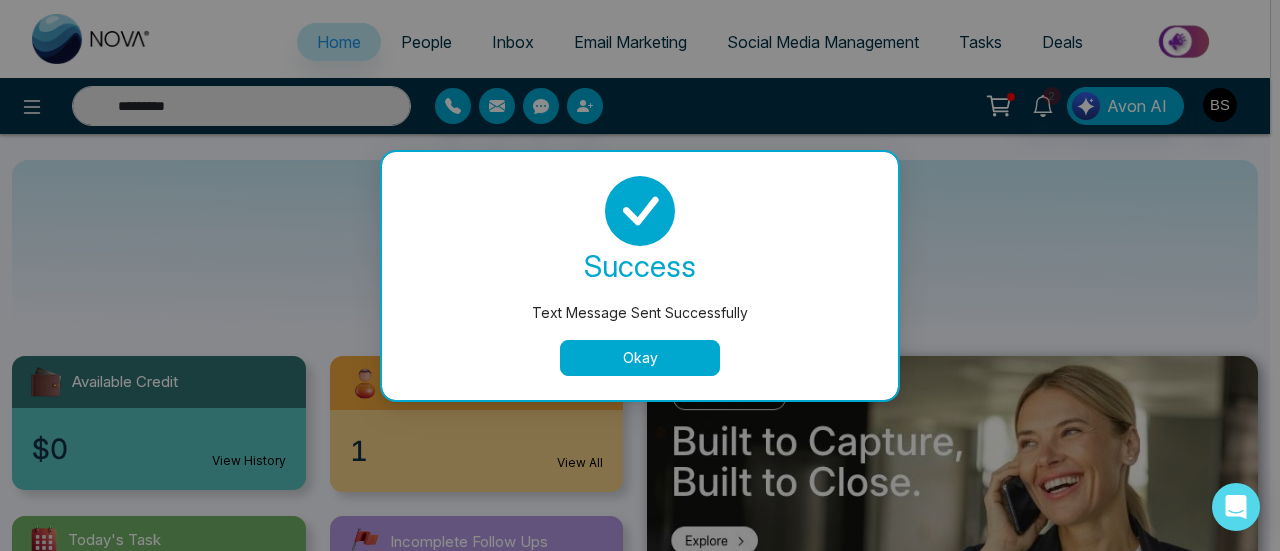 click on "Okay" at bounding box center (640, 358) 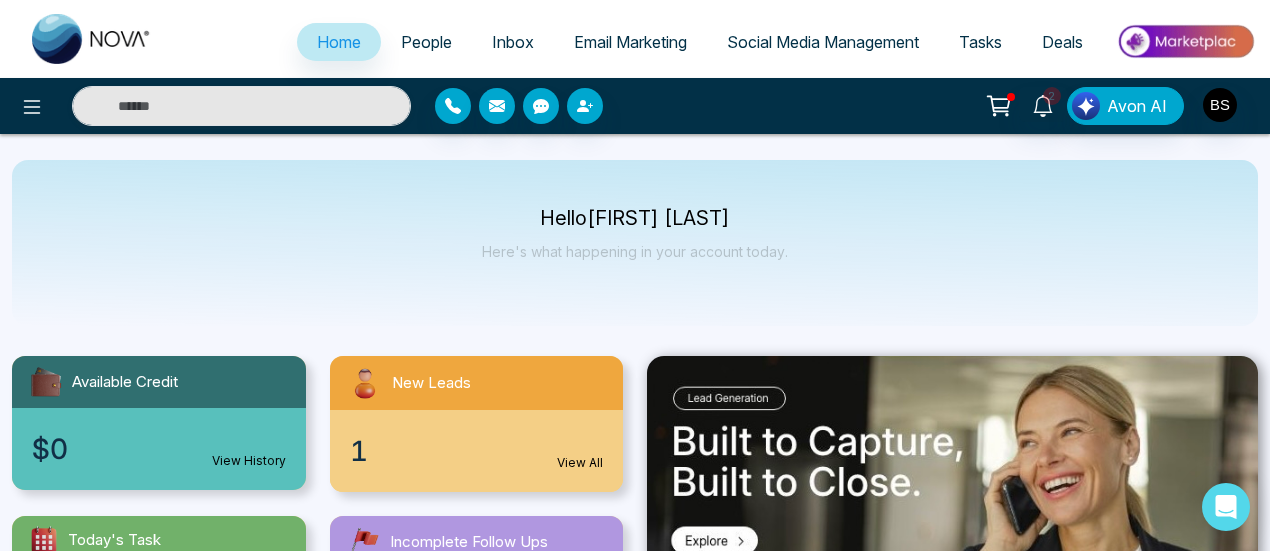 type on "*********" 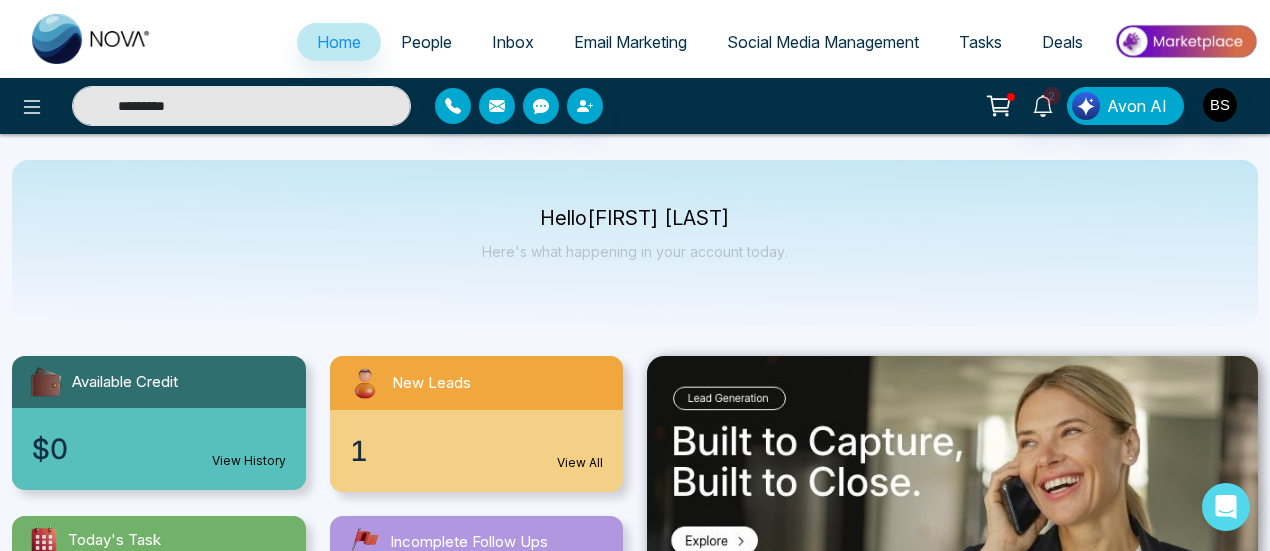 click on "Hello  Bishaljit Sarkar Here's what happening in your account today." at bounding box center (635, 243) 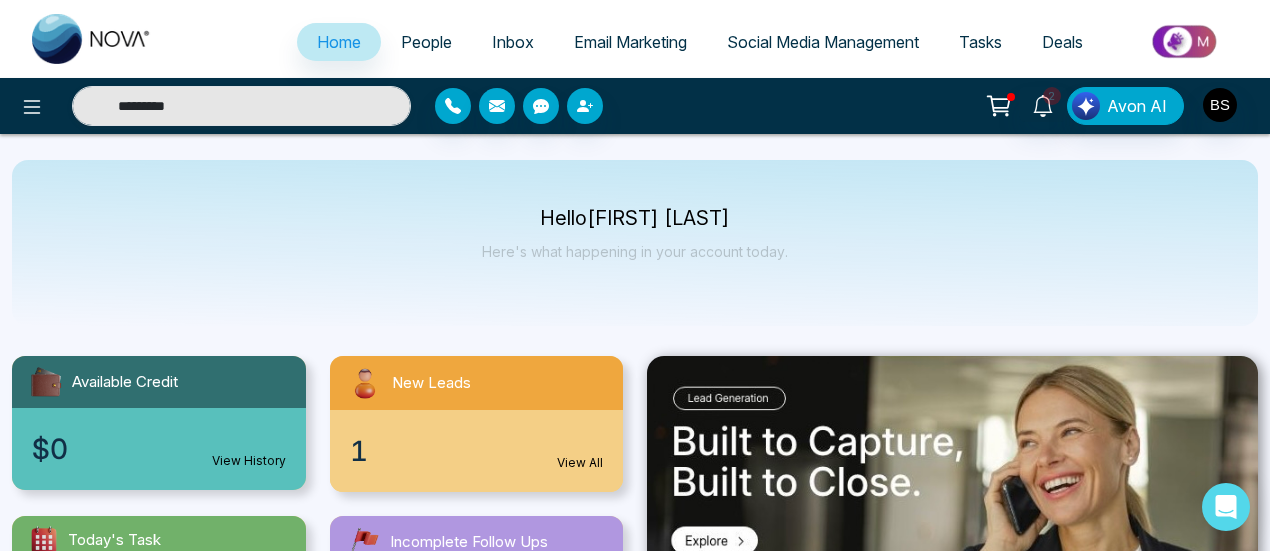 type 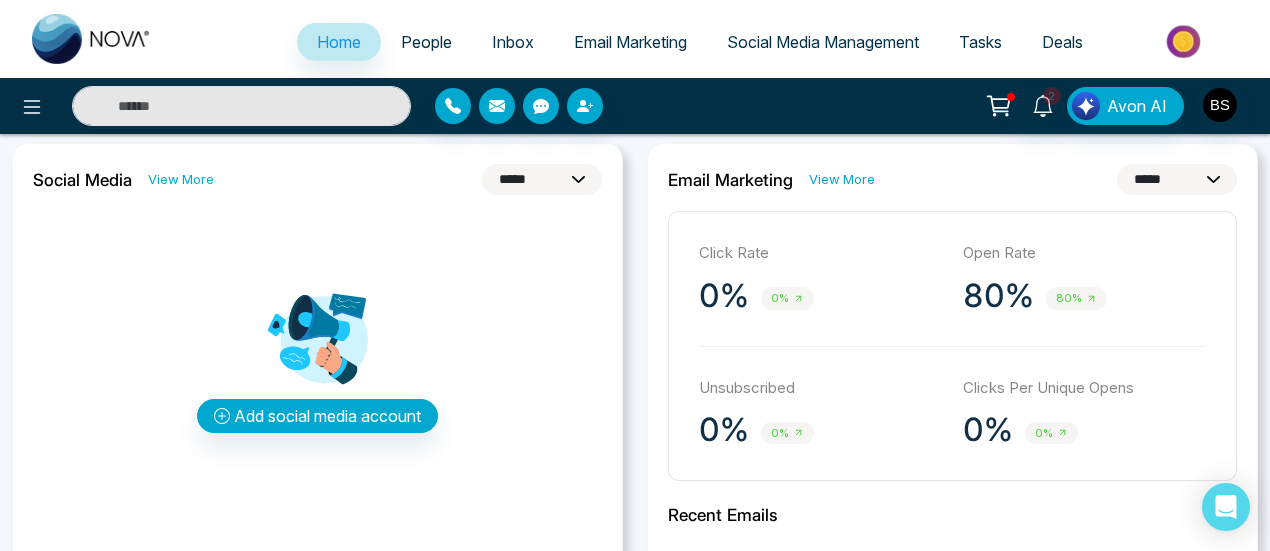 scroll, scrollTop: 500, scrollLeft: 0, axis: vertical 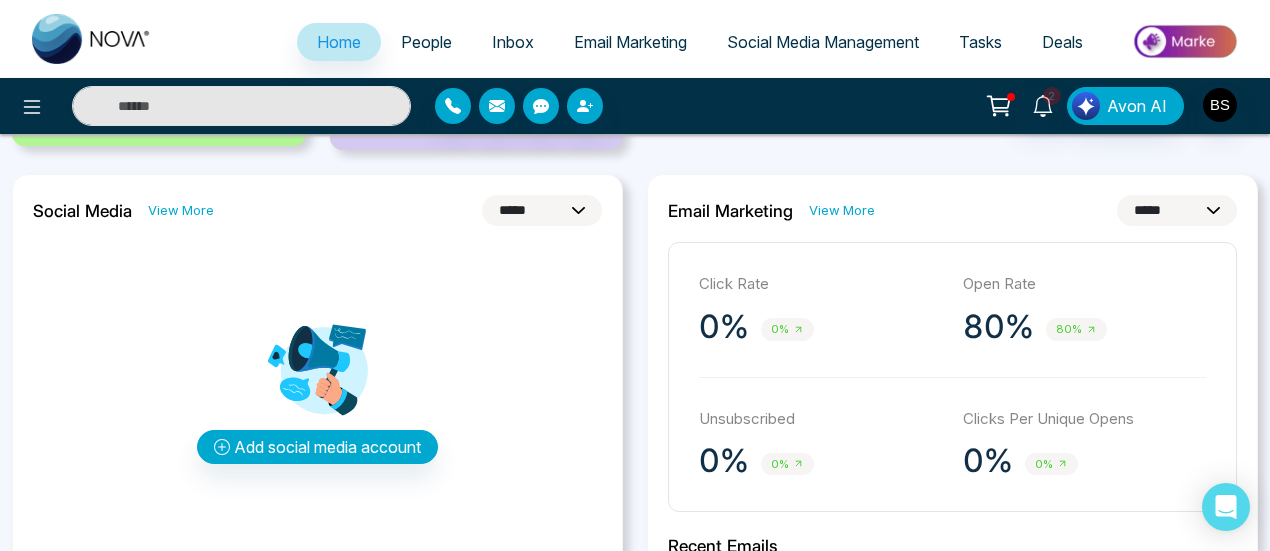 click on "Email Marketing" at bounding box center (630, 42) 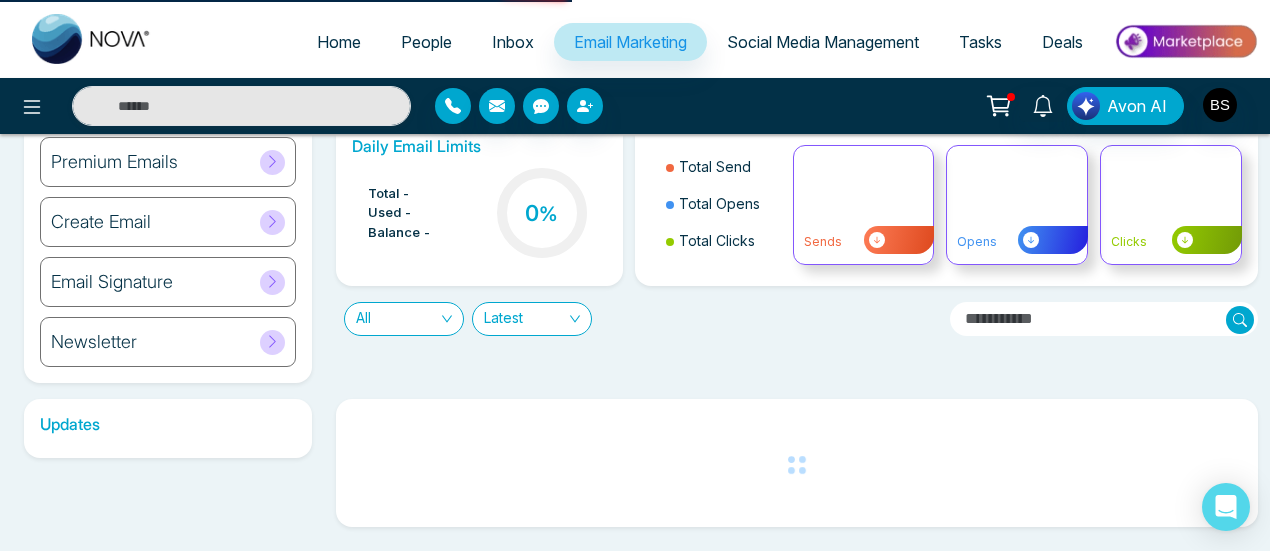 scroll, scrollTop: 0, scrollLeft: 0, axis: both 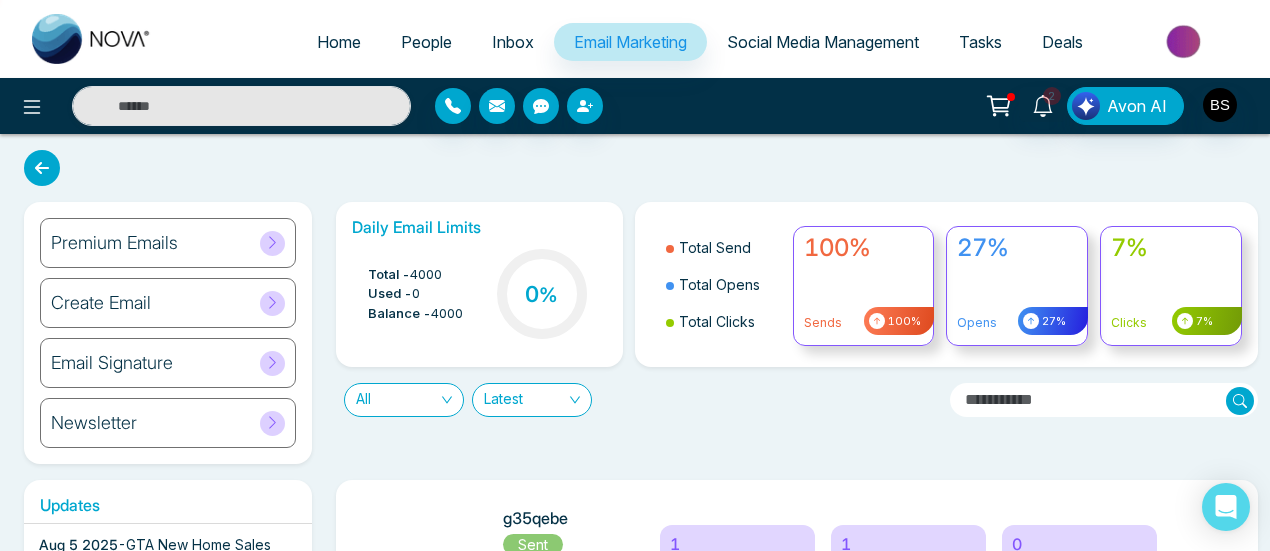click on "Premium Emails Create Email Email Signature Newsletter Daily Email Limits Total -  4000 Used -  0 Balance -  4000 0 %  Total Send  Total Opens  Total Clicks 100% Sends 100% 27% Opens 27% 7% Clicks 7% All Latest Updates Aug 5 2025   -  GTA New Home Sales remain low in January: What Buyers Should Know Now    -  Housing Tip Aug 1 2025   -  Brooklin Trails- Tribute Communities    -  Pre Construction Jul 31 2025   -  The Crescents    -  Pre Construction Jul 30 2025   -  West Brooklin    -  Pre Construction Jul 30 2025   -  Bank of Canada Holds Rate at 2.75%    -  Housing Tip Jul 30 2025   -  Discover 6 Scenic Lakes Near Edmonton Perfect for Weekend Escapes    -  Housing Tip Jul 29 2025   -  Is Your Home Stuck in the Mid-2010s? Here’s What to Update Before You Sell    -  Housing Tip Jul 29 2025   -  GTA Newsletter: July-2025    -  Housing Tip Jul 28 2025   -  What’s Next for Mortgage Rates & Home Prices in Canada? Here’s What You Should Know    -  Housing Tip Jul 17 2025   -     -  Housing Tip" at bounding box center [635, 660] 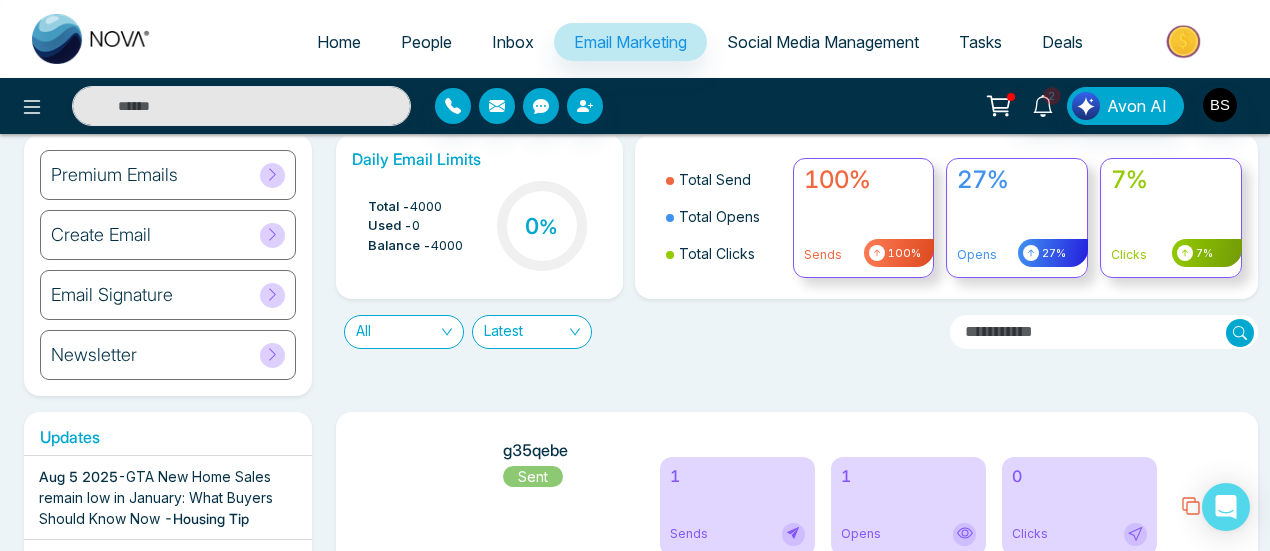 scroll, scrollTop: 100, scrollLeft: 0, axis: vertical 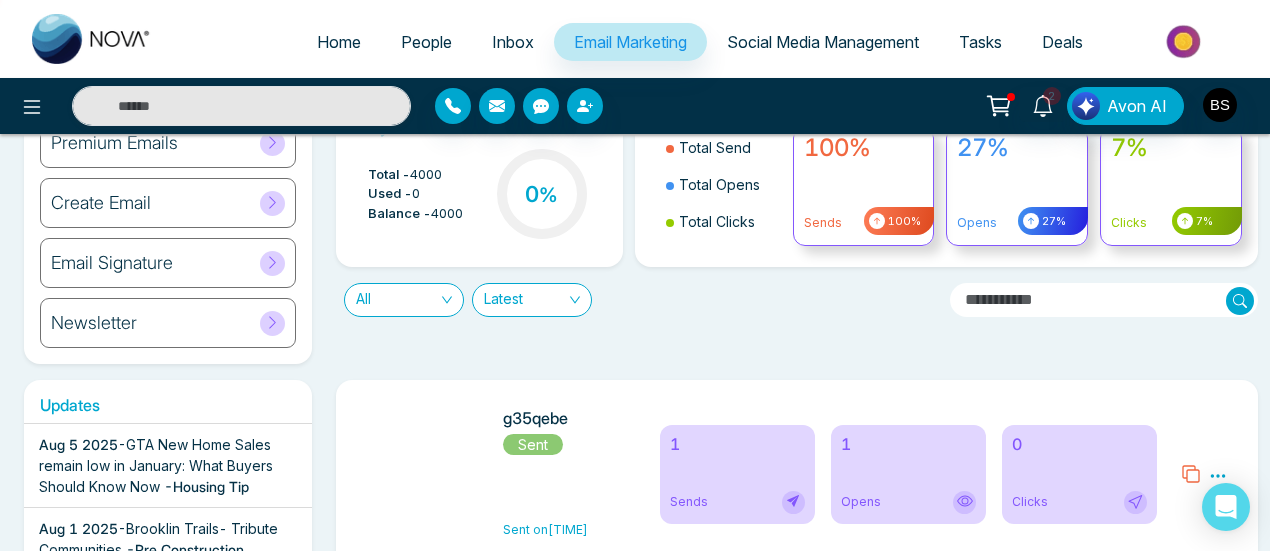 click on "Social Media Management" at bounding box center [823, 42] 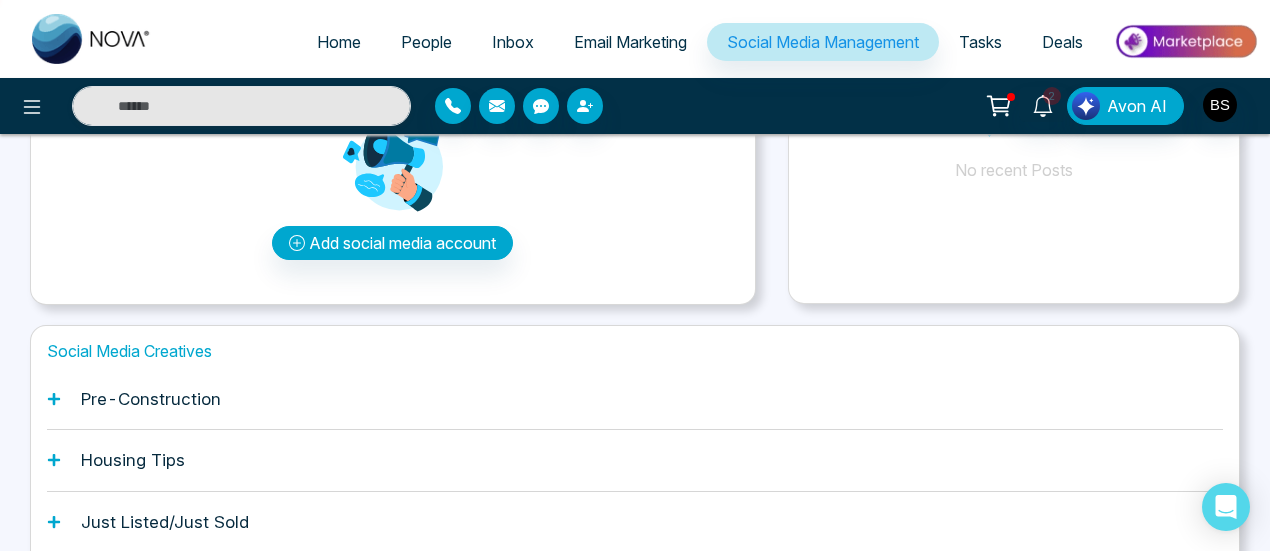 scroll, scrollTop: 366, scrollLeft: 0, axis: vertical 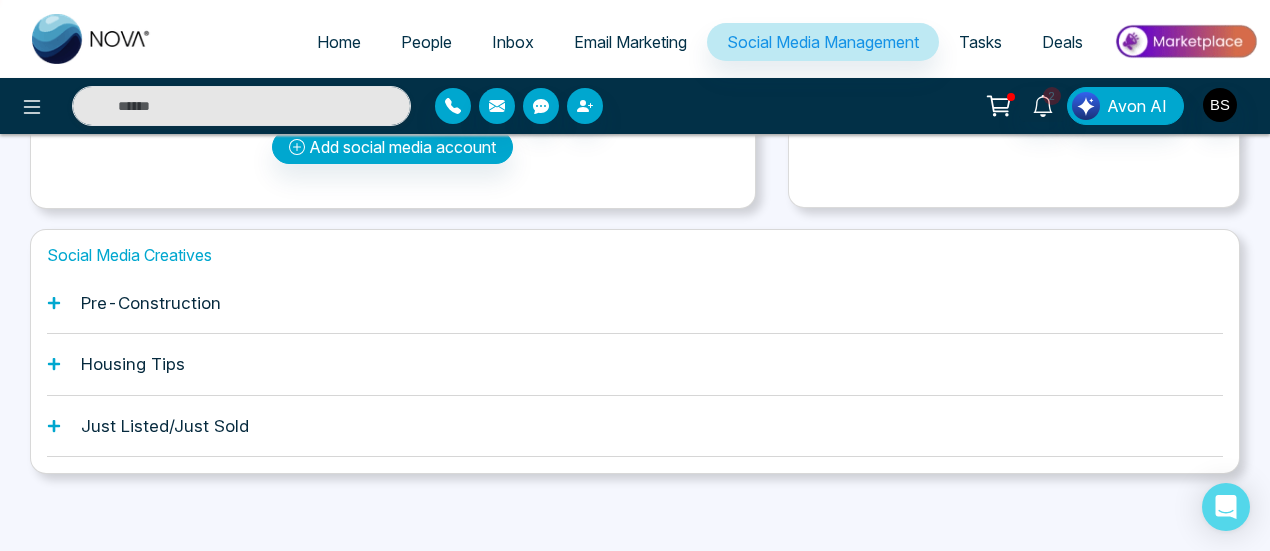 click on "Home" at bounding box center (339, 42) 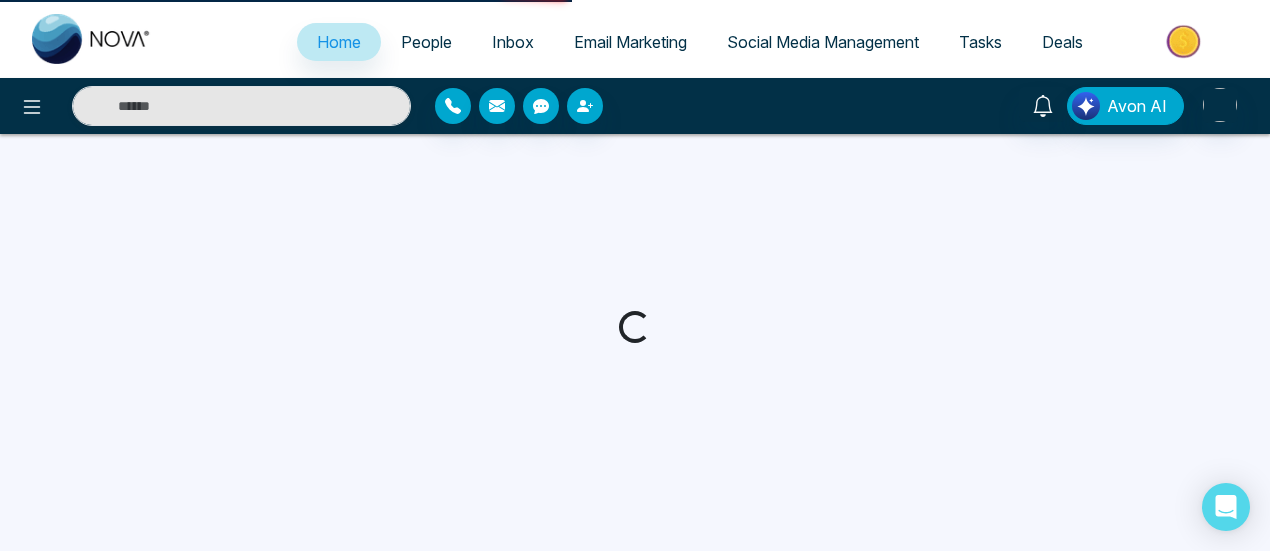 scroll, scrollTop: 0, scrollLeft: 0, axis: both 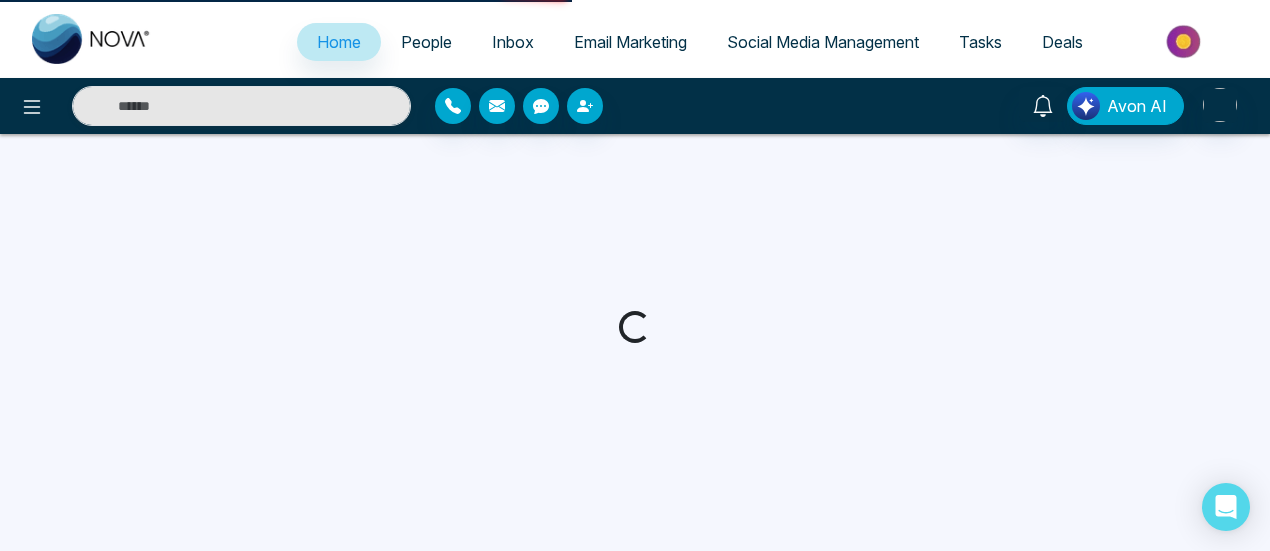 select on "*" 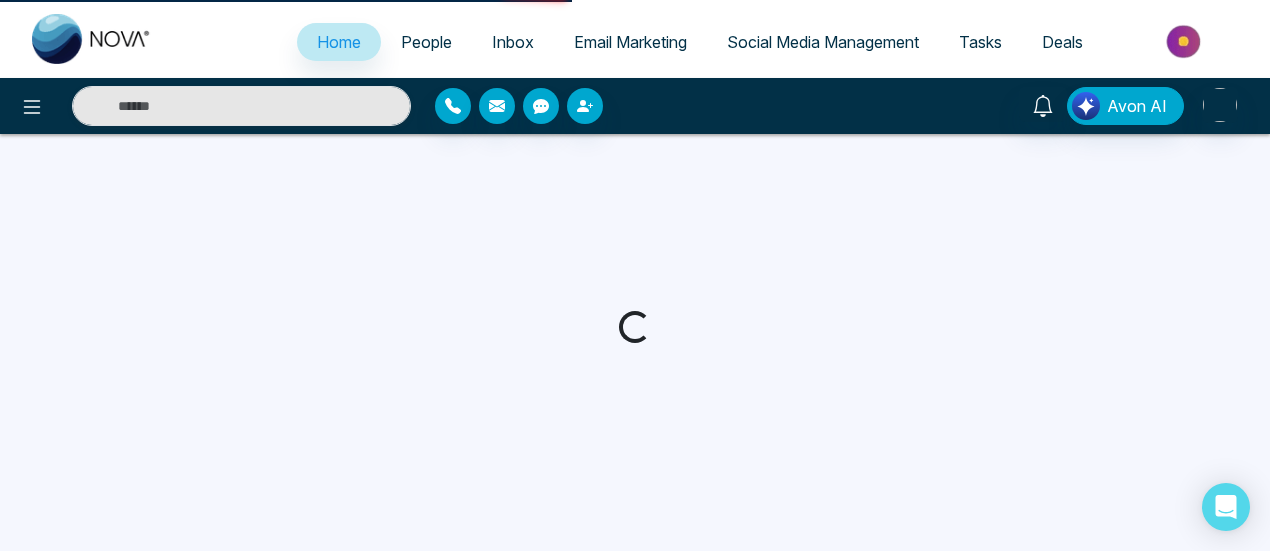 select on "*" 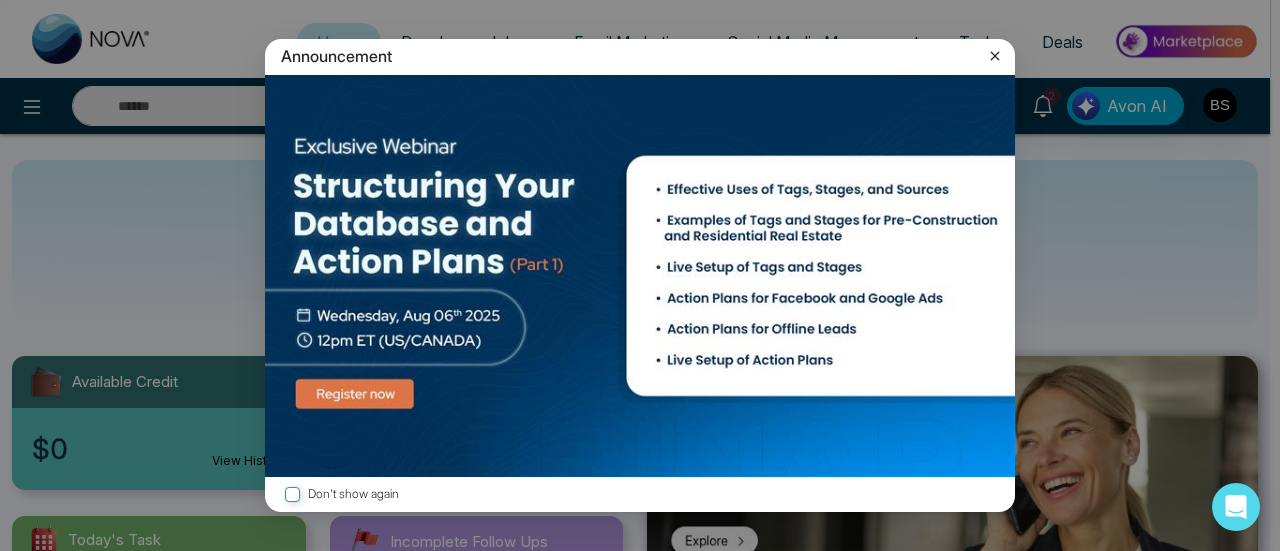 click on "Announcement" at bounding box center (640, 56) 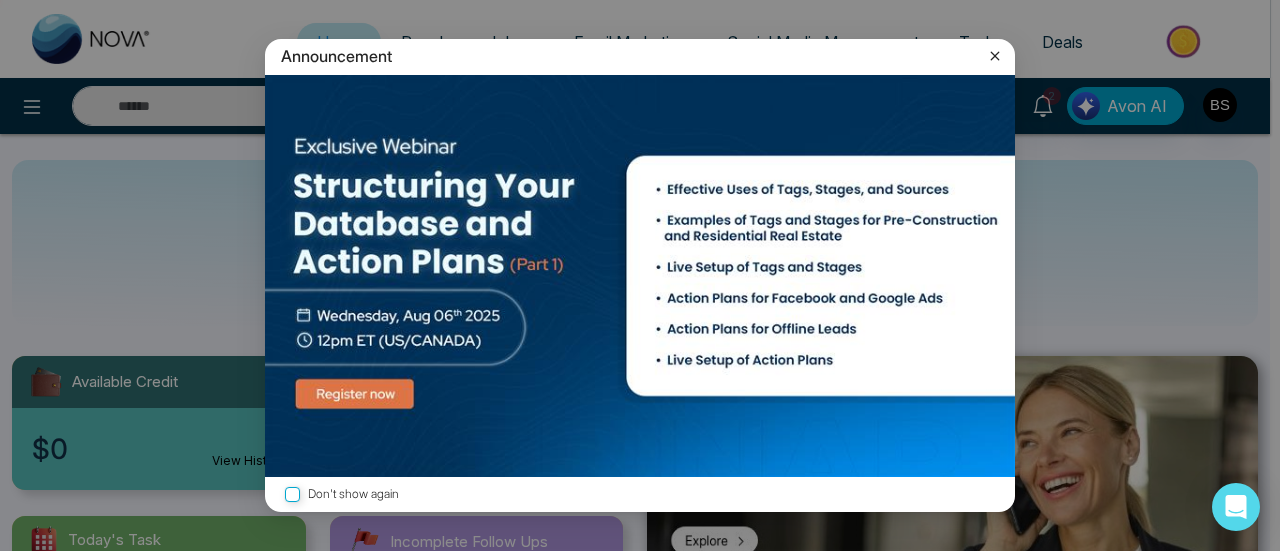 click 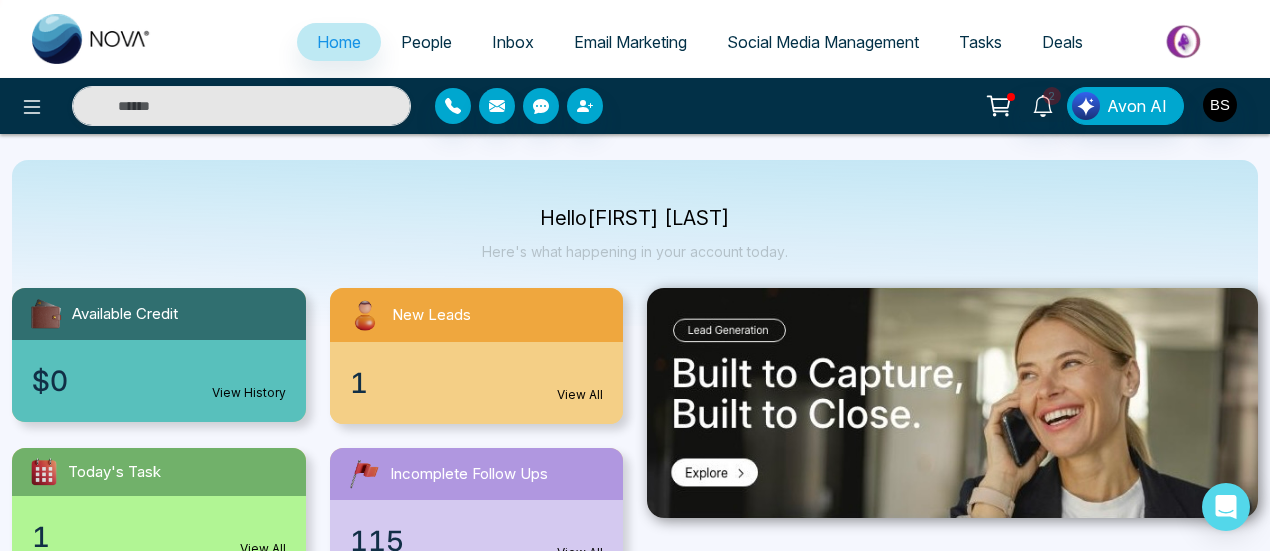 scroll, scrollTop: 100, scrollLeft: 0, axis: vertical 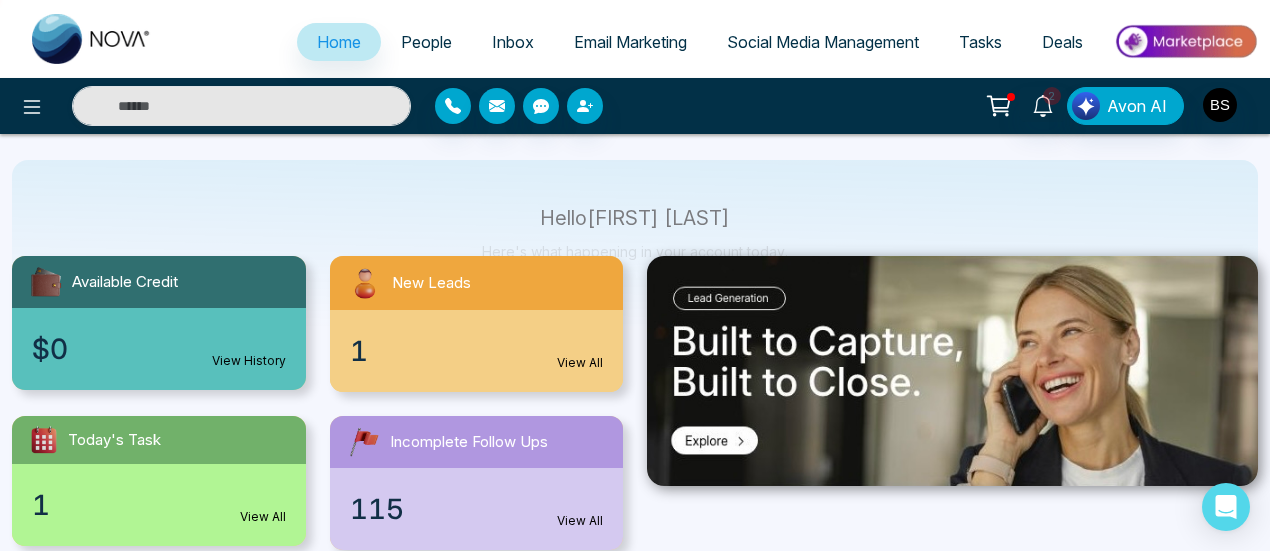 click at bounding box center (1185, 41) 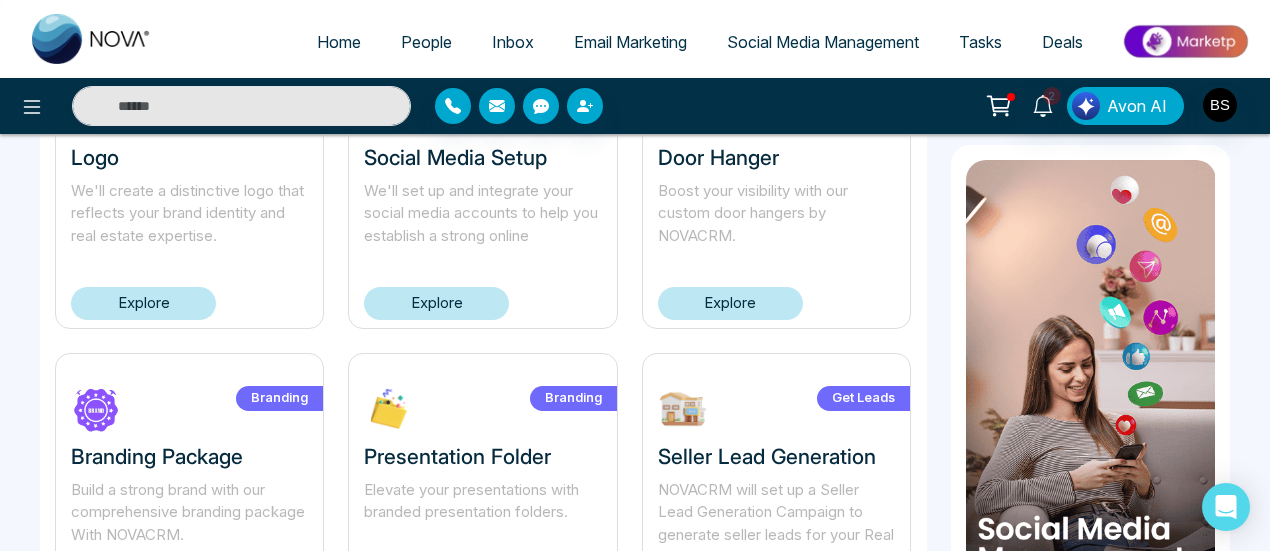 scroll, scrollTop: 400, scrollLeft: 0, axis: vertical 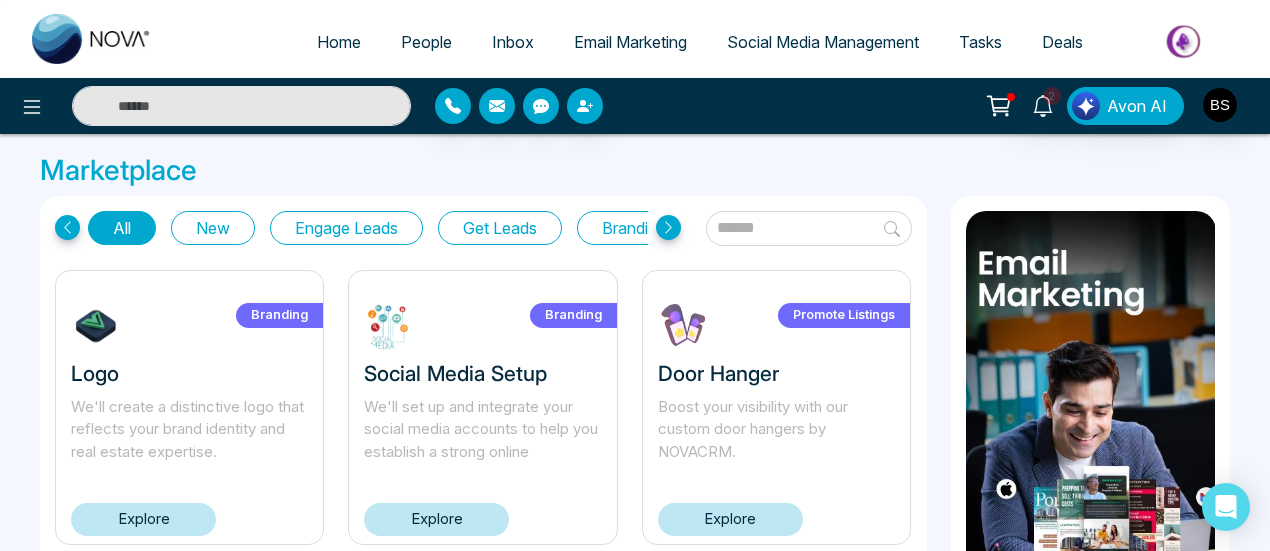 click 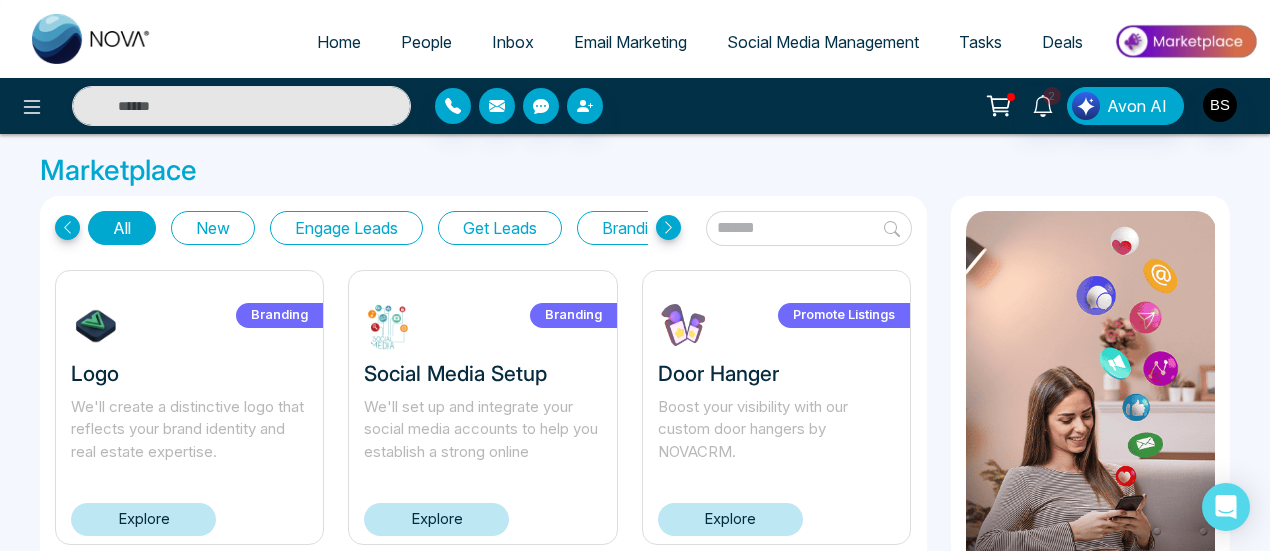 click on "Home" at bounding box center (339, 42) 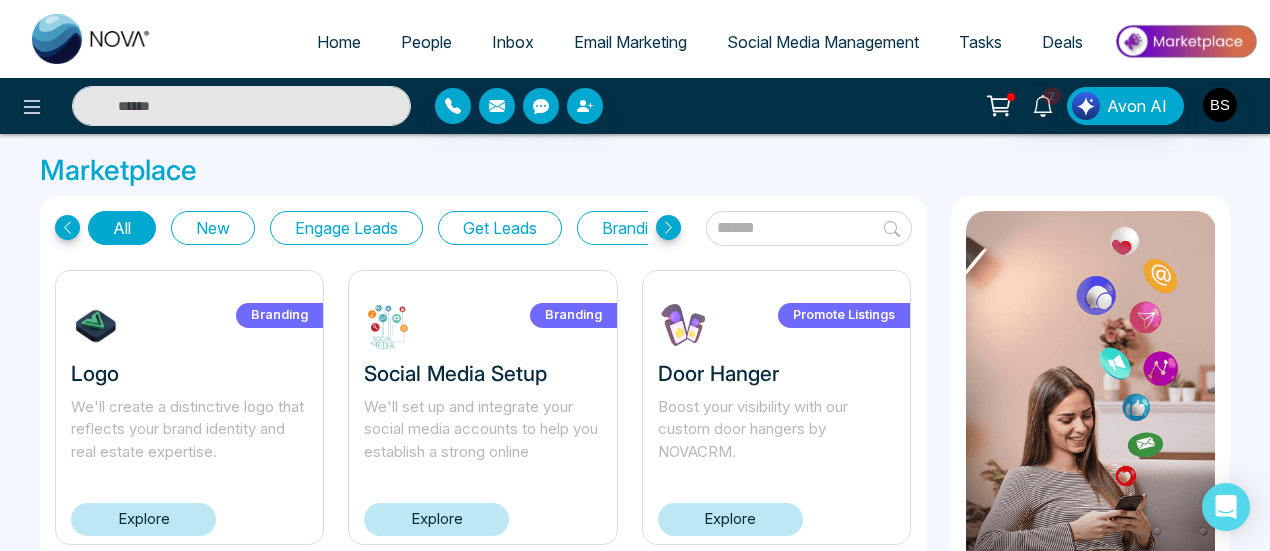 select on "*" 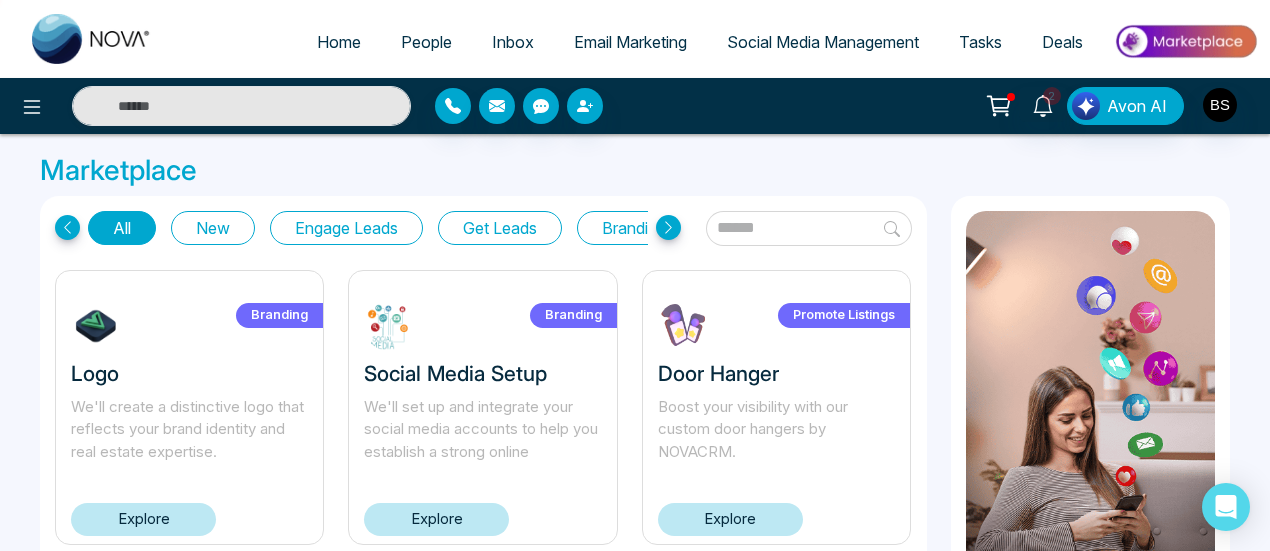 select on "*" 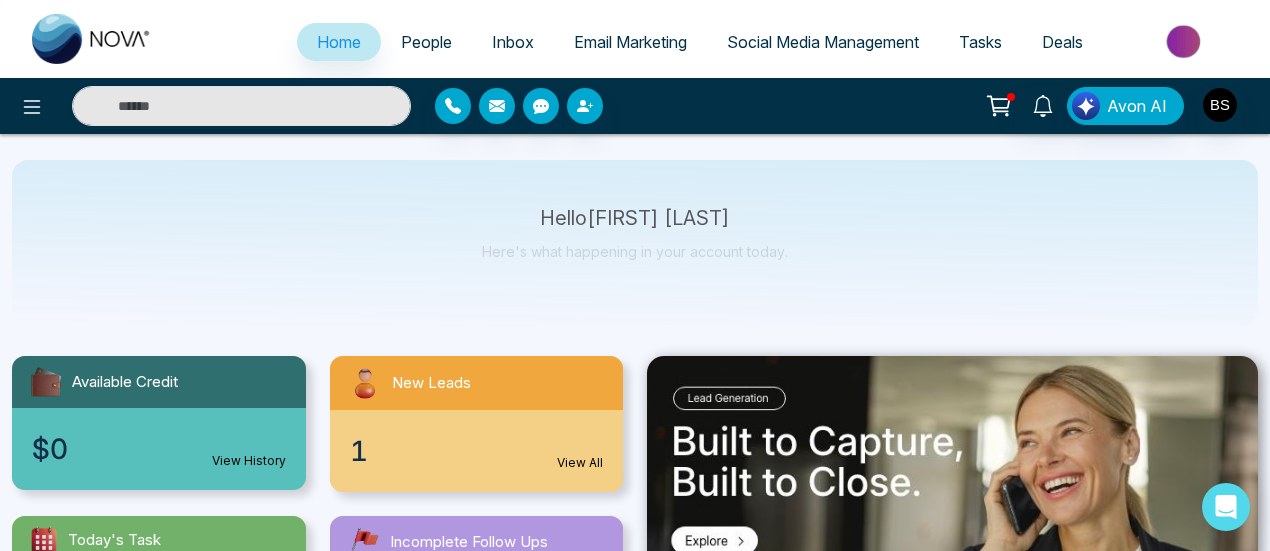 scroll, scrollTop: 100, scrollLeft: 0, axis: vertical 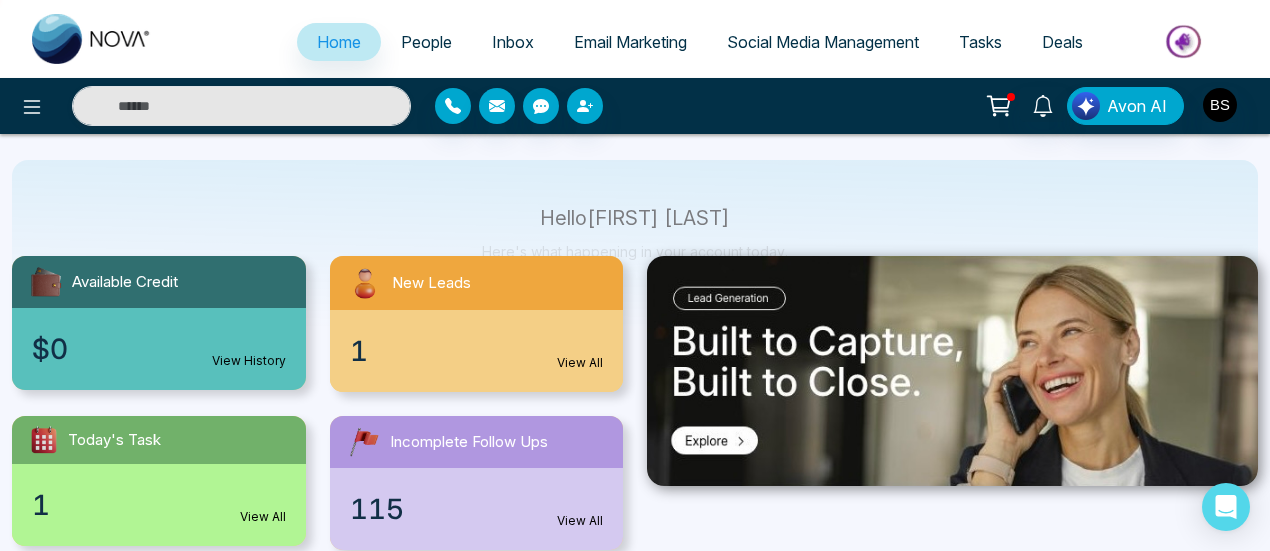 click on "$0 View History" at bounding box center (159, 349) 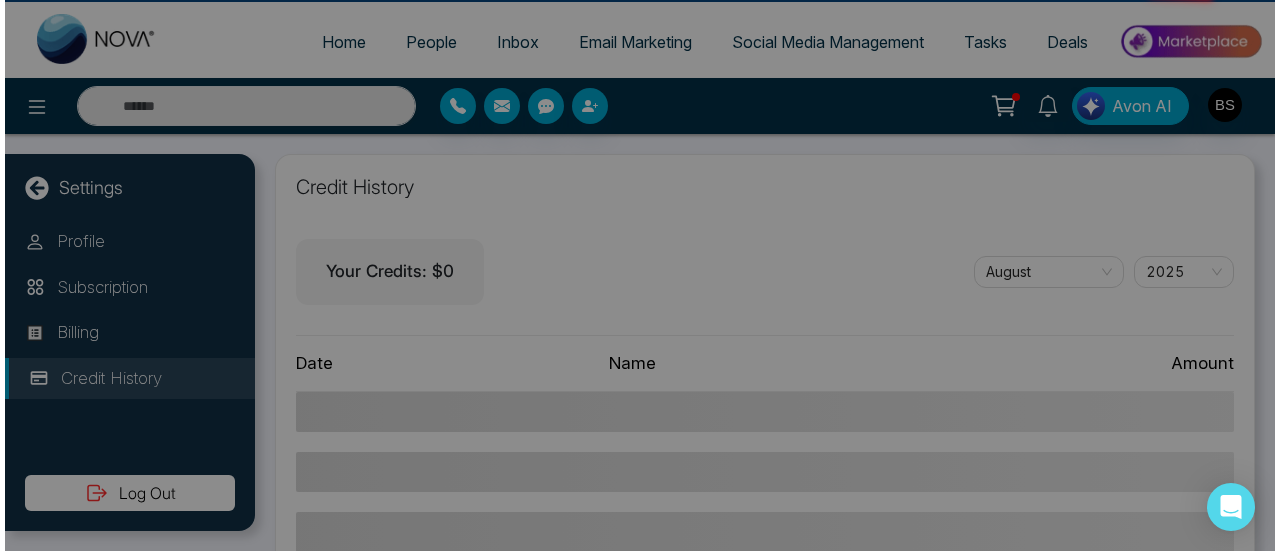 scroll, scrollTop: 0, scrollLeft: 0, axis: both 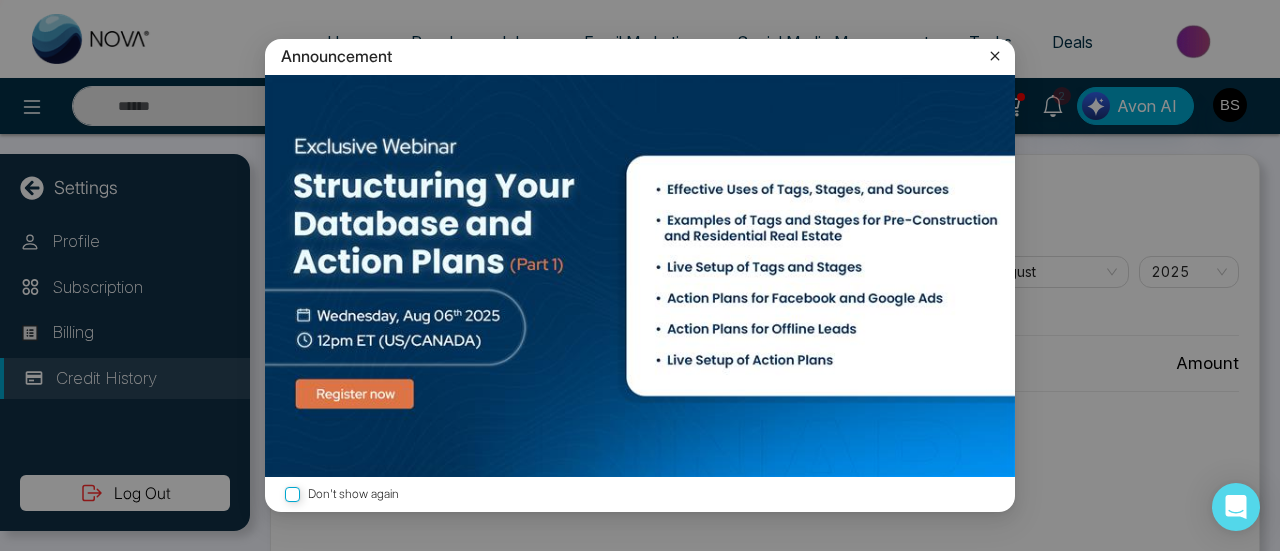 click 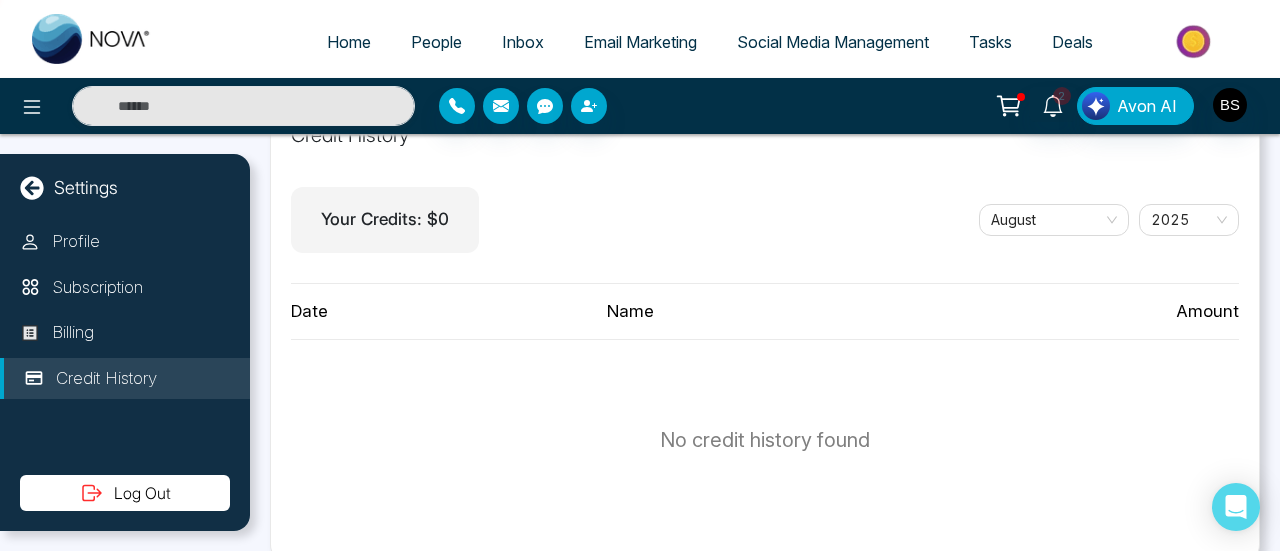 scroll, scrollTop: 80, scrollLeft: 0, axis: vertical 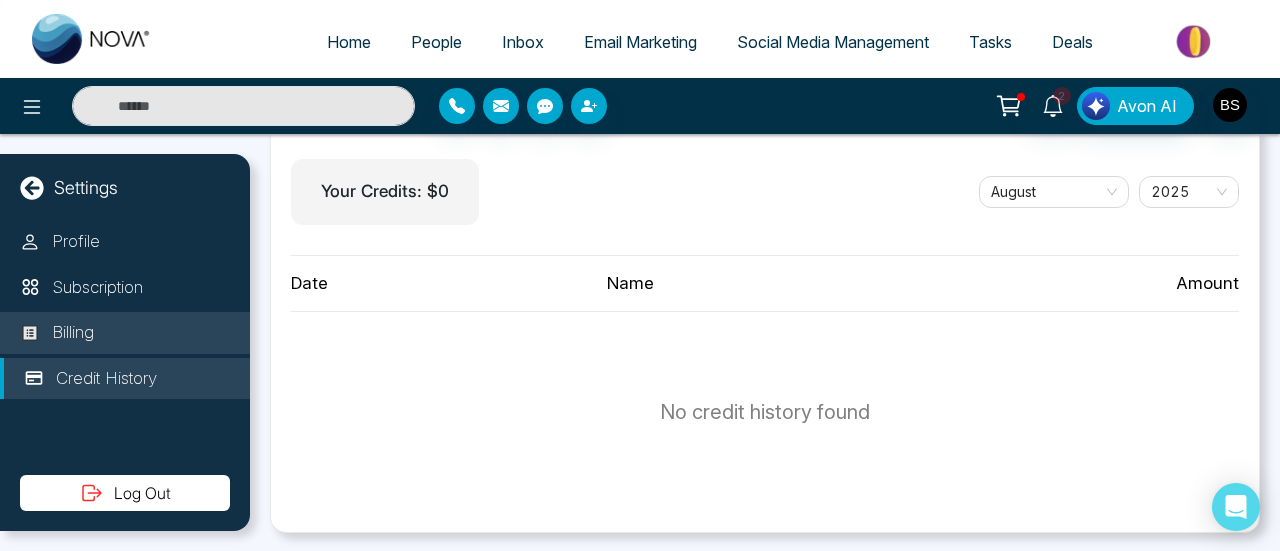 click on "Billing" at bounding box center (125, 333) 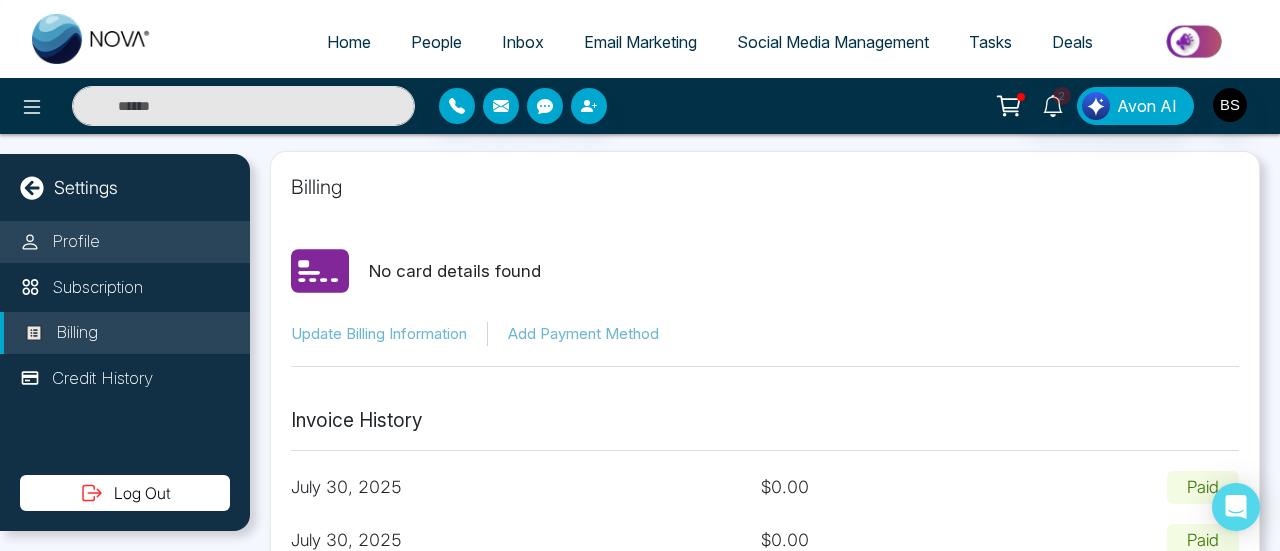 scroll, scrollTop: 0, scrollLeft: 0, axis: both 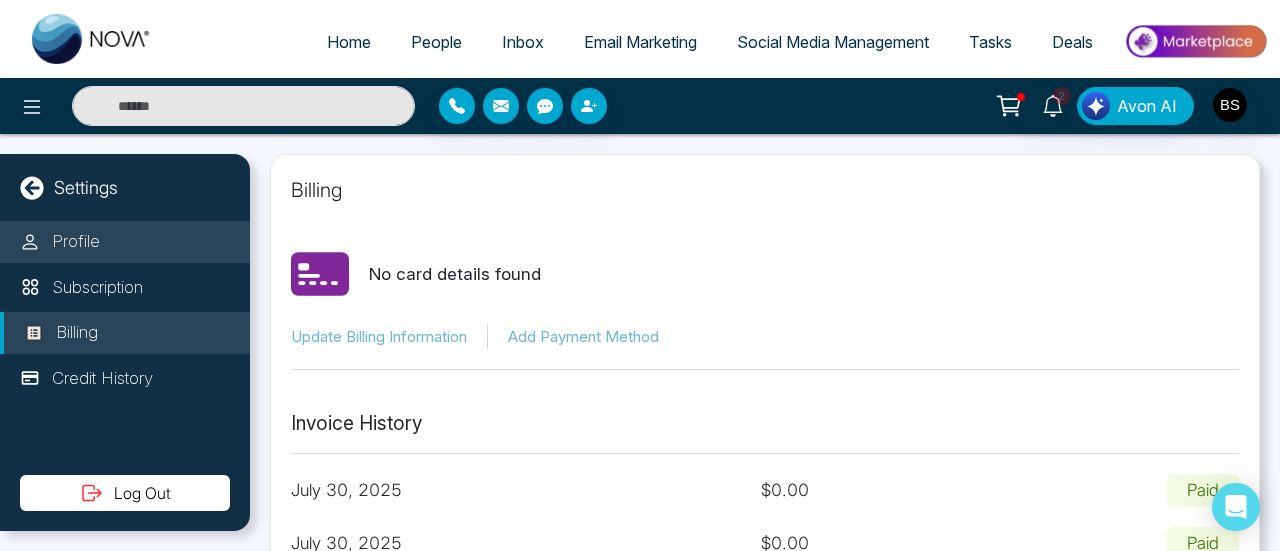 click on "Profile" at bounding box center (125, 242) 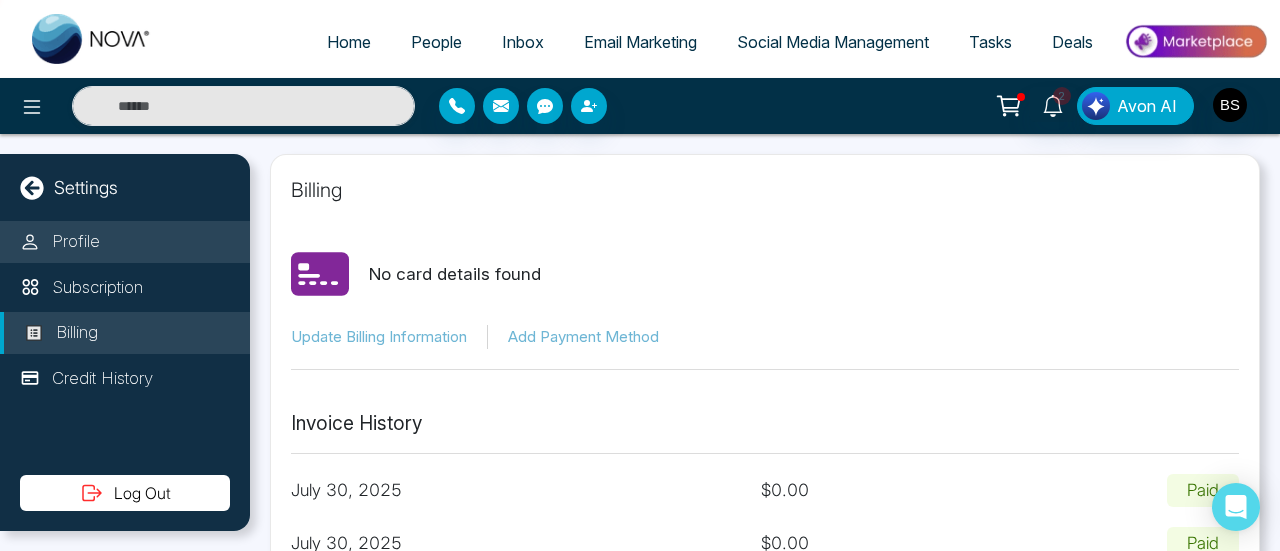select 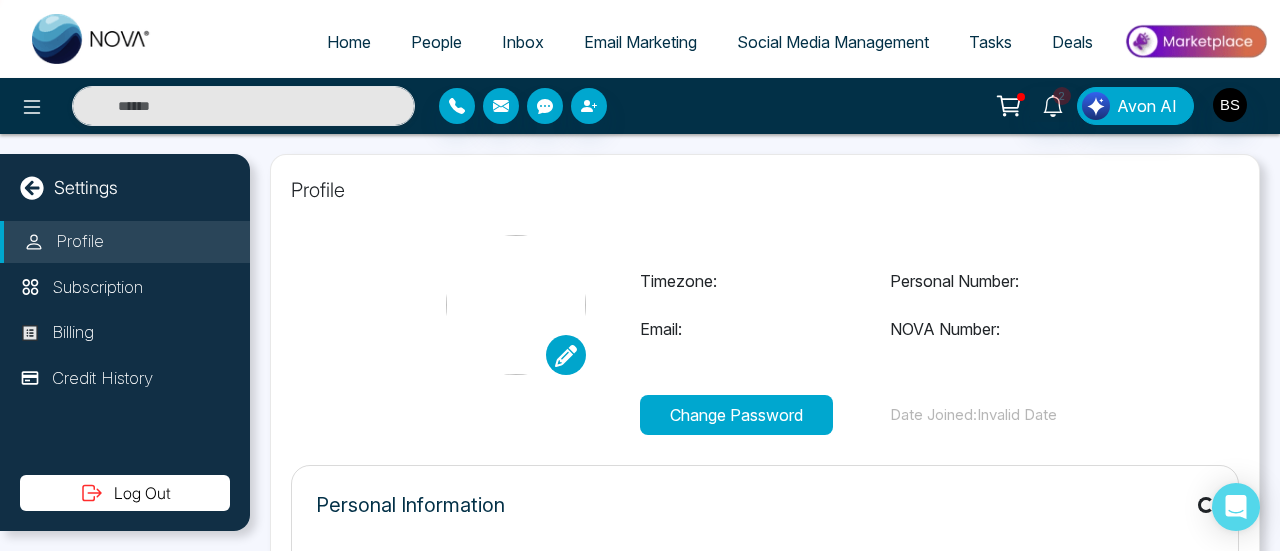type on "**********" 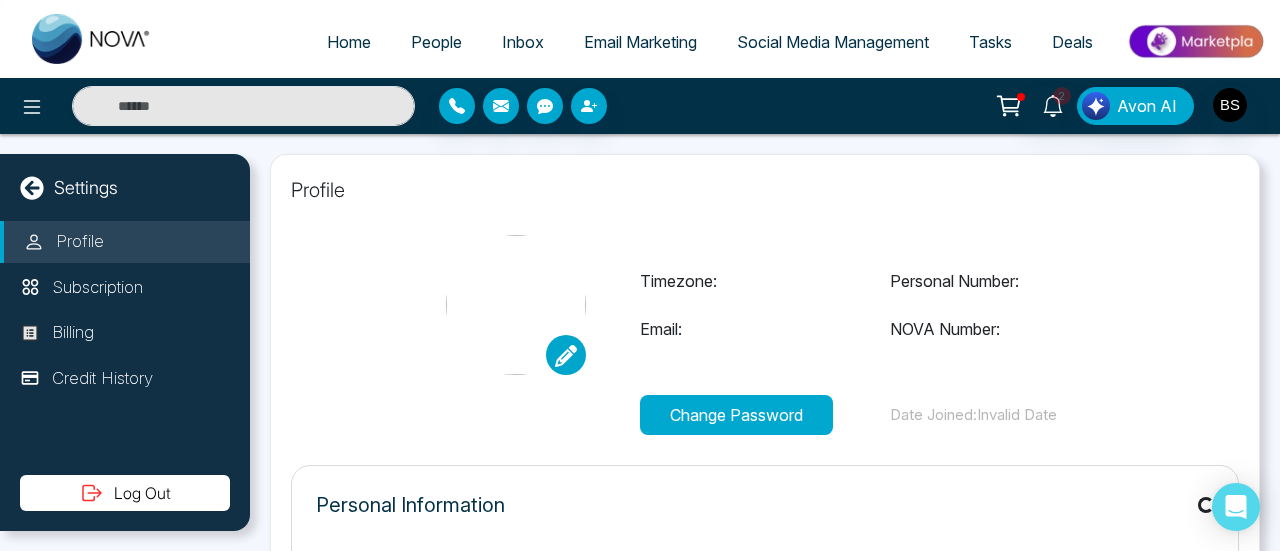type on "**********" 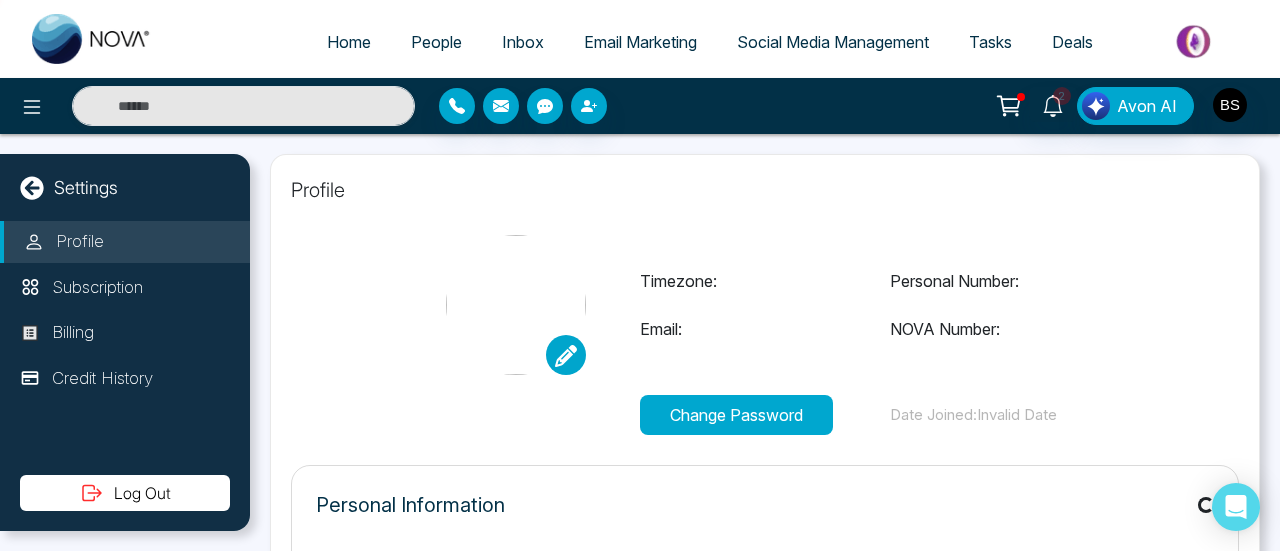 select on "***" 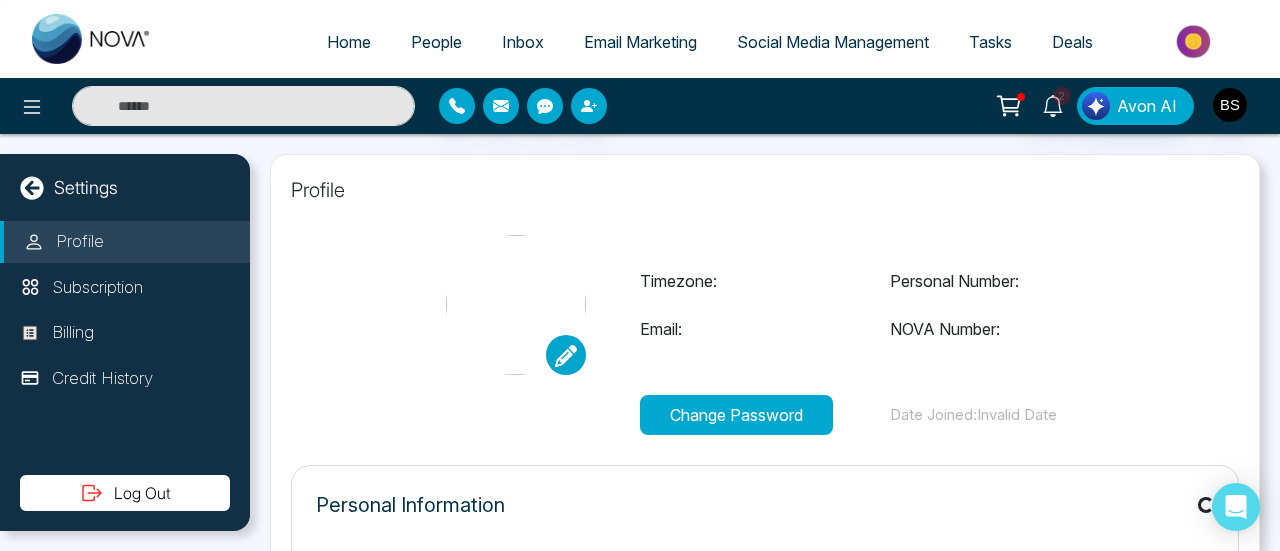 type on "**********" 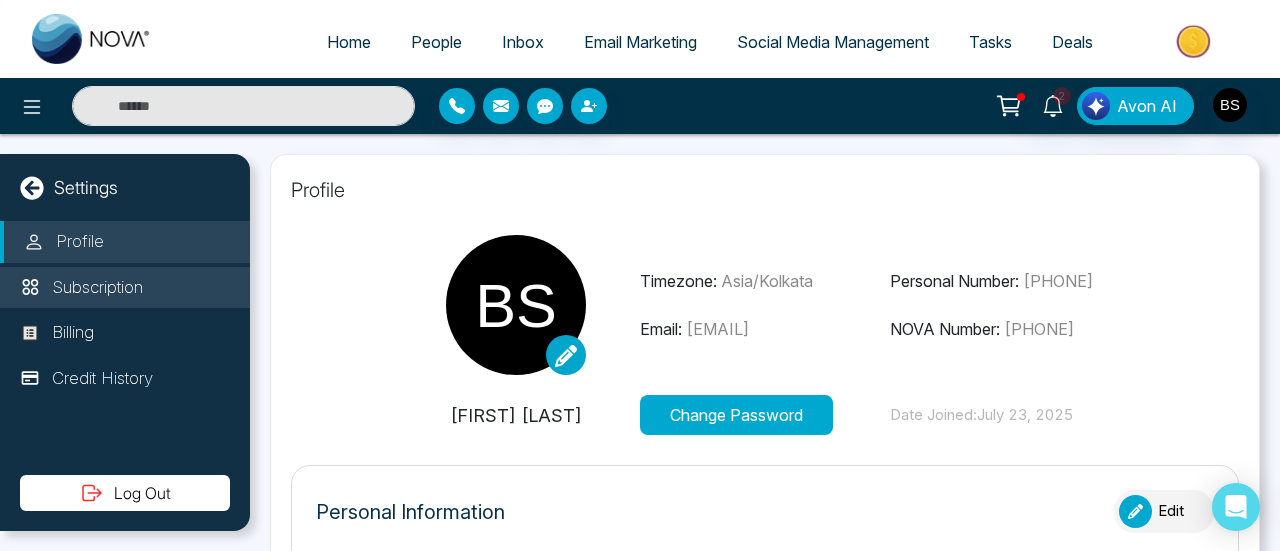 type on "***" 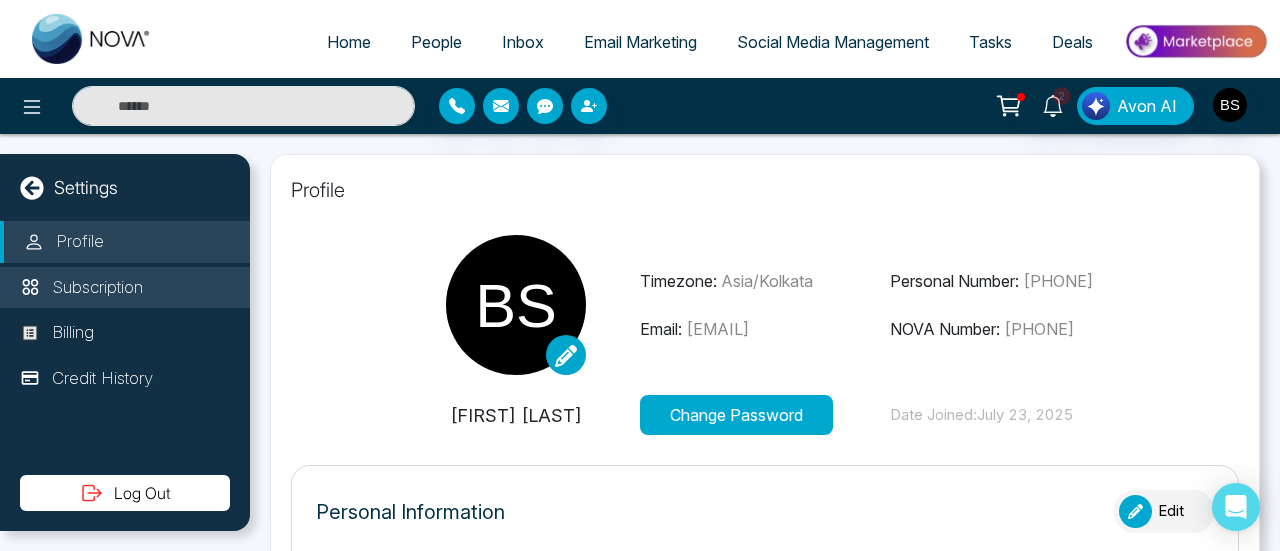 click on "Subscription" at bounding box center (125, 288) 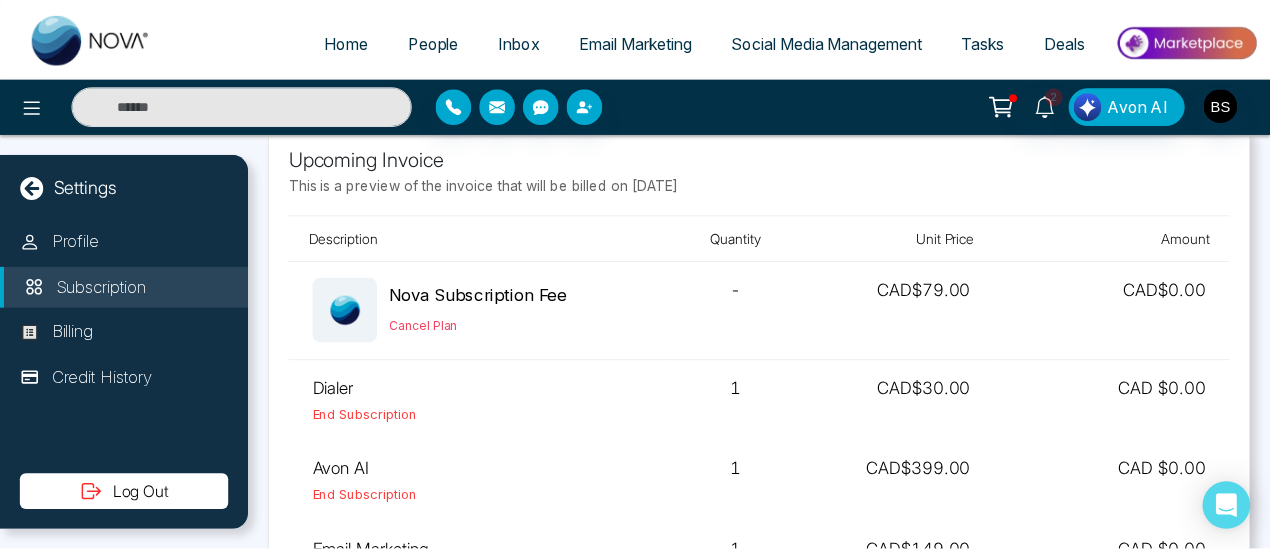 scroll, scrollTop: 0, scrollLeft: 0, axis: both 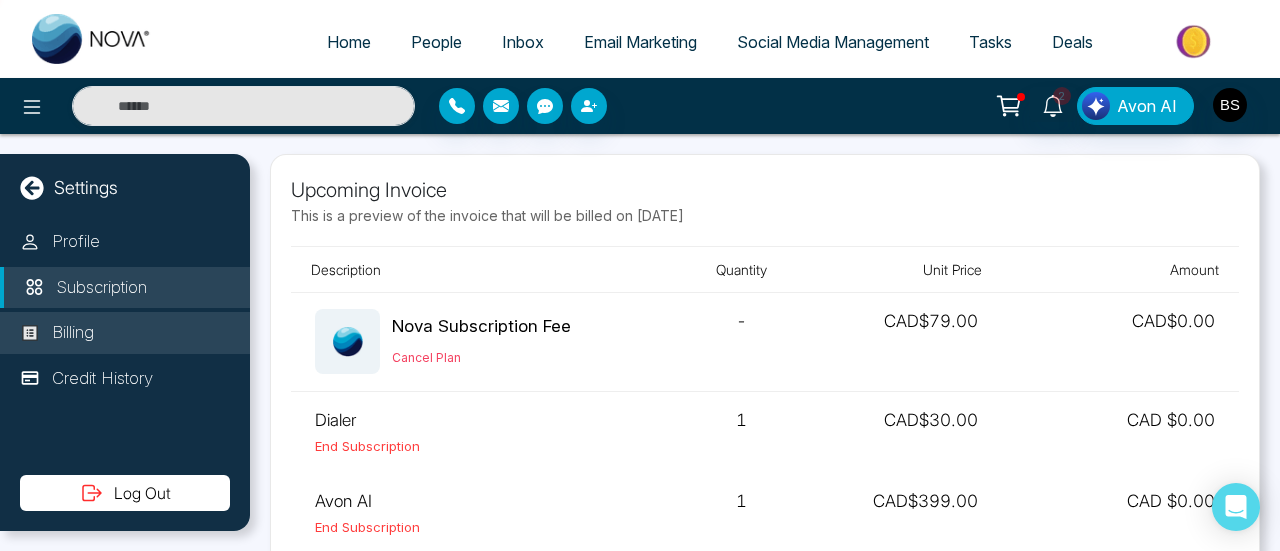 click on "Billing" at bounding box center [125, 333] 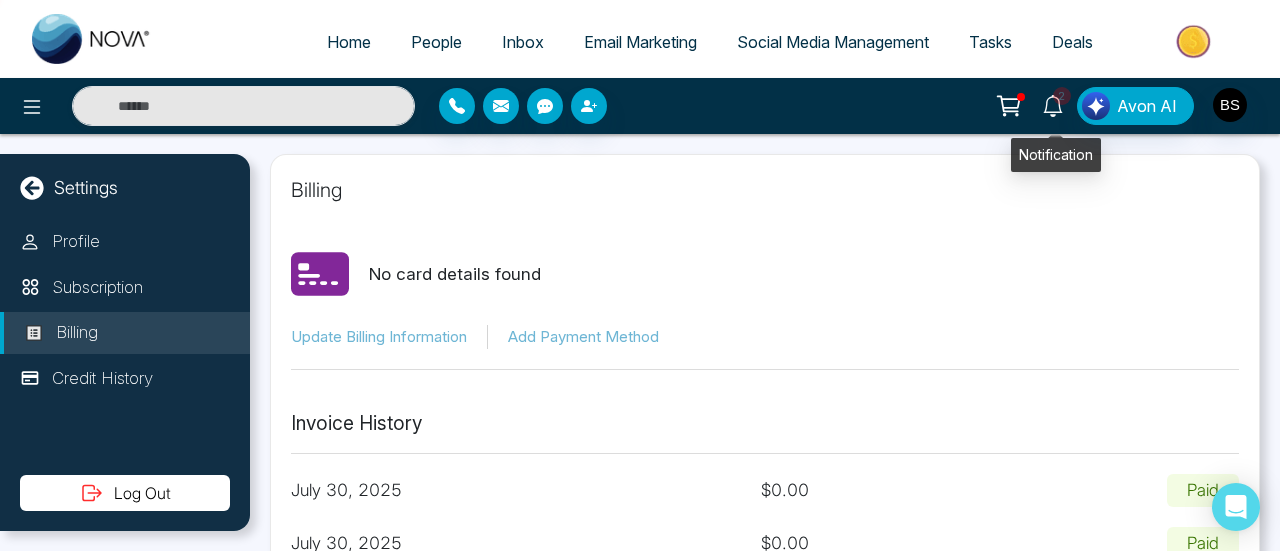 click 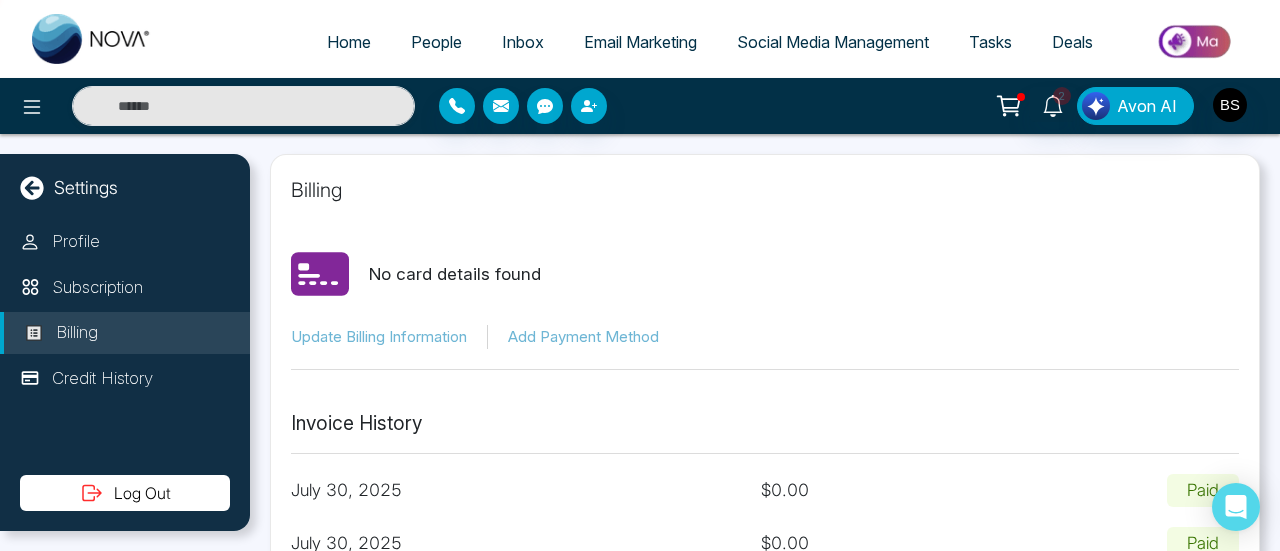click on "2 Notifications (2) Mark all as Read Bi Task Reminder Task Name: Task
Type: Follow Up - Anit  Aug 06, 2025, 07:33 AM Bi New Email From: Anit  Aug 05, 2025, 08:10 PM View All Notifications Avon AI" at bounding box center [640, 106] 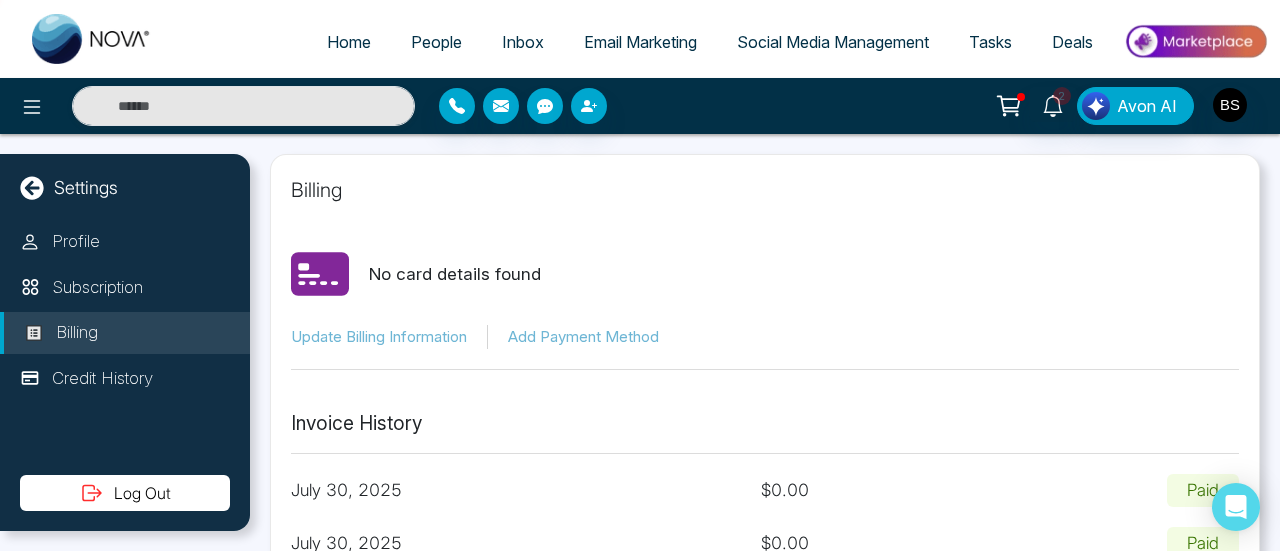 click on "Home" at bounding box center (349, 42) 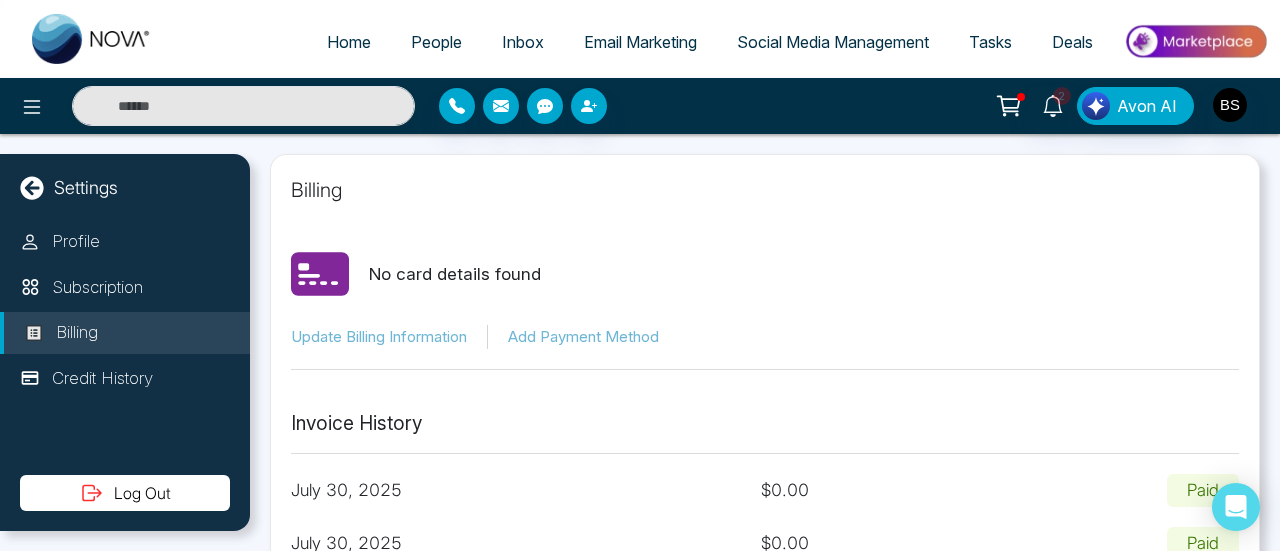 select on "*" 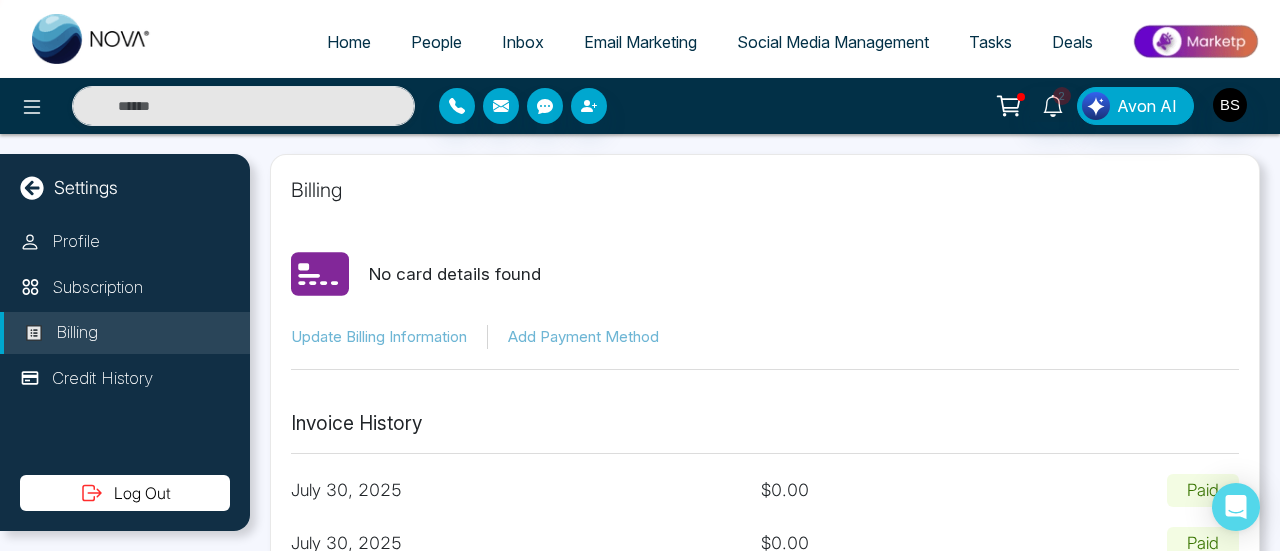 select on "*" 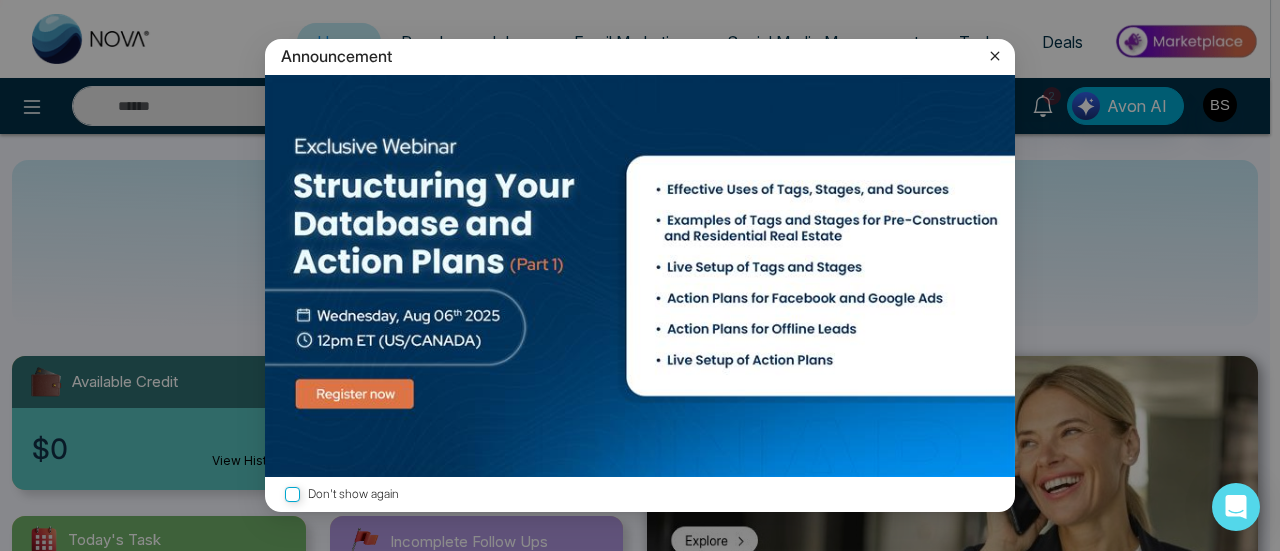 click 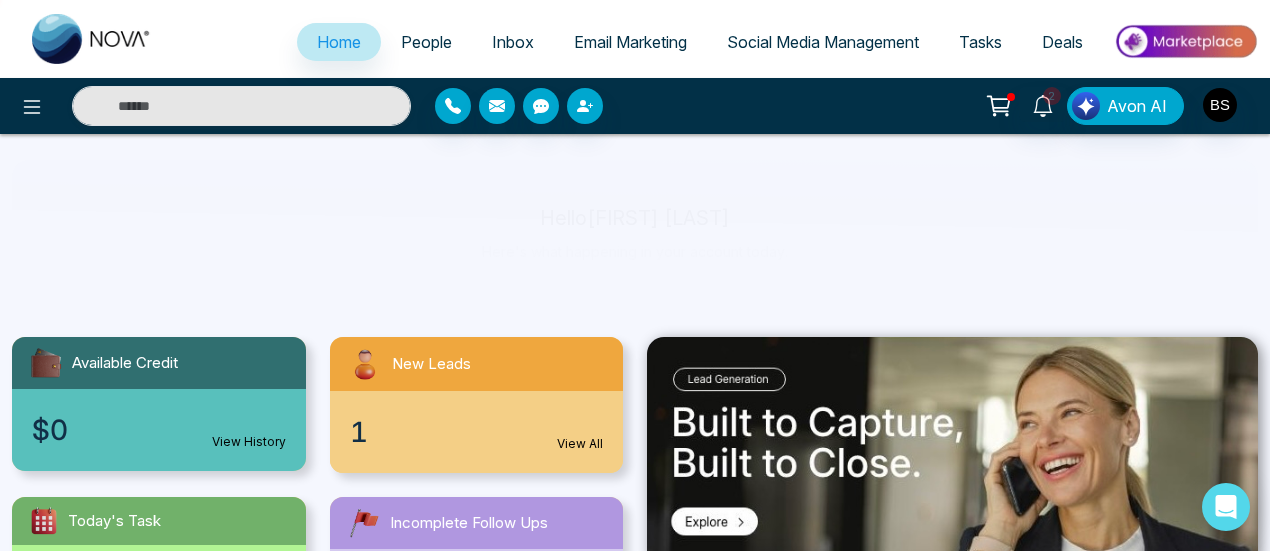 scroll, scrollTop: 0, scrollLeft: 0, axis: both 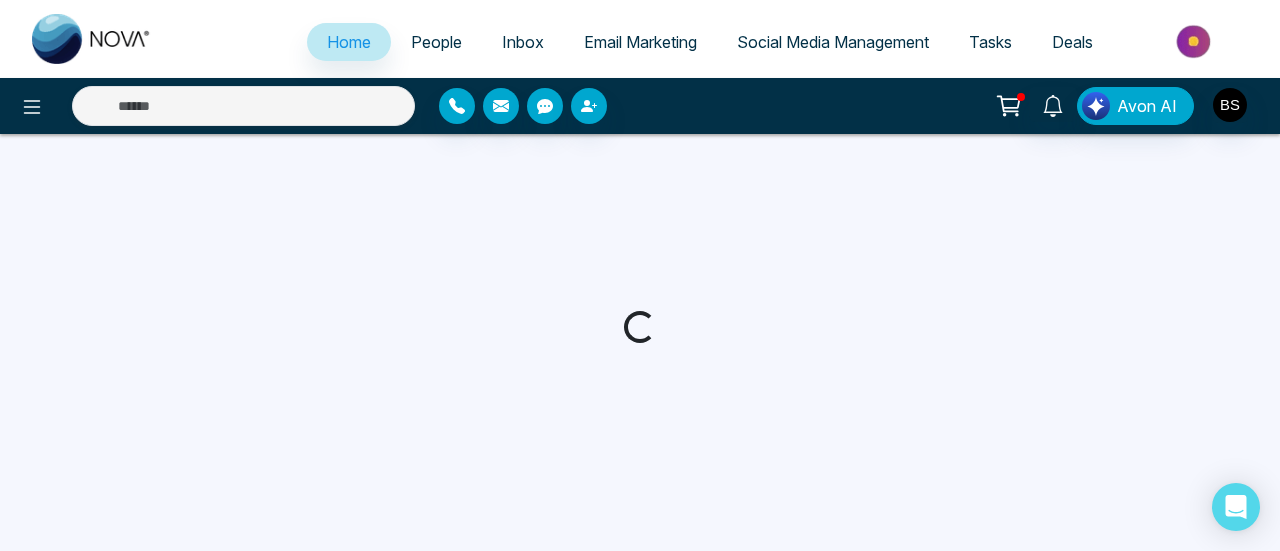 select on "*" 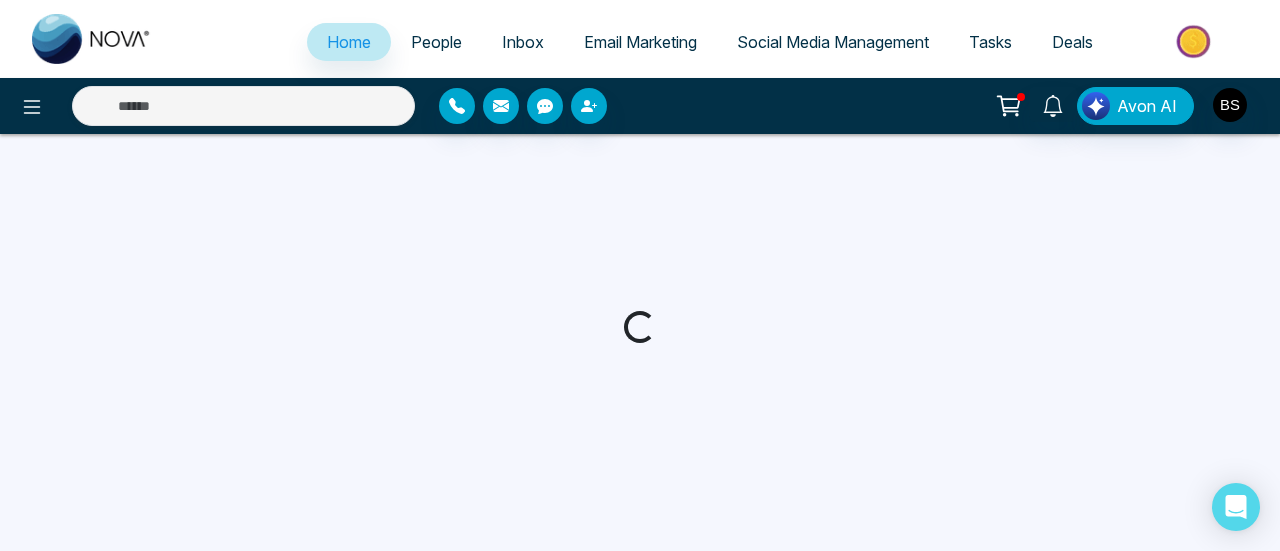 select on "*" 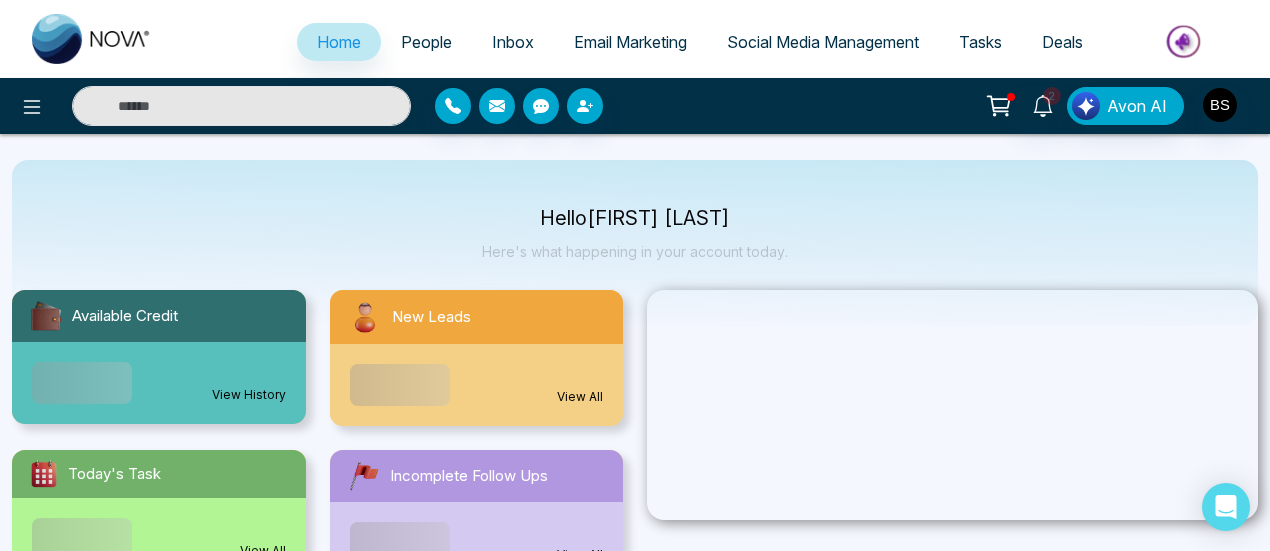 scroll, scrollTop: 200, scrollLeft: 0, axis: vertical 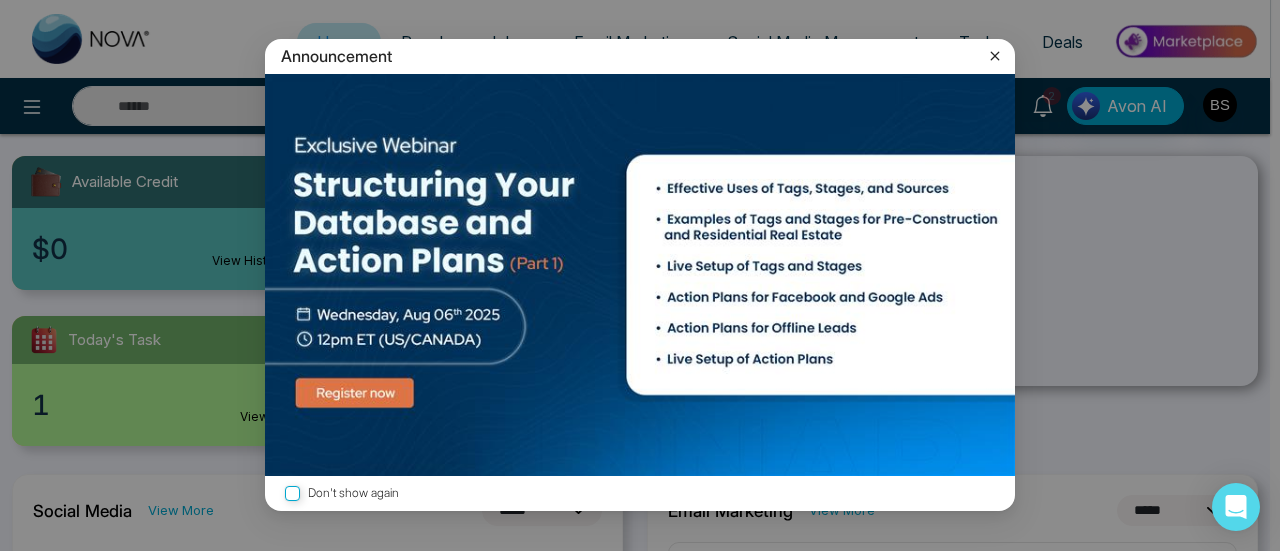 click on "Announcement   Don't show again" at bounding box center (640, 275) 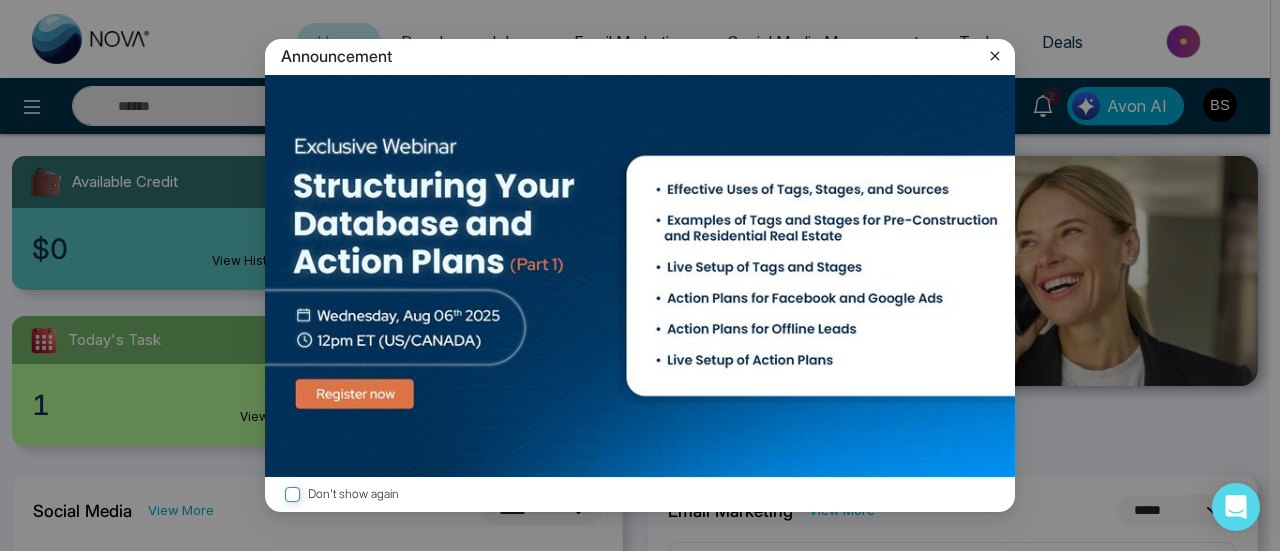 click on "Don't show again" at bounding box center (640, 494) 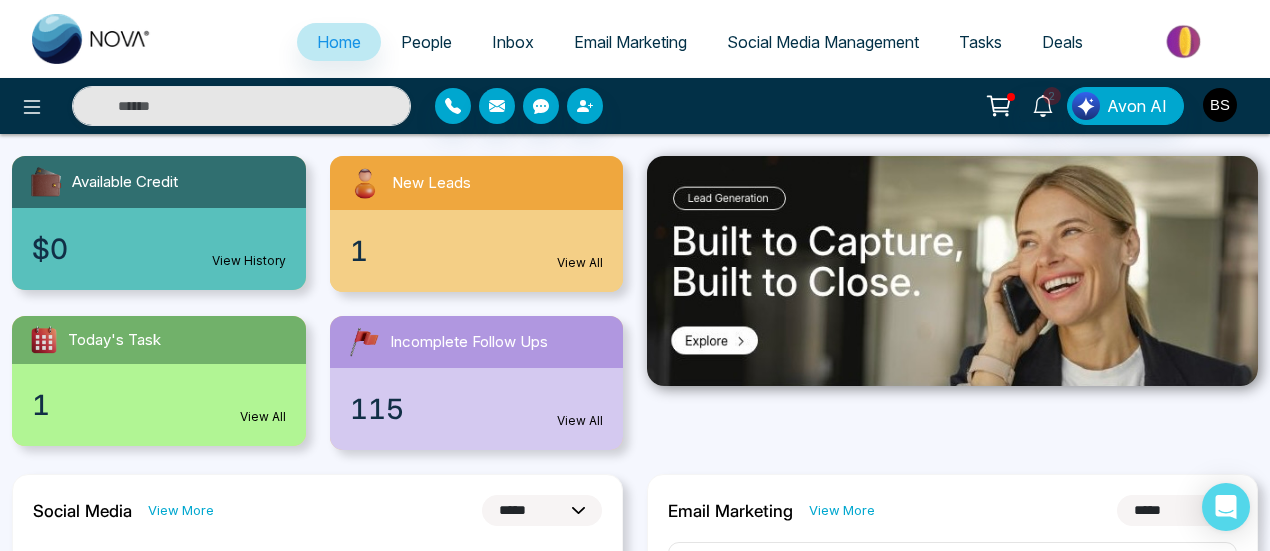 click at bounding box center [1220, 105] 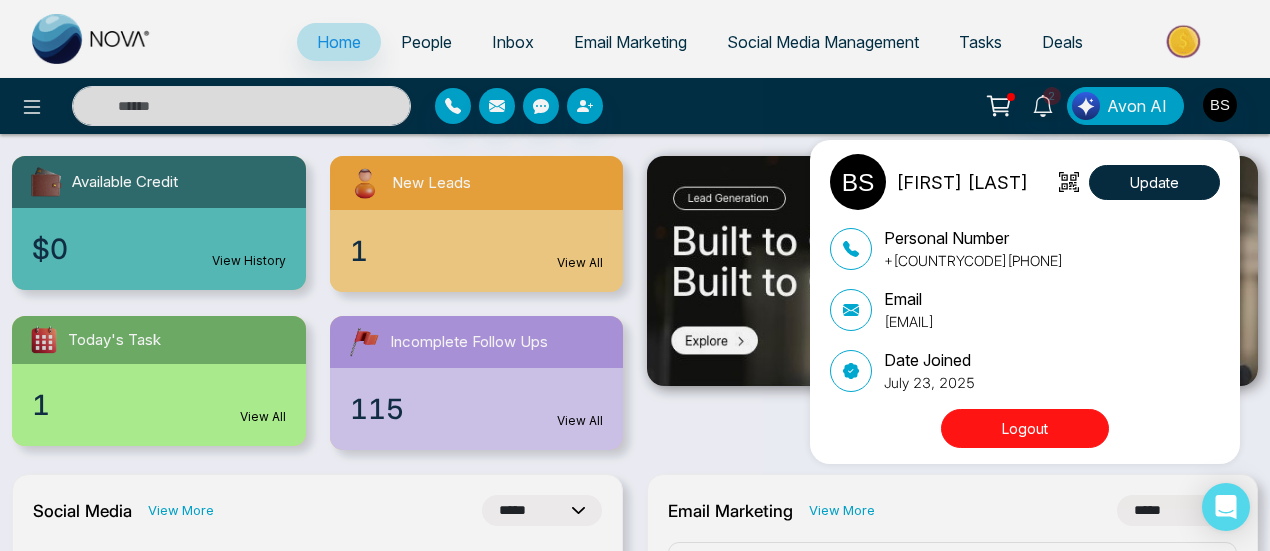 click on "Bishaljit Sarkar Update Personal Number +919804192162 Email bishaljit@mmnovatech.com Date Joined July 23, 2025 Logout" at bounding box center [635, 275] 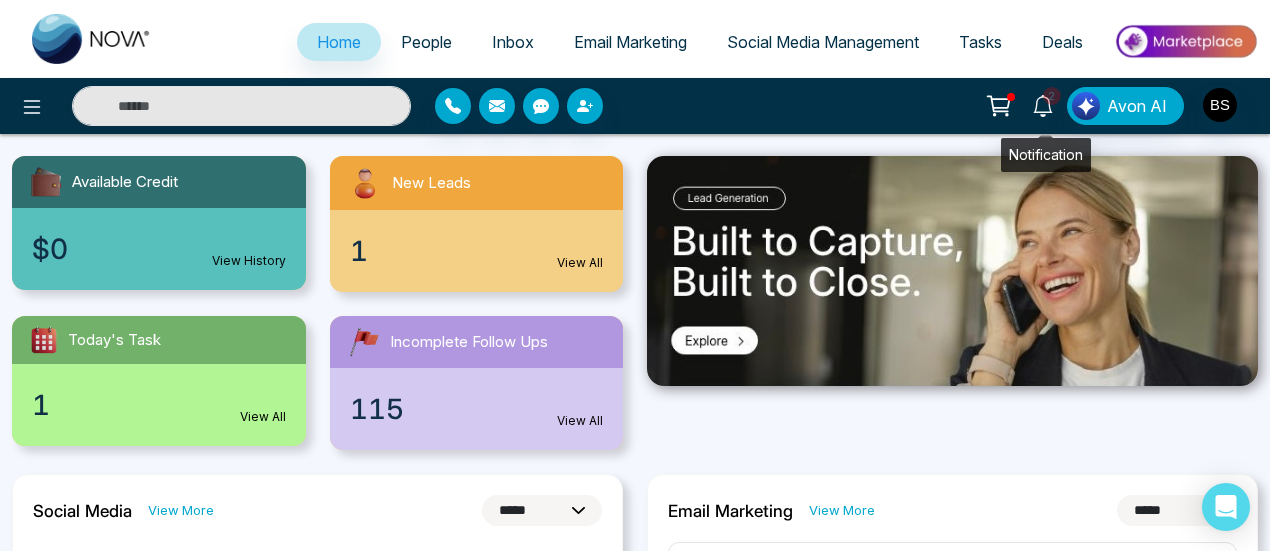 click on "2" at bounding box center (1043, 104) 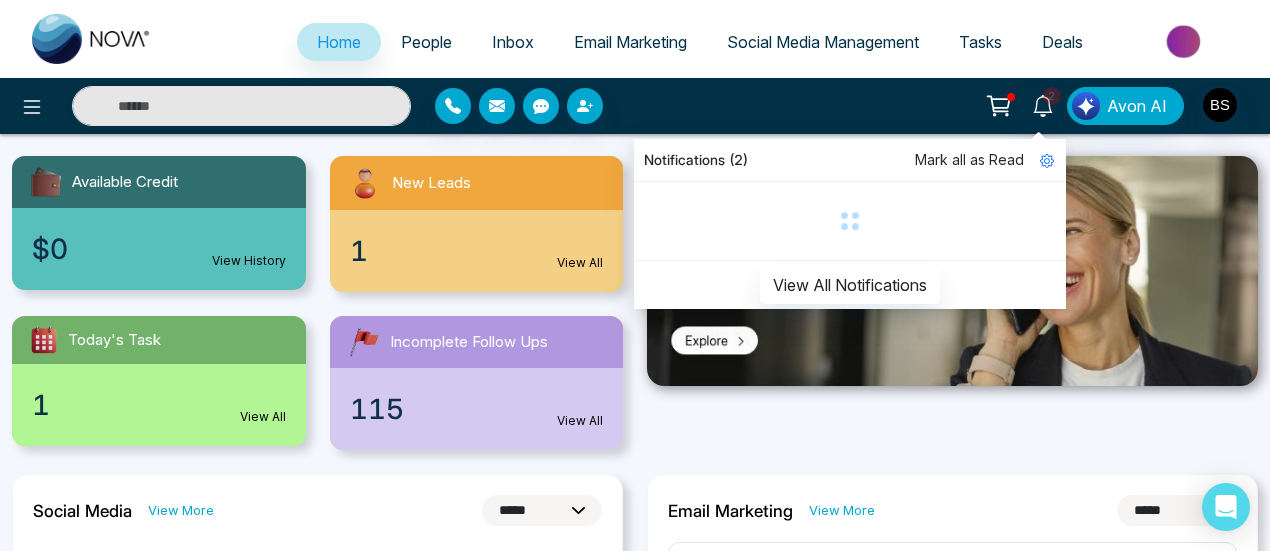 click 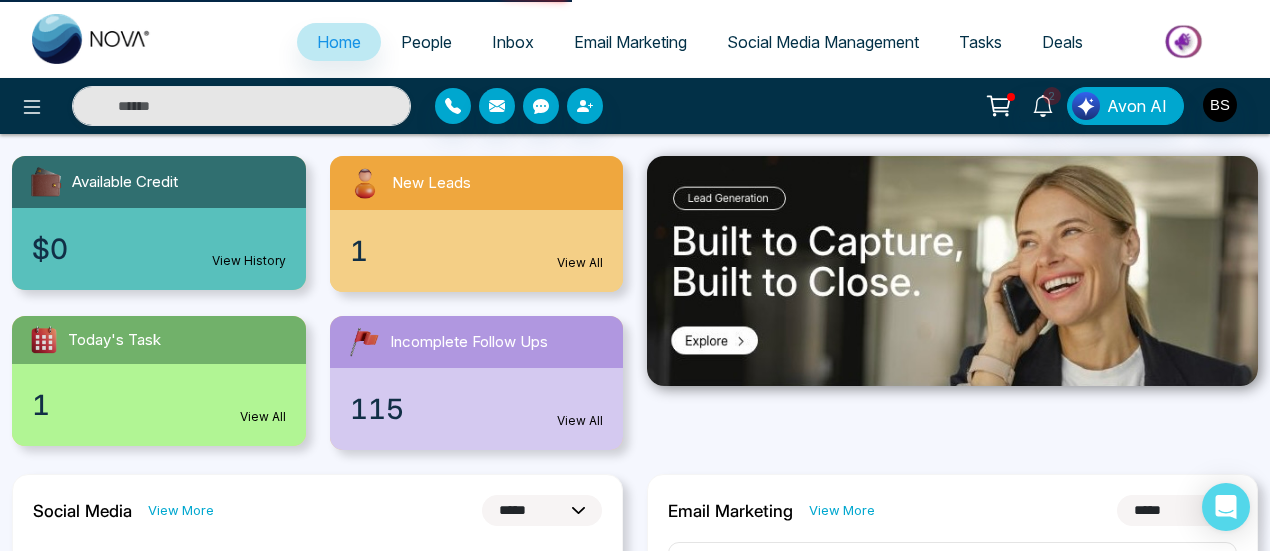 click 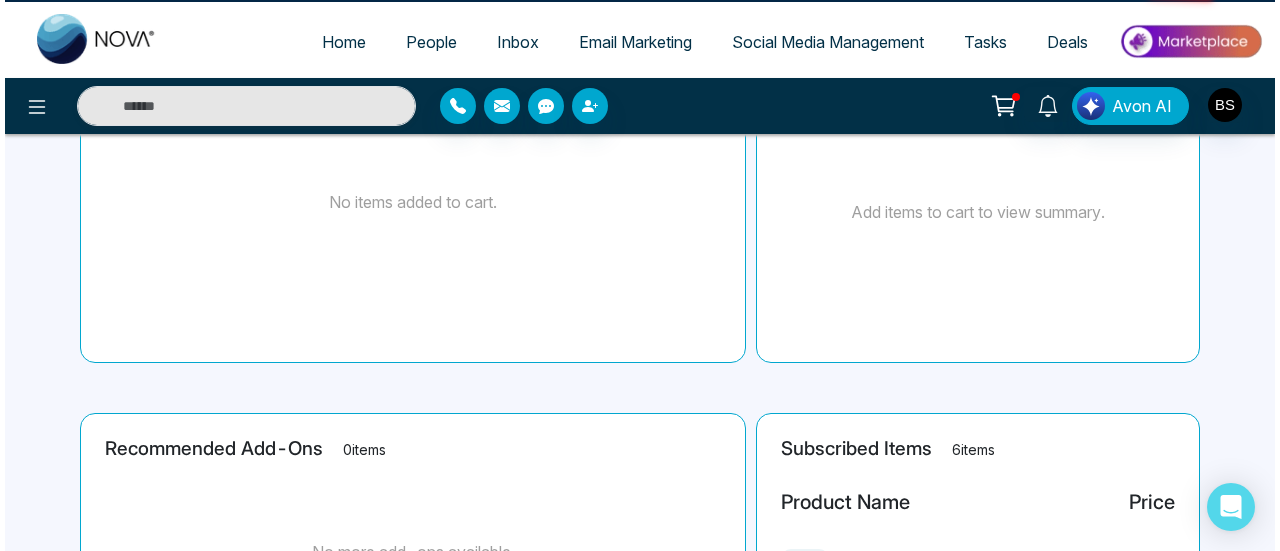scroll, scrollTop: 0, scrollLeft: 0, axis: both 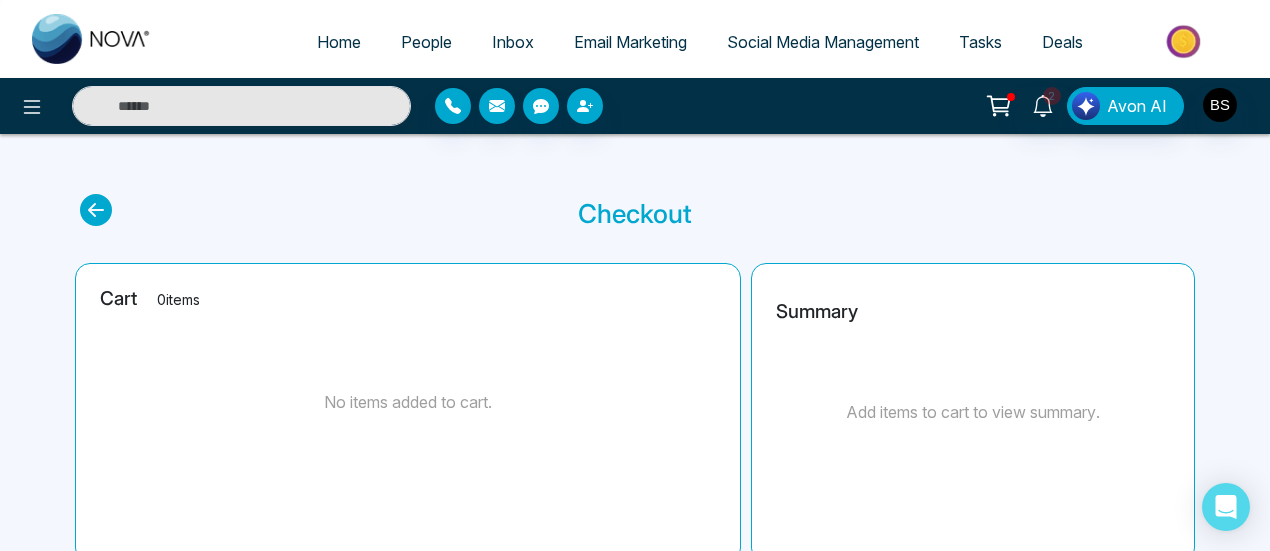click at bounding box center (1185, 41) 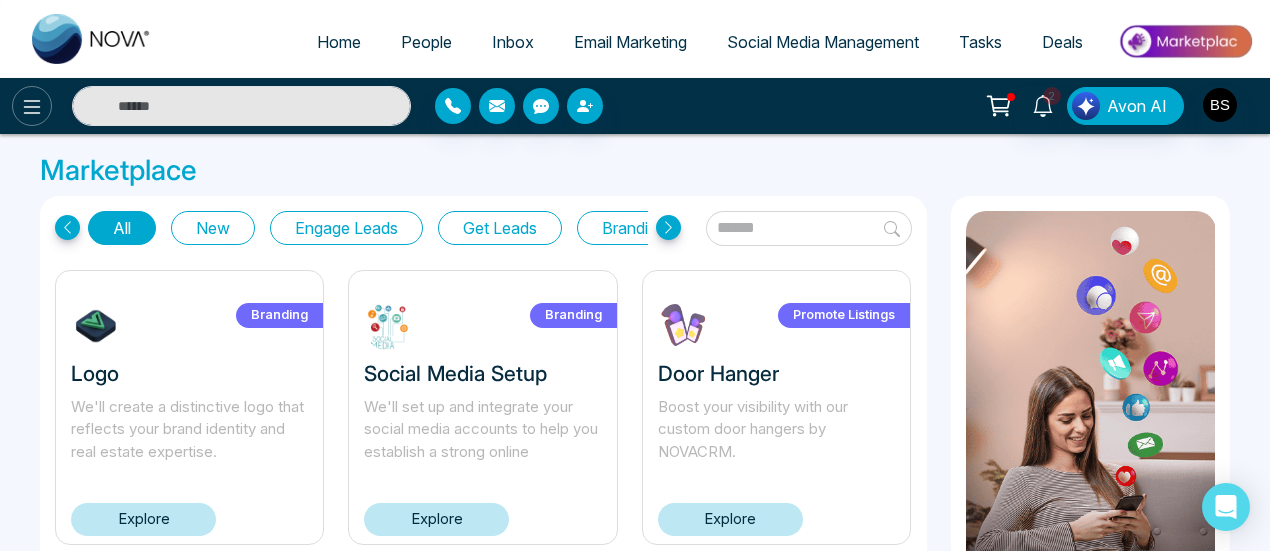 click at bounding box center [32, 106] 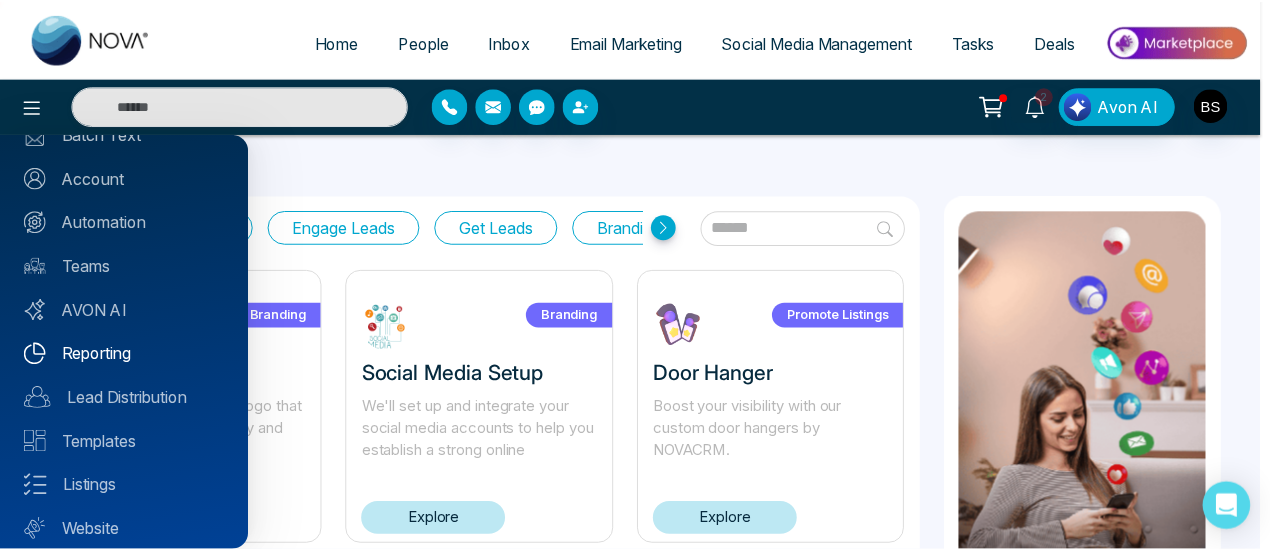 scroll, scrollTop: 258, scrollLeft: 0, axis: vertical 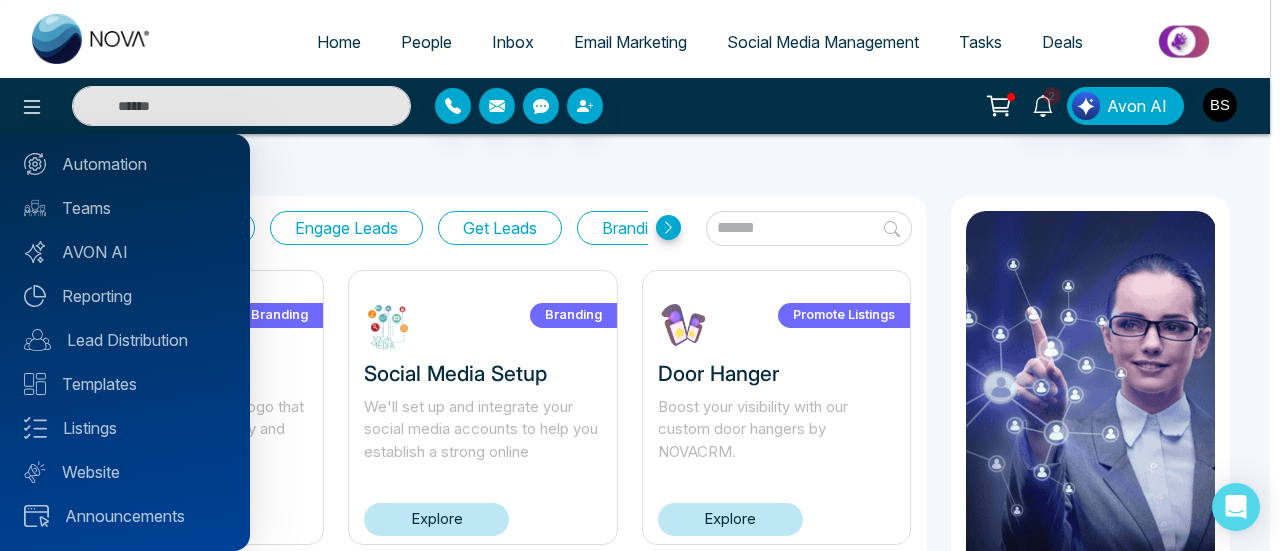 click on "Profile Completion 87.5% Add Info Integrations Batch Text Account Automation Teams AVON AI Reporting Lead Distribution Templates Listings Website Announcements" at bounding box center (125, 342) 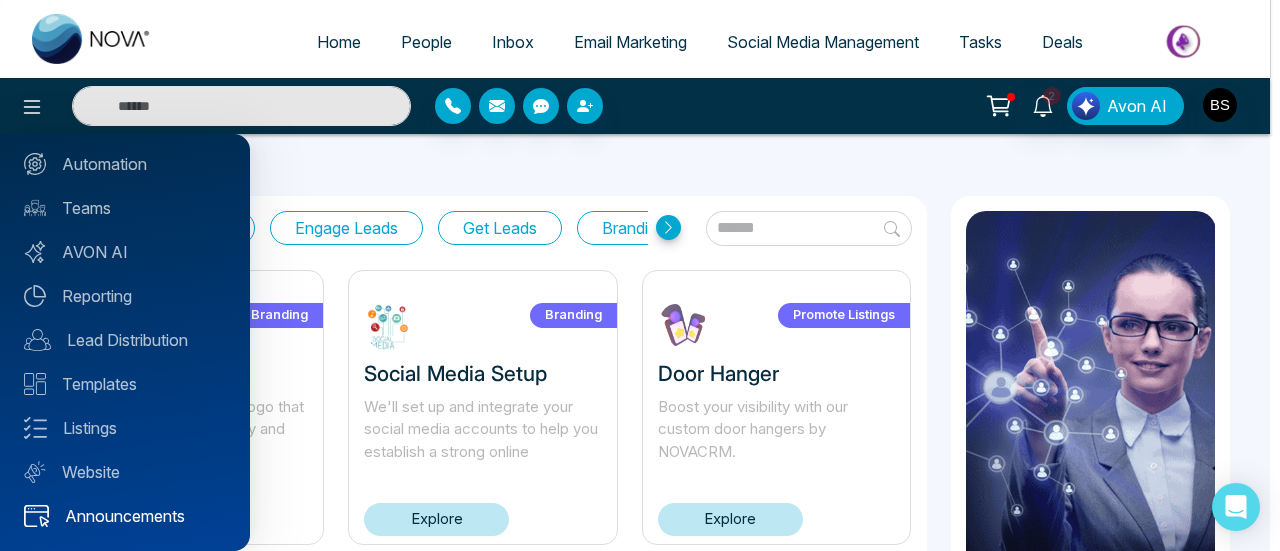 click on "Announcements" at bounding box center (125, 516) 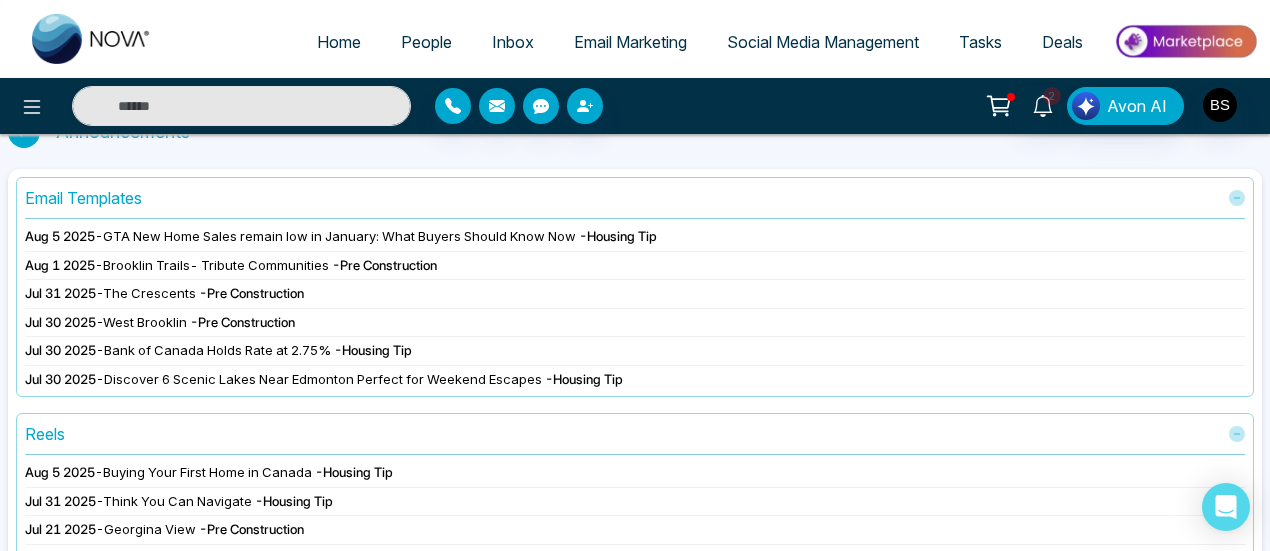 scroll, scrollTop: 0, scrollLeft: 0, axis: both 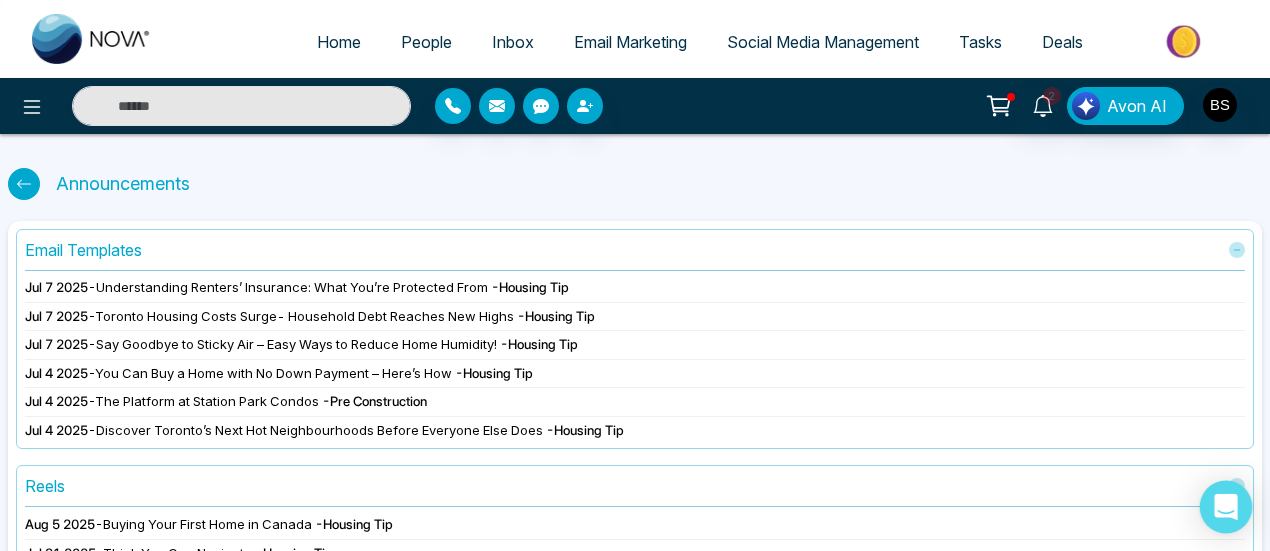 click 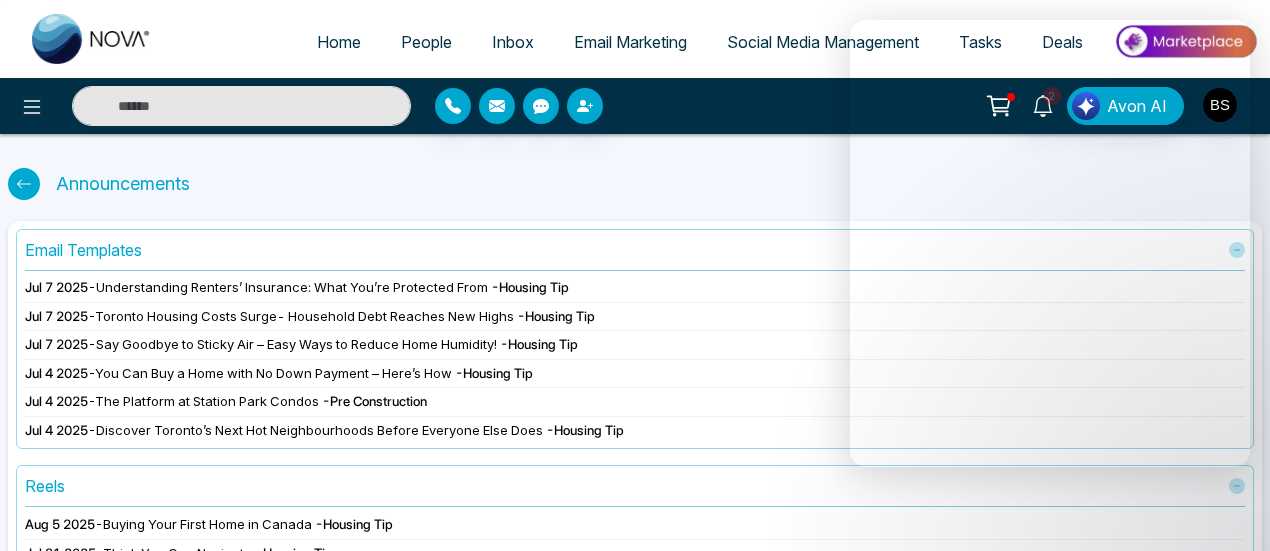 click on "Announcements" at bounding box center (635, 183) 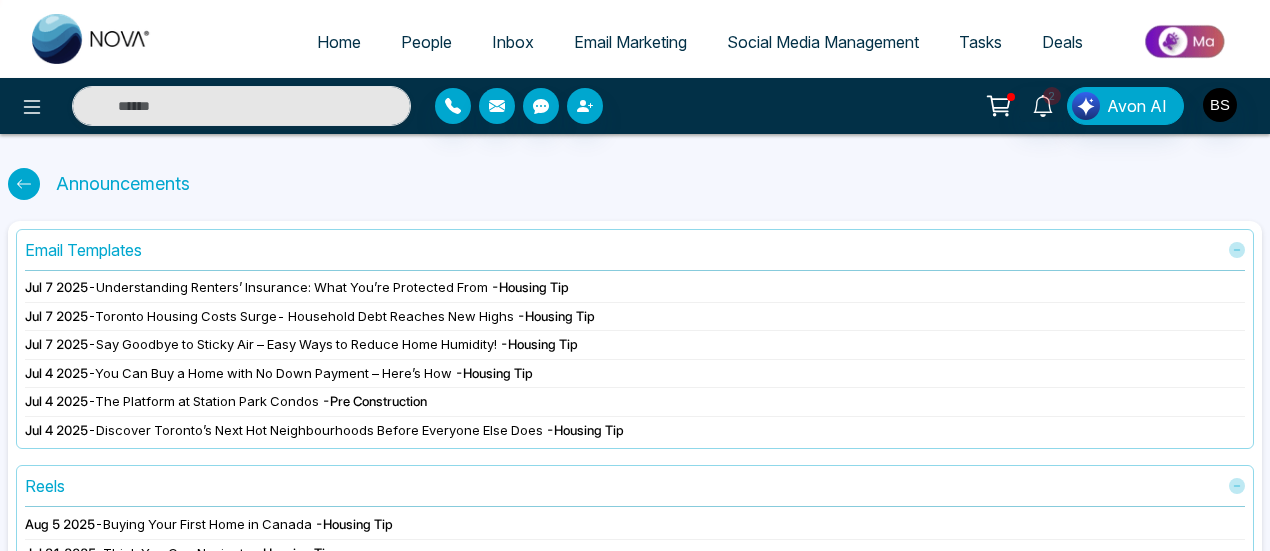 click on "Email Marketing" at bounding box center [630, 42] 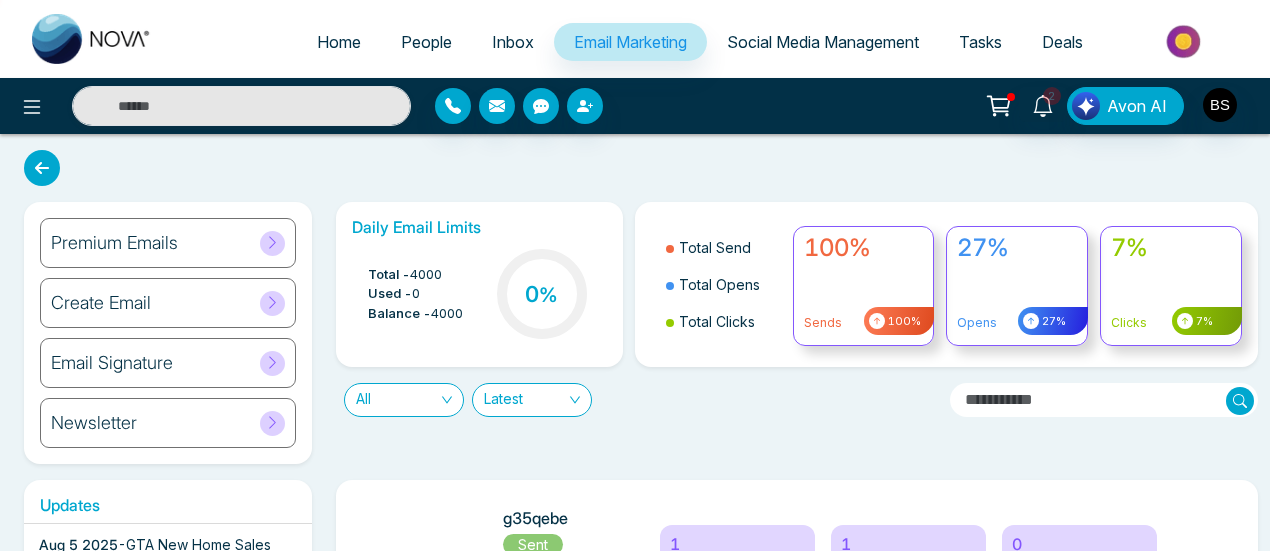 click on "Social Media Management" at bounding box center [823, 42] 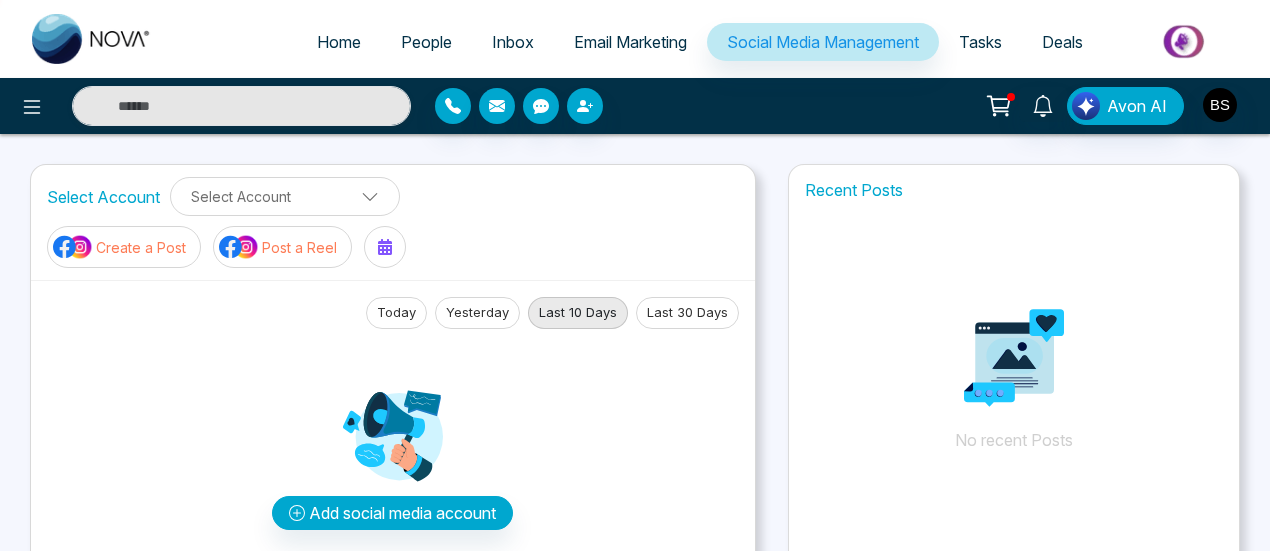 click on "Home" at bounding box center (339, 42) 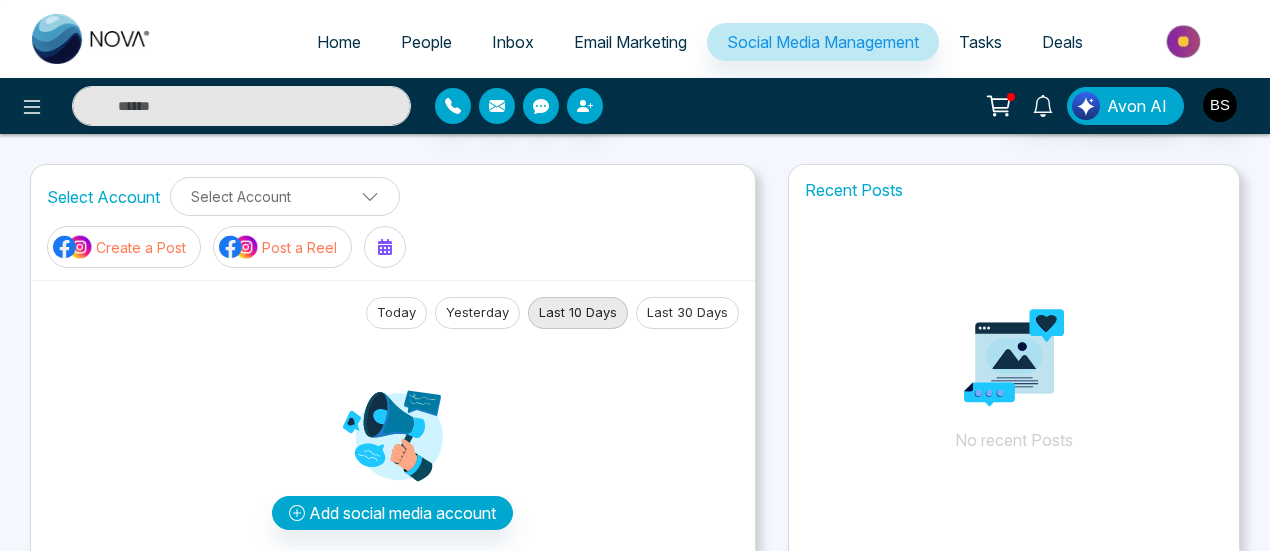 select on "*" 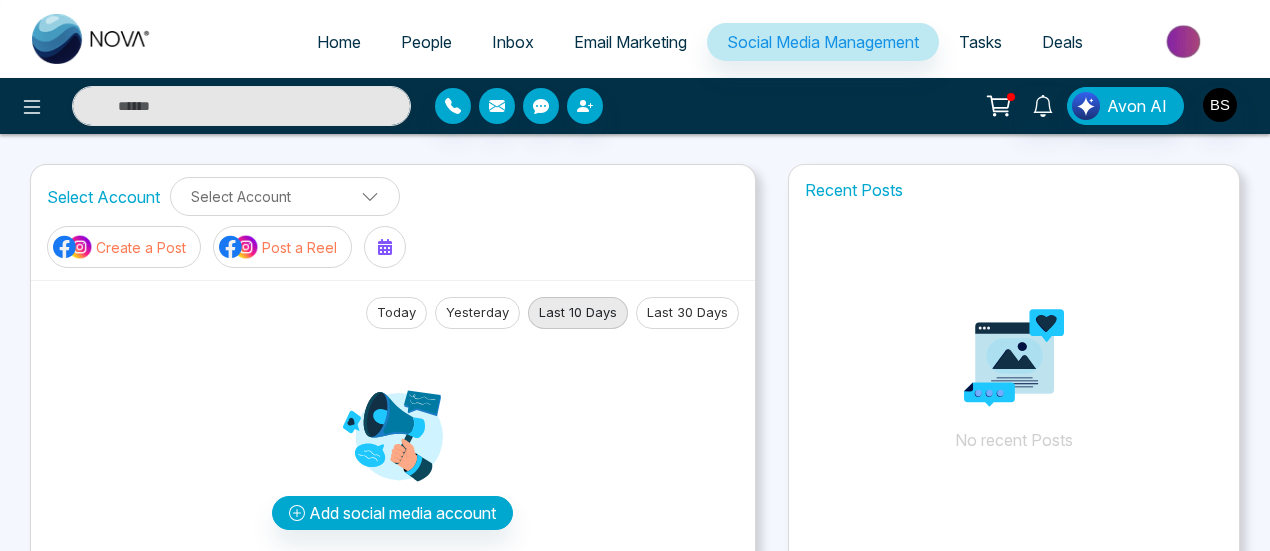 select on "*" 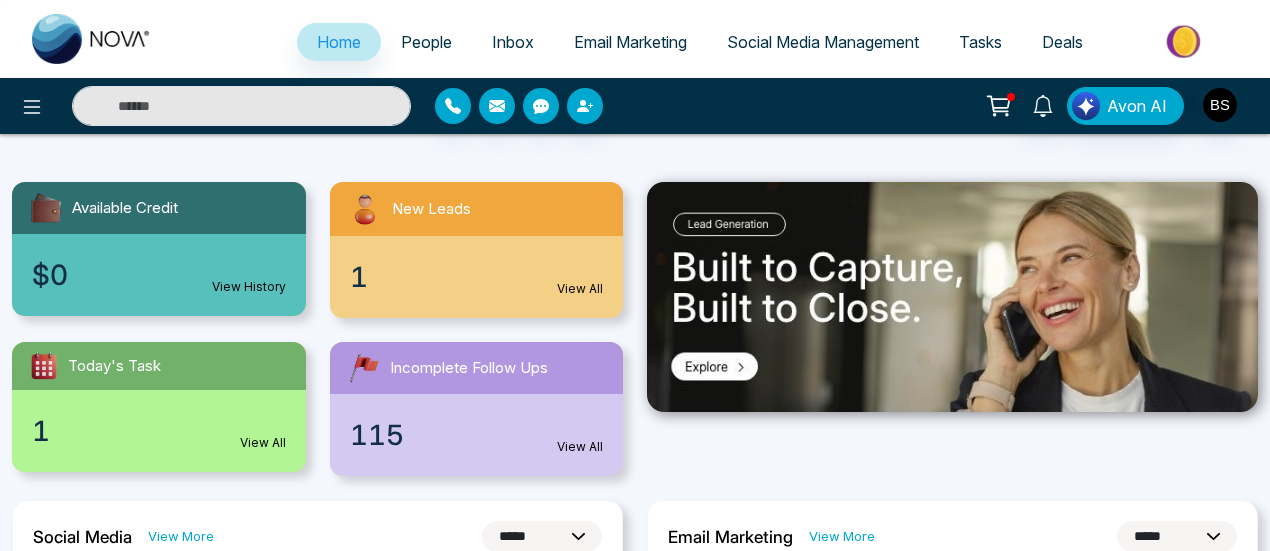scroll, scrollTop: 0, scrollLeft: 0, axis: both 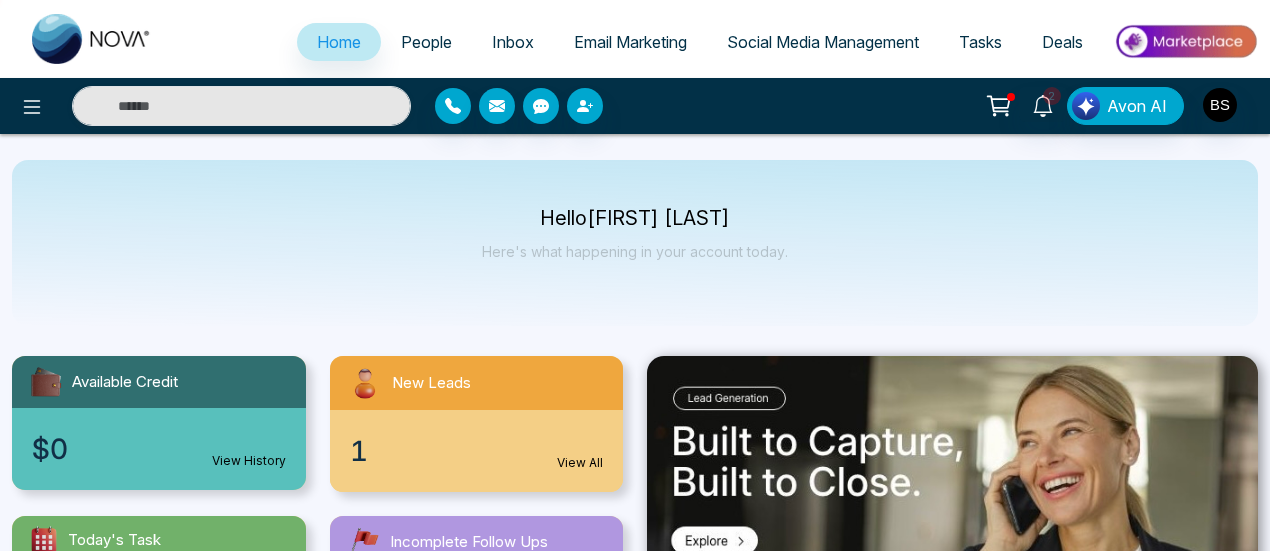 click on "People" at bounding box center (426, 42) 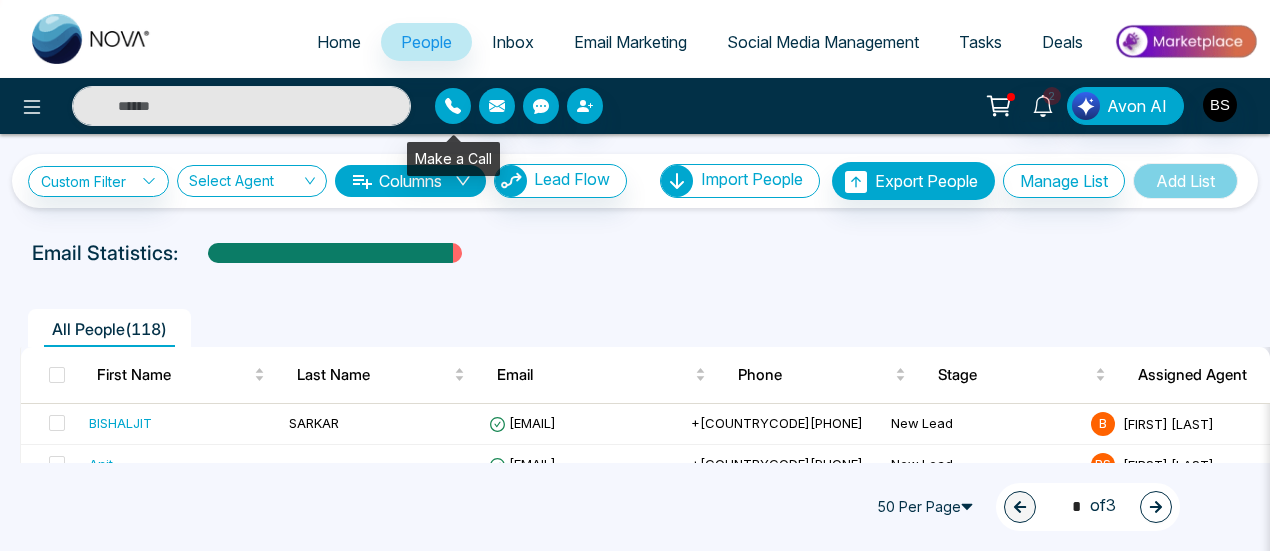click at bounding box center [453, 106] 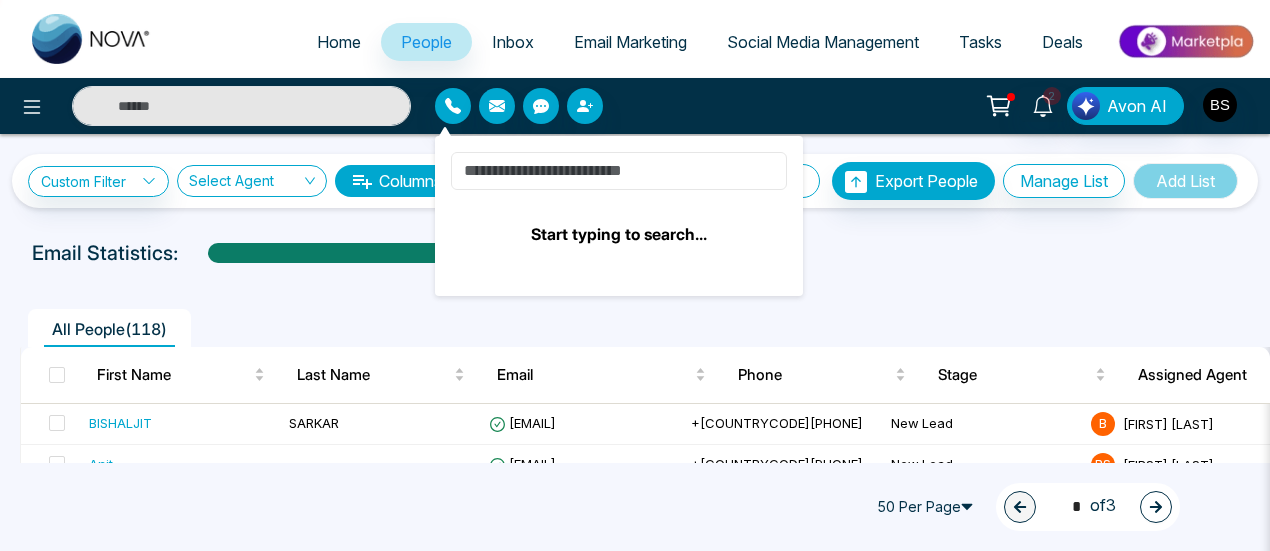 click at bounding box center (619, 171) 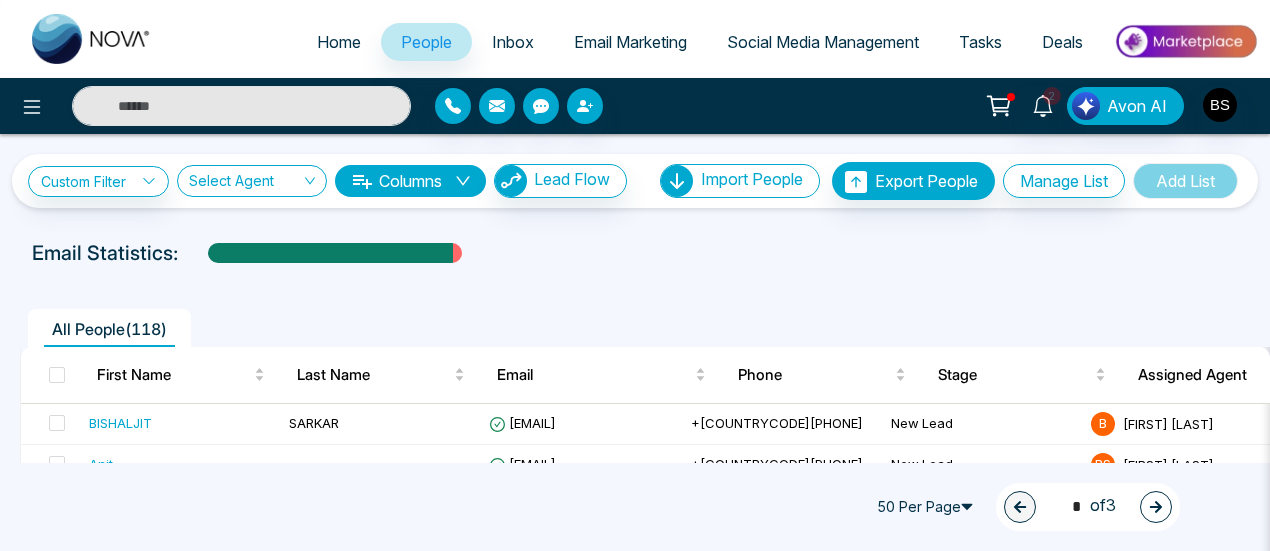 click on "**********" at bounding box center (635, 171) 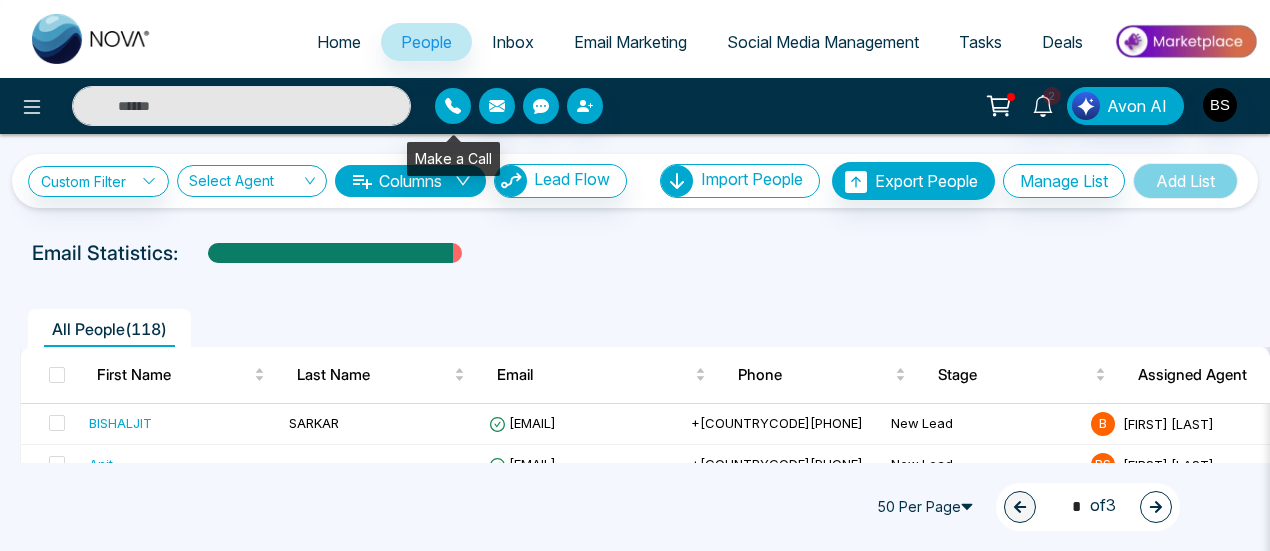 click 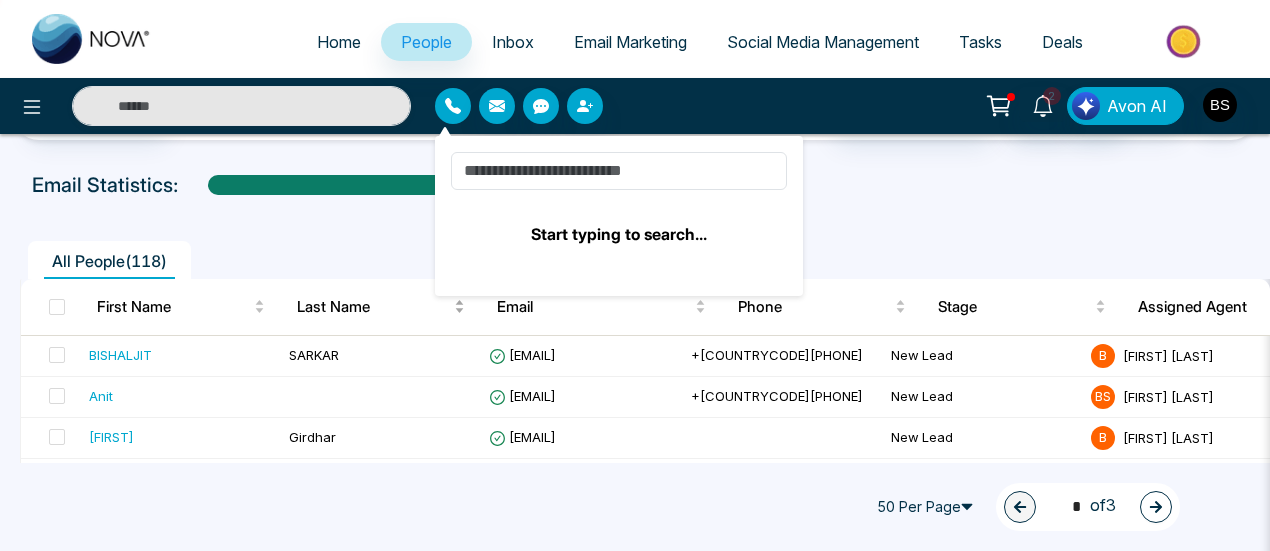 scroll, scrollTop: 100, scrollLeft: 0, axis: vertical 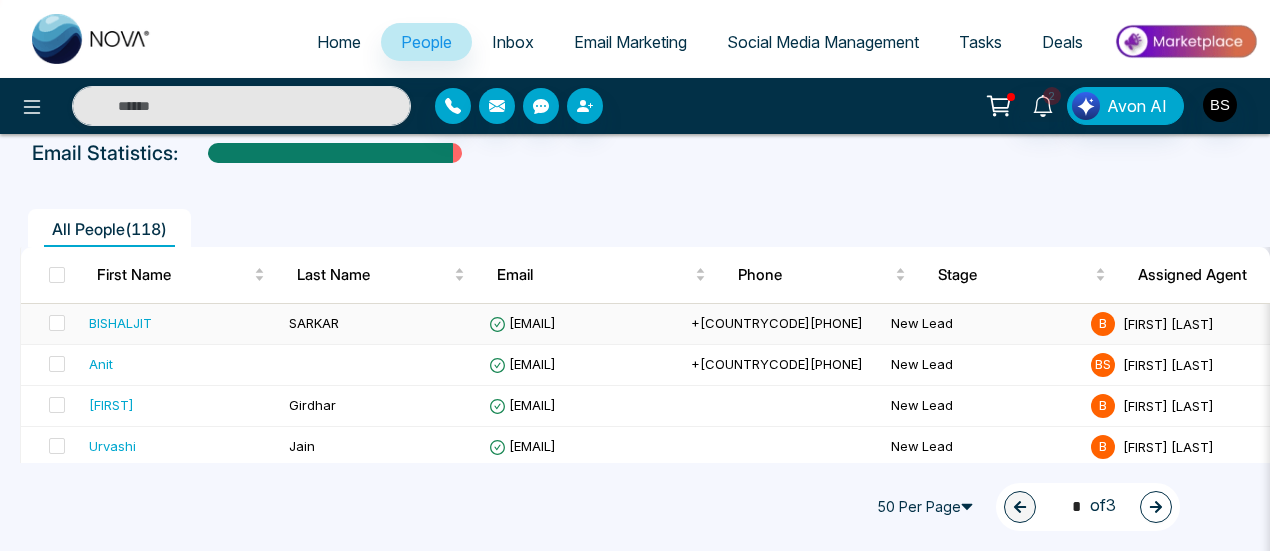 click on "BISHALJIT" at bounding box center [120, 323] 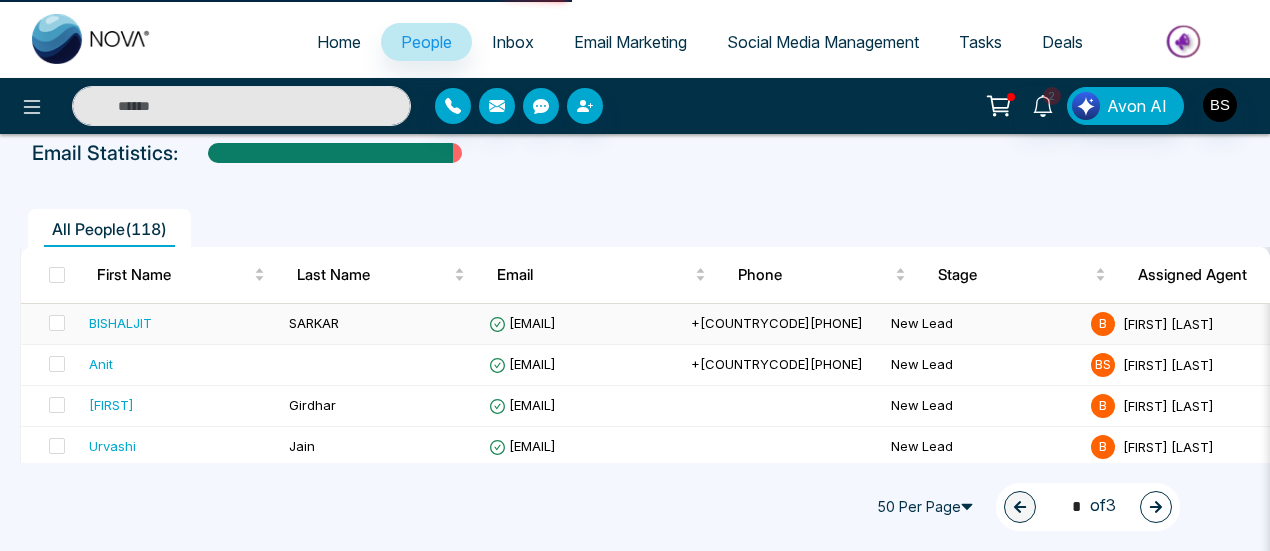 scroll, scrollTop: 0, scrollLeft: 0, axis: both 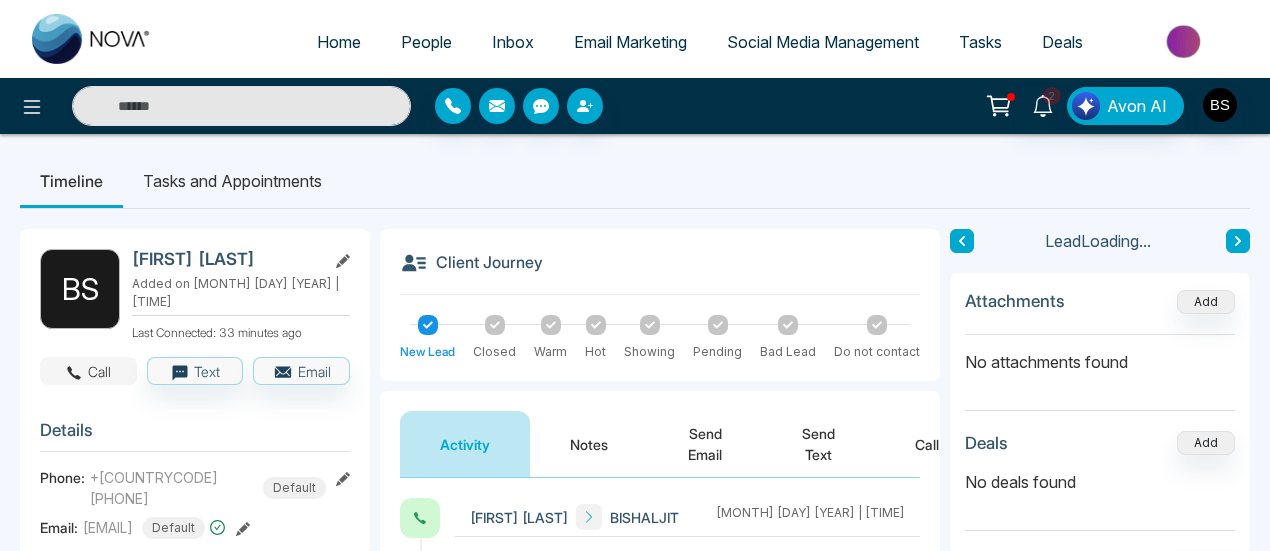 click on "Call" at bounding box center (88, 371) 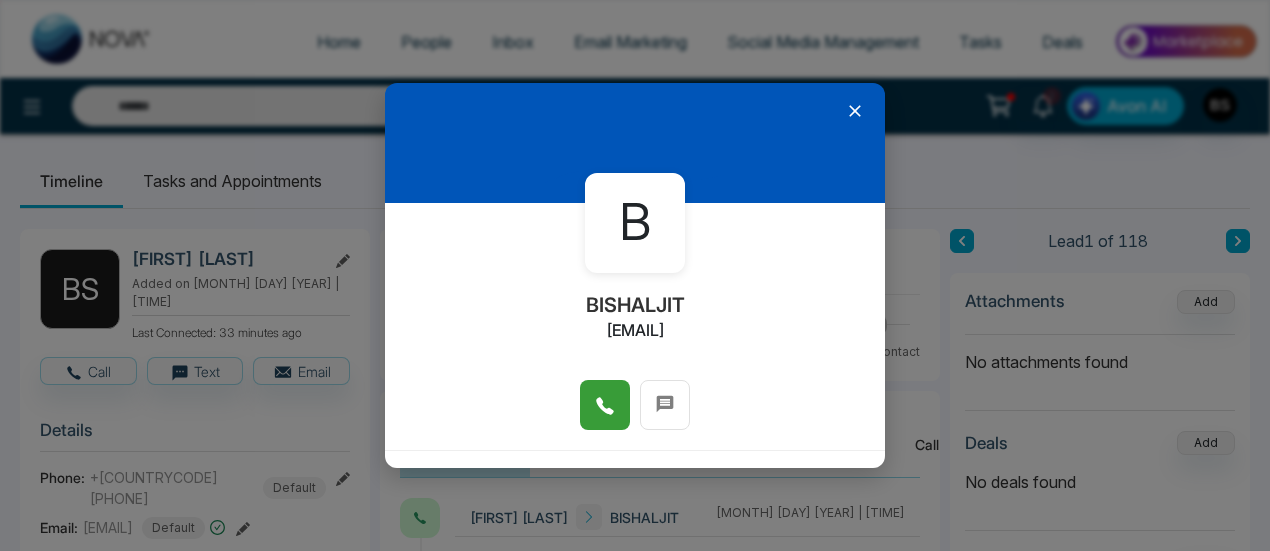 click at bounding box center (605, 405) 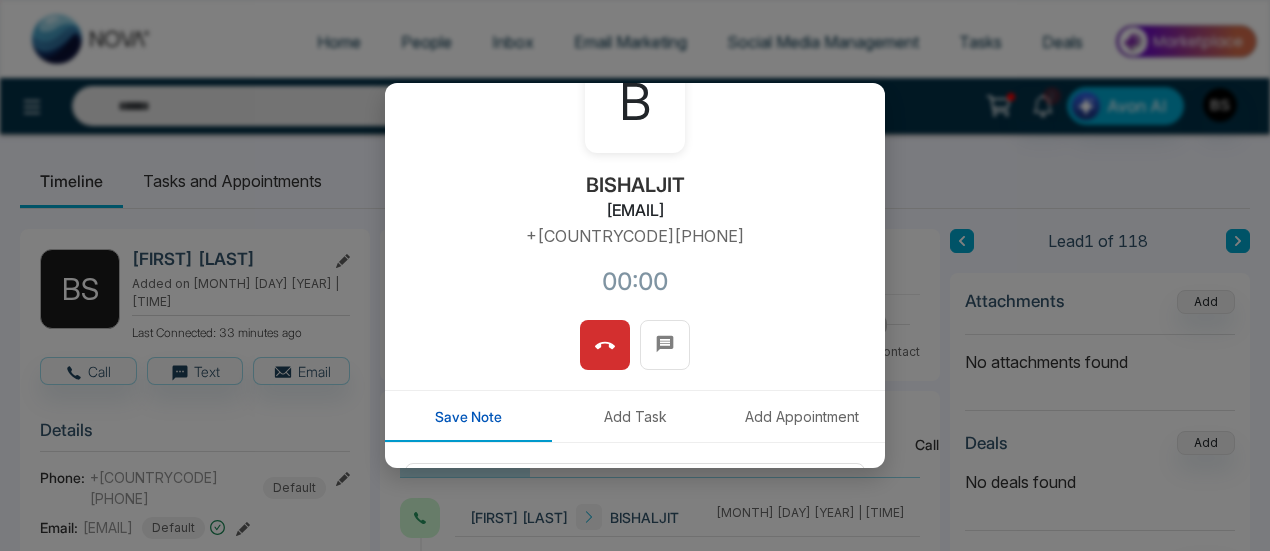 scroll, scrollTop: 200, scrollLeft: 0, axis: vertical 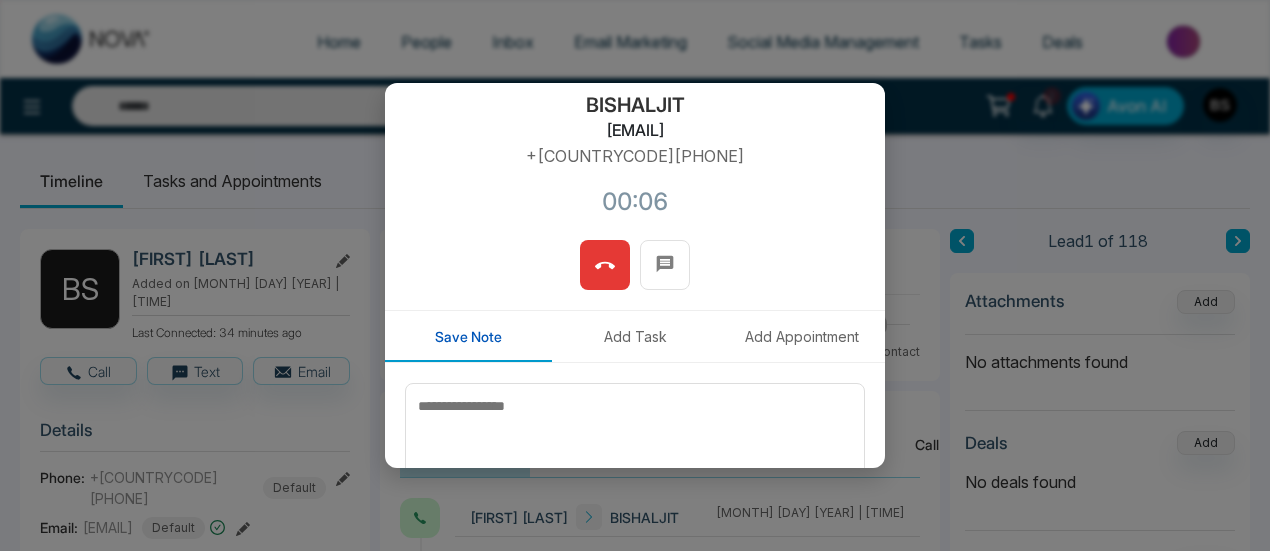 click at bounding box center (605, 265) 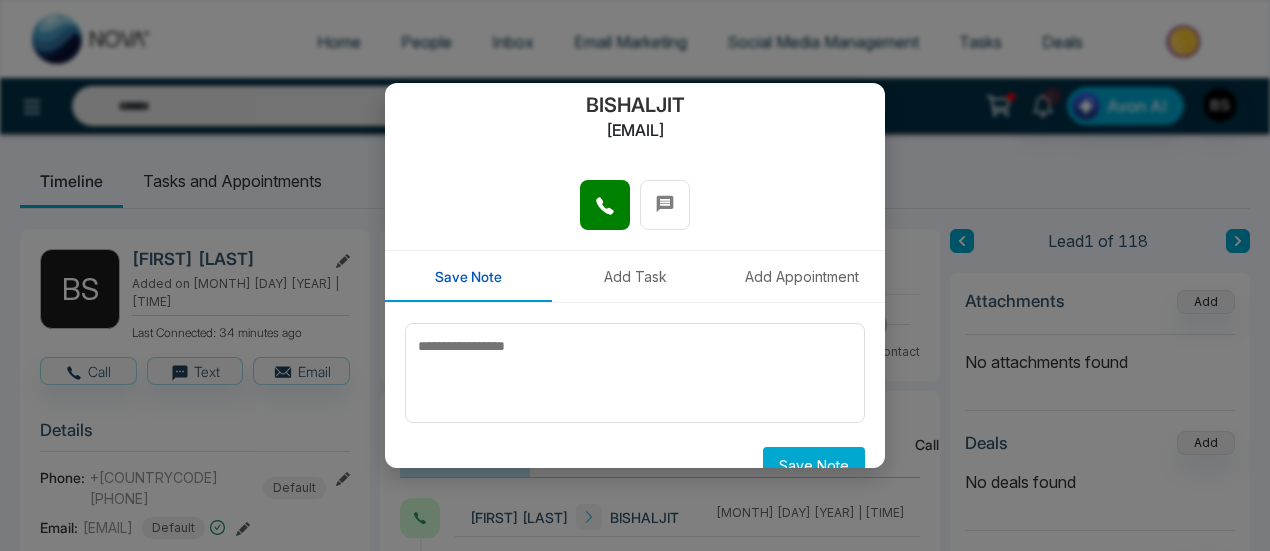 scroll, scrollTop: 0, scrollLeft: 0, axis: both 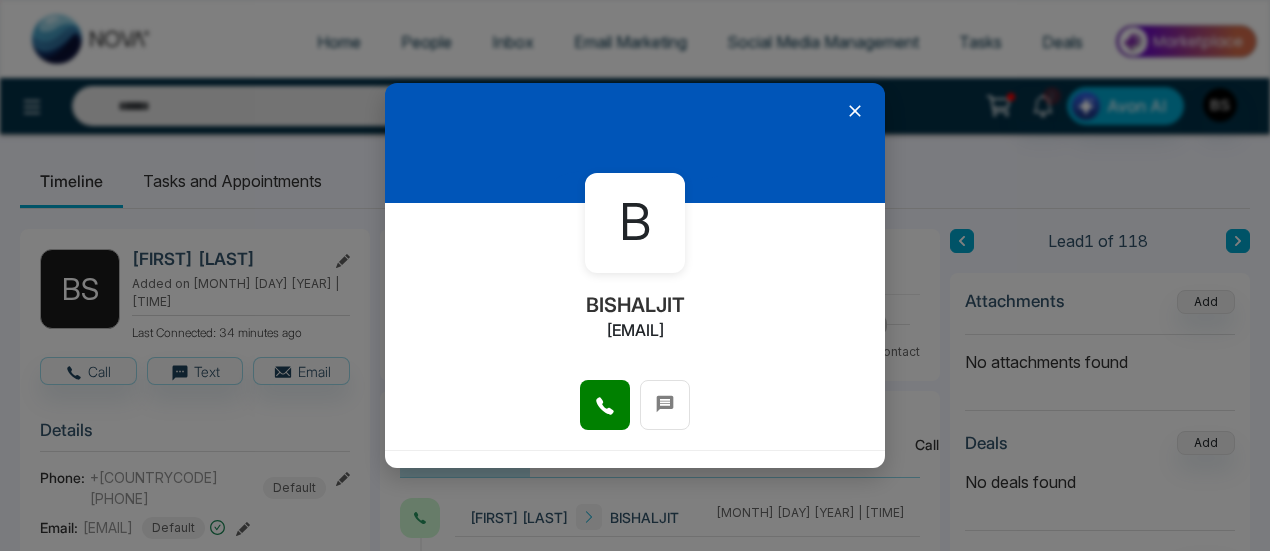 click 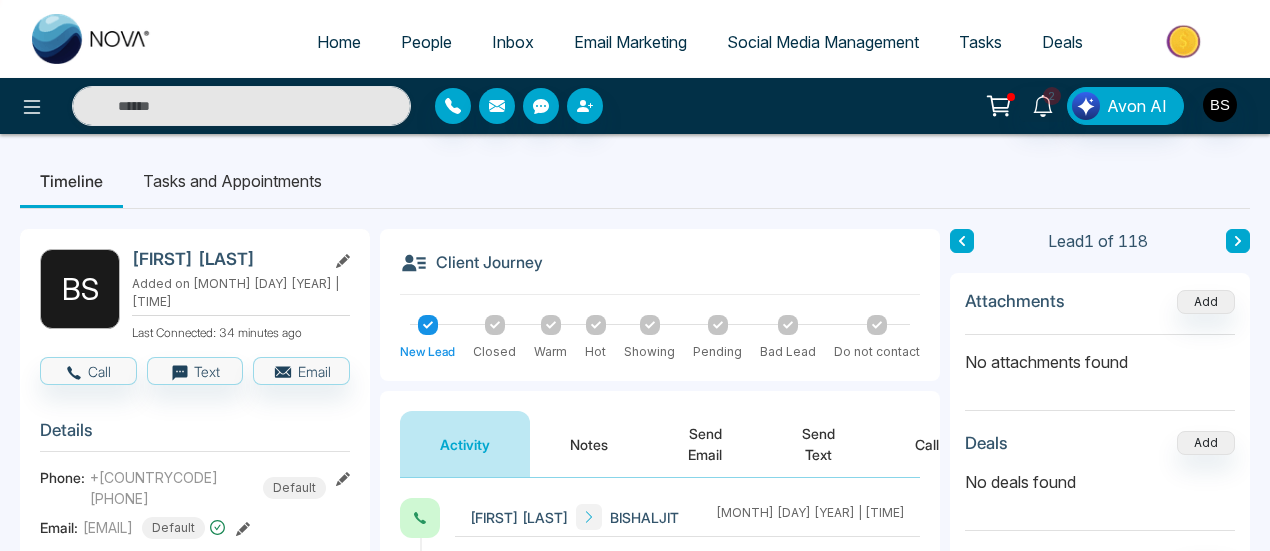 click 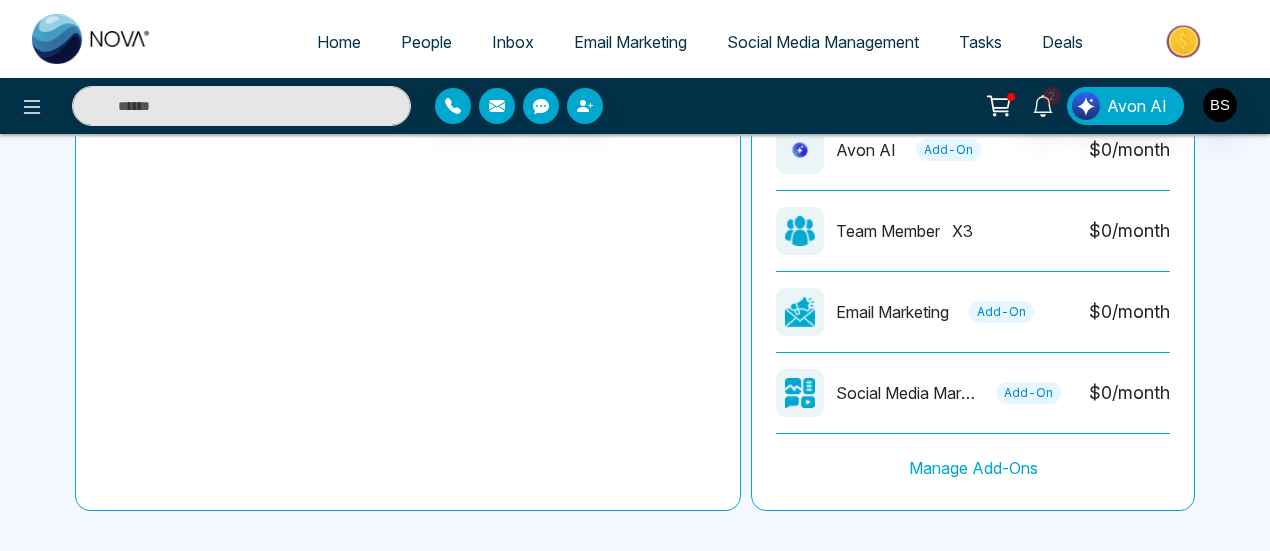 scroll, scrollTop: 802, scrollLeft: 0, axis: vertical 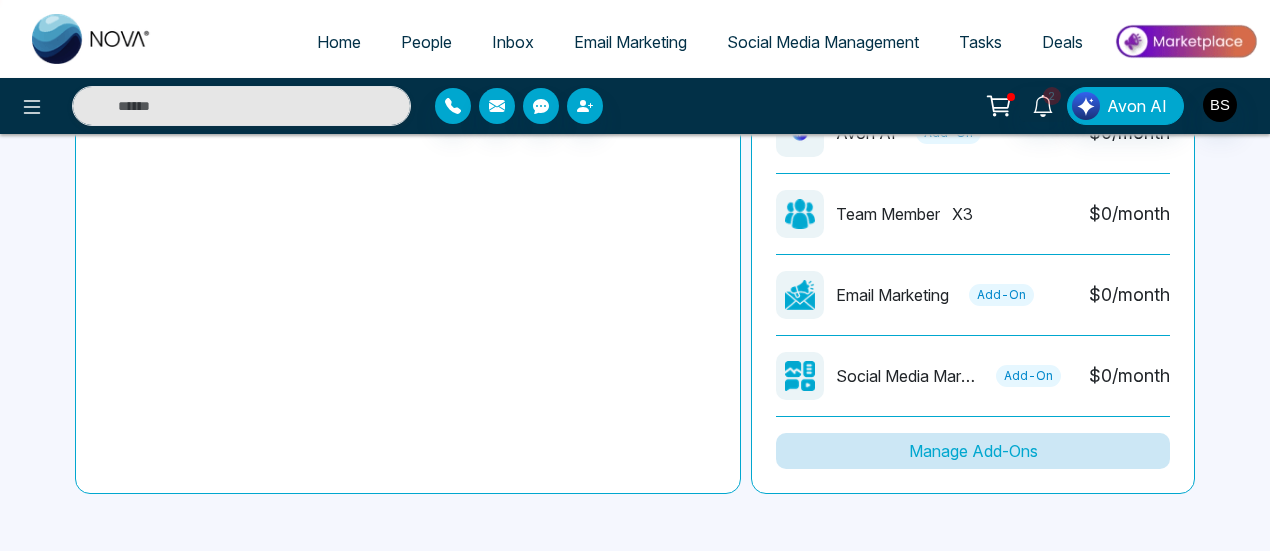 click on "Manage Add-Ons" at bounding box center (973, 451) 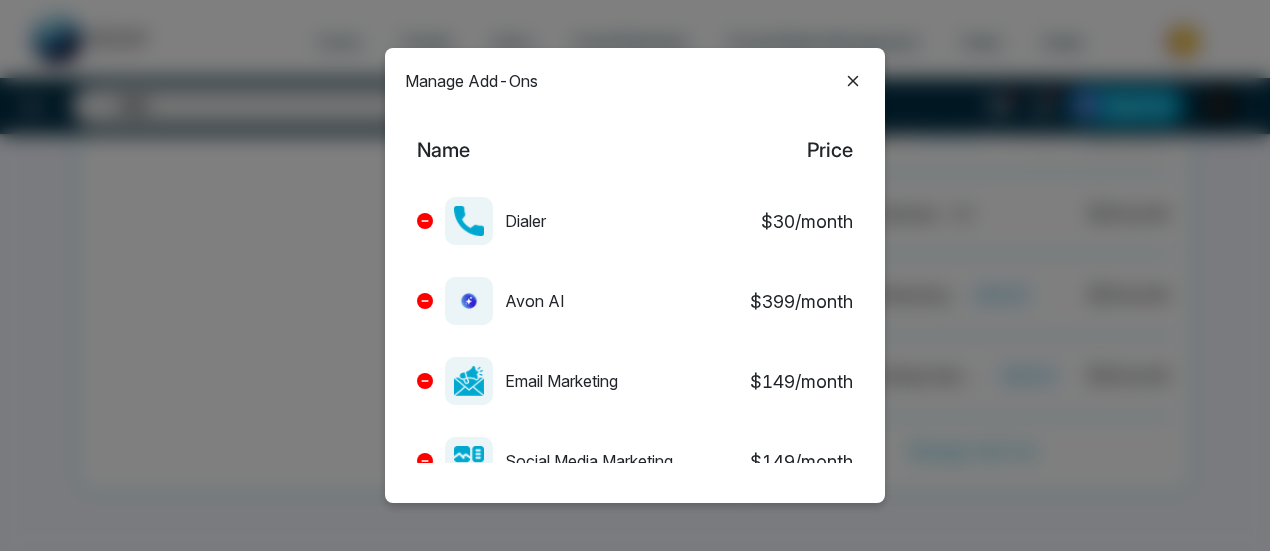 click 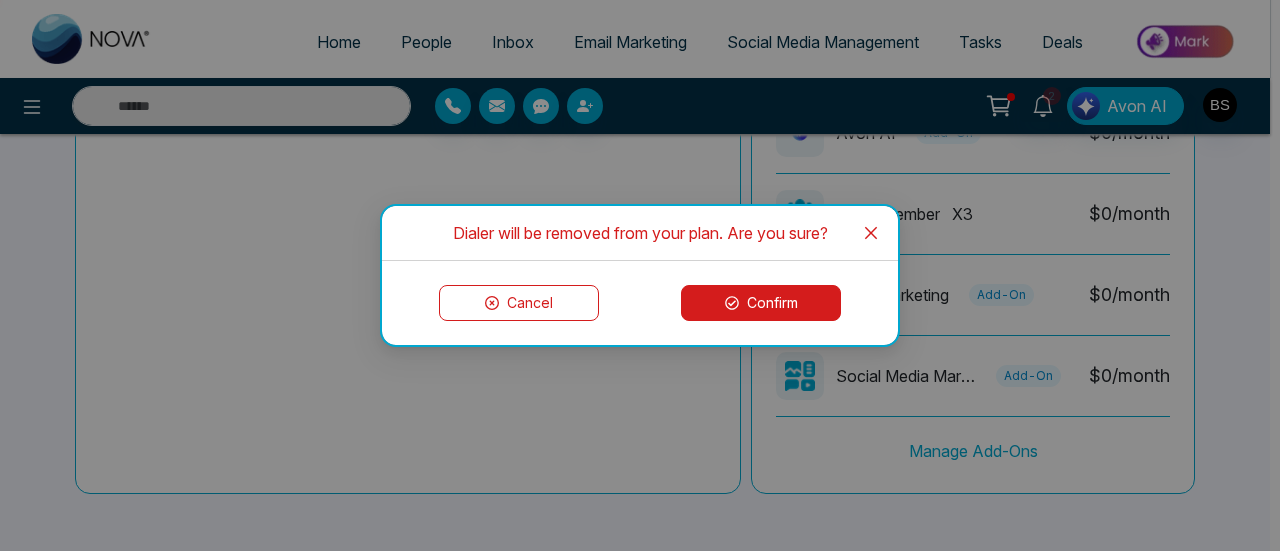 click on "Confirm" at bounding box center [761, 303] 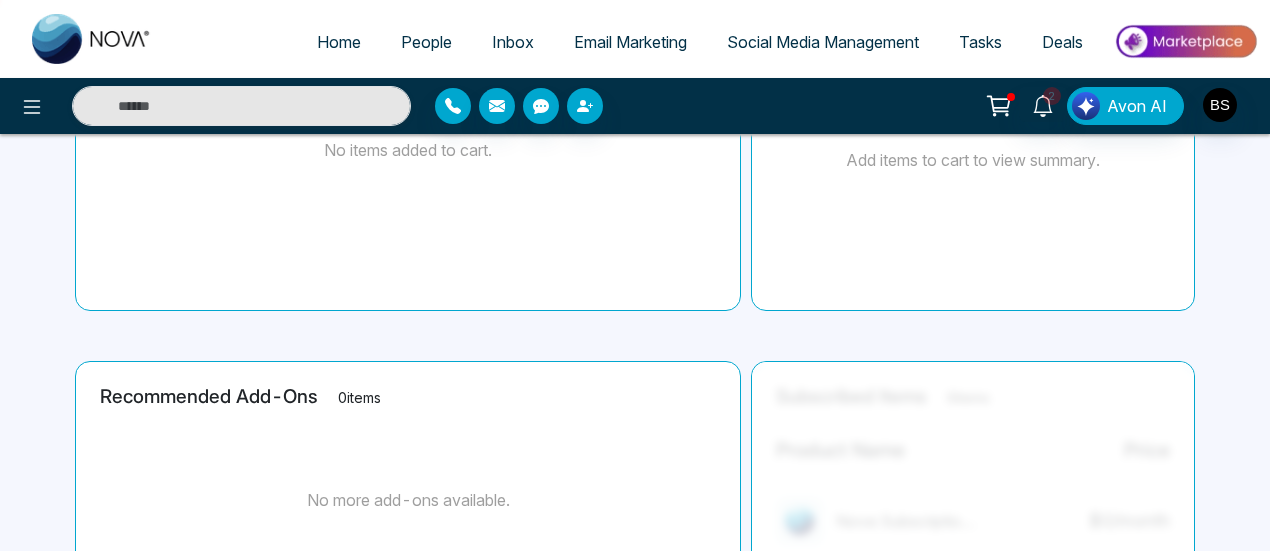 scroll, scrollTop: 243, scrollLeft: 0, axis: vertical 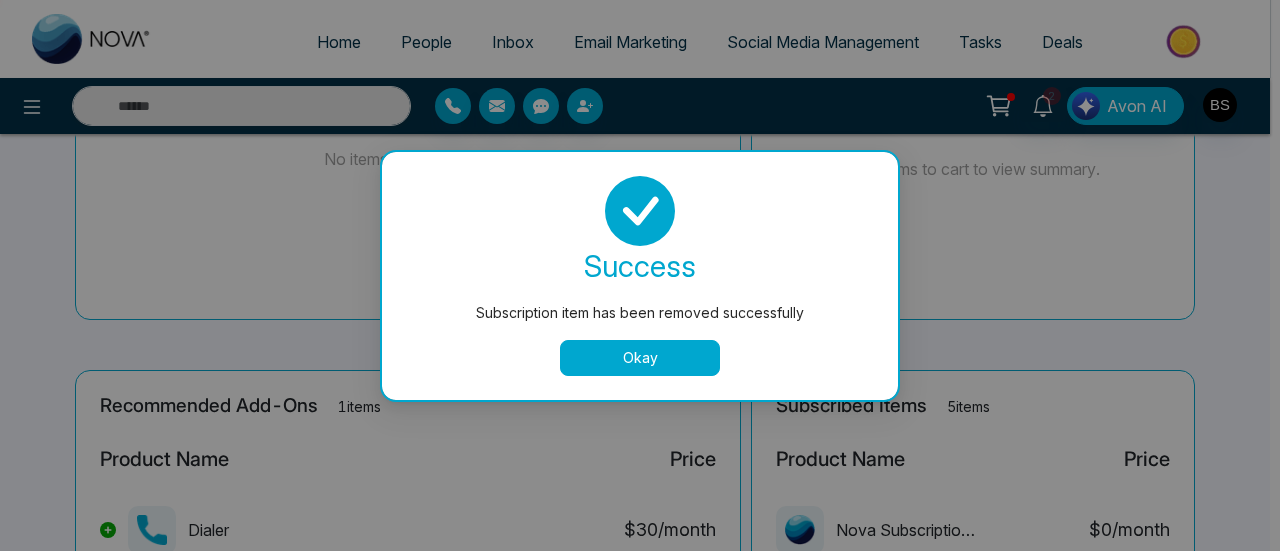 click on "Okay" at bounding box center (640, 358) 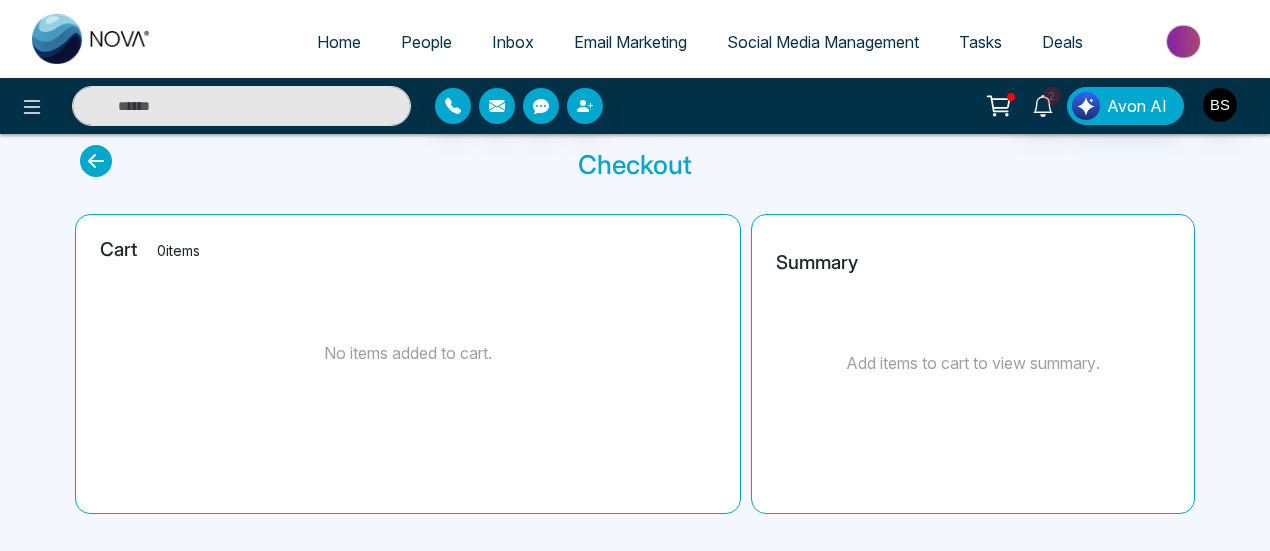 scroll, scrollTop: 0, scrollLeft: 0, axis: both 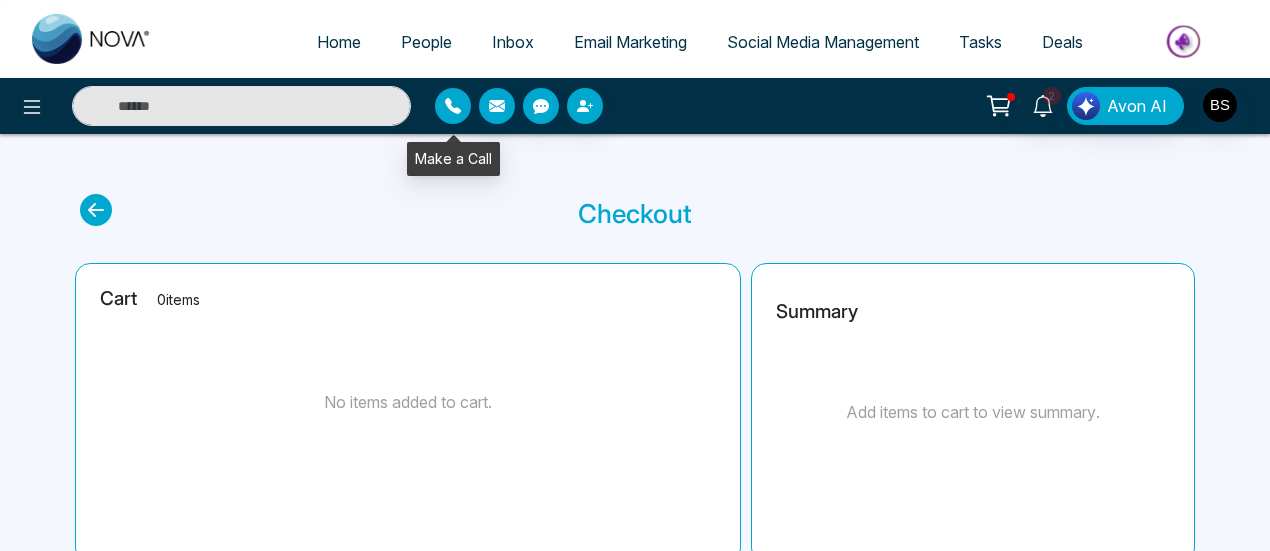 click 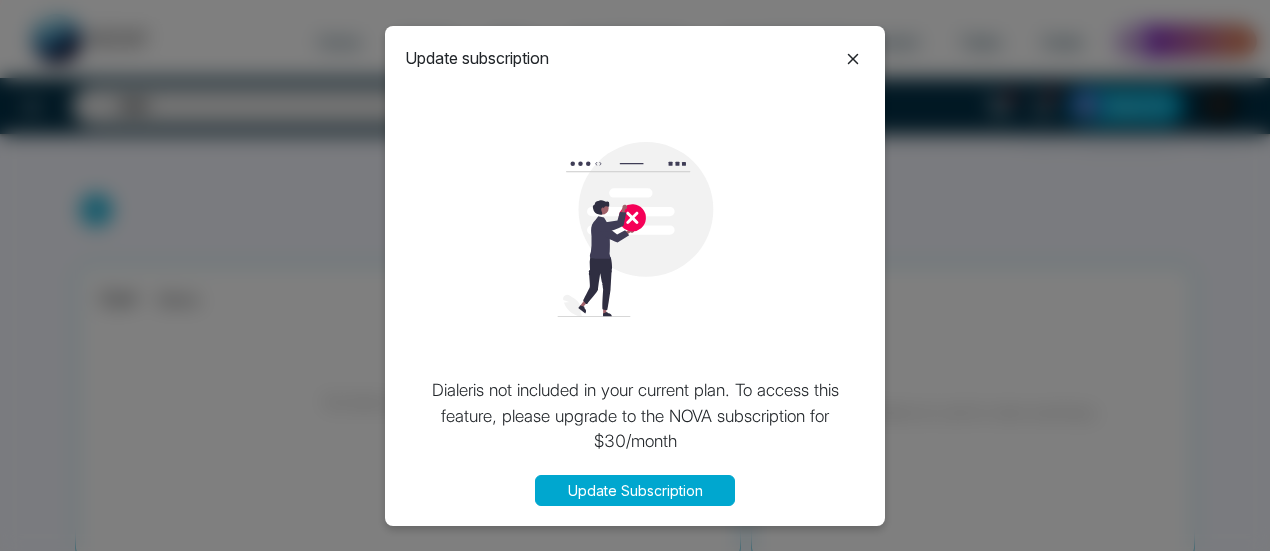 click 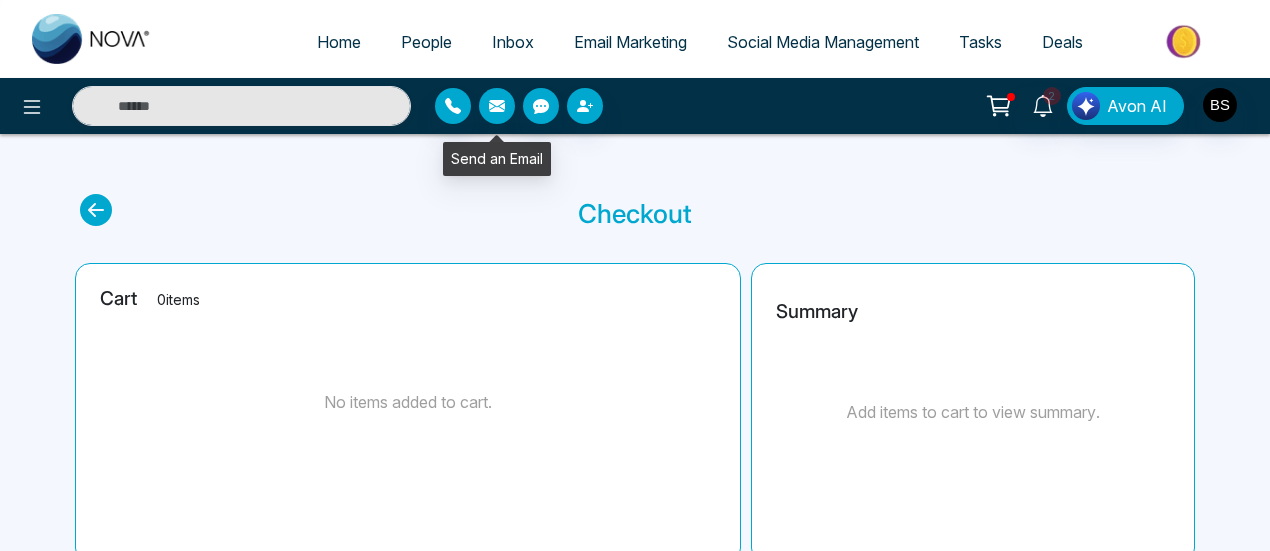 click 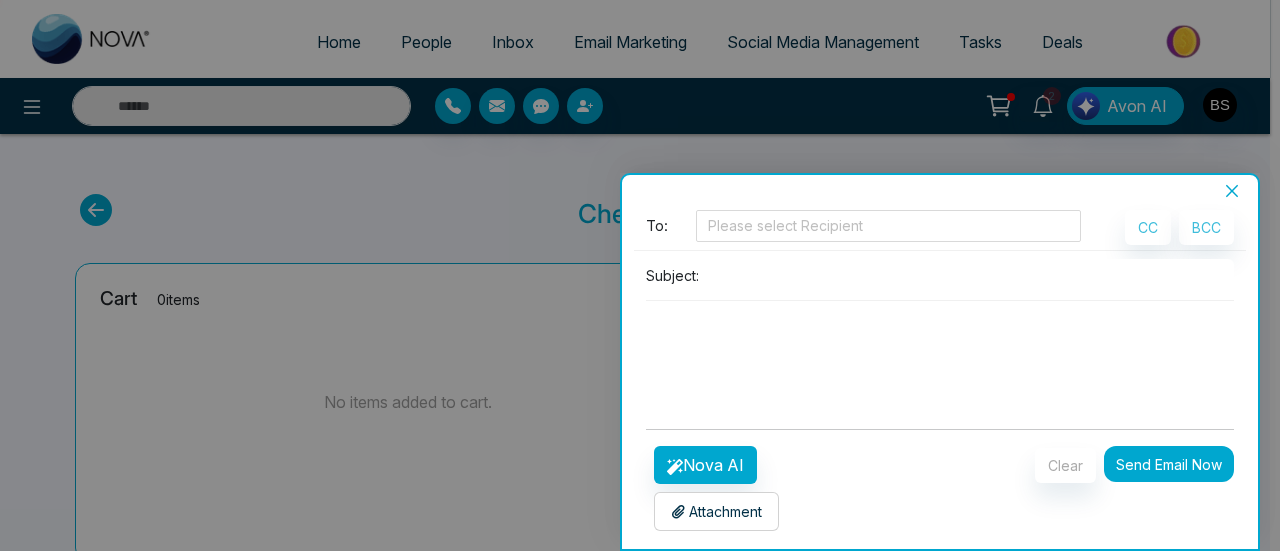 click 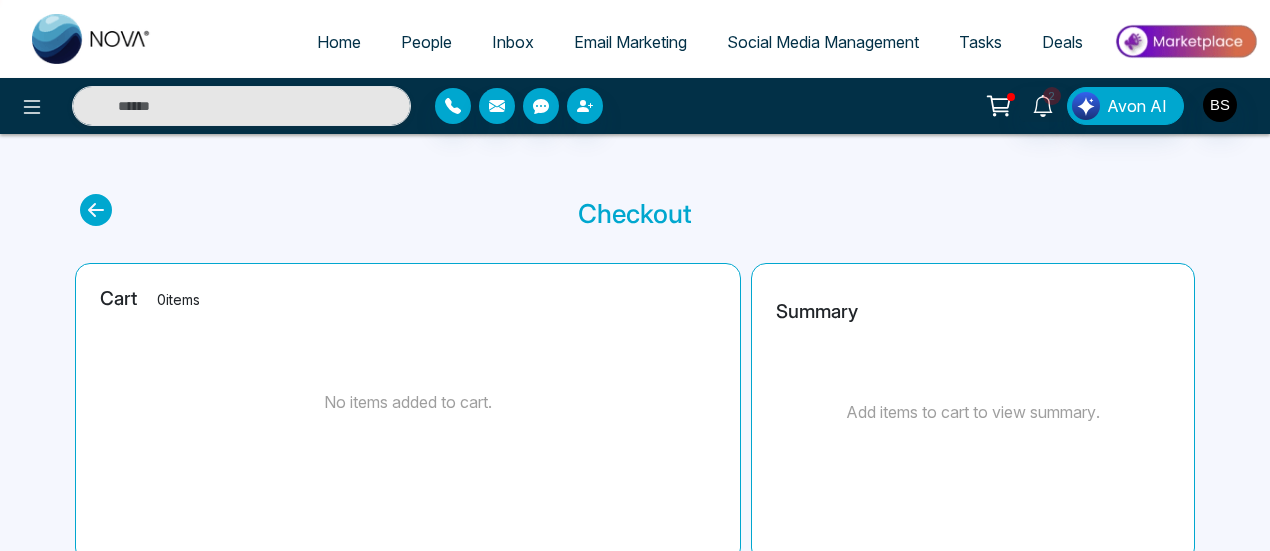 click 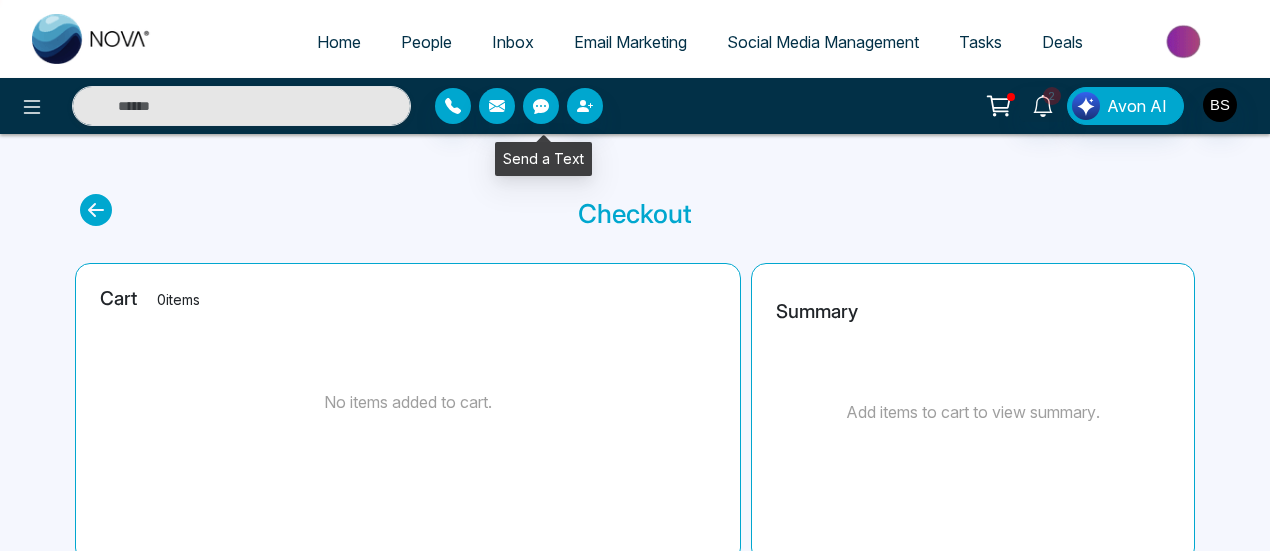 click 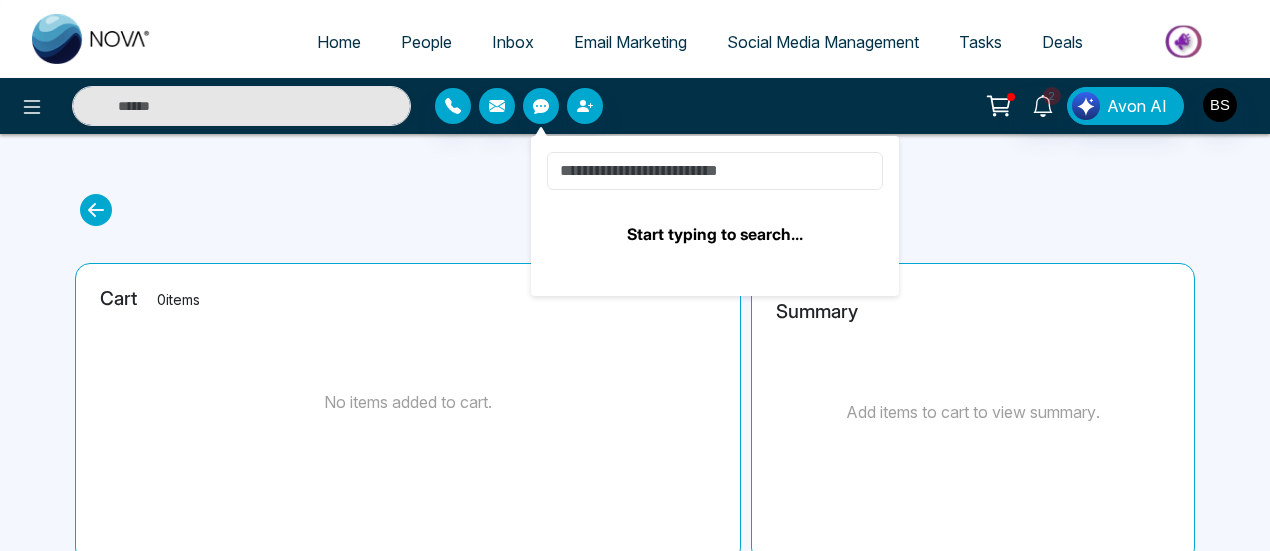 click at bounding box center [715, 171] 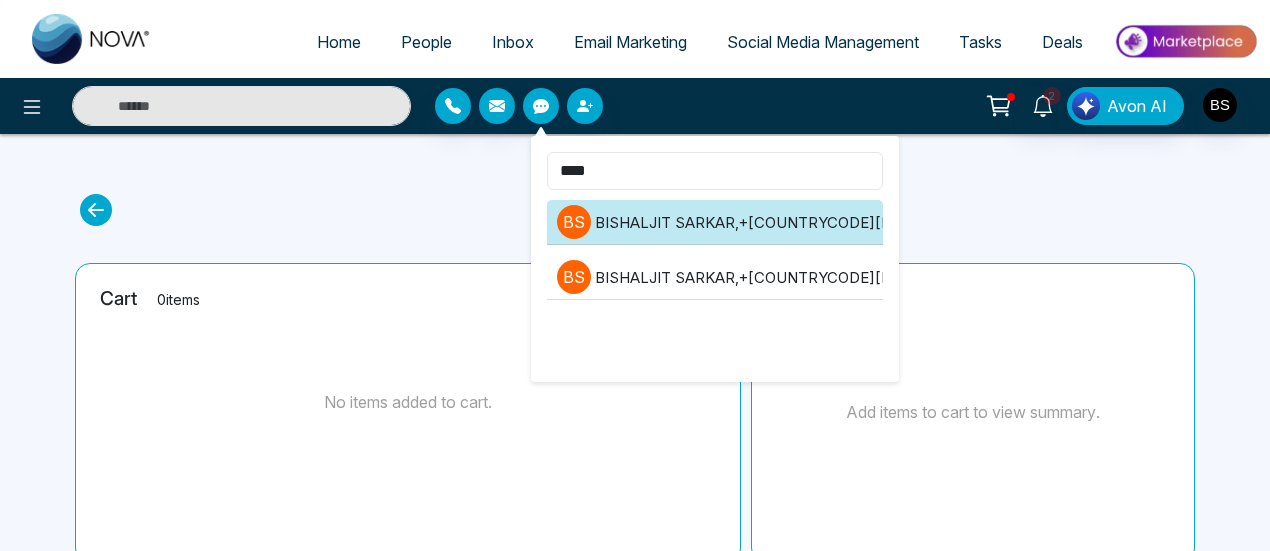 type on "****" 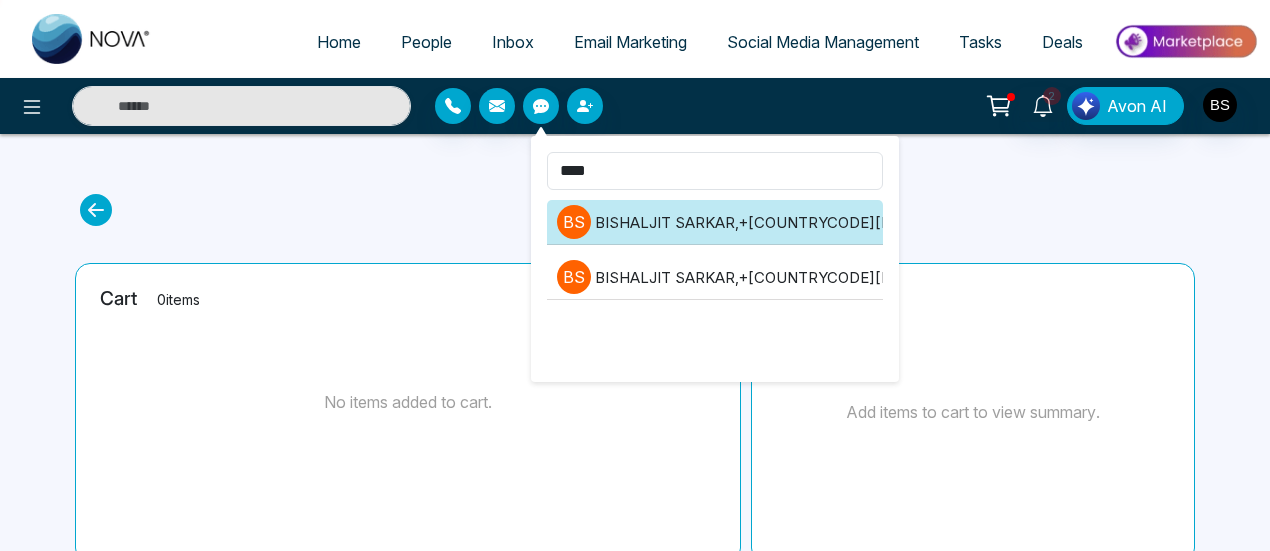 click on "B S   BISHALJIT   SARKAR ,  +918240510214" at bounding box center (715, 222) 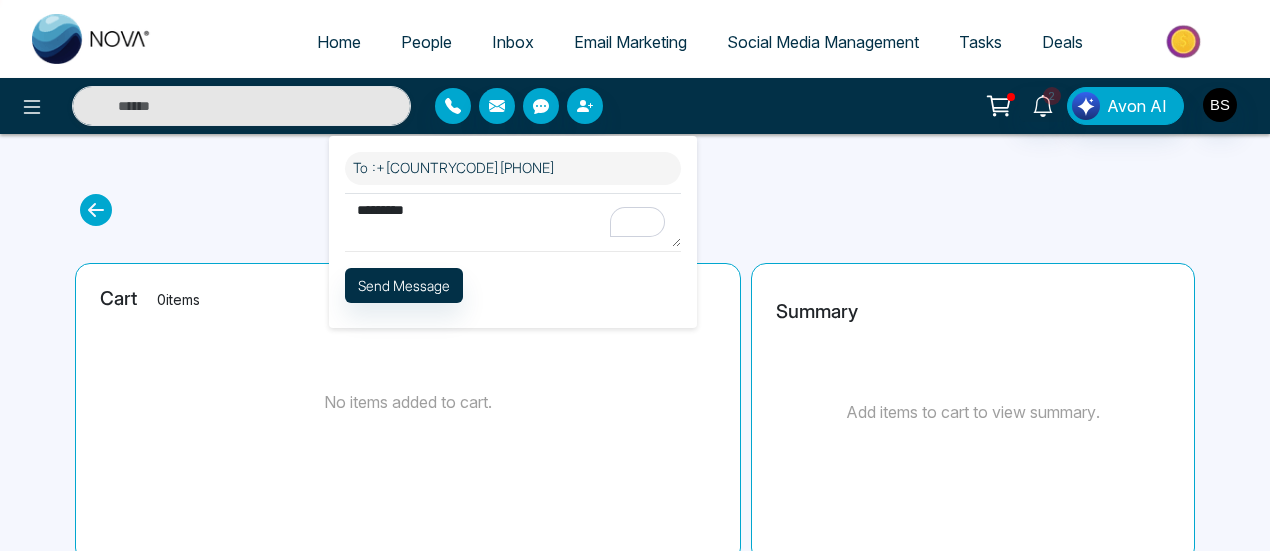 type on "*********" 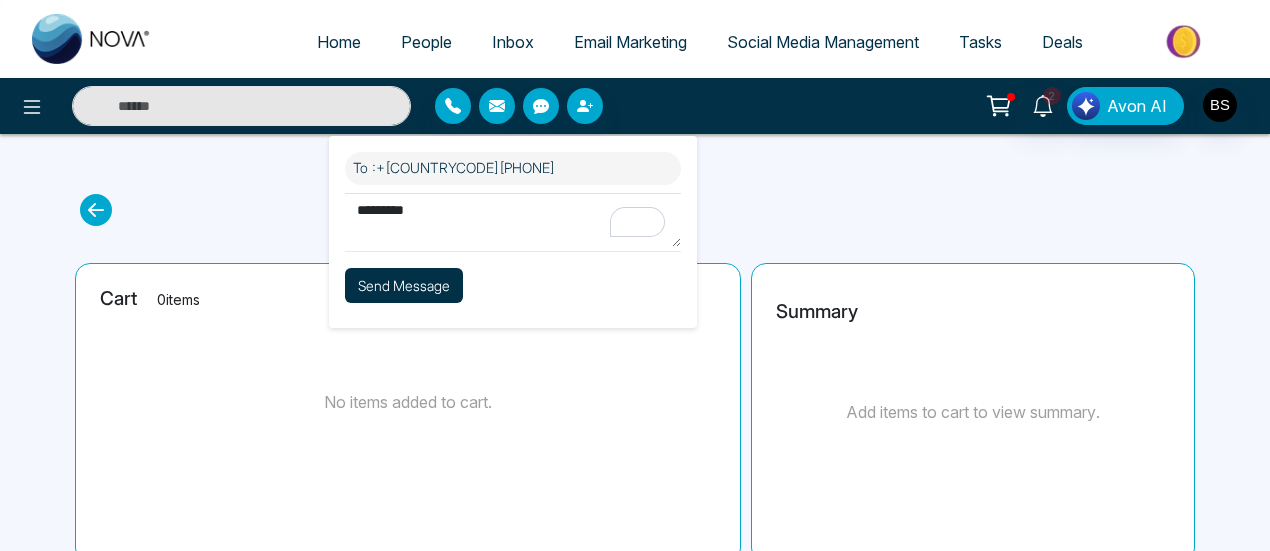 click on "Send Message" at bounding box center [404, 285] 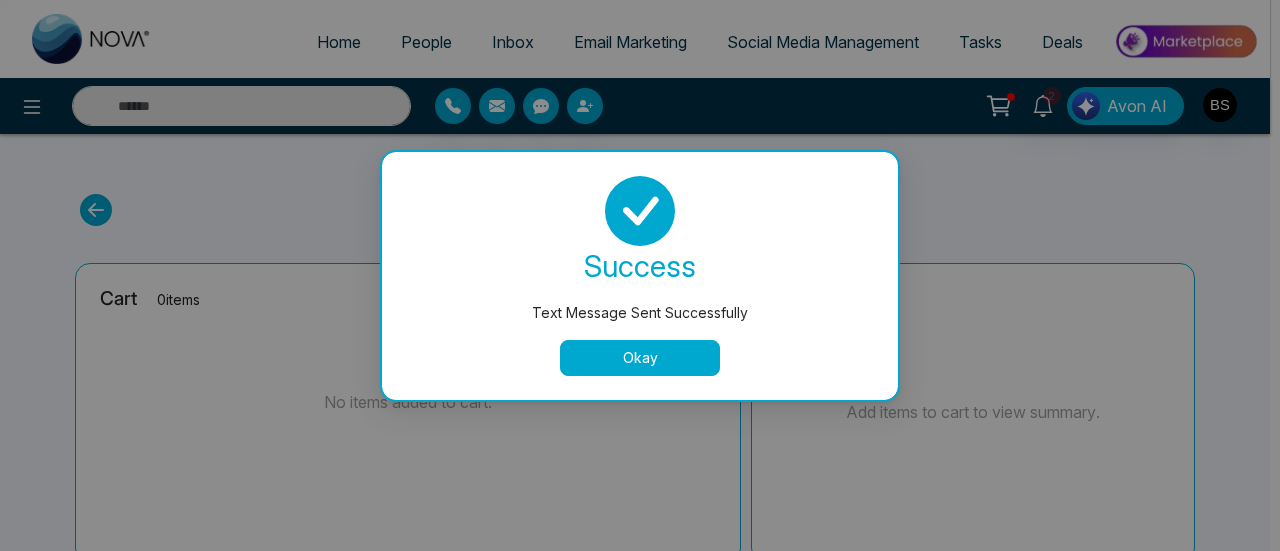 click on "Okay" at bounding box center (640, 358) 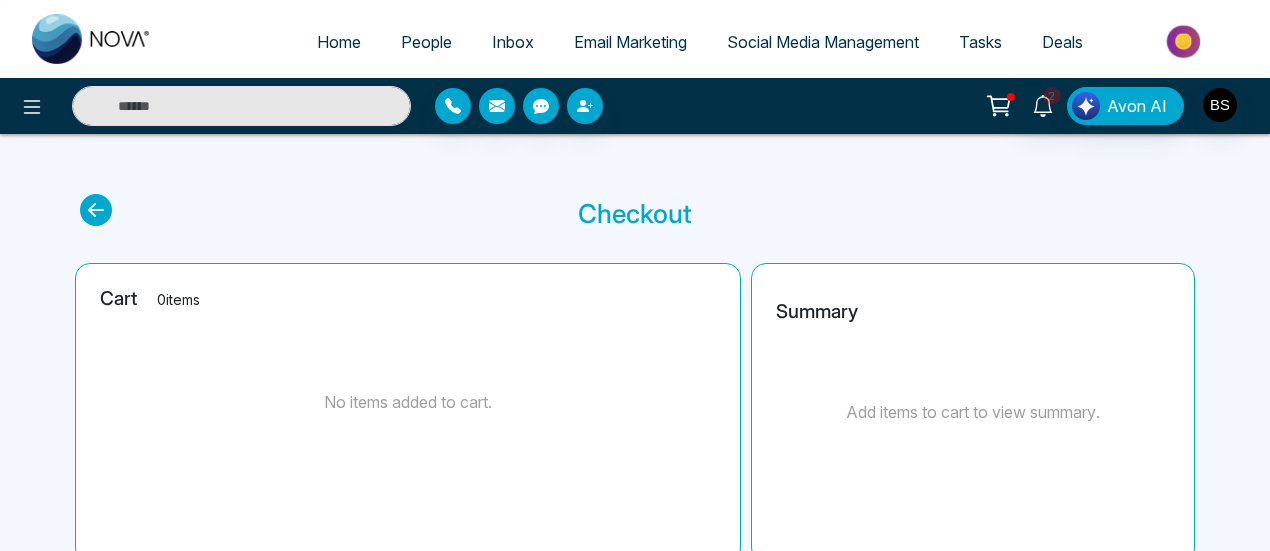 click 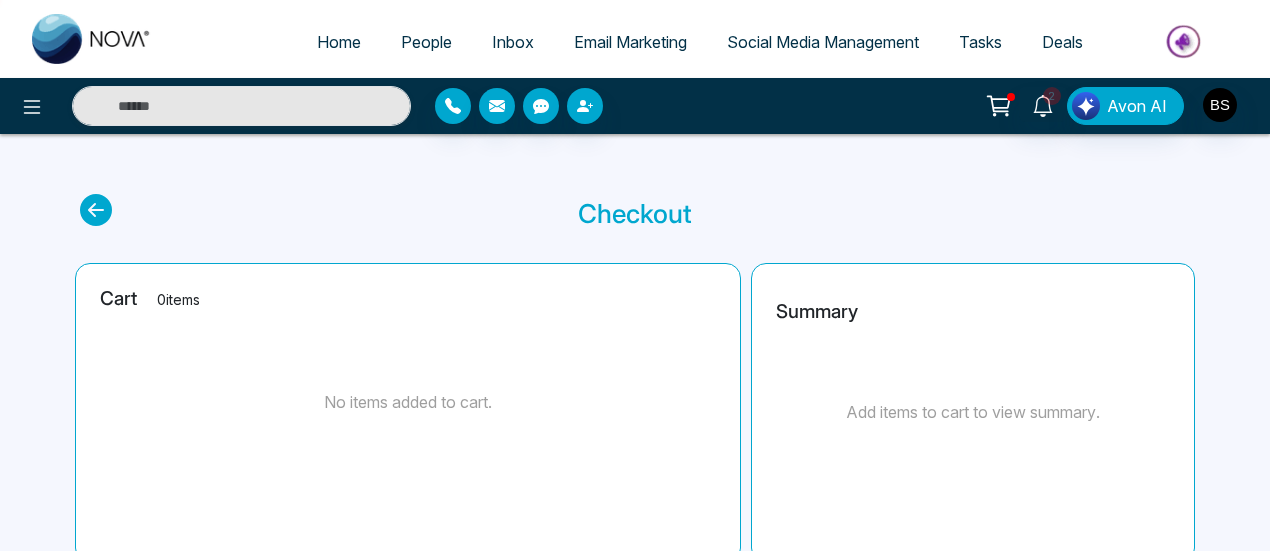 click 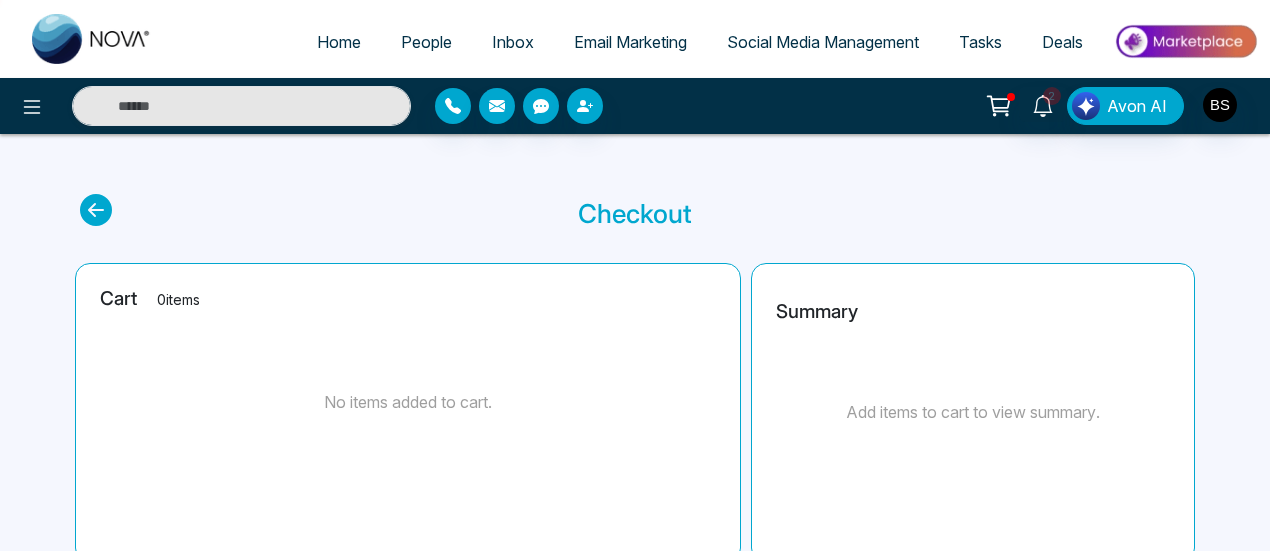click on "People" at bounding box center (426, 42) 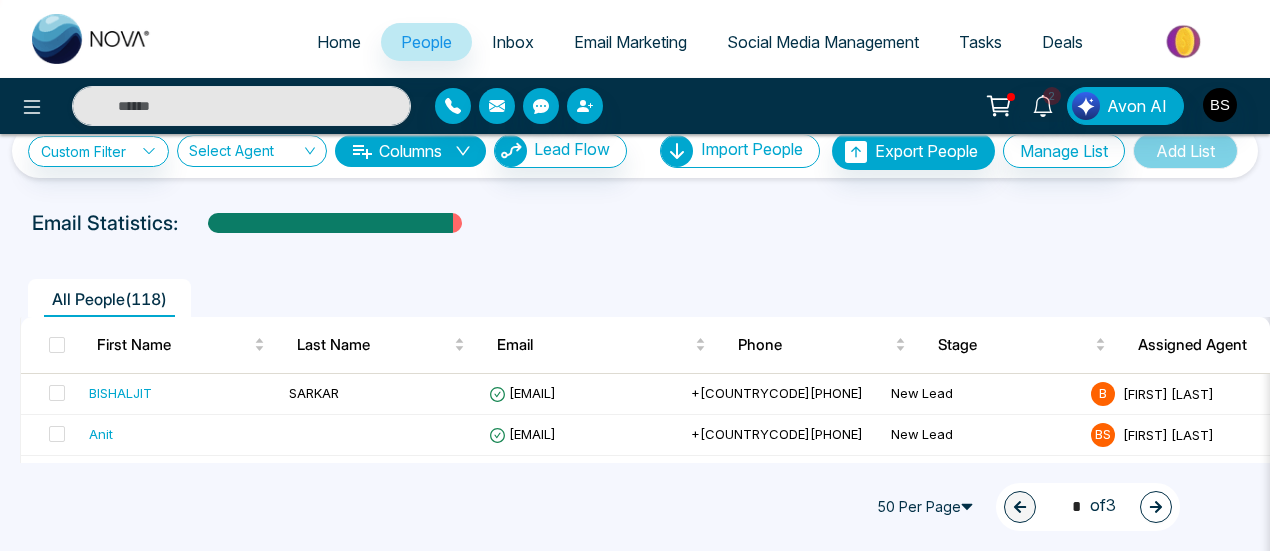 scroll, scrollTop: 31, scrollLeft: 0, axis: vertical 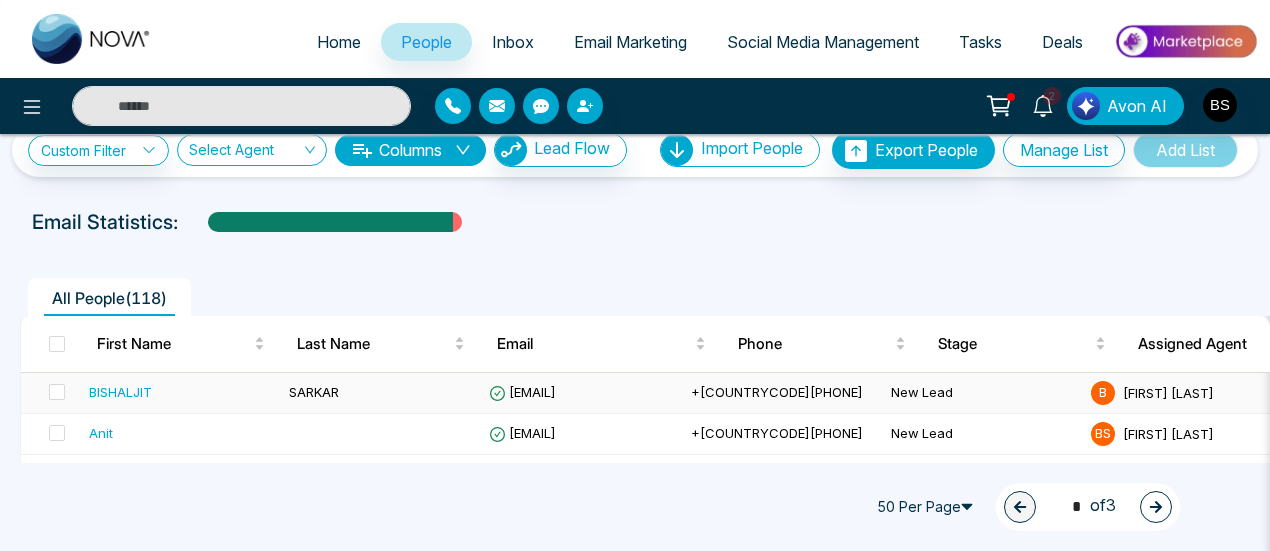click on "BISHALJIT" at bounding box center [181, 392] 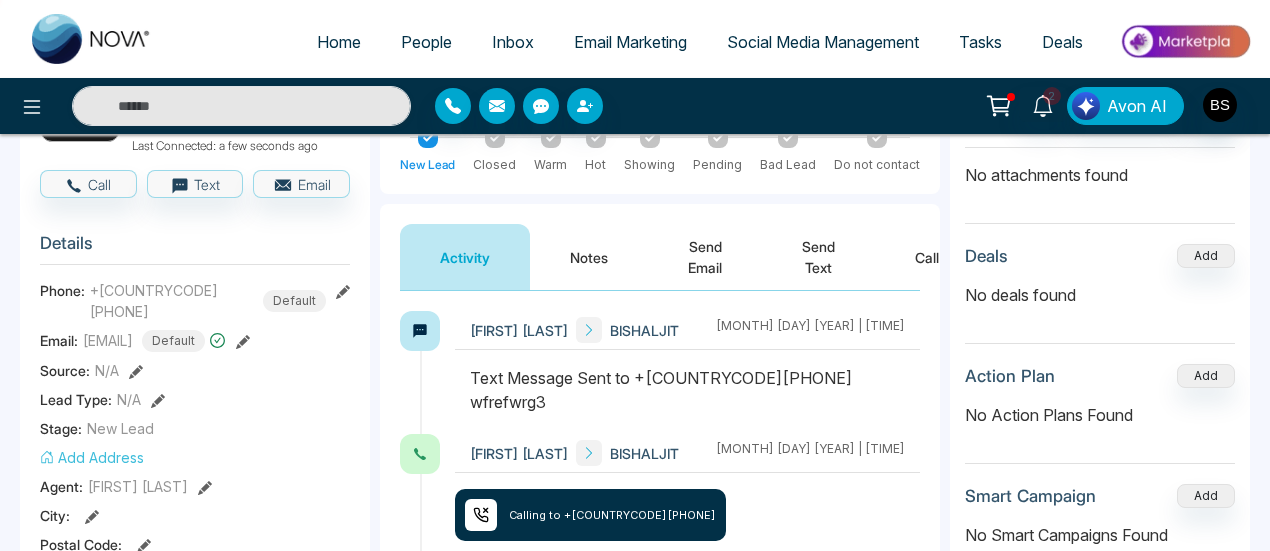 scroll, scrollTop: 211, scrollLeft: 0, axis: vertical 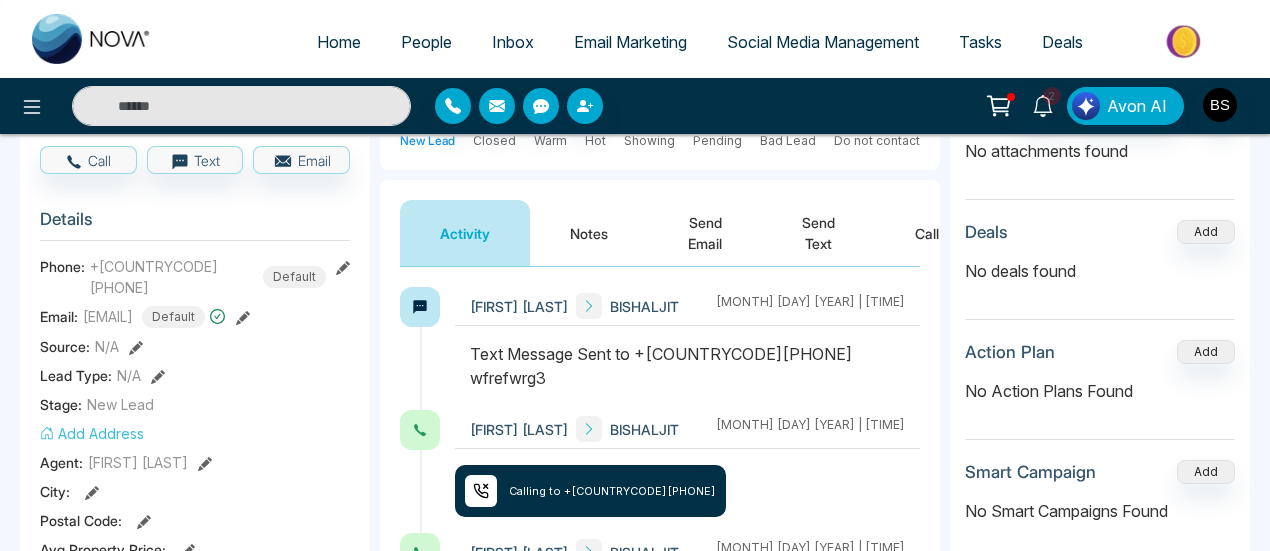 click on "Send Text" at bounding box center [818, 233] 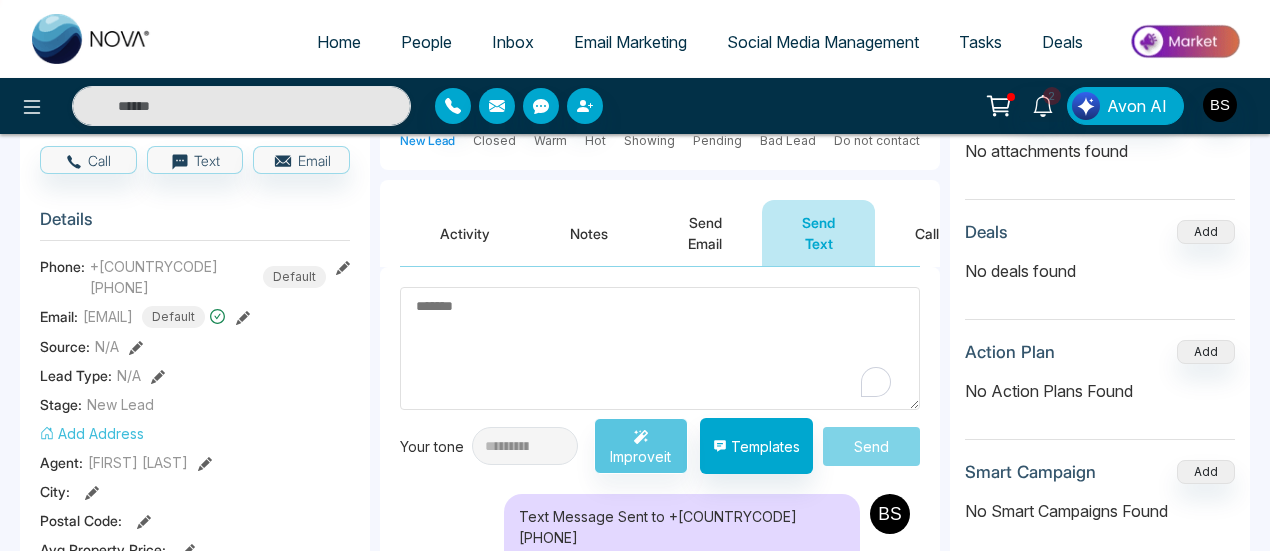 click at bounding box center [660, 348] 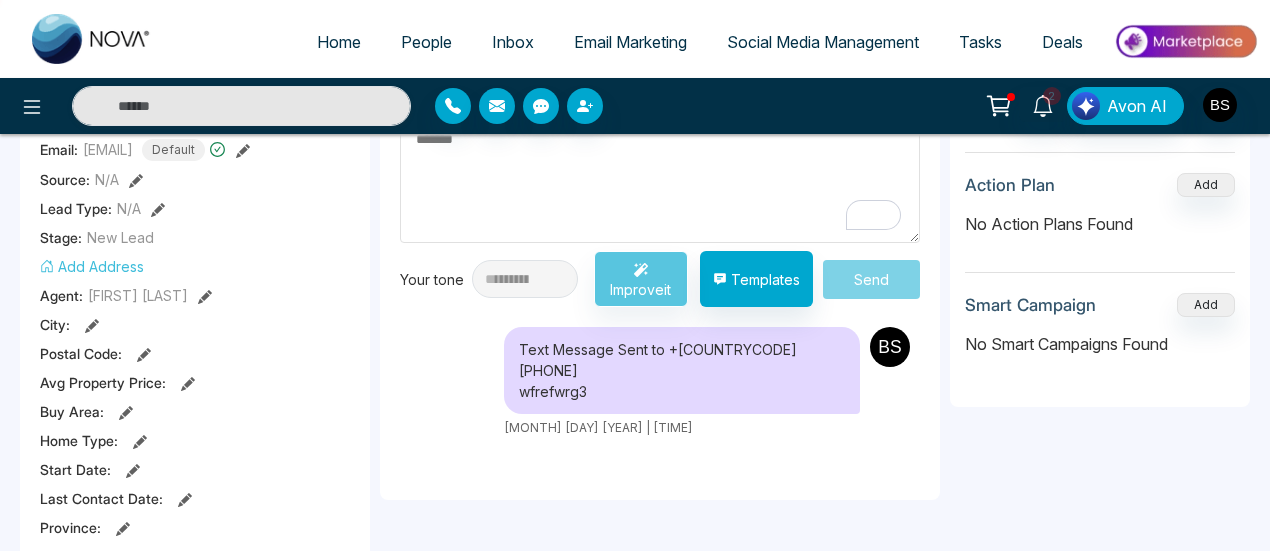 scroll, scrollTop: 379, scrollLeft: 0, axis: vertical 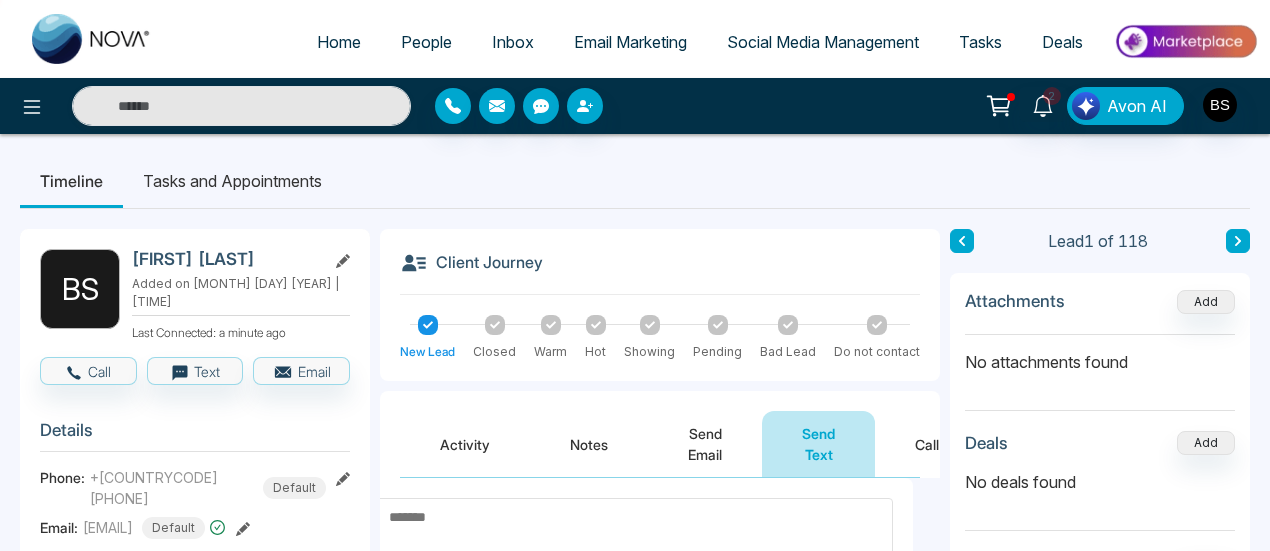 click on "People" at bounding box center (426, 42) 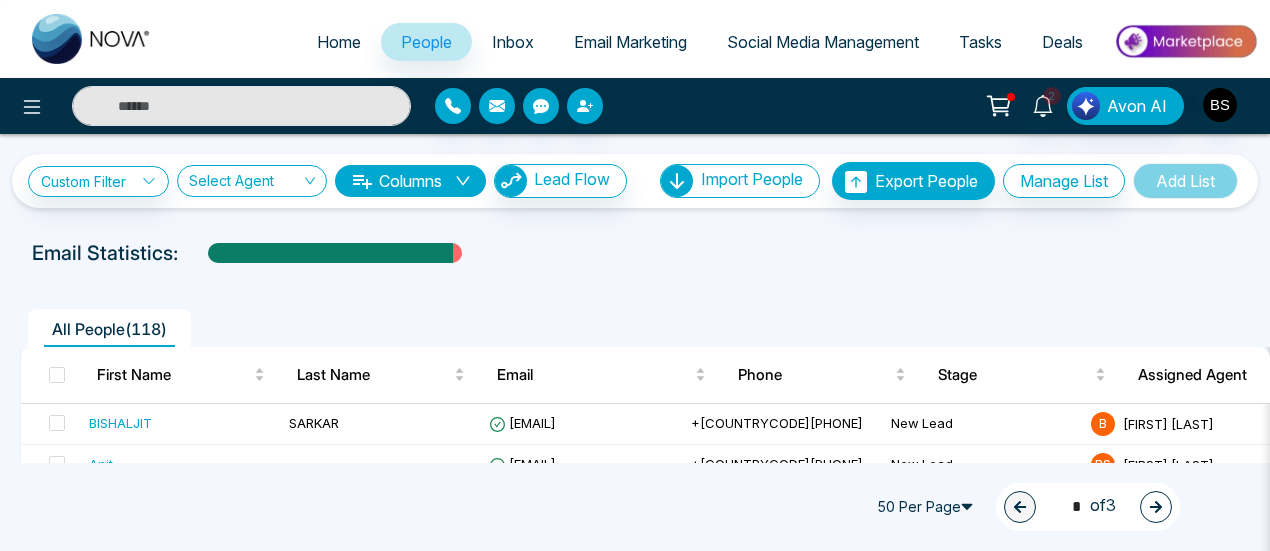 click on "Inbox" at bounding box center [513, 42] 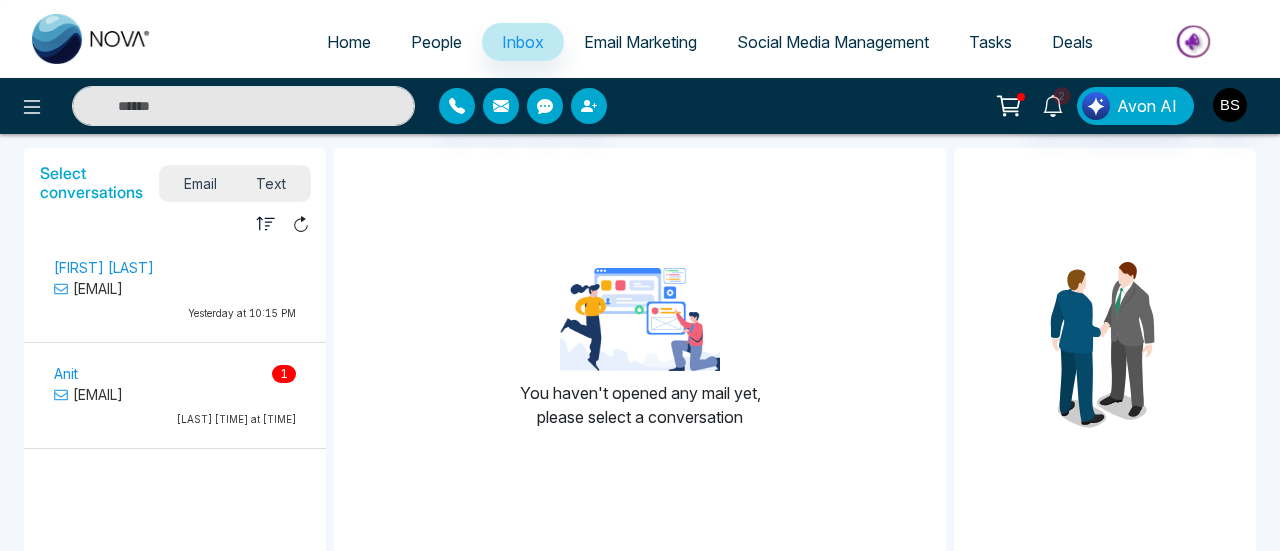 click on "Text" at bounding box center [272, 183] 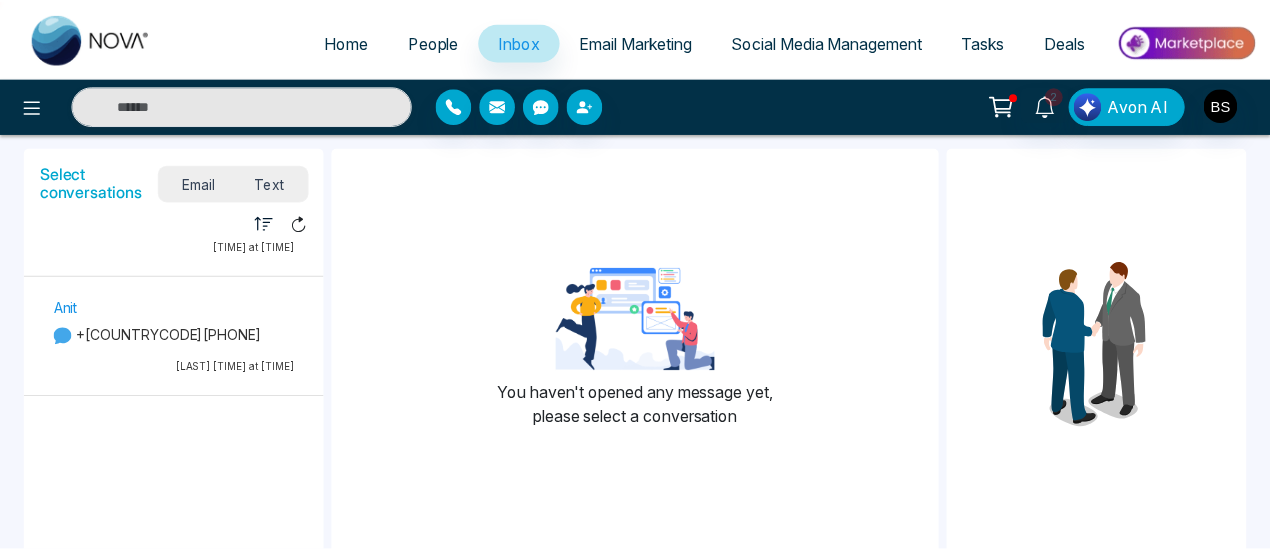 scroll, scrollTop: 0, scrollLeft: 0, axis: both 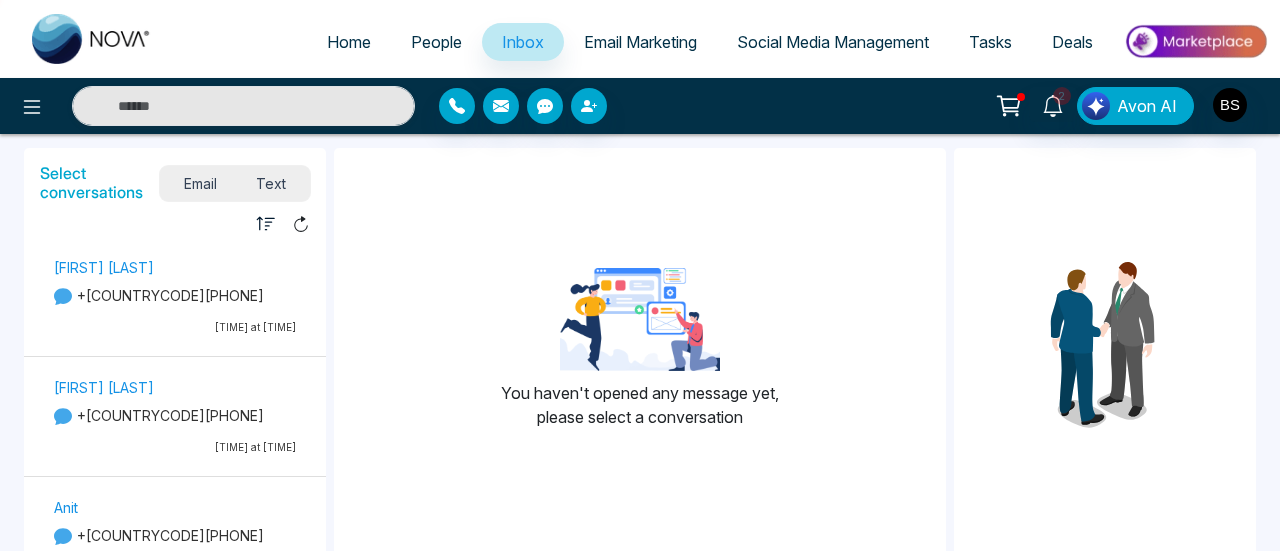click on "Social Media Management" at bounding box center [833, 42] 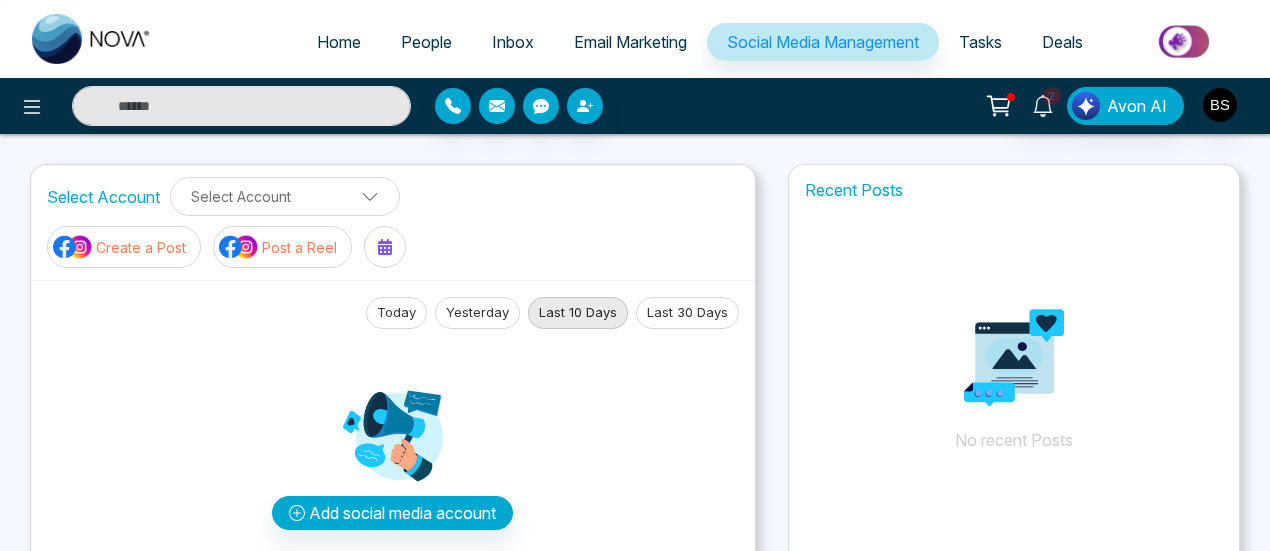 click on "Home" at bounding box center [339, 42] 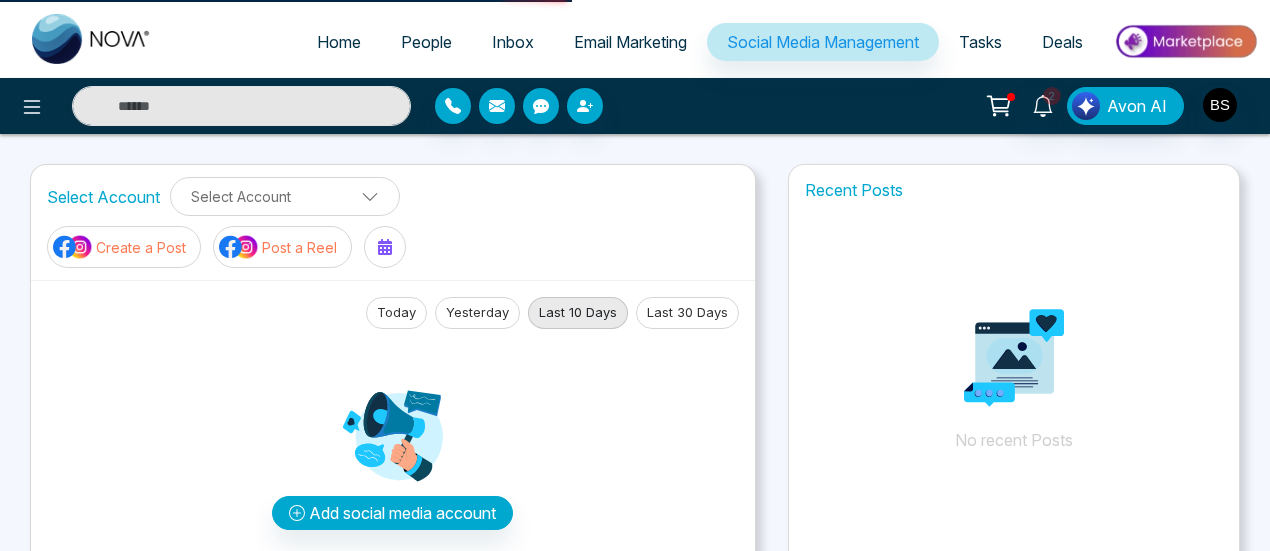select on "*" 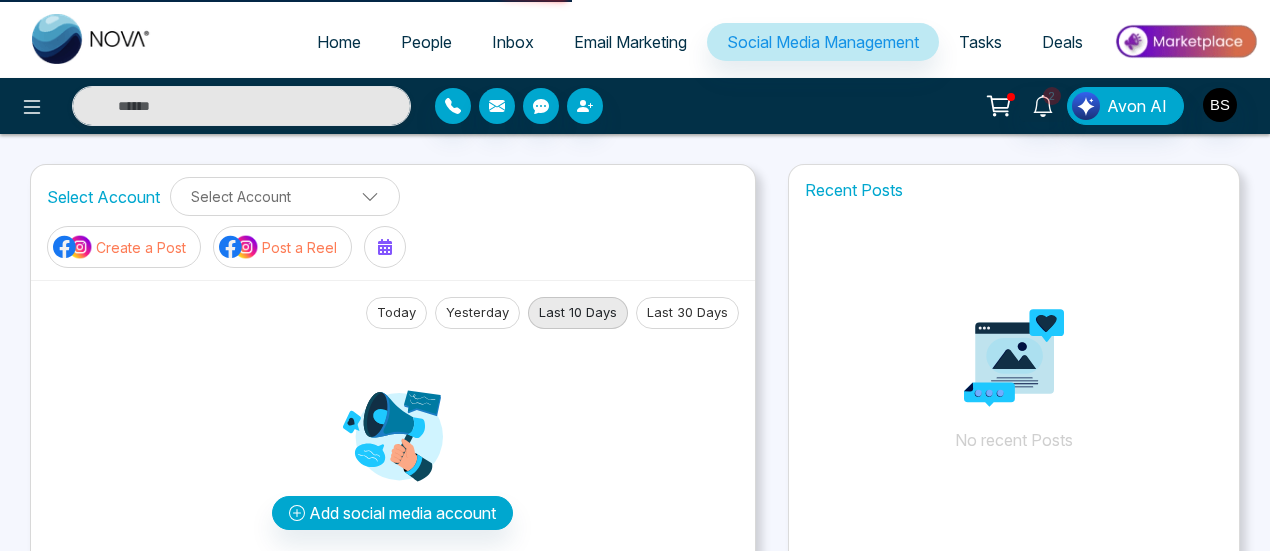 select on "*" 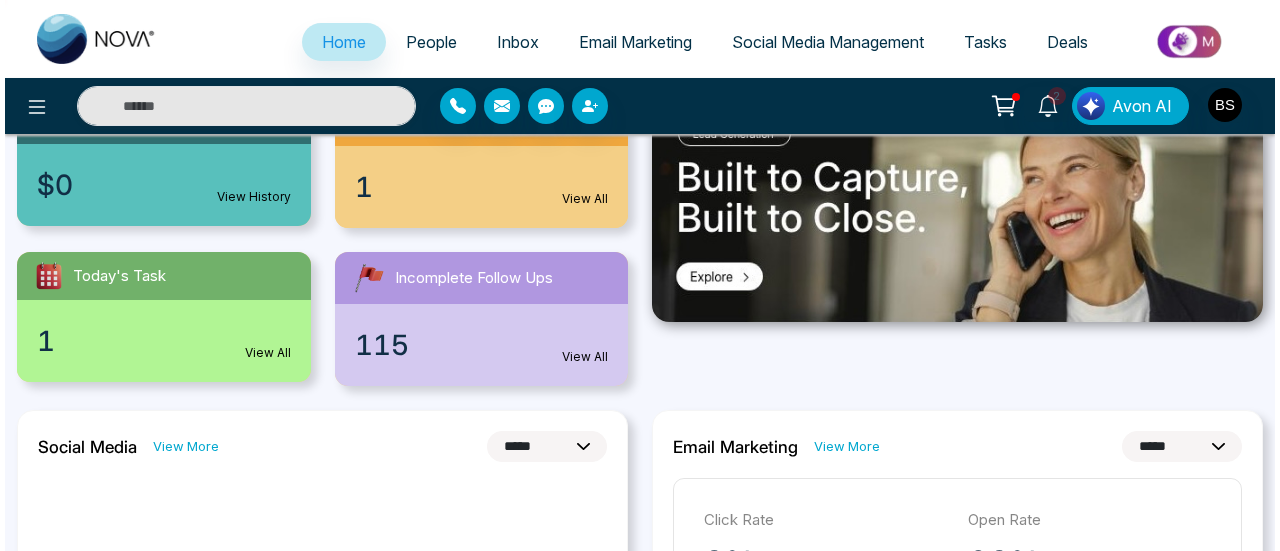 scroll, scrollTop: 194, scrollLeft: 0, axis: vertical 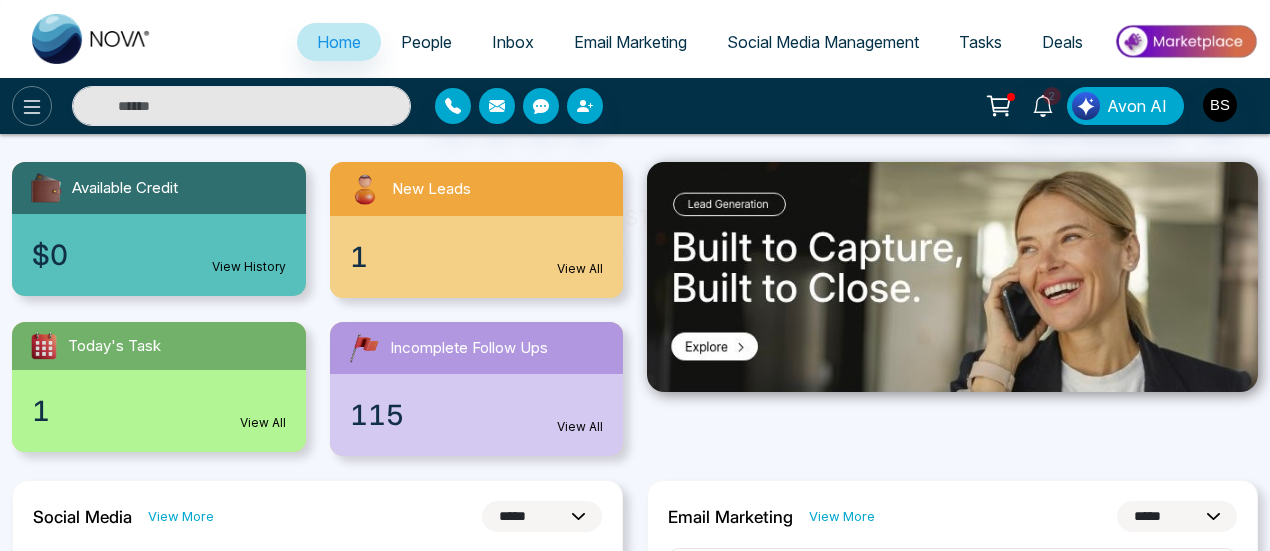 click 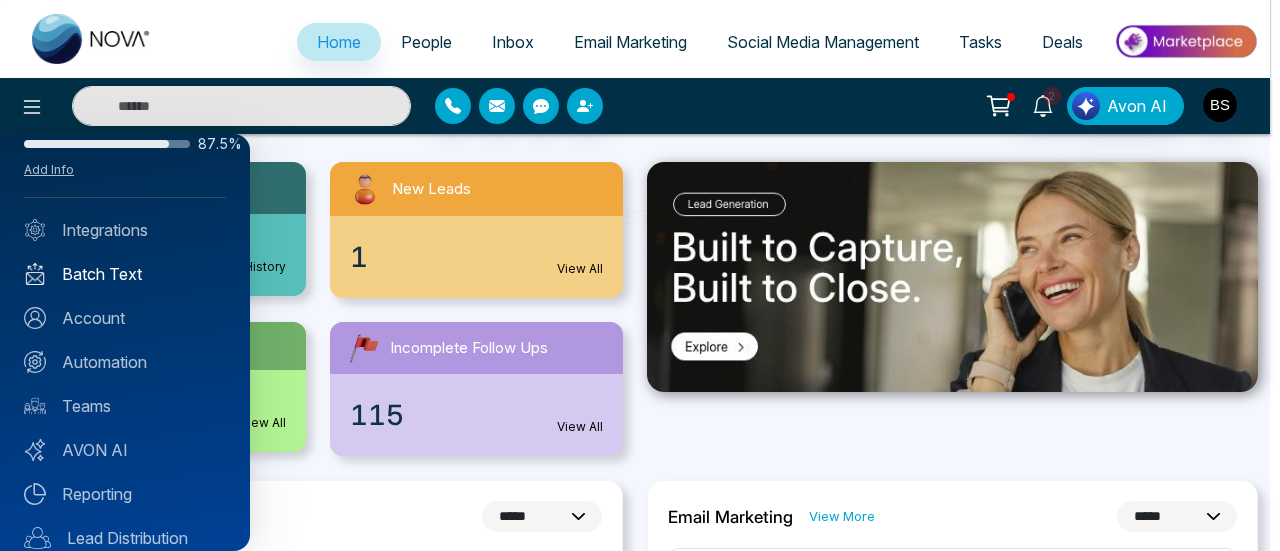 scroll, scrollTop: 0, scrollLeft: 0, axis: both 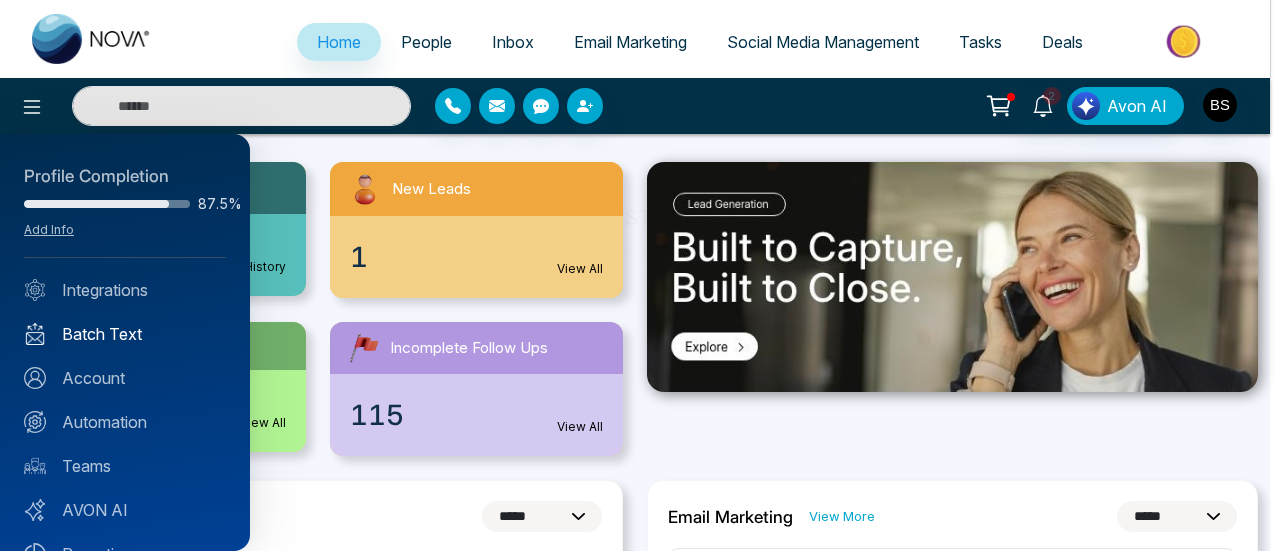 click on "Batch Text" at bounding box center [125, 334] 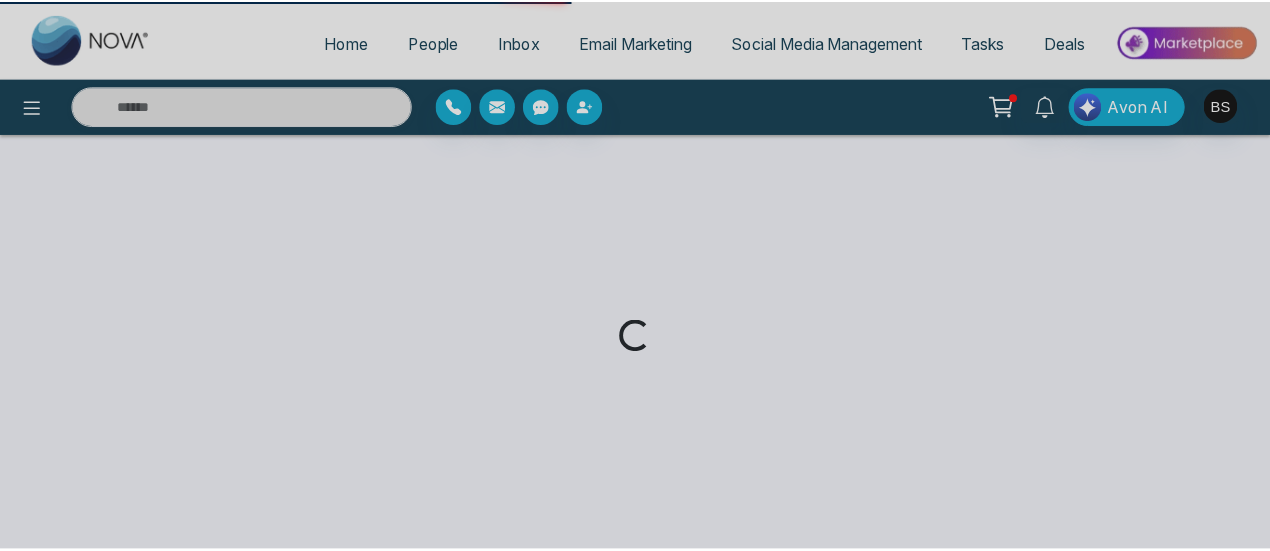 scroll, scrollTop: 0, scrollLeft: 0, axis: both 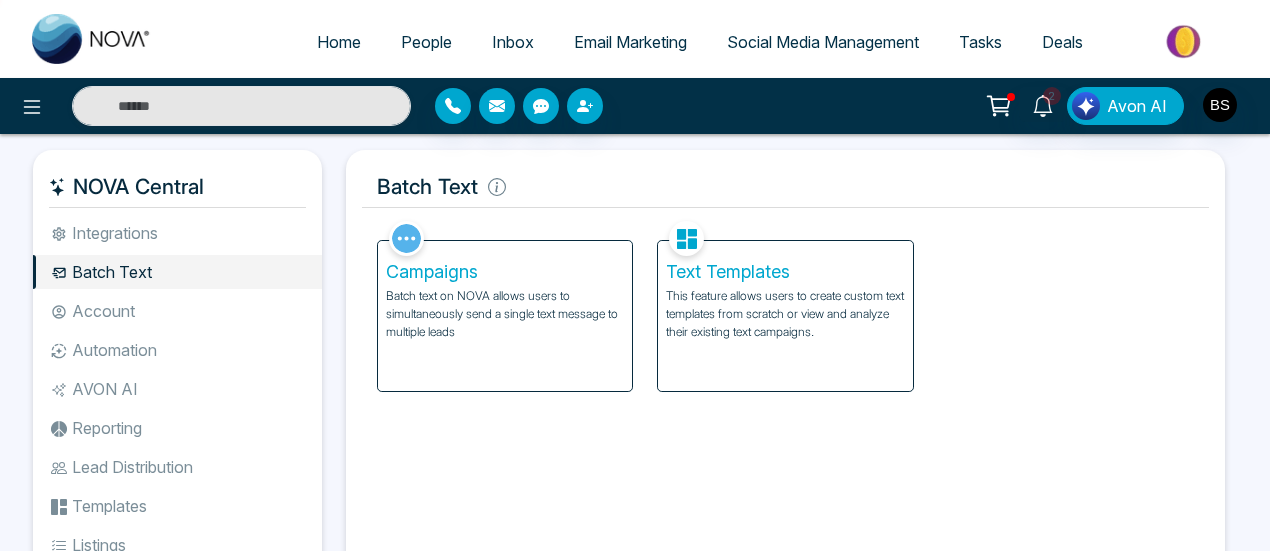 click on "Automation" at bounding box center [177, 350] 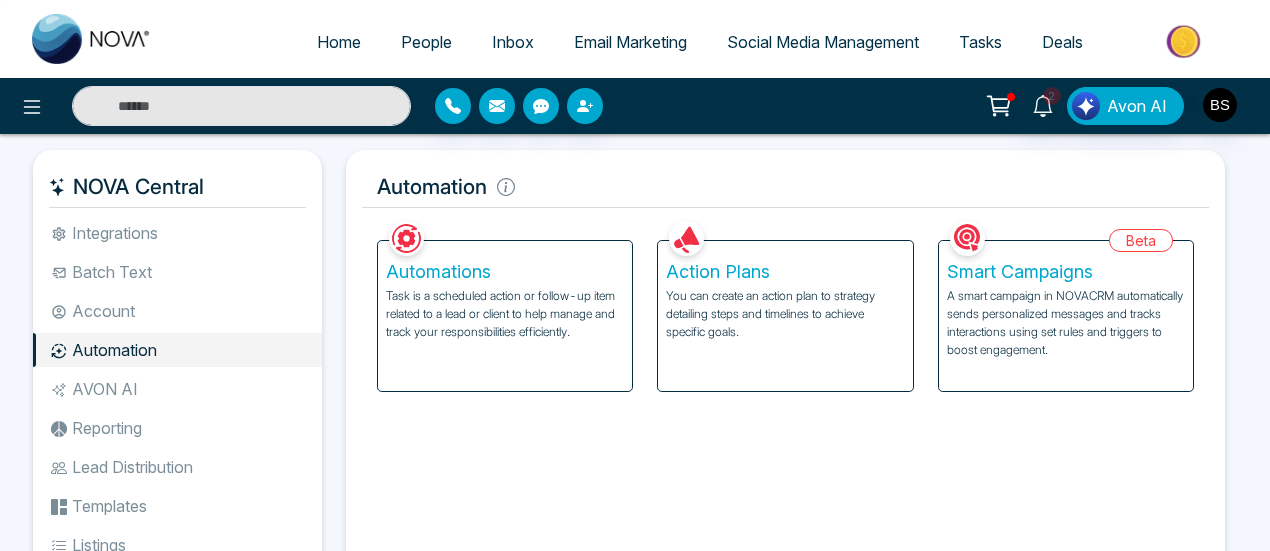 click on "Batch Text" at bounding box center [177, 272] 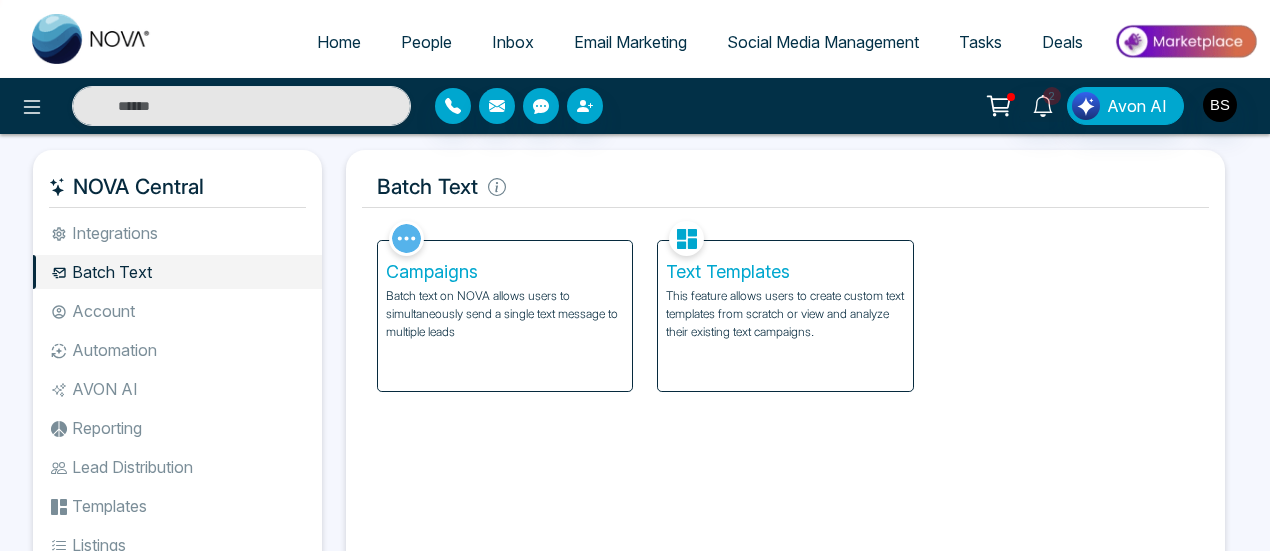click on "This feature allows users to create custom text templates from scratch or view and analyze their existing text campaigns." at bounding box center (785, 314) 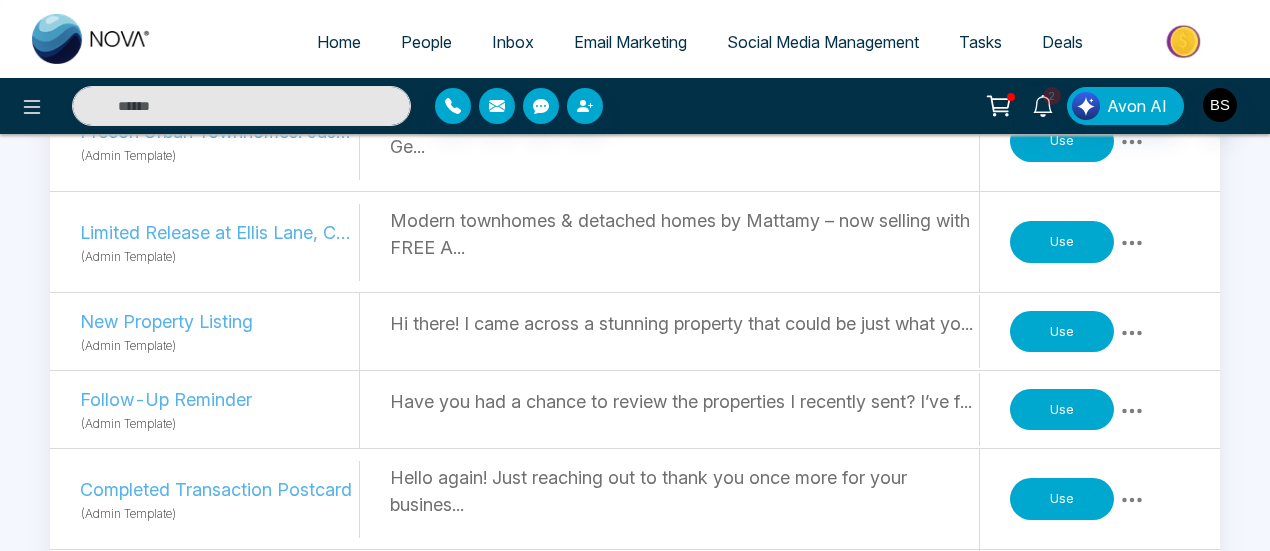 scroll, scrollTop: 0, scrollLeft: 0, axis: both 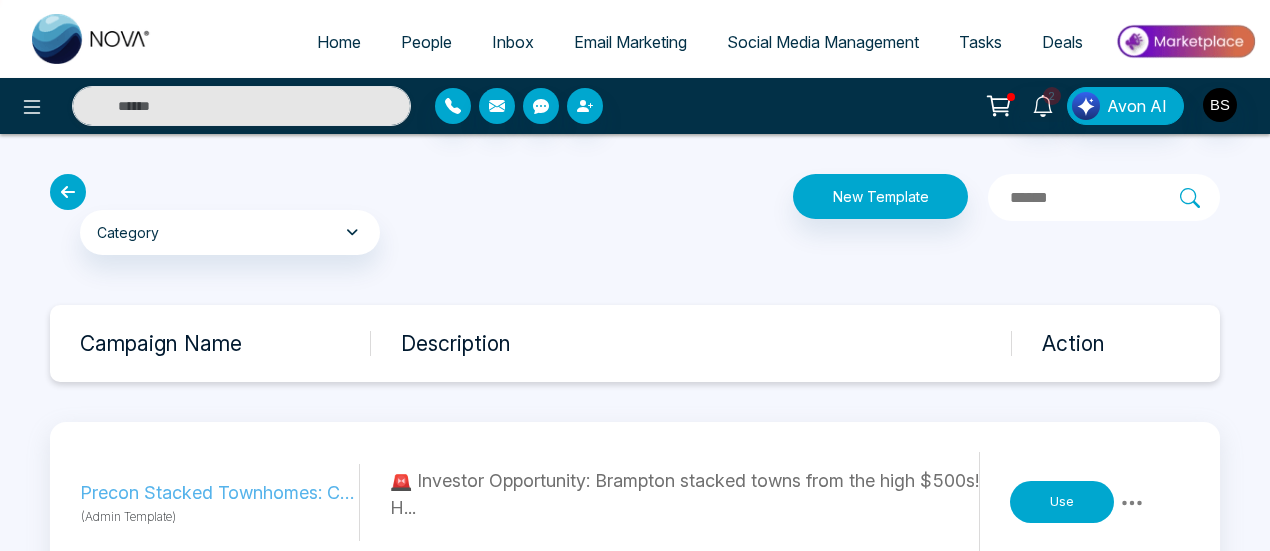 click on "People" at bounding box center (426, 42) 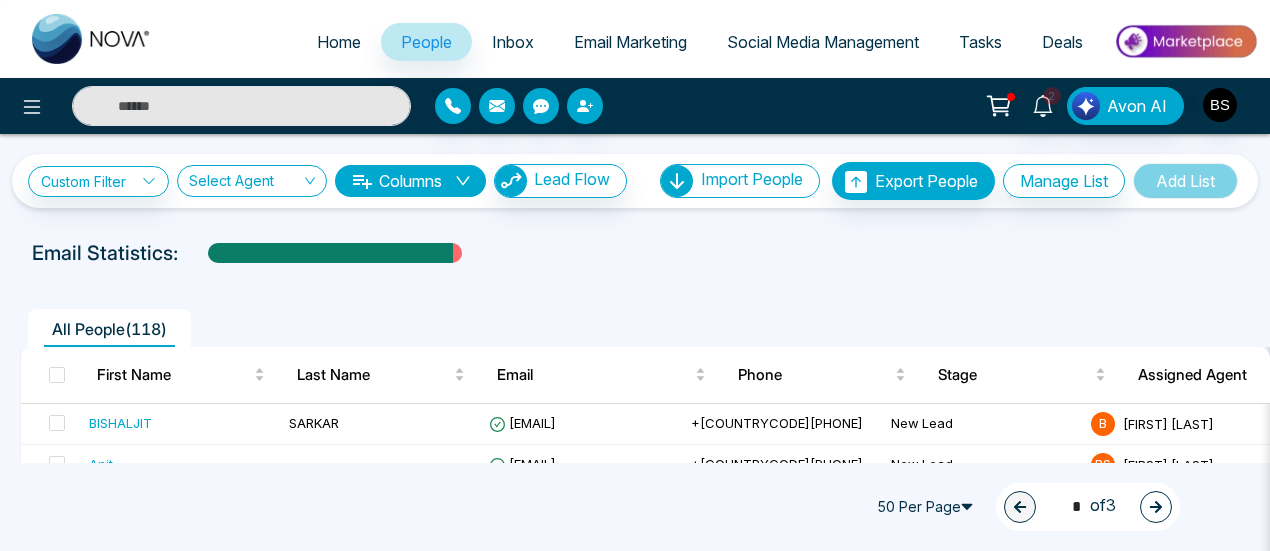 click on "Inbox" at bounding box center [513, 42] 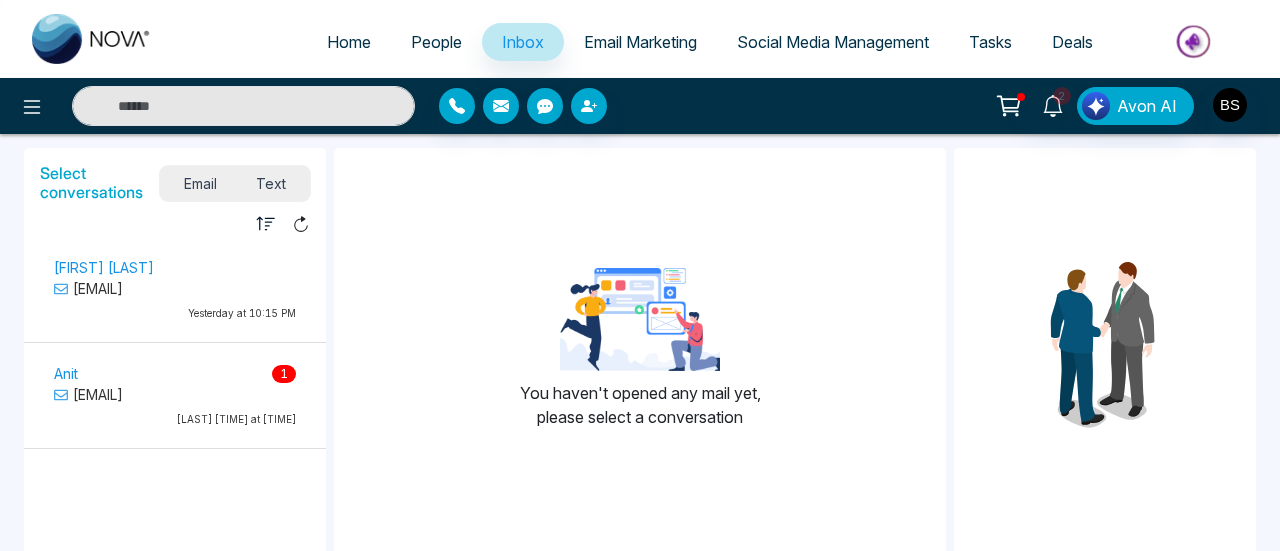 click on "Email Marketing" at bounding box center (640, 42) 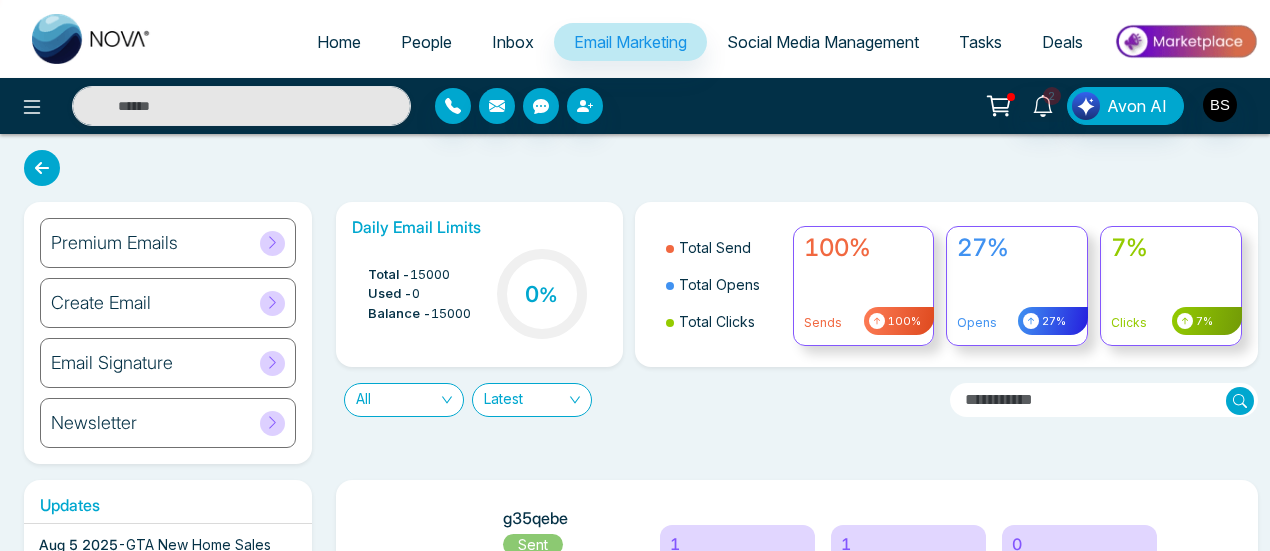 scroll, scrollTop: 36, scrollLeft: 0, axis: vertical 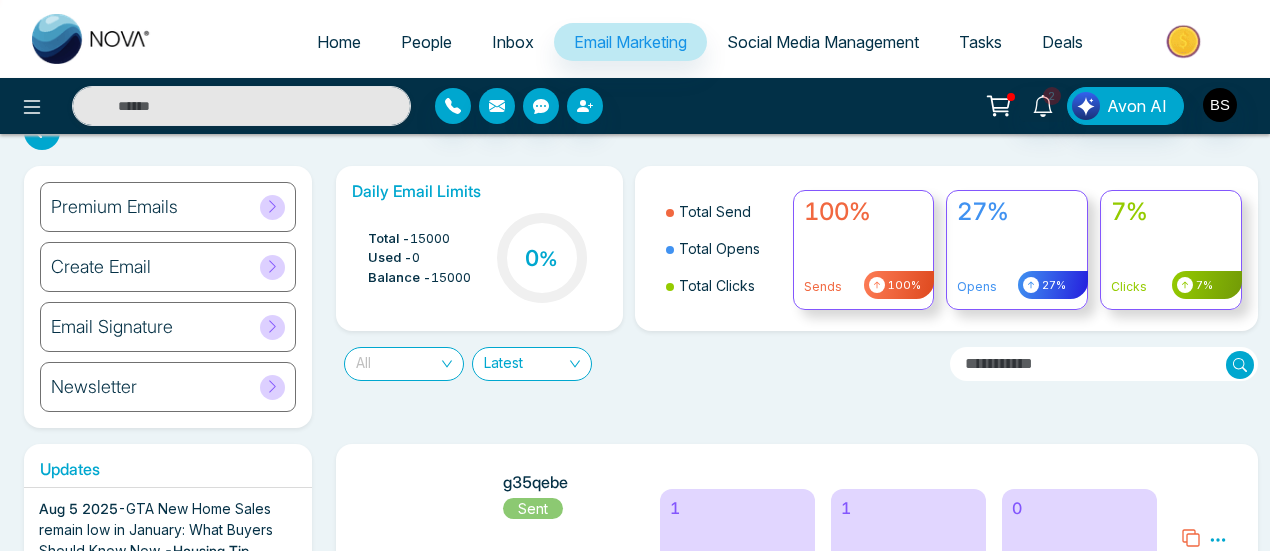 click on "All" at bounding box center [404, 364] 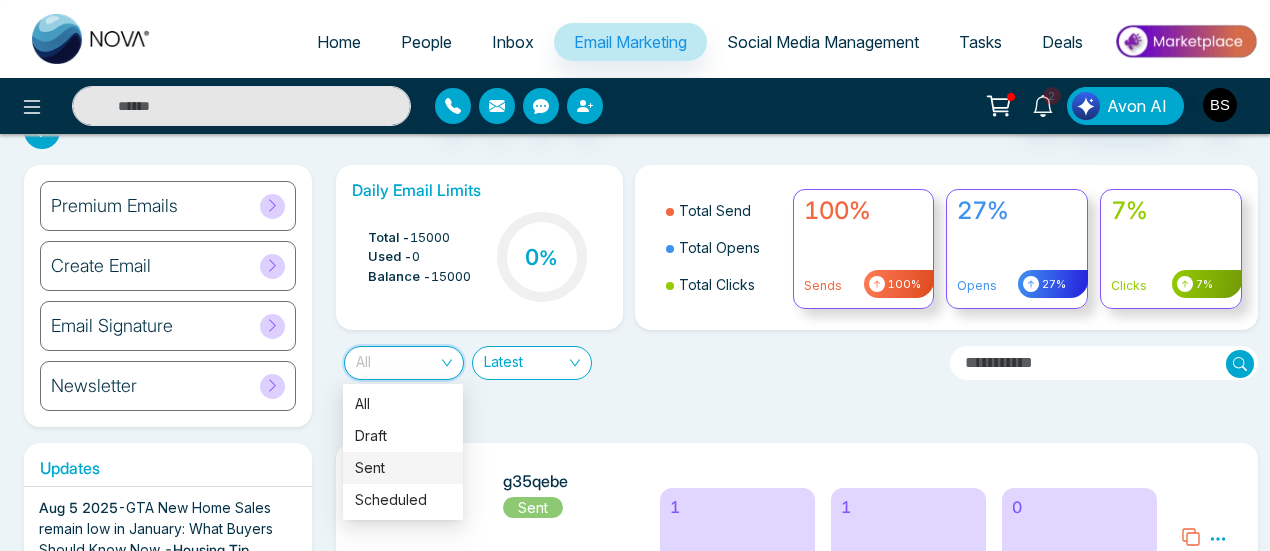 scroll, scrollTop: 26, scrollLeft: 0, axis: vertical 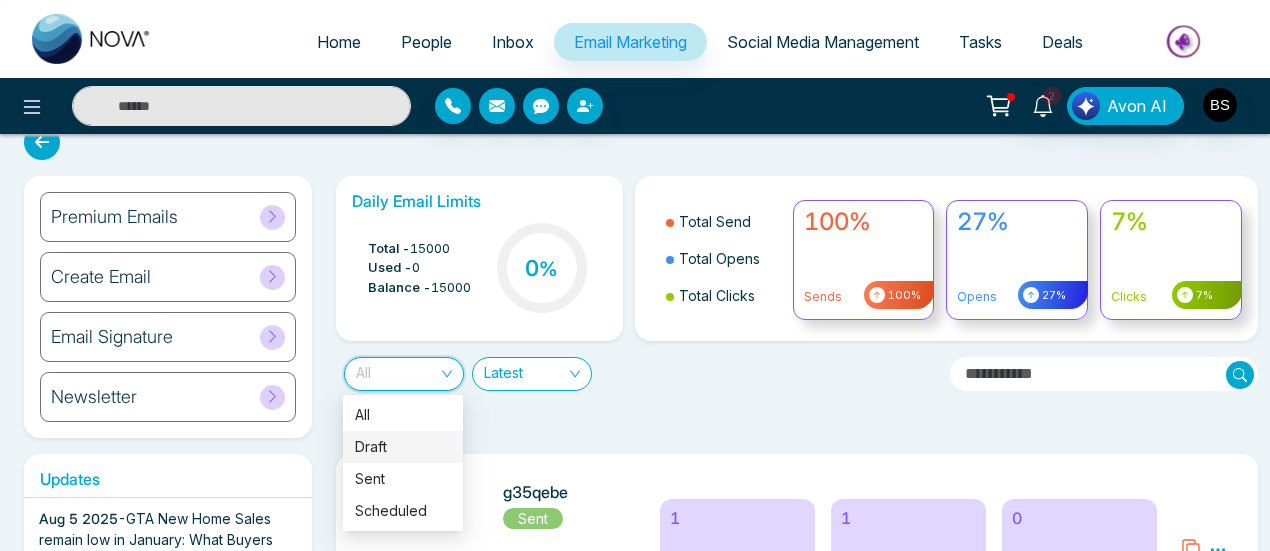 click on "Daily Email Limits Total -  15000 Used -  0 Balance -  15000 0 %  Total Send  Total Opens  Total Clicks 100% Sends 100% 27% Opens 27% 7% Clicks 7% All Latest" at bounding box center (791, 307) 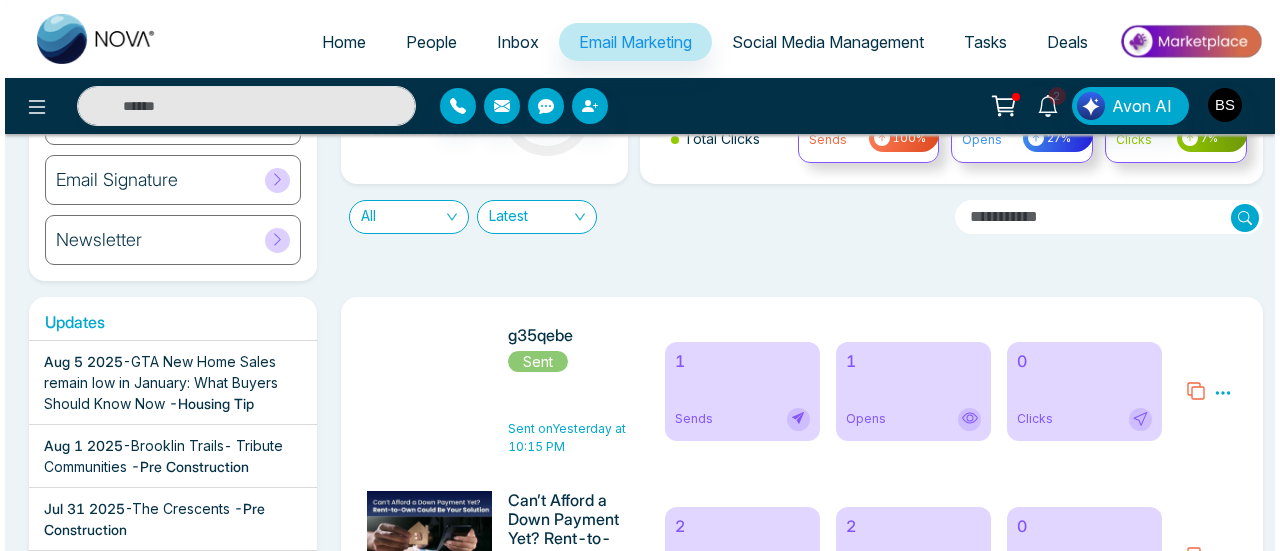 scroll, scrollTop: 0, scrollLeft: 0, axis: both 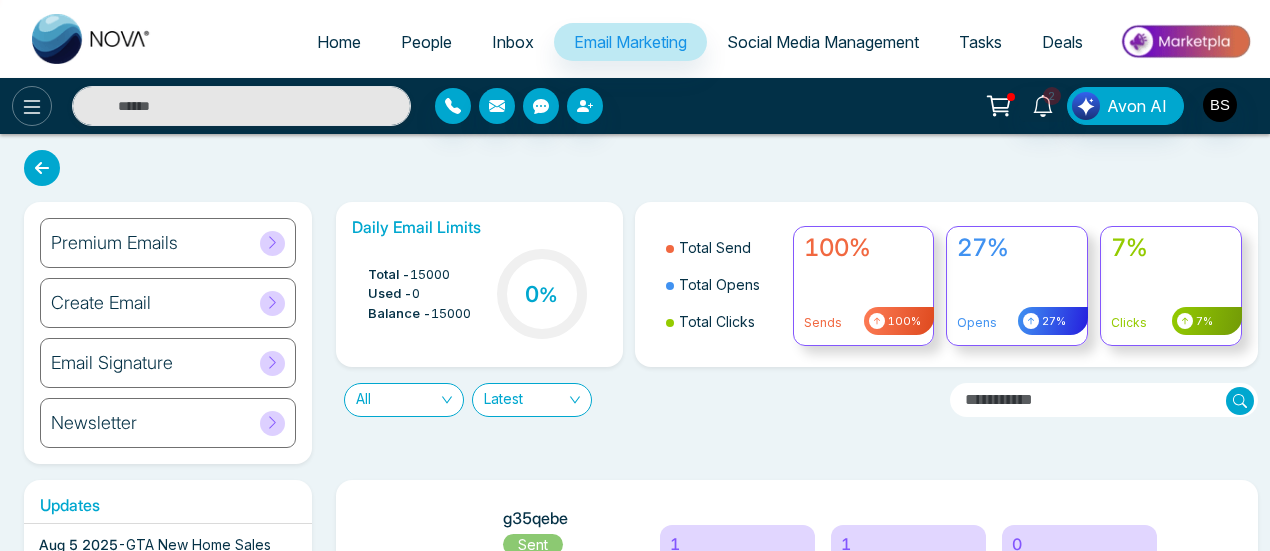 click 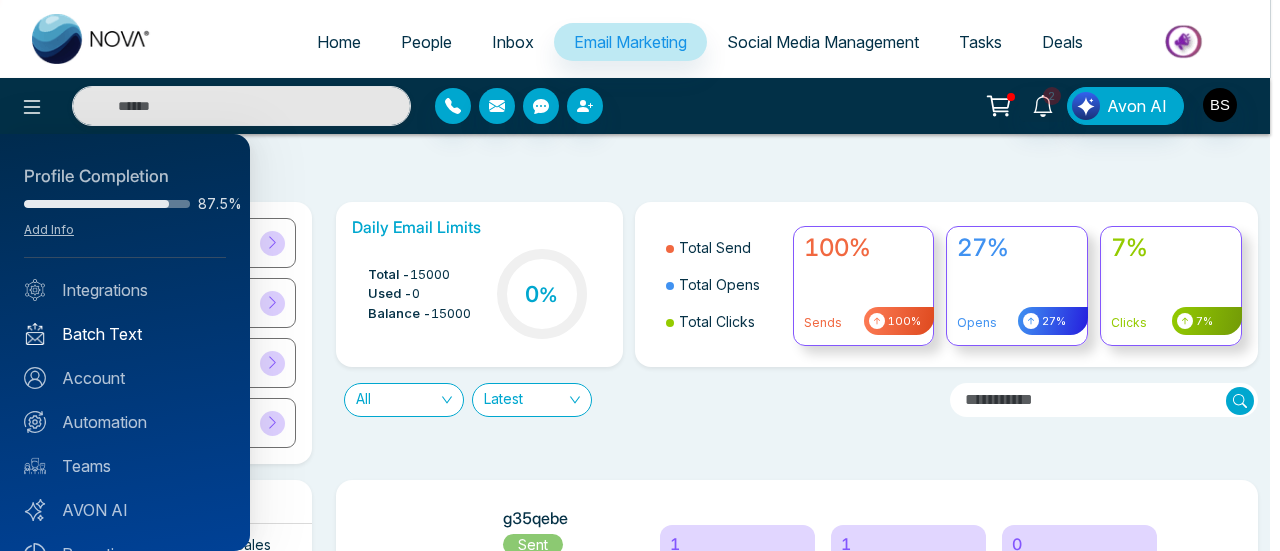 click on "Batch Text" at bounding box center [125, 334] 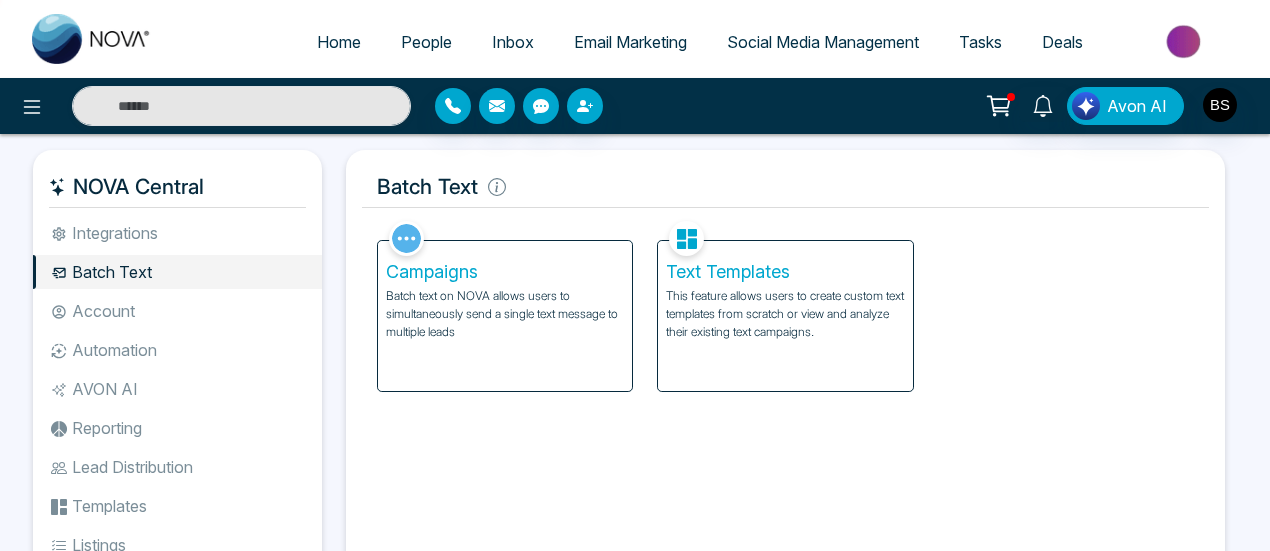 click on "Campaigns Batch text on NOVA allows users to simultaneously send a single text message to multiple leads" at bounding box center [505, 316] 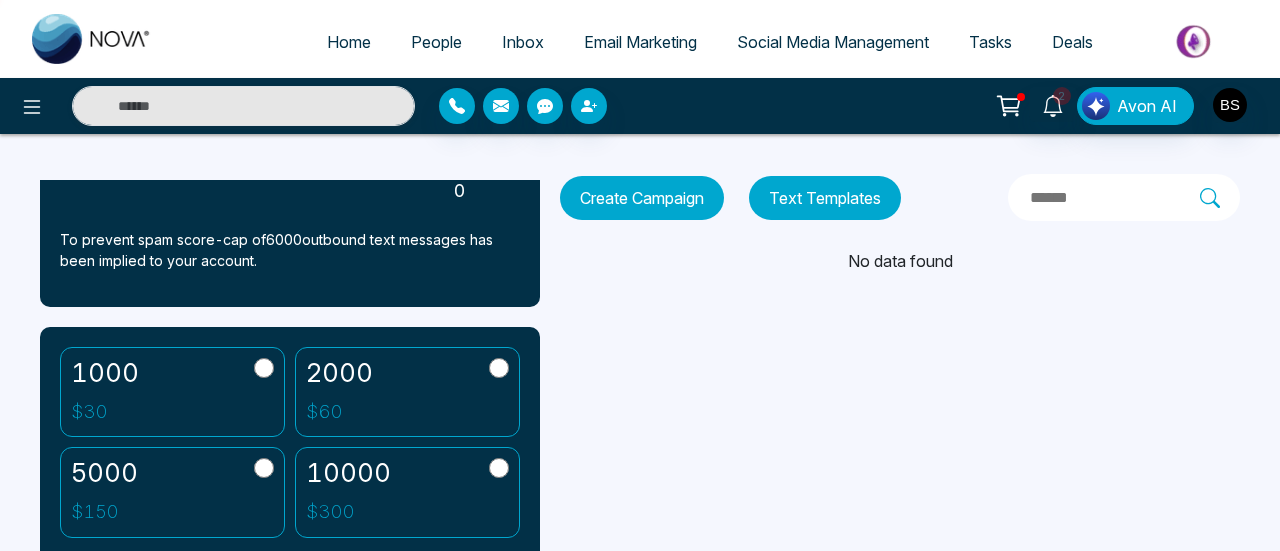 scroll, scrollTop: 0, scrollLeft: 0, axis: both 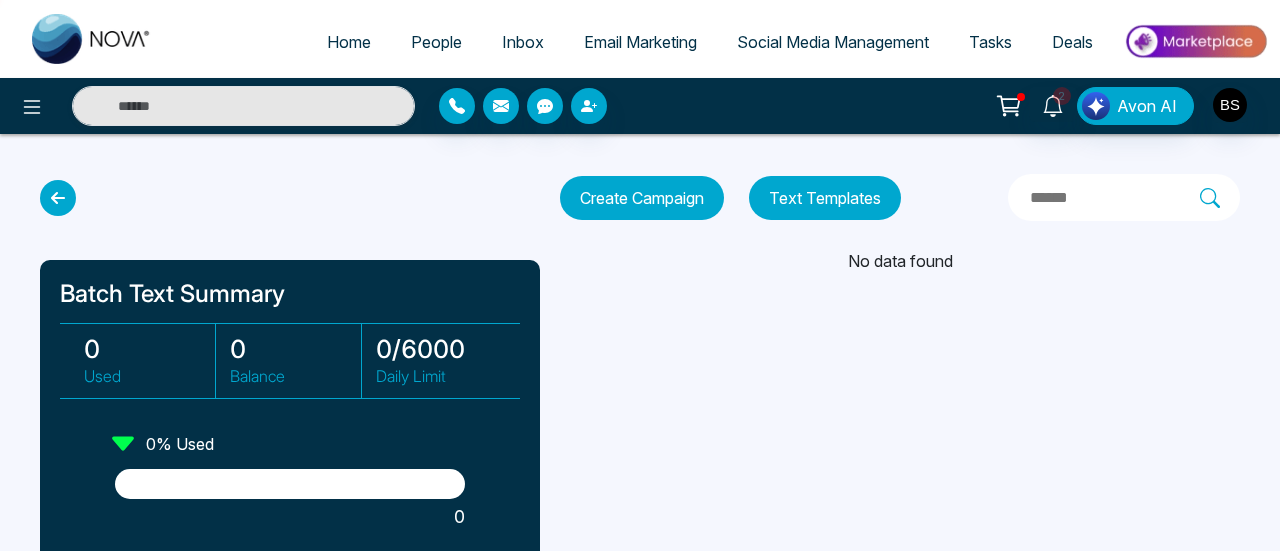 click on "Batch Text Summary 0 Used 0 Balance 0 / 6000 Daily Limit 0 % Used 0 To prevent spam score-cap of  6000  outbound text messages has been implied to your account." at bounding box center (290, 446) 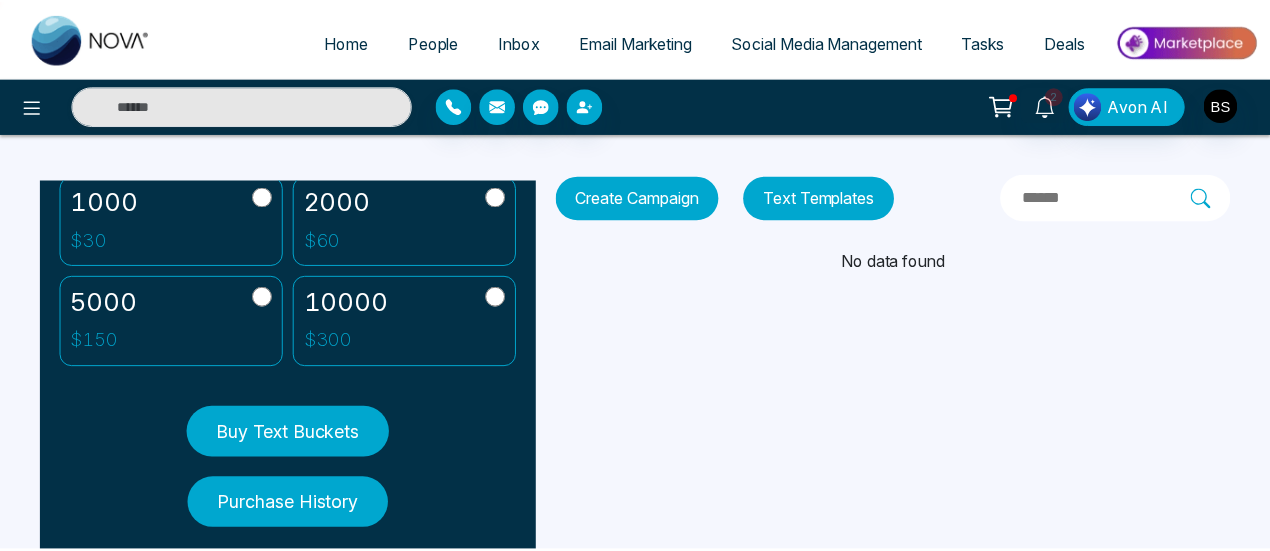 scroll, scrollTop: 515, scrollLeft: 0, axis: vertical 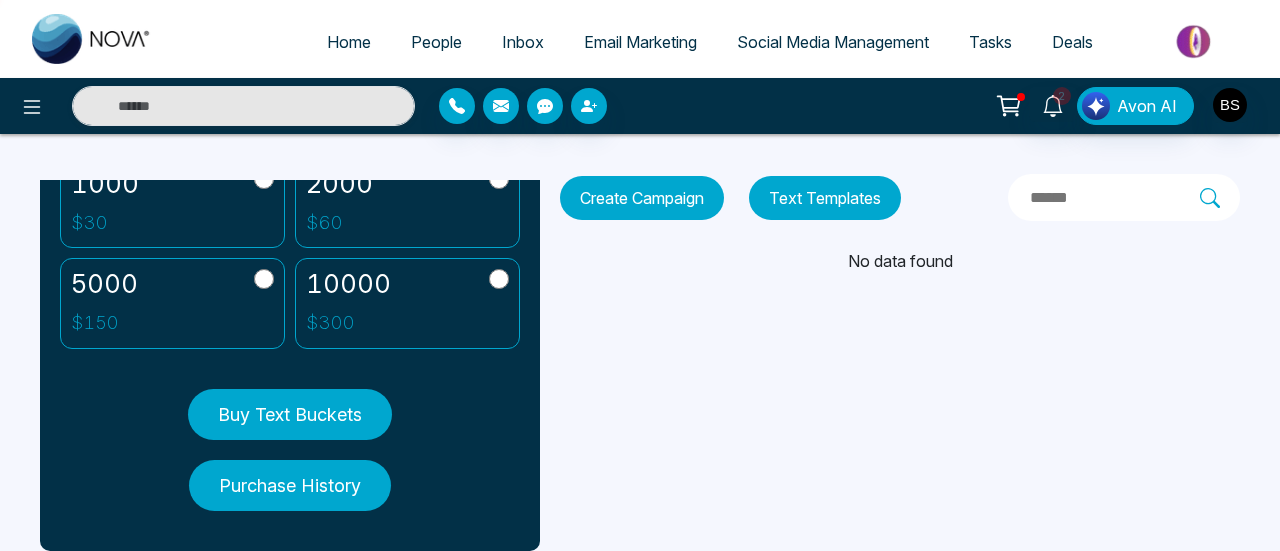 click on "Purchase History" at bounding box center (290, 485) 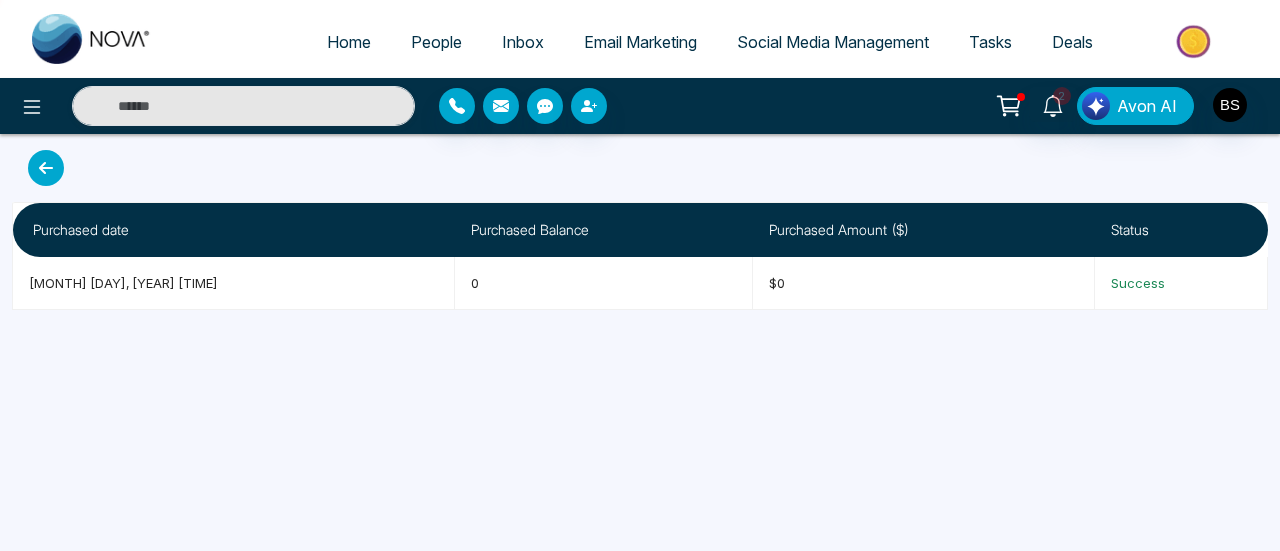 click at bounding box center (46, 168) 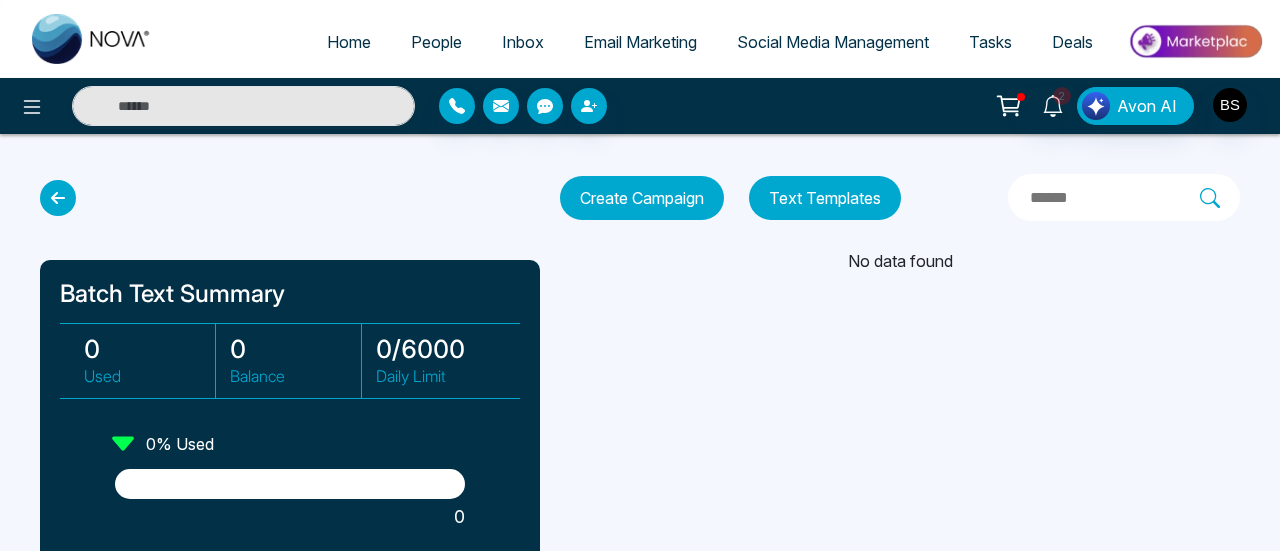 click 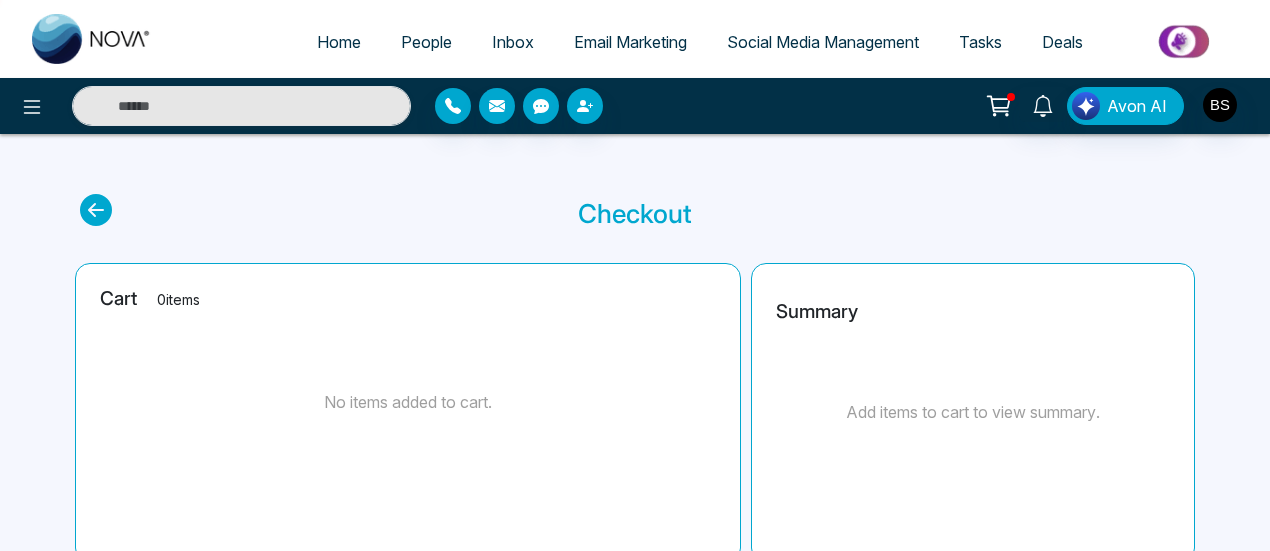 click at bounding box center (999, 106) 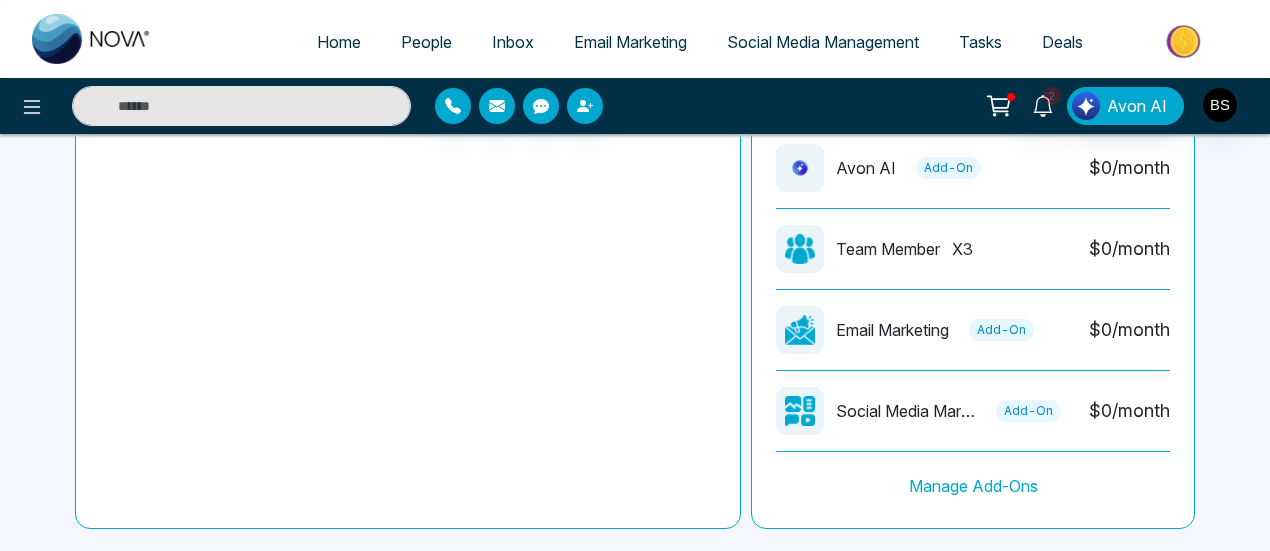 scroll, scrollTop: 699, scrollLeft: 0, axis: vertical 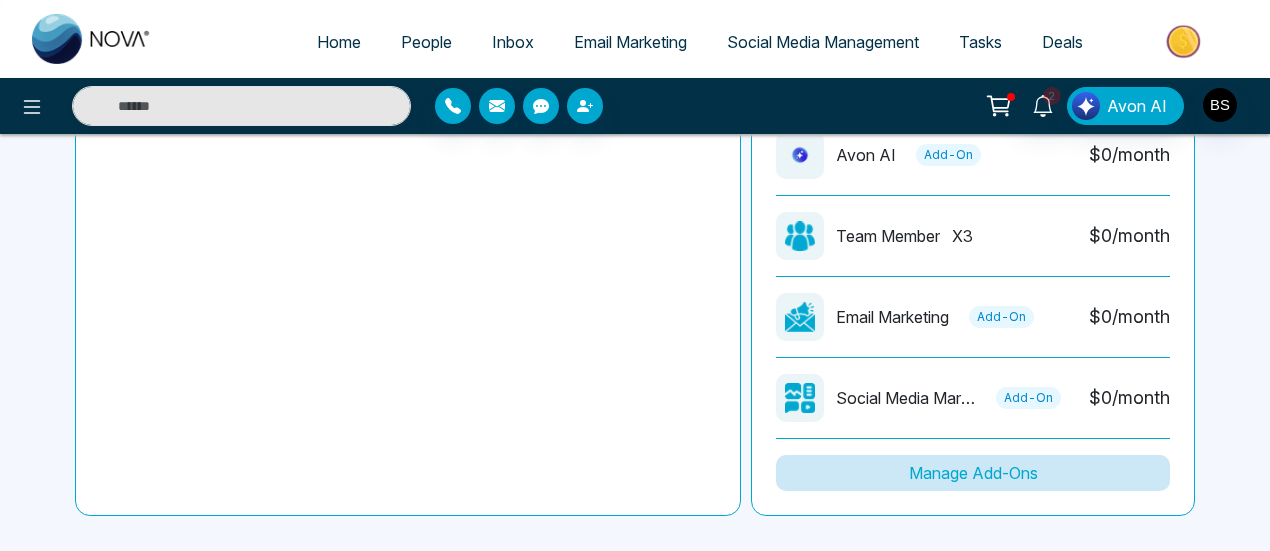 click on "Manage Add-Ons" at bounding box center [973, 473] 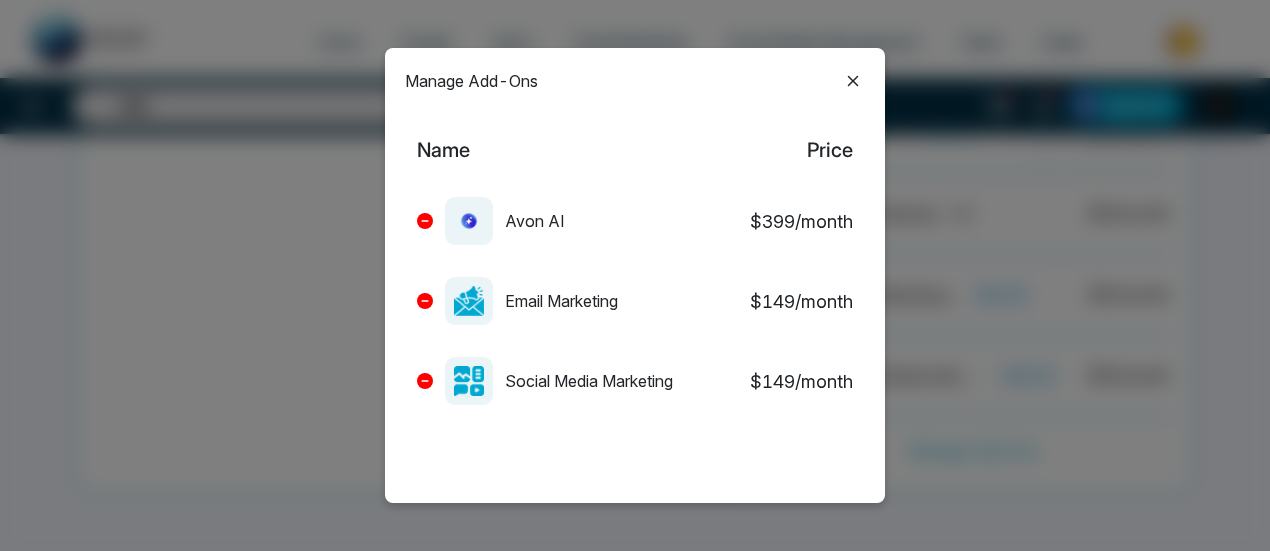 scroll, scrollTop: 720, scrollLeft: 0, axis: vertical 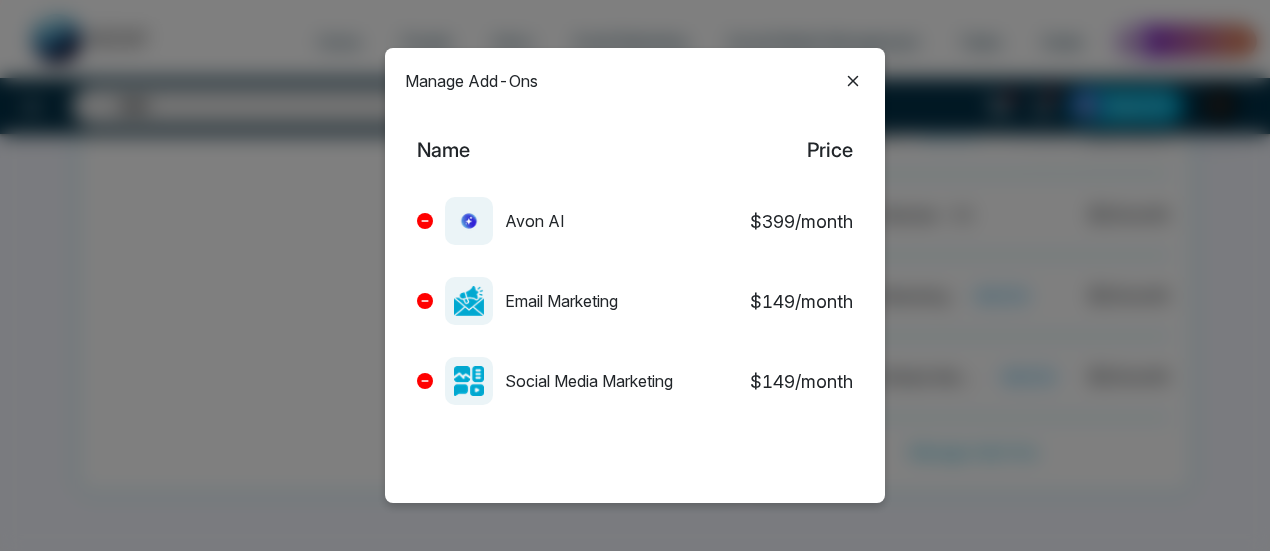 click 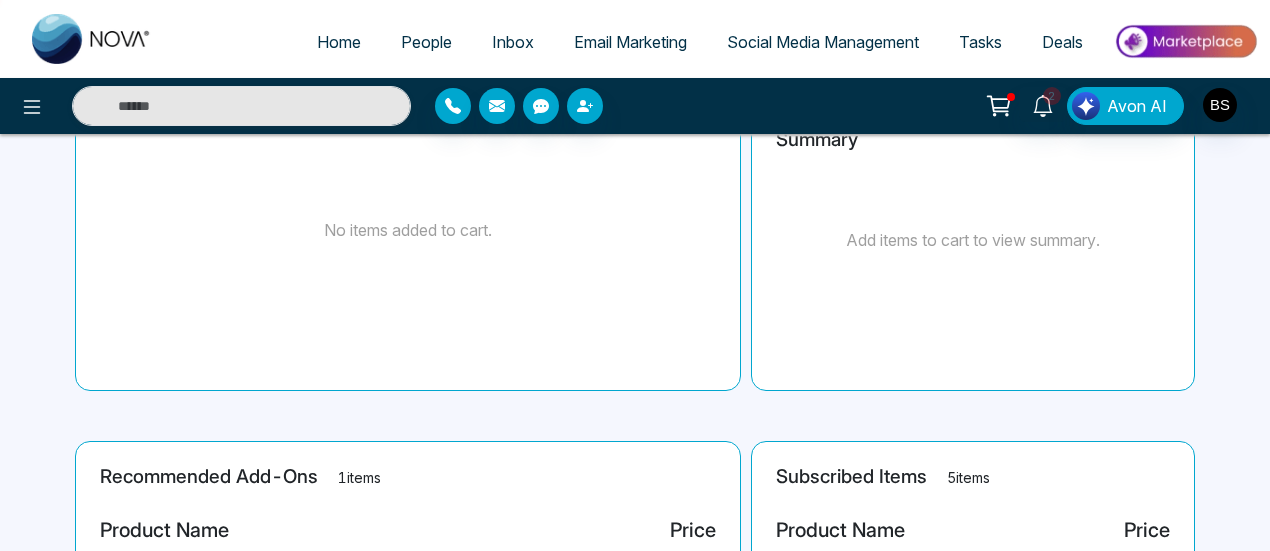 scroll, scrollTop: 171, scrollLeft: 0, axis: vertical 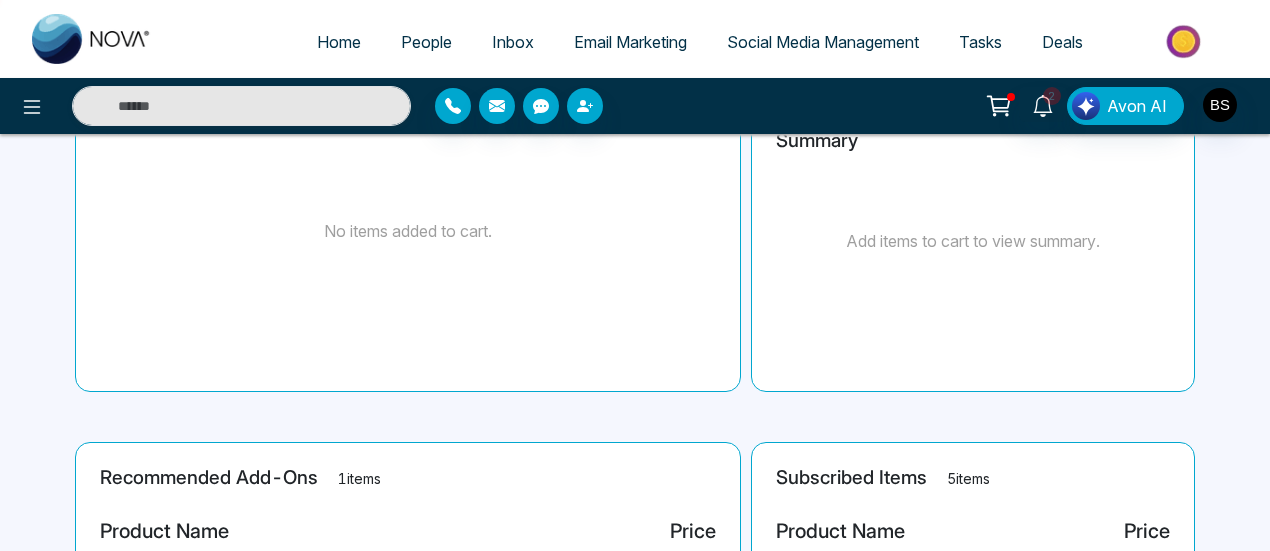 click on "Email Marketing" at bounding box center [630, 42] 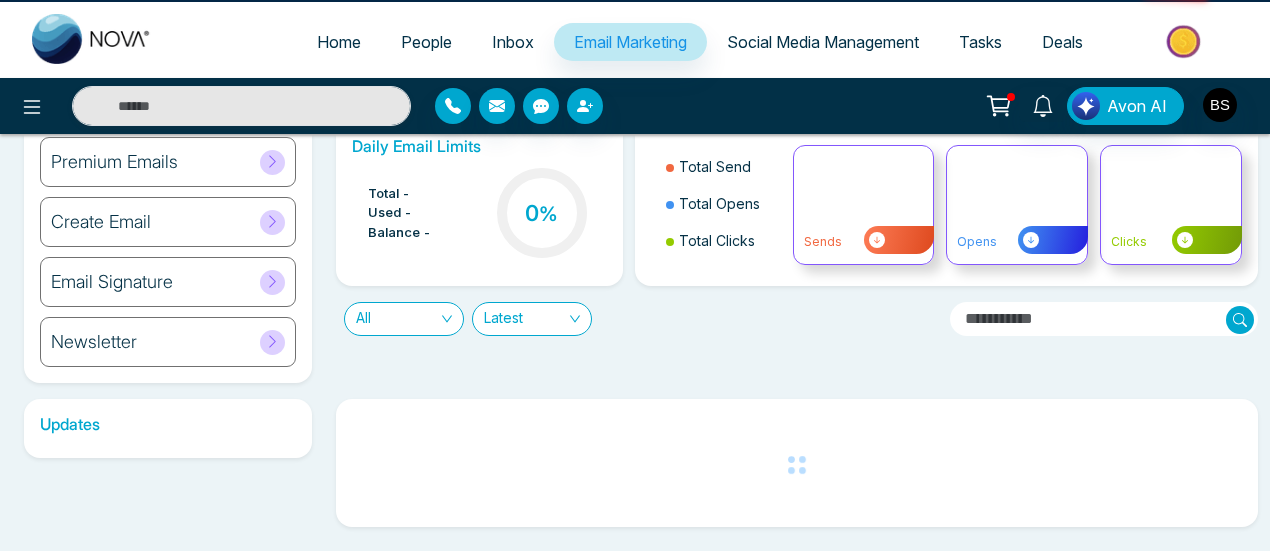 scroll, scrollTop: 0, scrollLeft: 0, axis: both 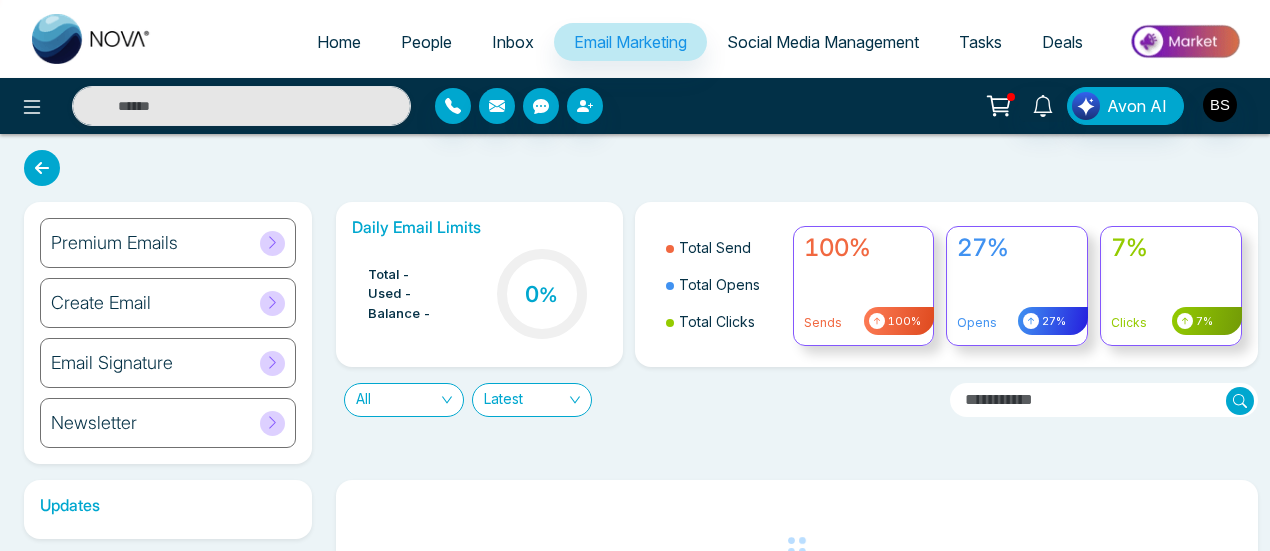 click on "Social Media Management" at bounding box center (823, 42) 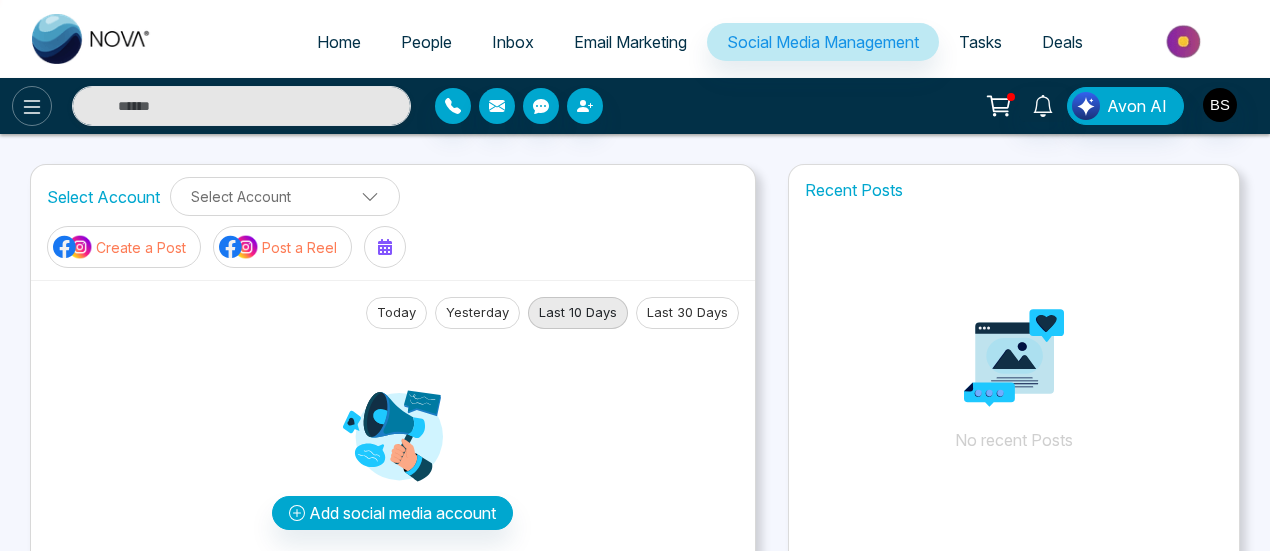click at bounding box center (32, 106) 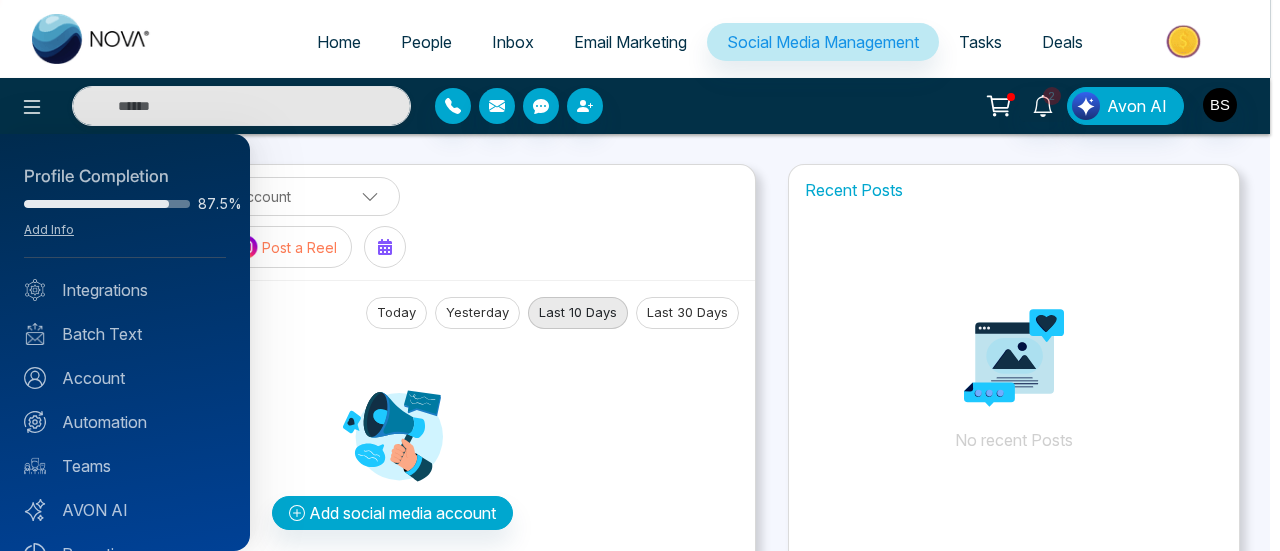 click at bounding box center [640, 275] 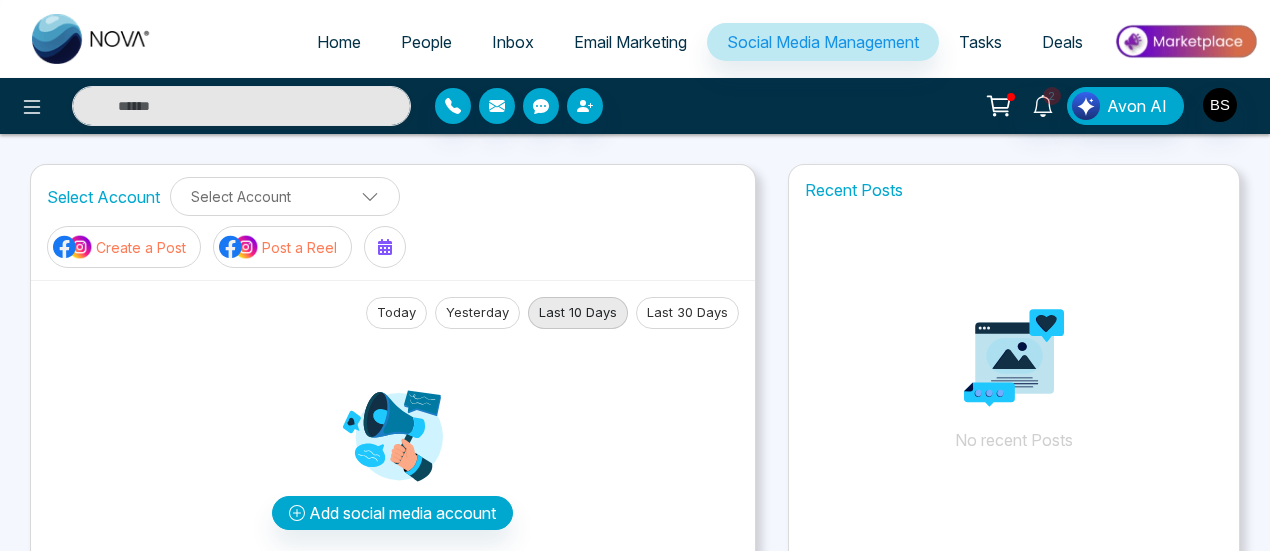 click on "People" at bounding box center (426, 42) 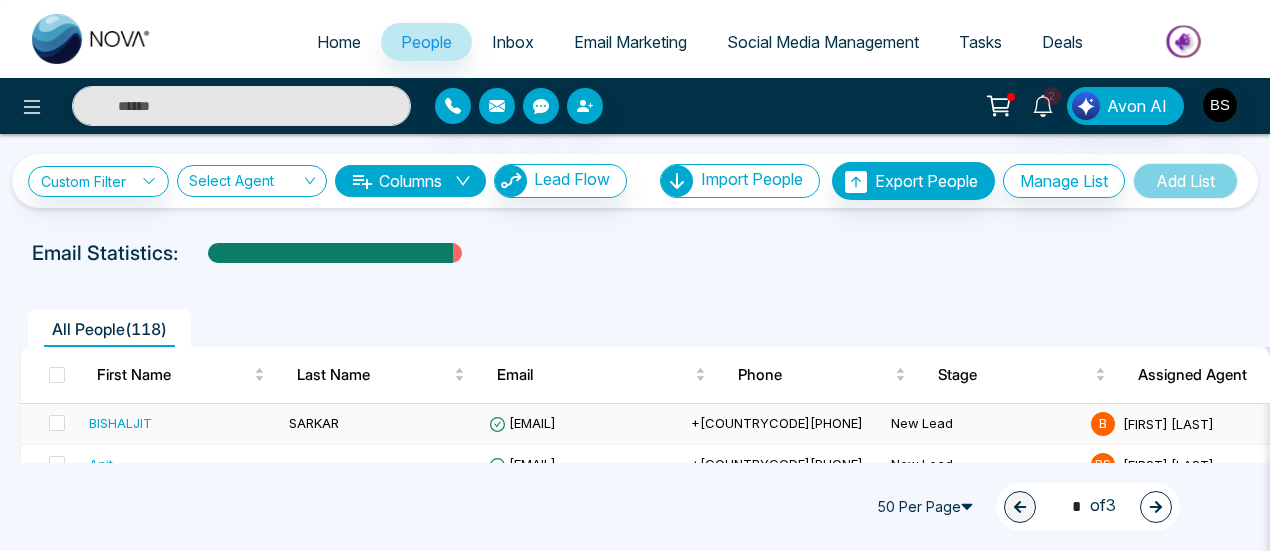 click on "BISHALJIT" at bounding box center (181, 423) 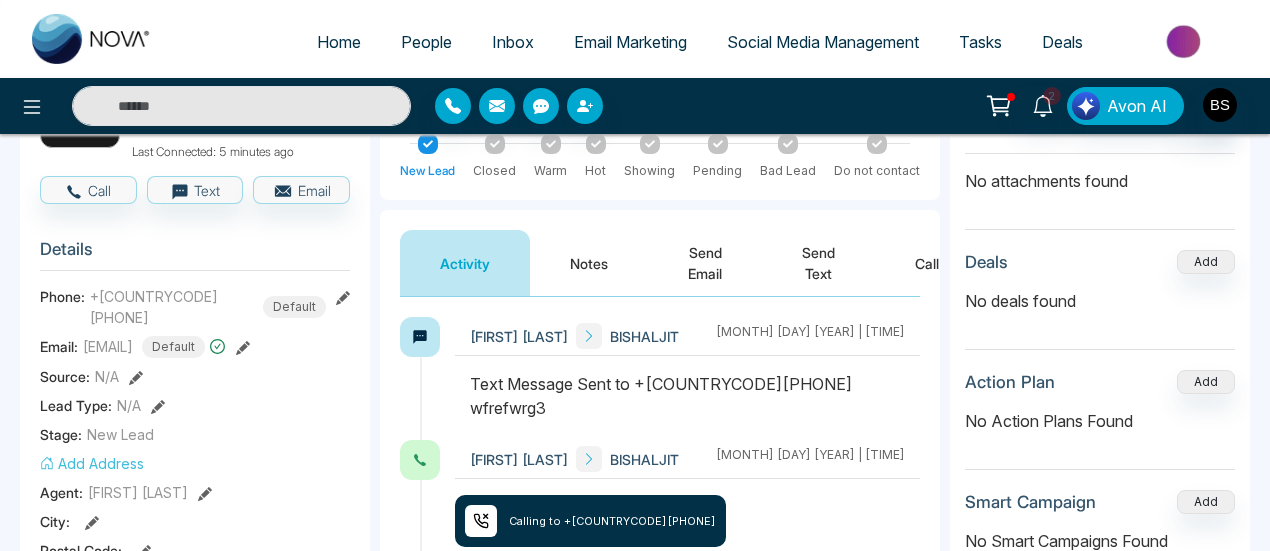 scroll, scrollTop: 182, scrollLeft: 0, axis: vertical 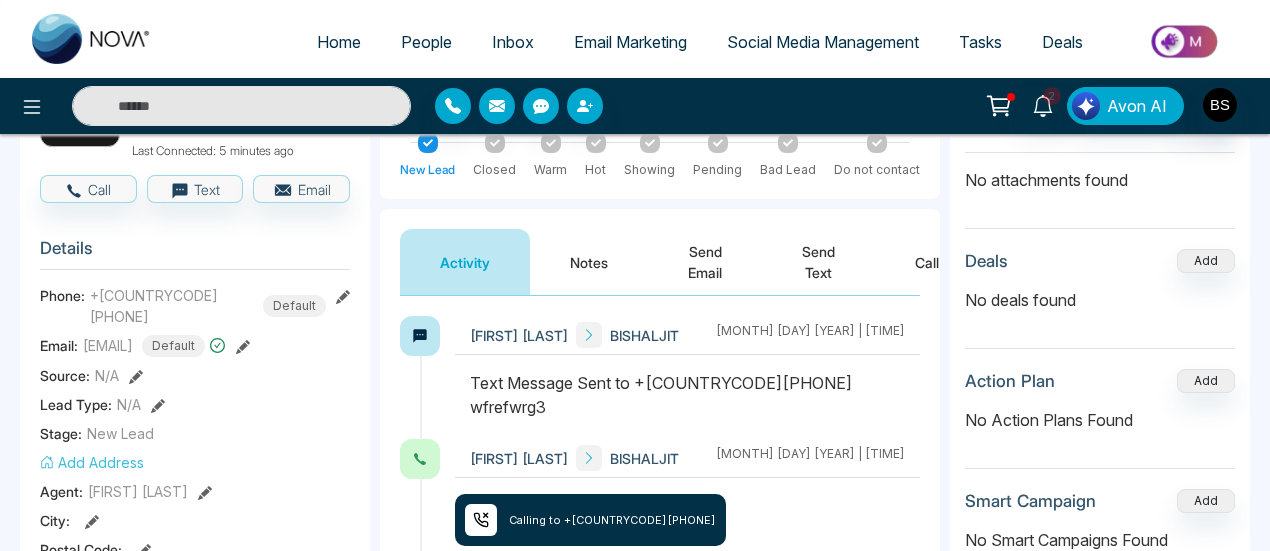 drag, startPoint x: 140, startPoint y: 373, endPoint x: 756, endPoint y: 188, distance: 643.18036 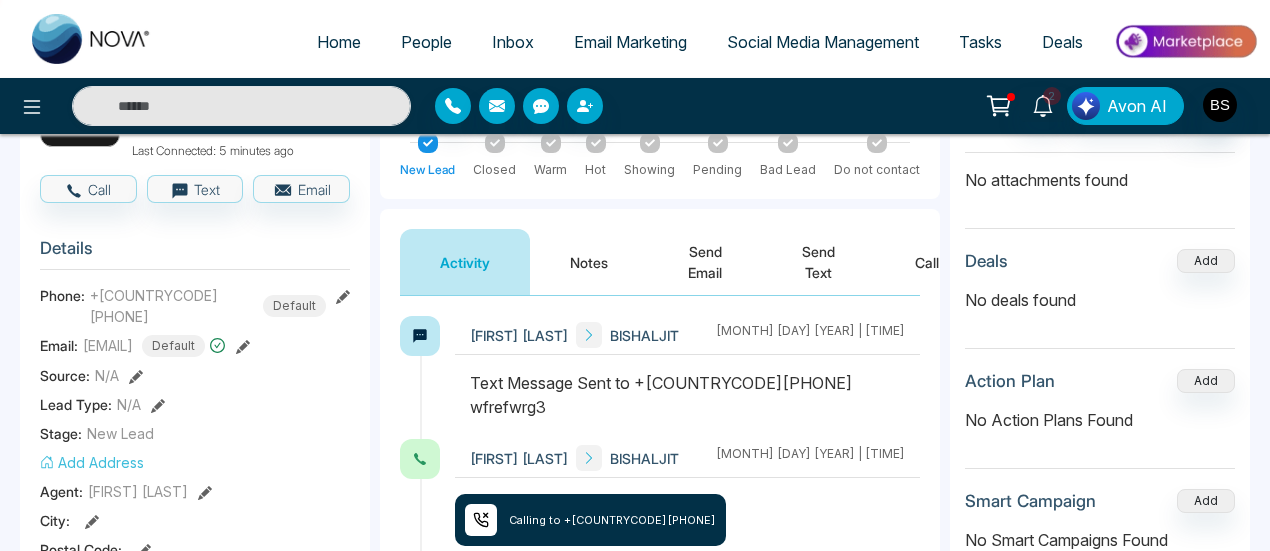 click on "Client Journey New Lead Closed Warm Hot Showing Pending Bad Lead Do not contact" at bounding box center (660, 123) 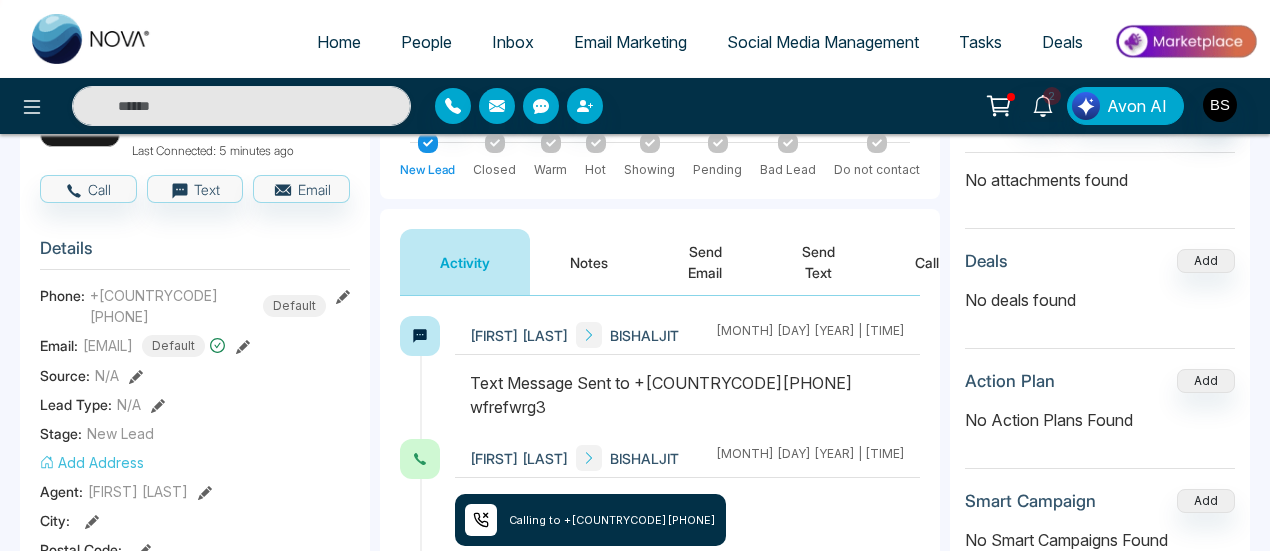 scroll, scrollTop: 0, scrollLeft: 0, axis: both 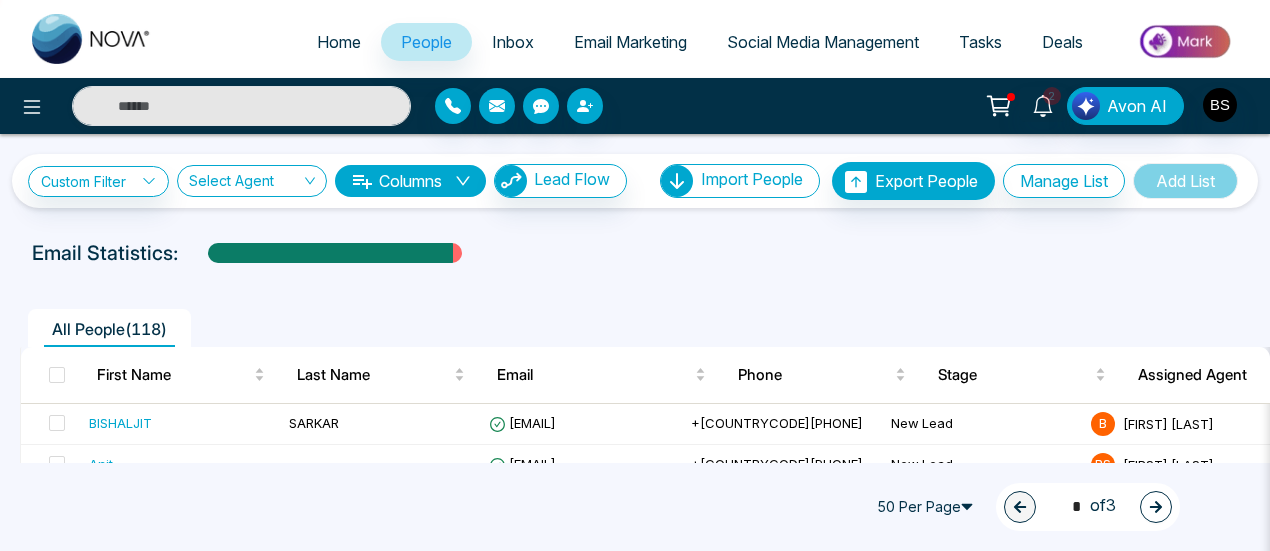 click on "All People  ( 118 )" at bounding box center (635, 321) 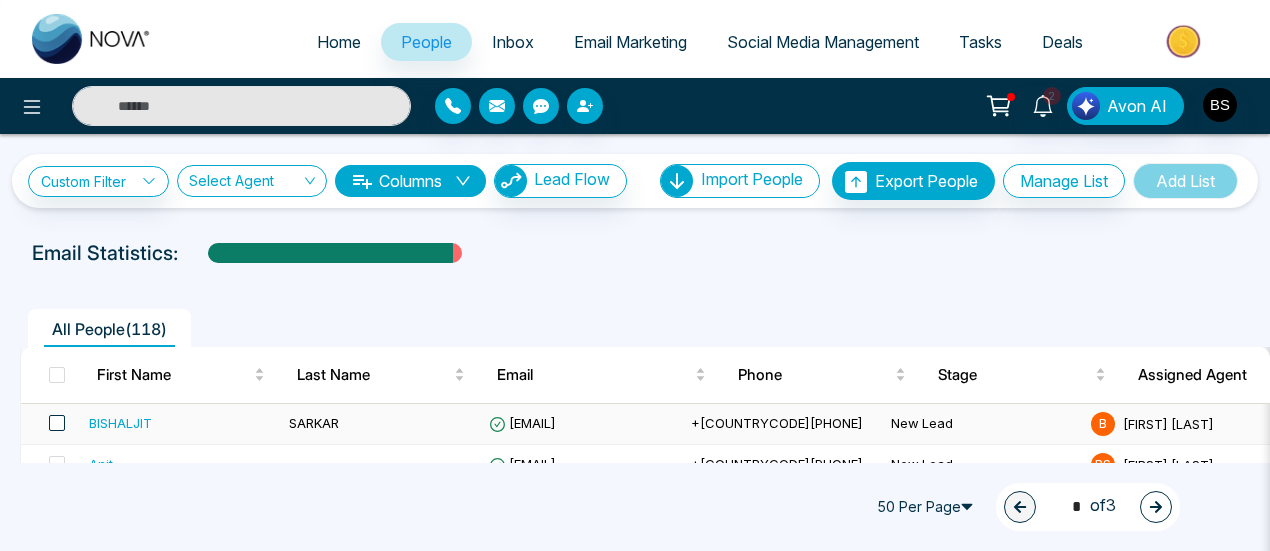 click at bounding box center (57, 423) 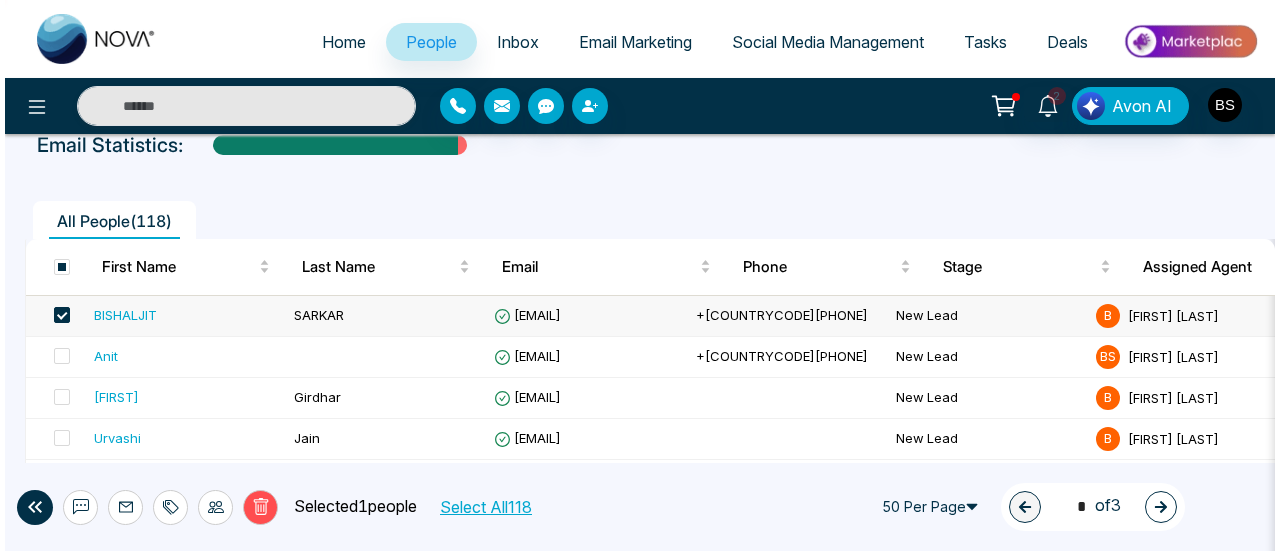 scroll, scrollTop: 109, scrollLeft: 0, axis: vertical 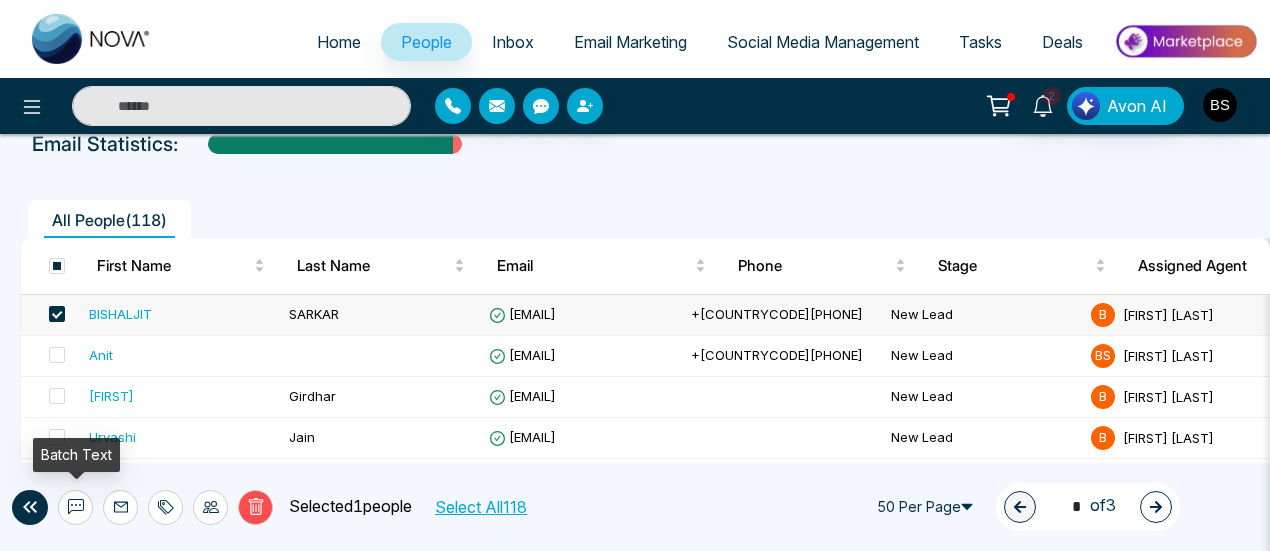 click 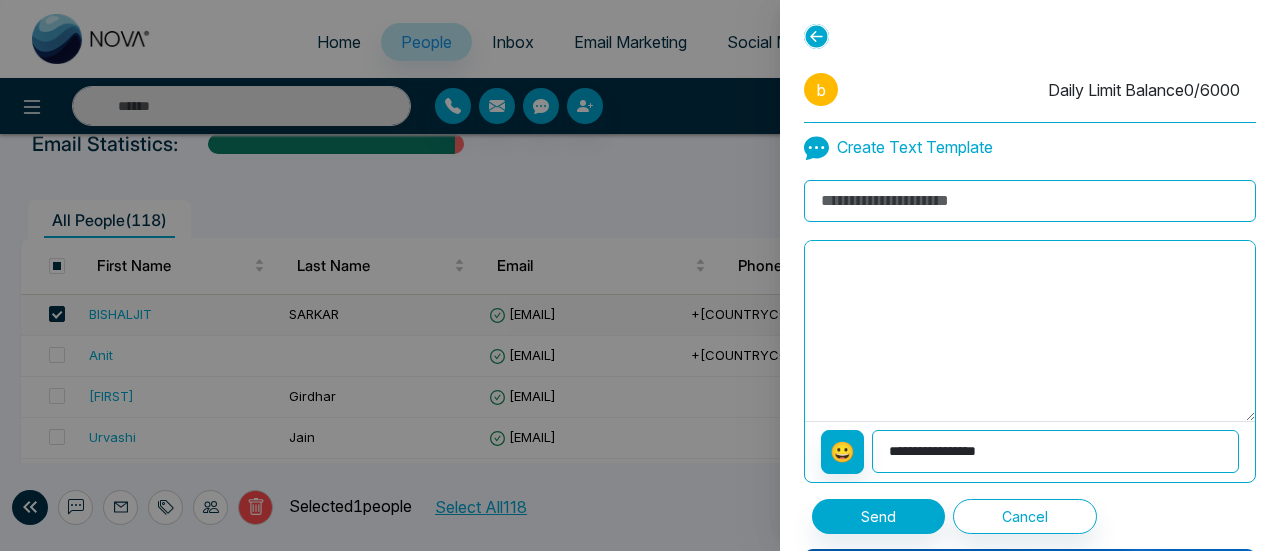click at bounding box center (1030, 201) 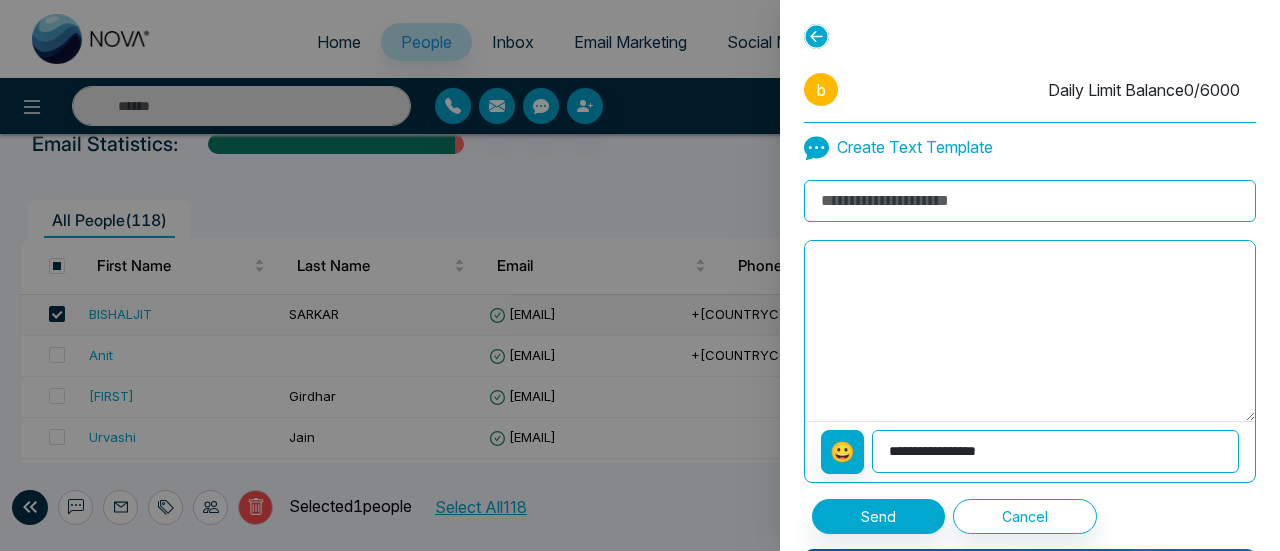 select on "**********" 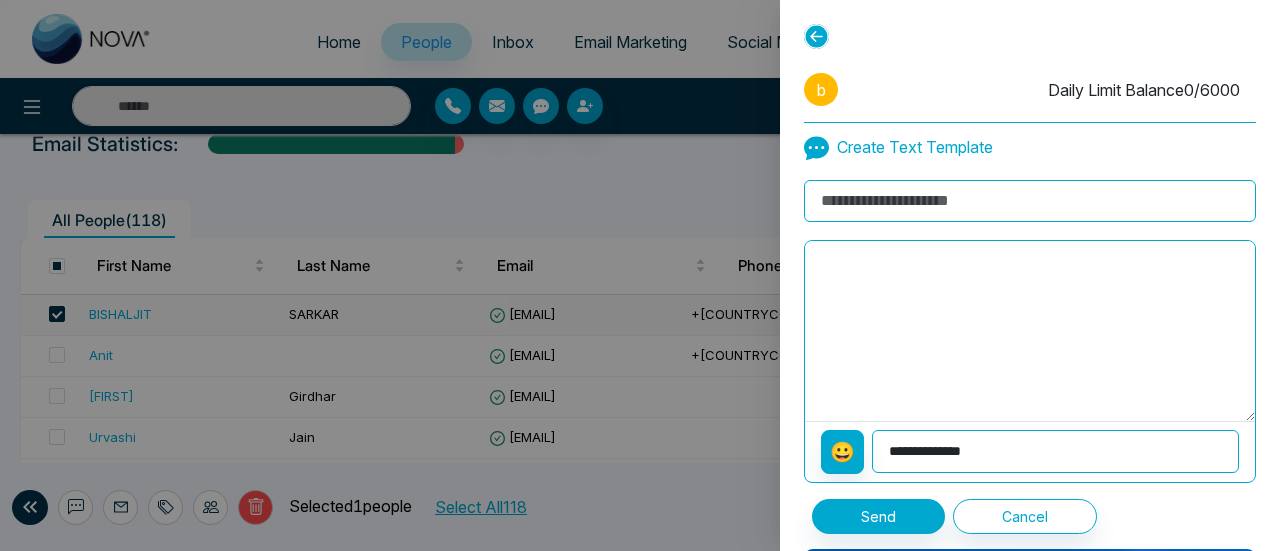 click on "**********" at bounding box center [1055, 451] 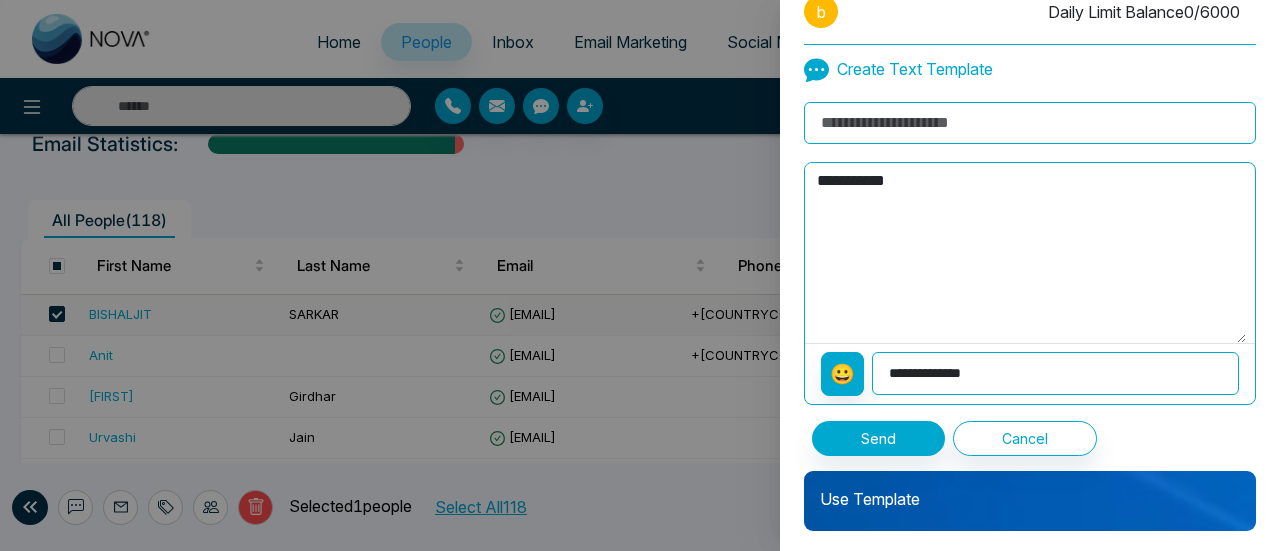 scroll, scrollTop: 78, scrollLeft: 0, axis: vertical 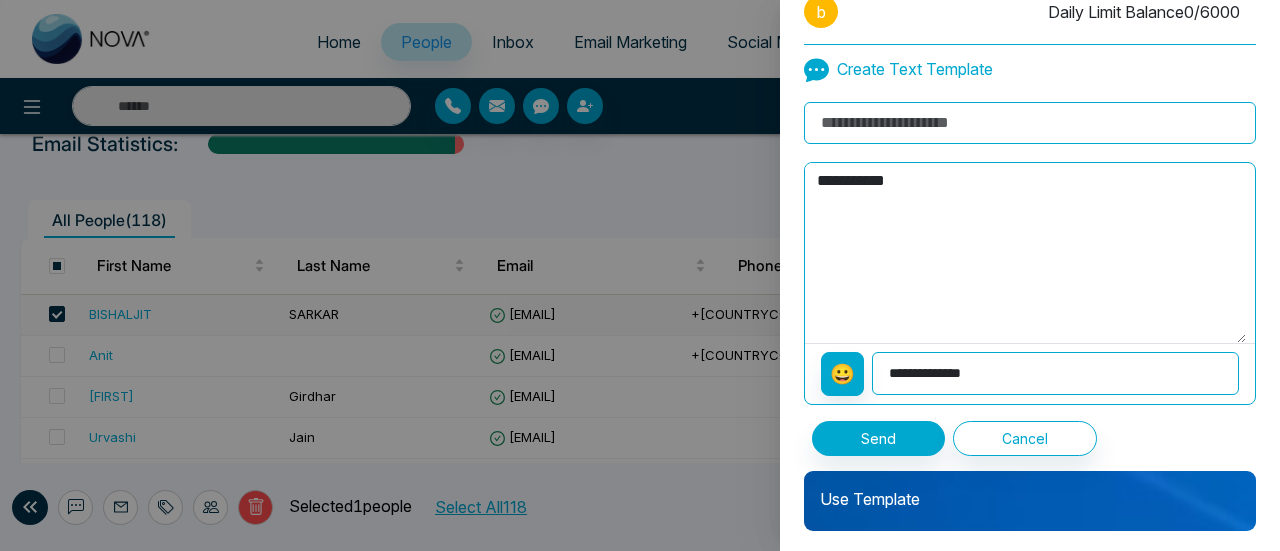 click on "Use Template" at bounding box center [1030, 491] 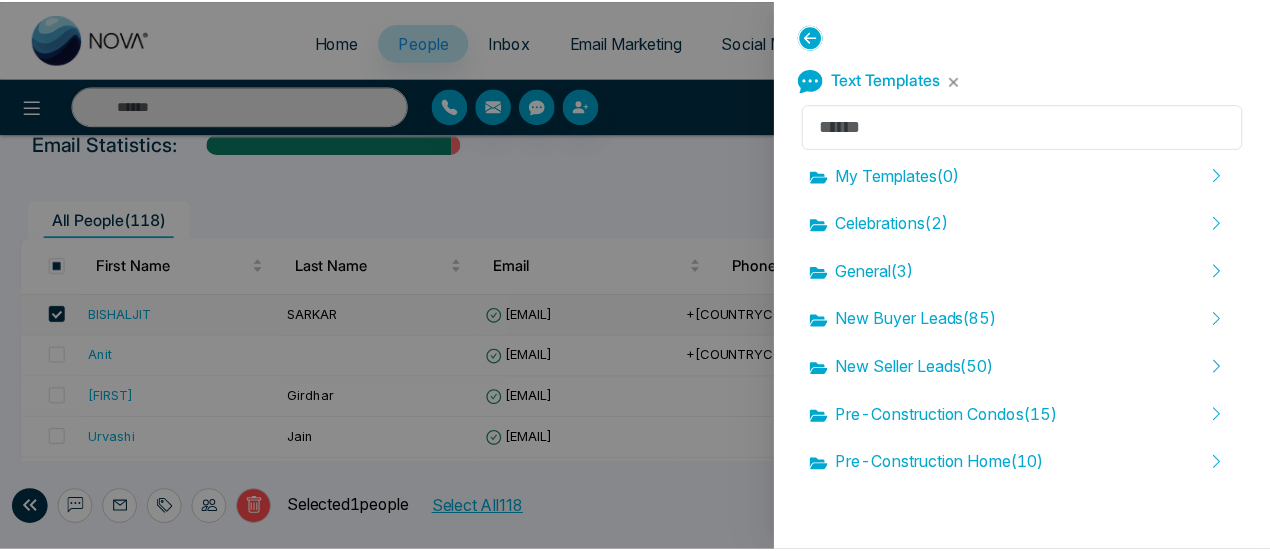 scroll, scrollTop: 0, scrollLeft: 0, axis: both 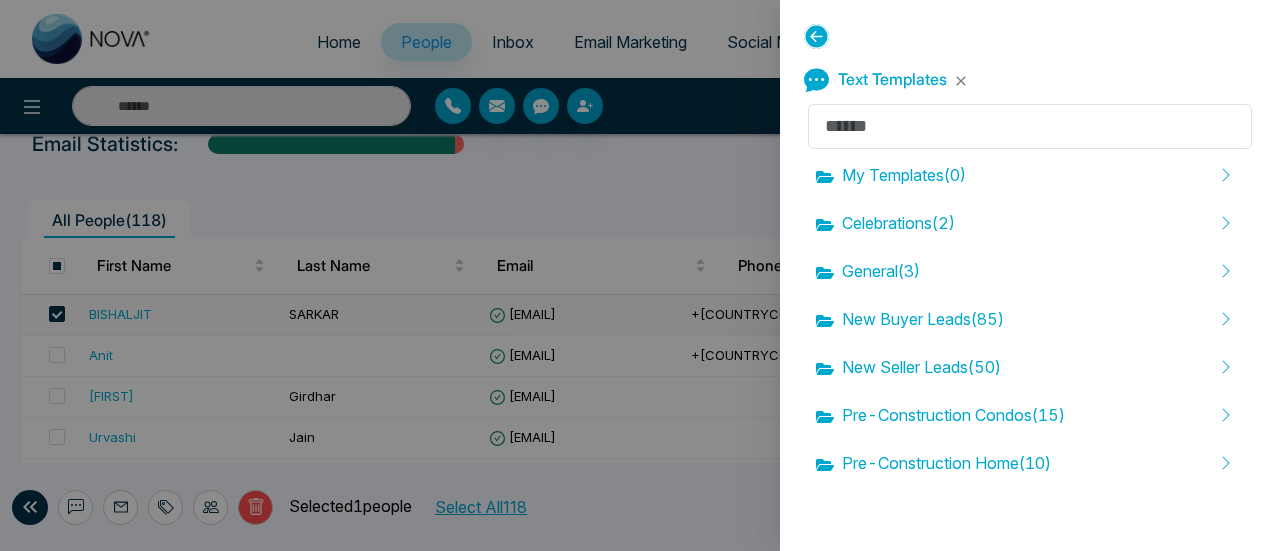 click on "Pre-Construction Home  ( 10 )" at bounding box center (1030, 463) 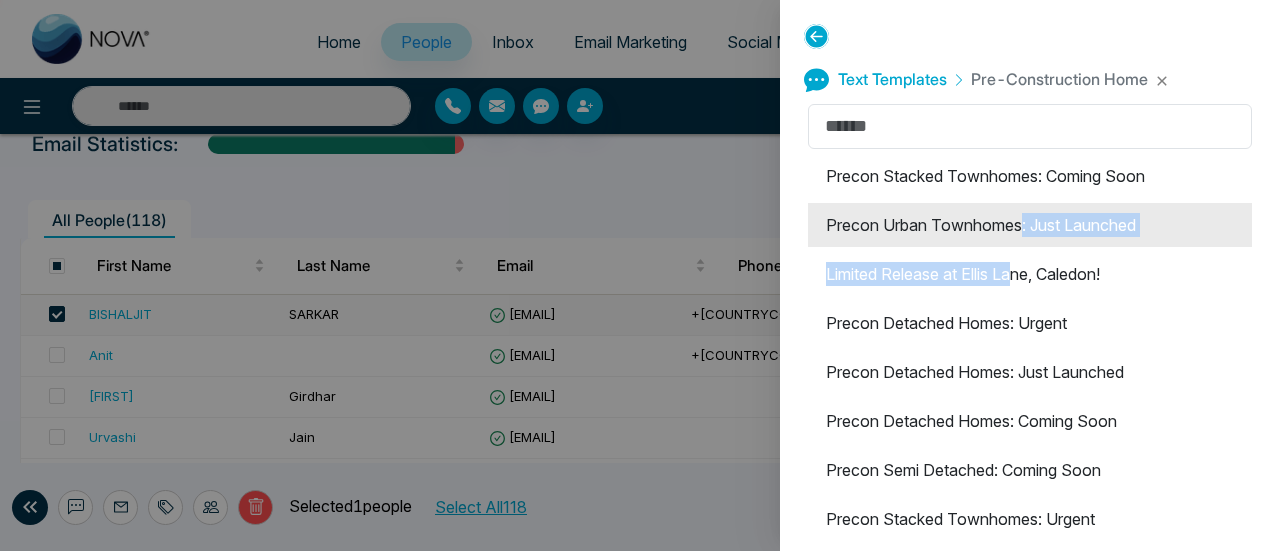 drag, startPoint x: 1018, startPoint y: 248, endPoint x: 1020, endPoint y: 233, distance: 15.132746 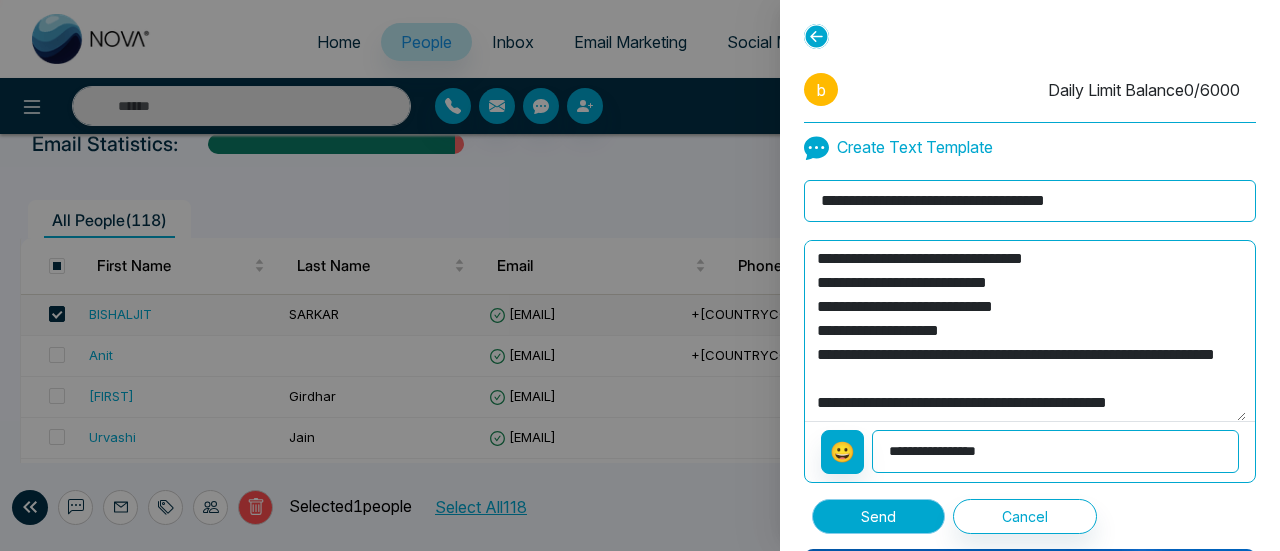 click on "Send" at bounding box center (878, 516) 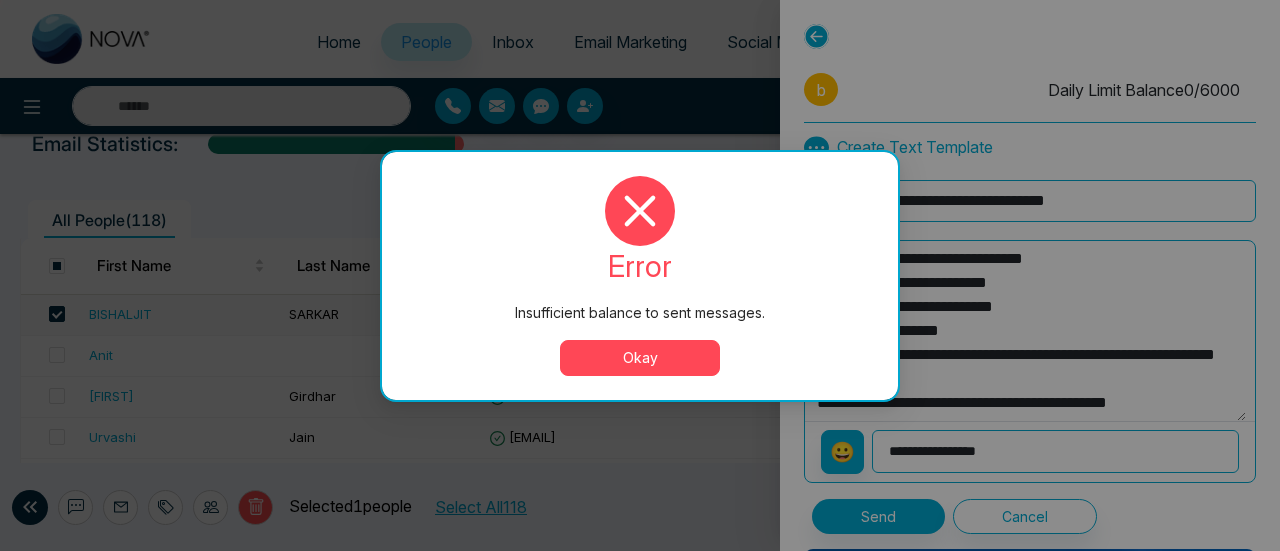 click on "Okay" at bounding box center [640, 358] 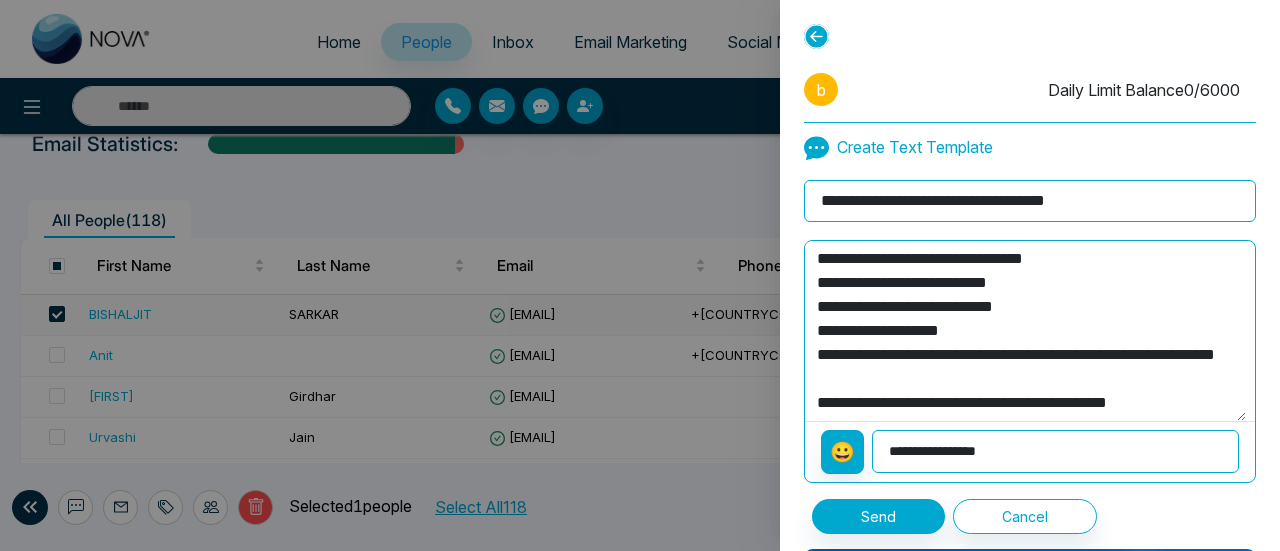type on "**********" 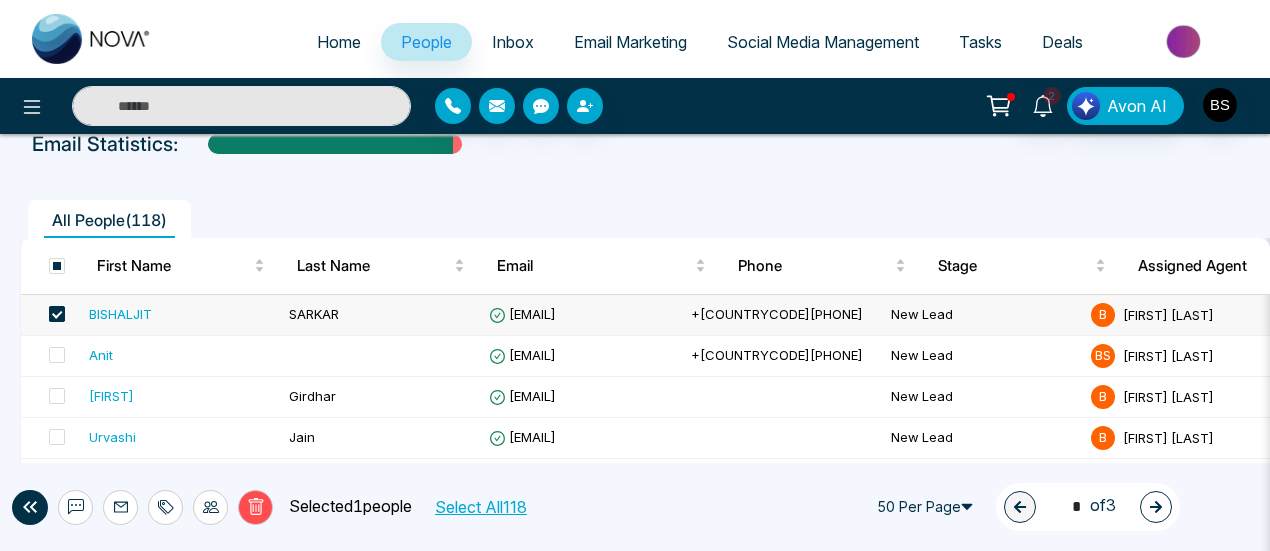 click at bounding box center (57, 314) 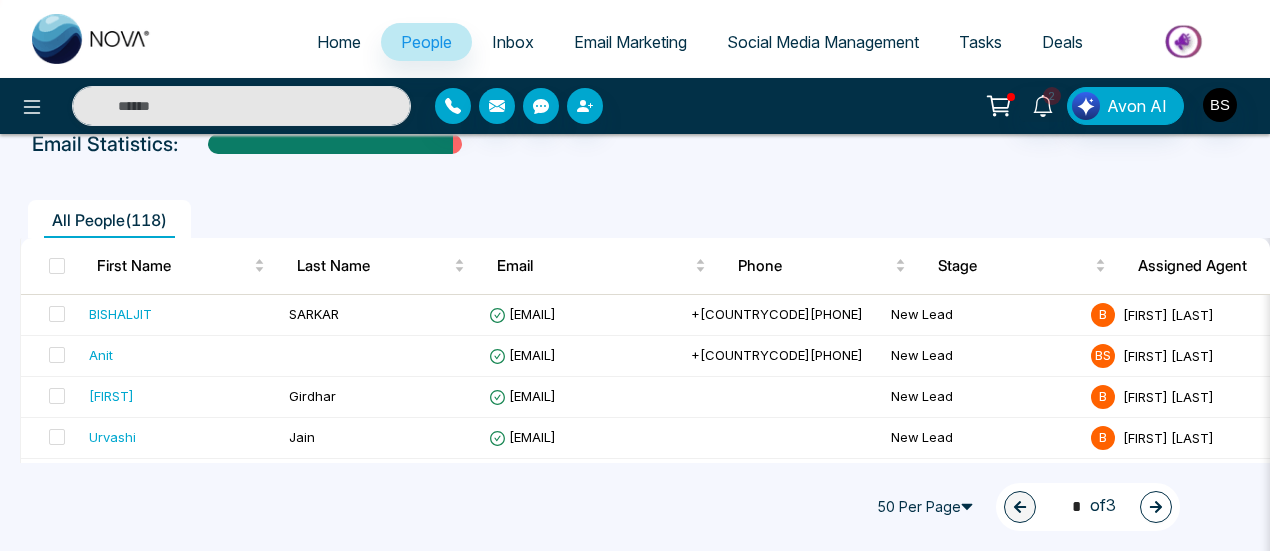 scroll, scrollTop: 0, scrollLeft: 0, axis: both 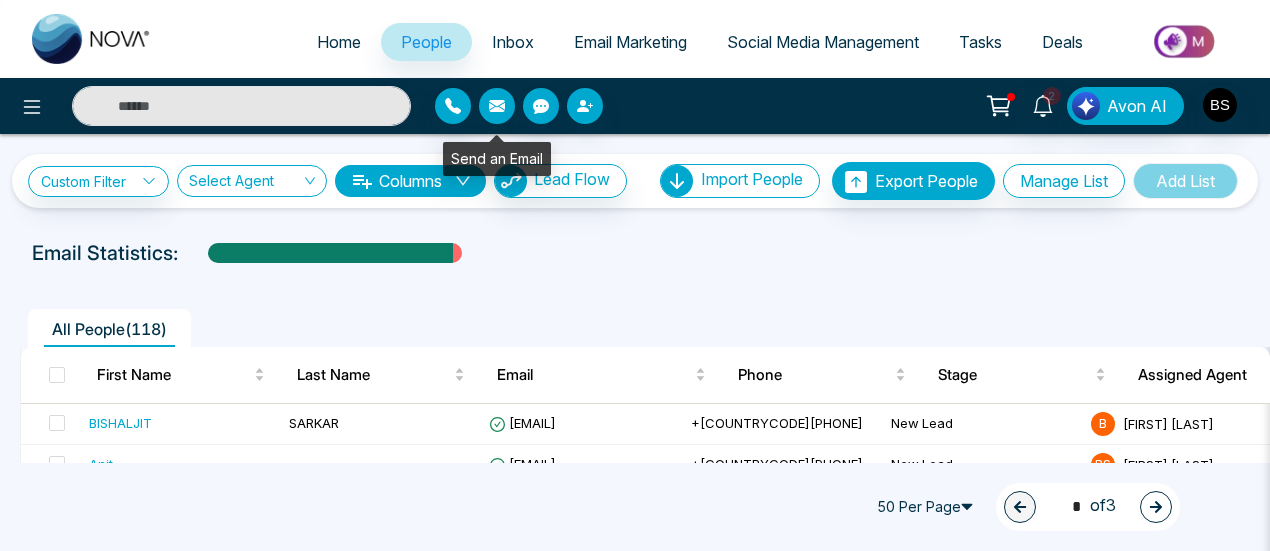 click 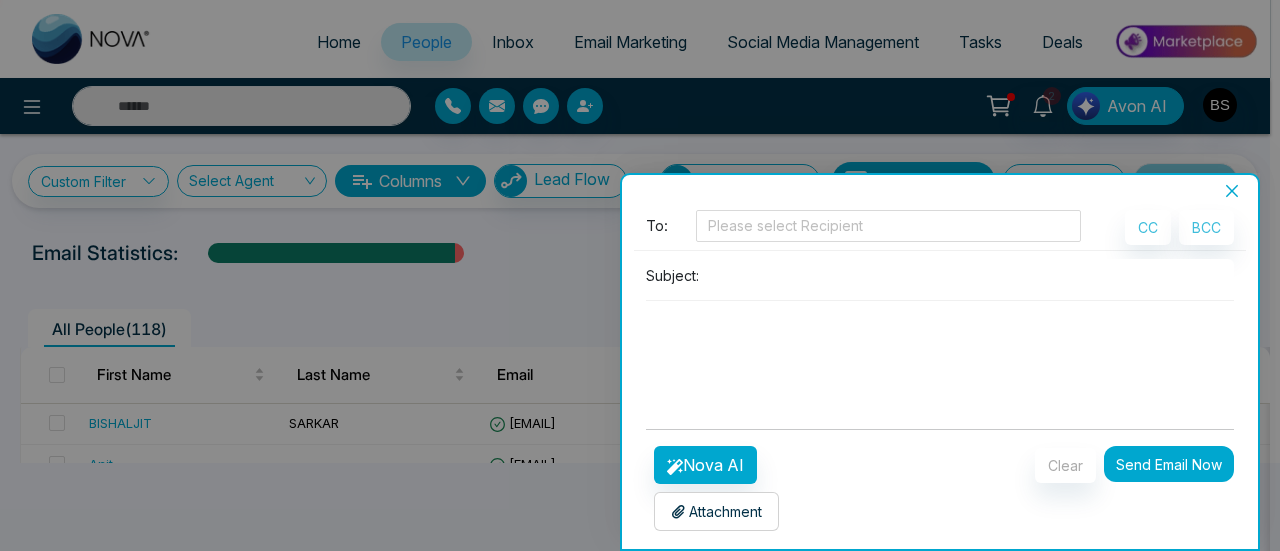 click 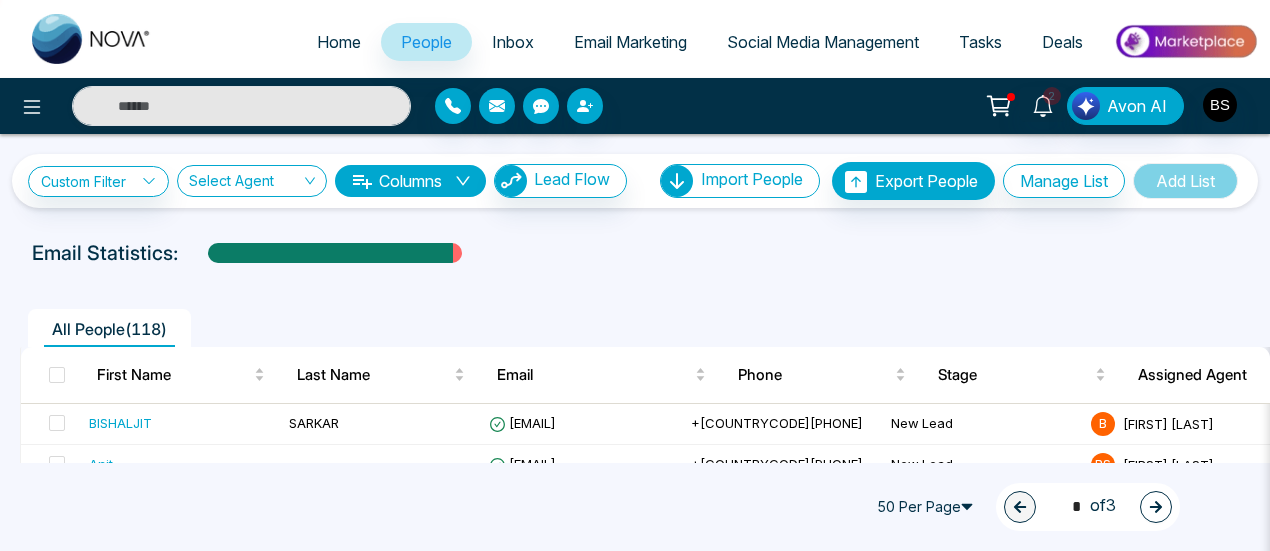 click 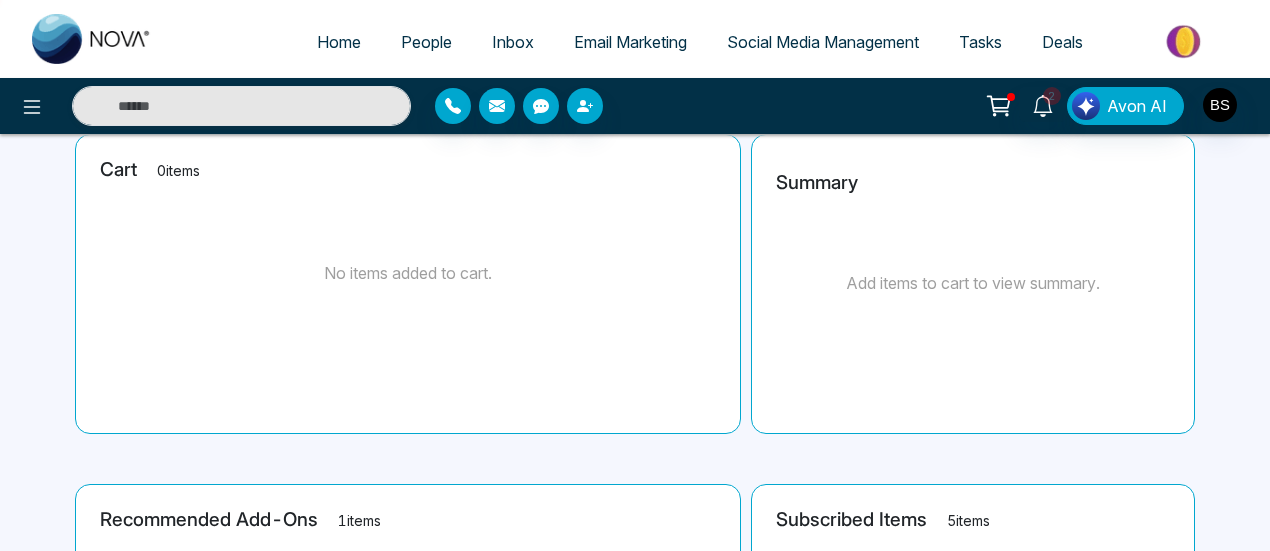 scroll, scrollTop: 0, scrollLeft: 0, axis: both 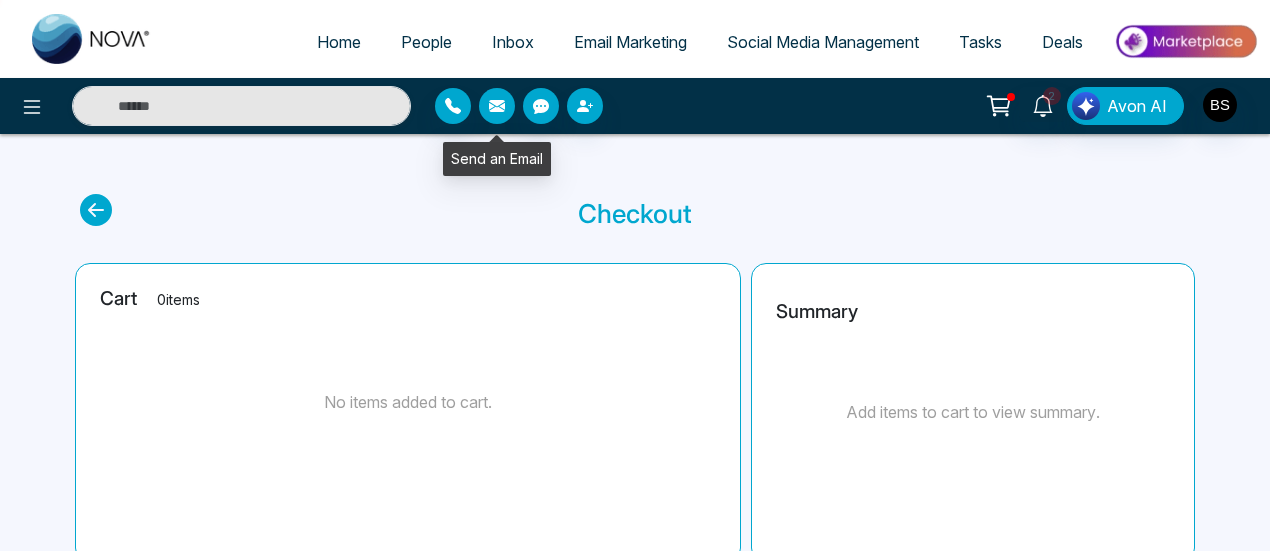 click 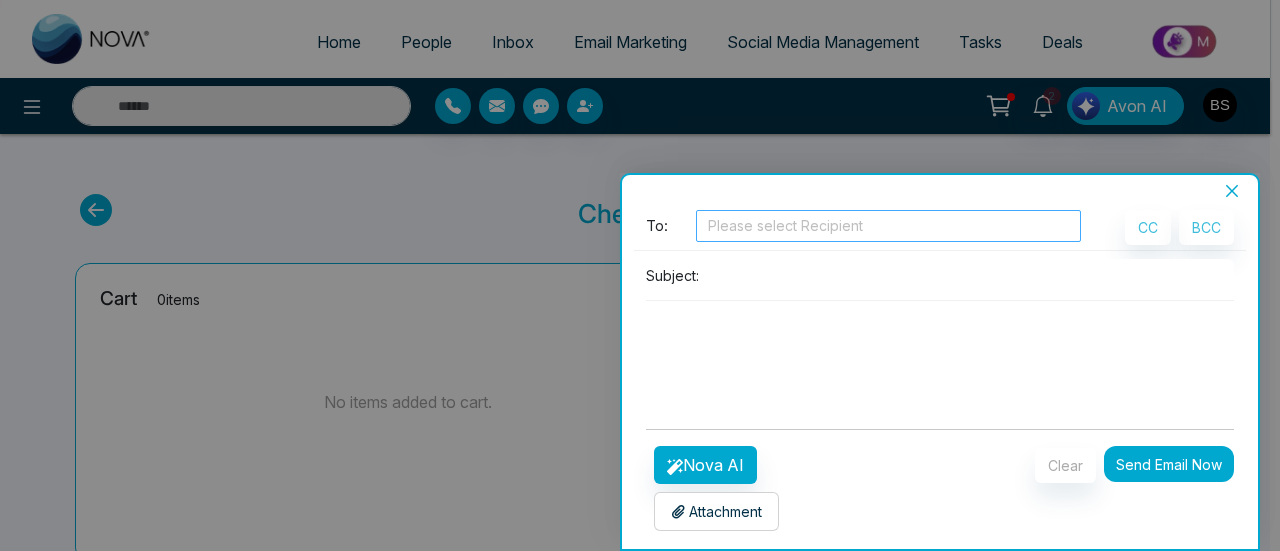 click at bounding box center (888, 226) 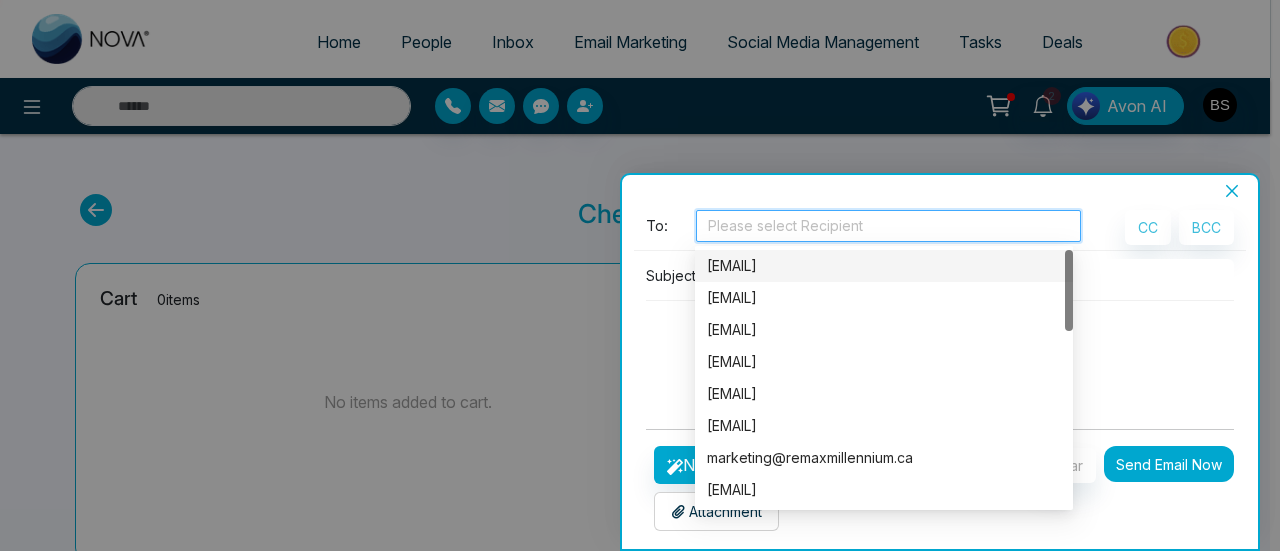 click on "[USERNAME]@[DOMAIN].com" at bounding box center (884, 266) 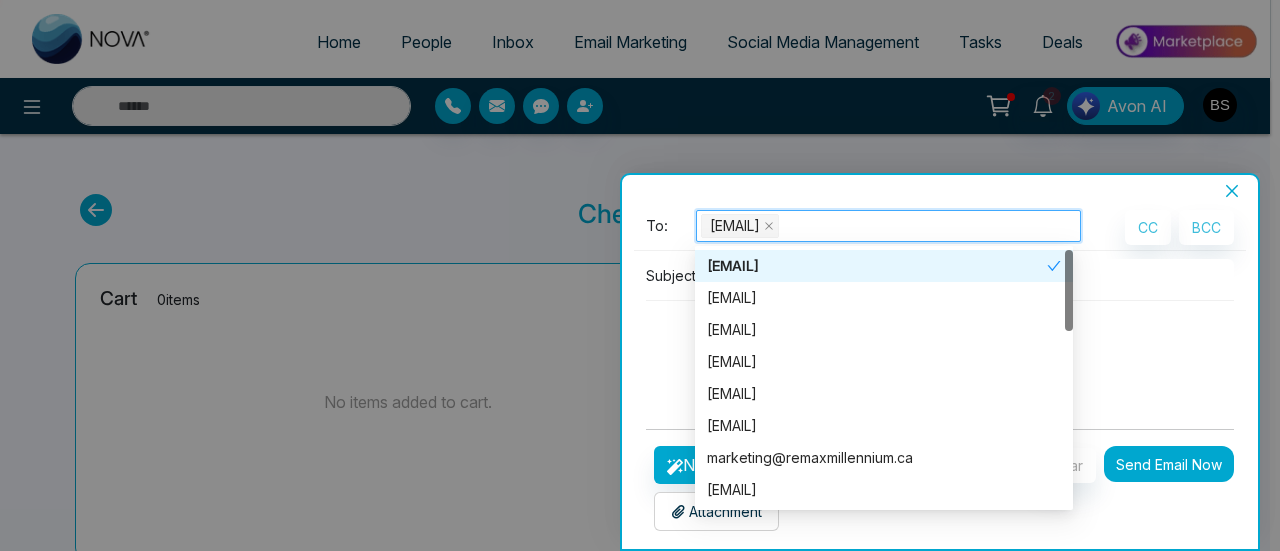 click at bounding box center (940, 349) 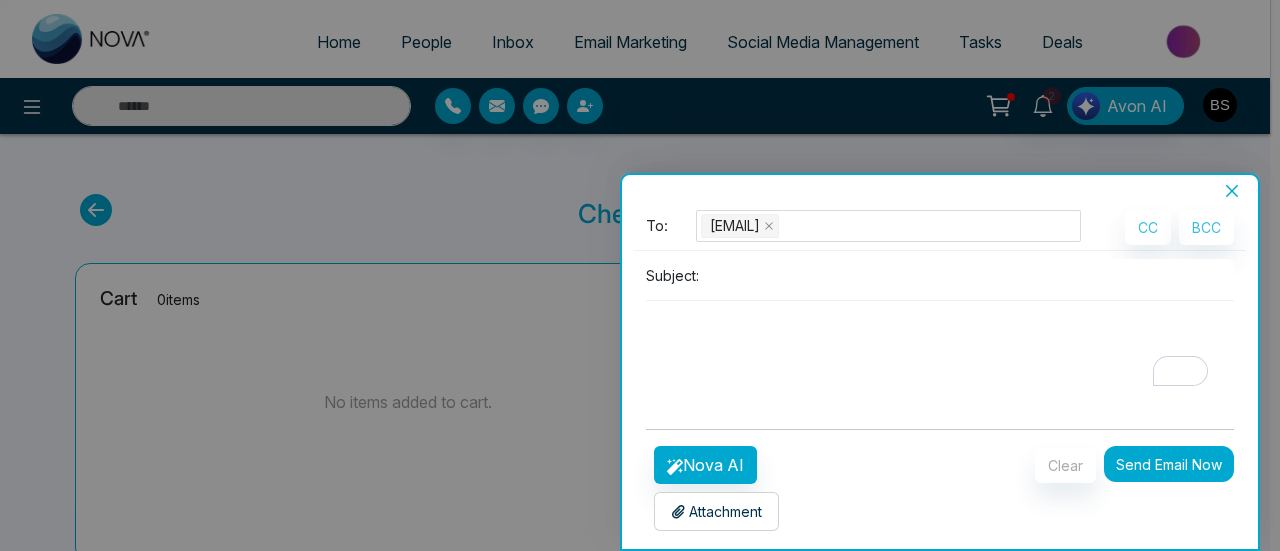 click at bounding box center [640, 275] 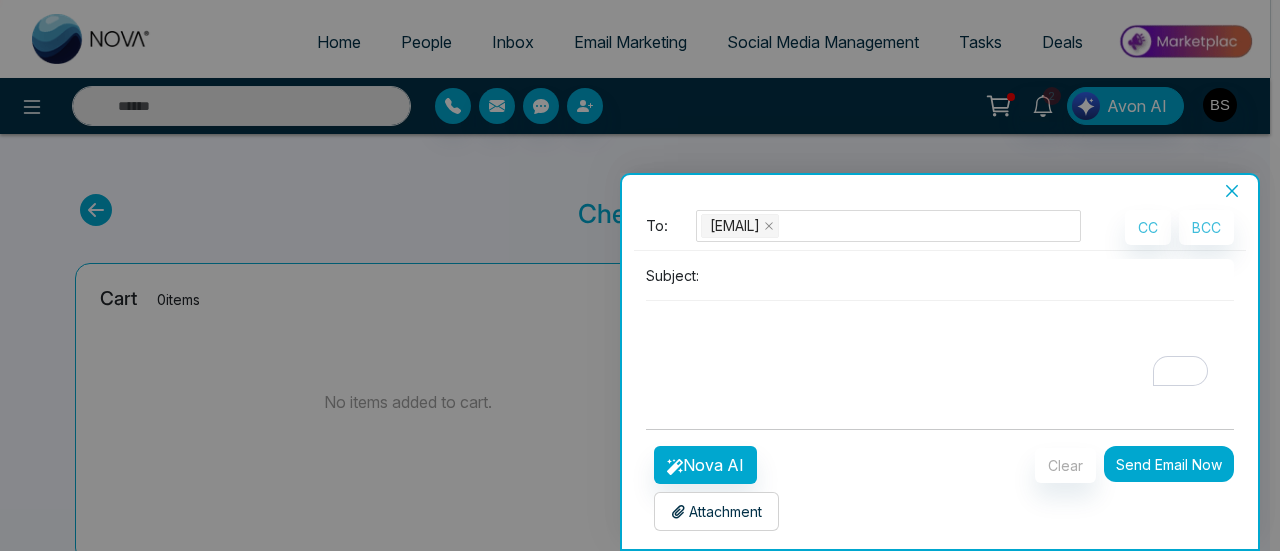 click 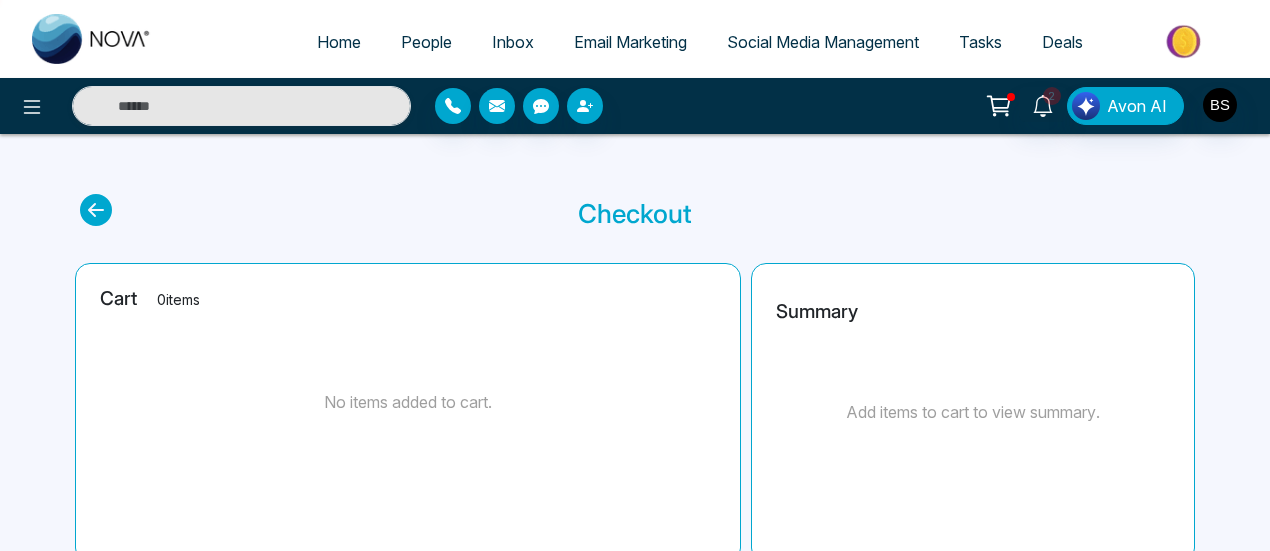 click on "Email Marketing" at bounding box center [630, 42] 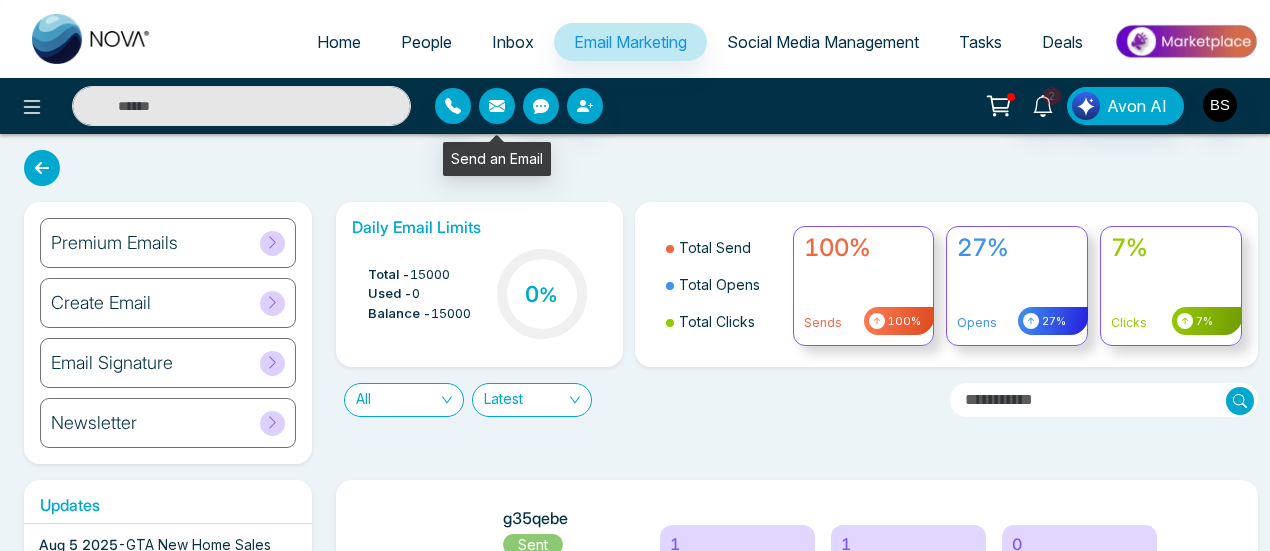 click 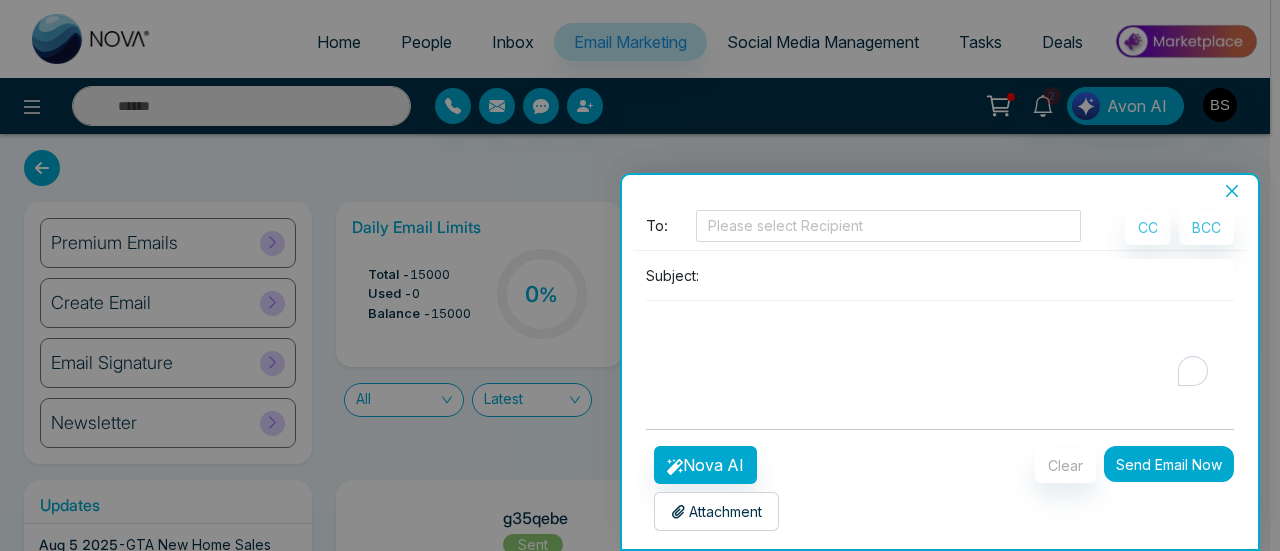 click at bounding box center [940, 349] 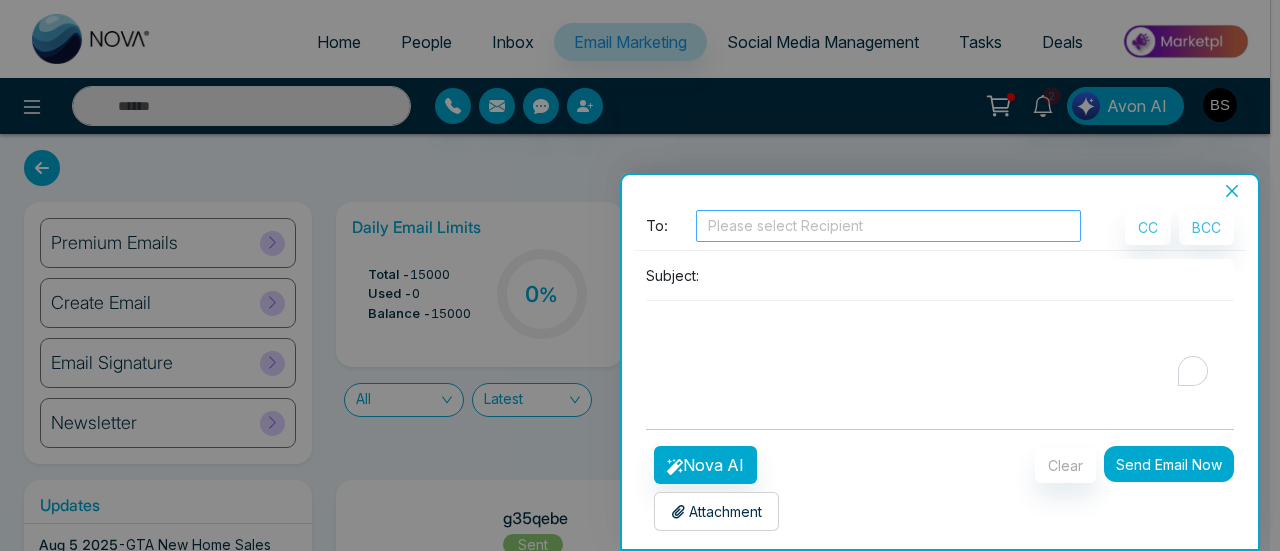 click at bounding box center [888, 226] 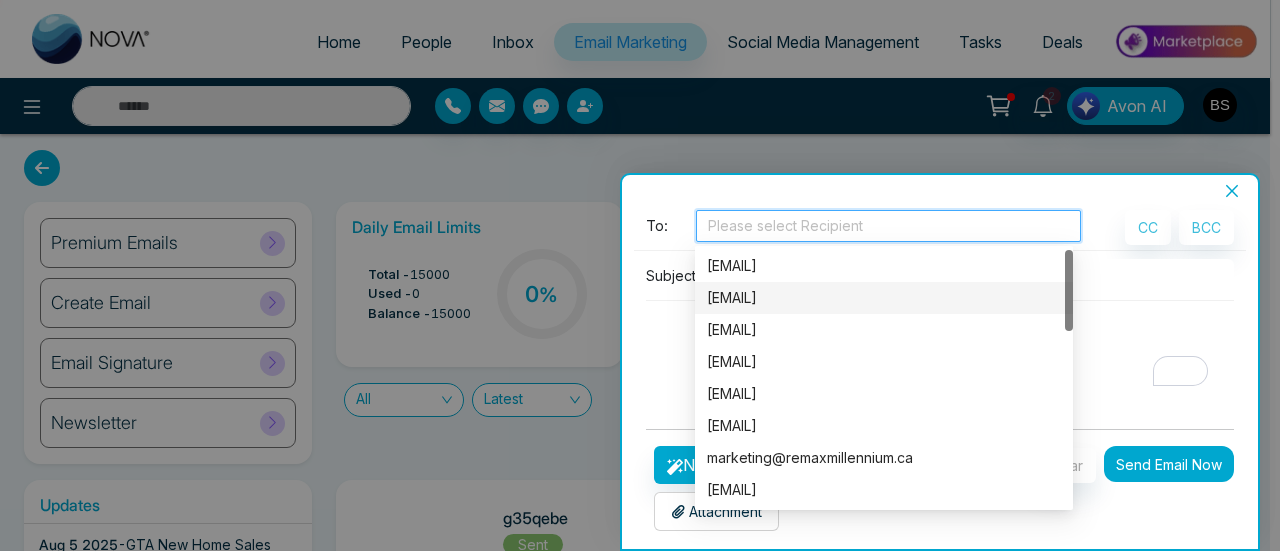 click on "[USERNAME]@[DOMAIN].IN" at bounding box center (884, 298) 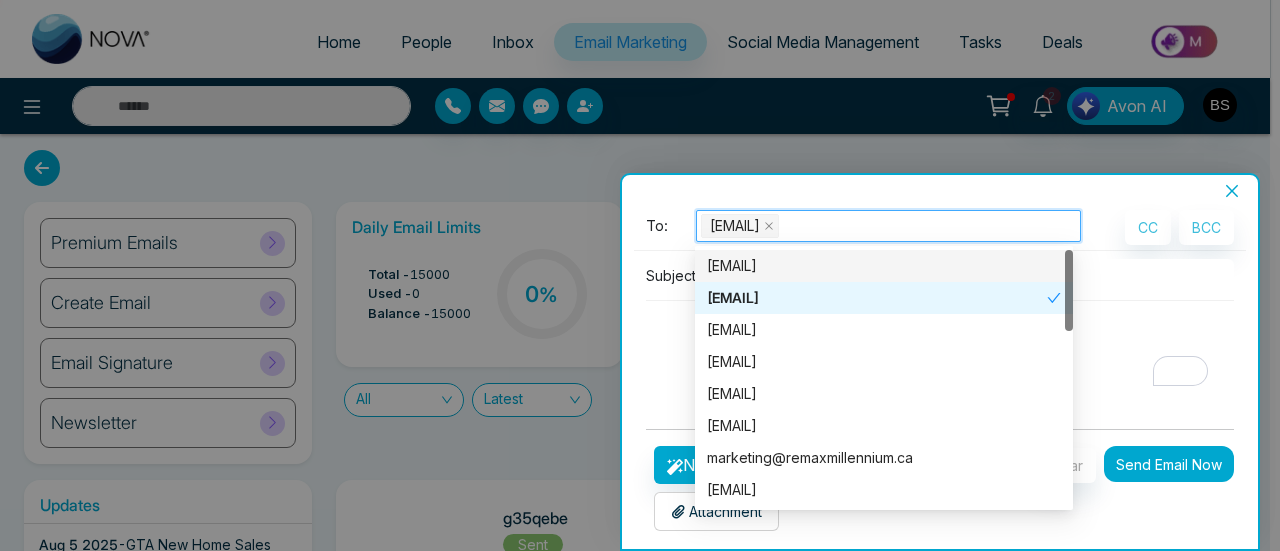 click on "[USERNAME]@[DOMAIN].com" at bounding box center [884, 266] 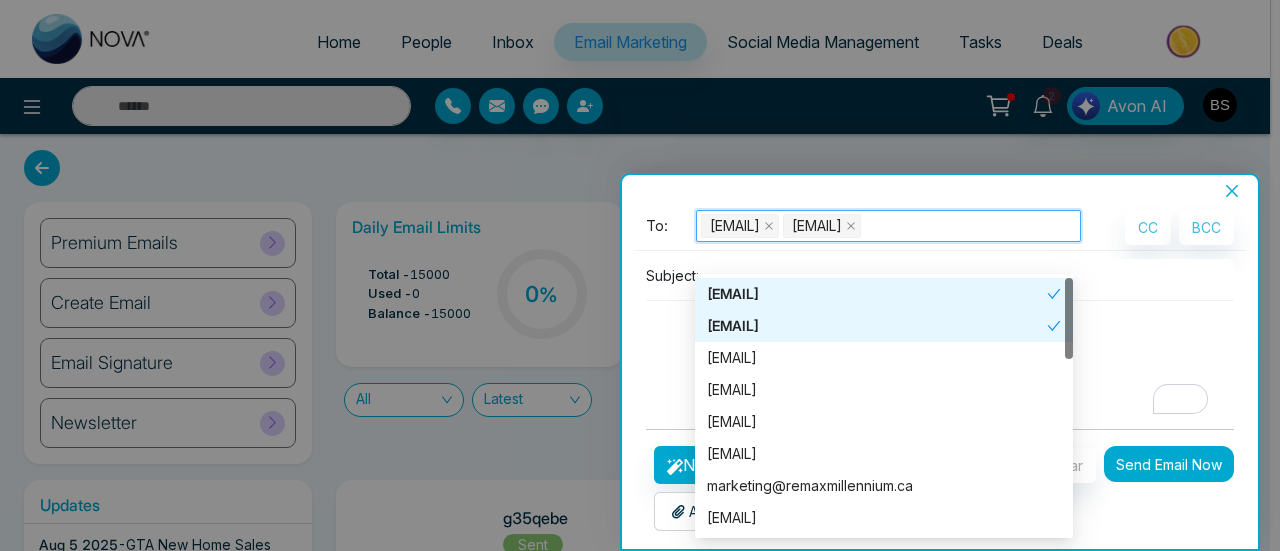 click on "[USERNAME]@[DOMAIN].IN" at bounding box center (877, 326) 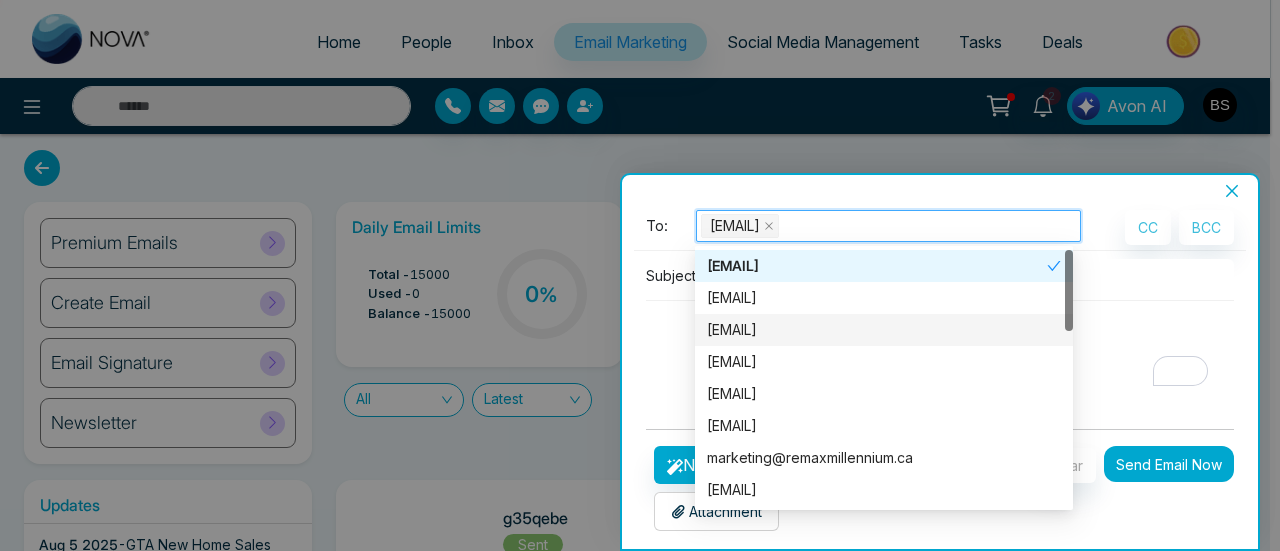 click at bounding box center [940, 349] 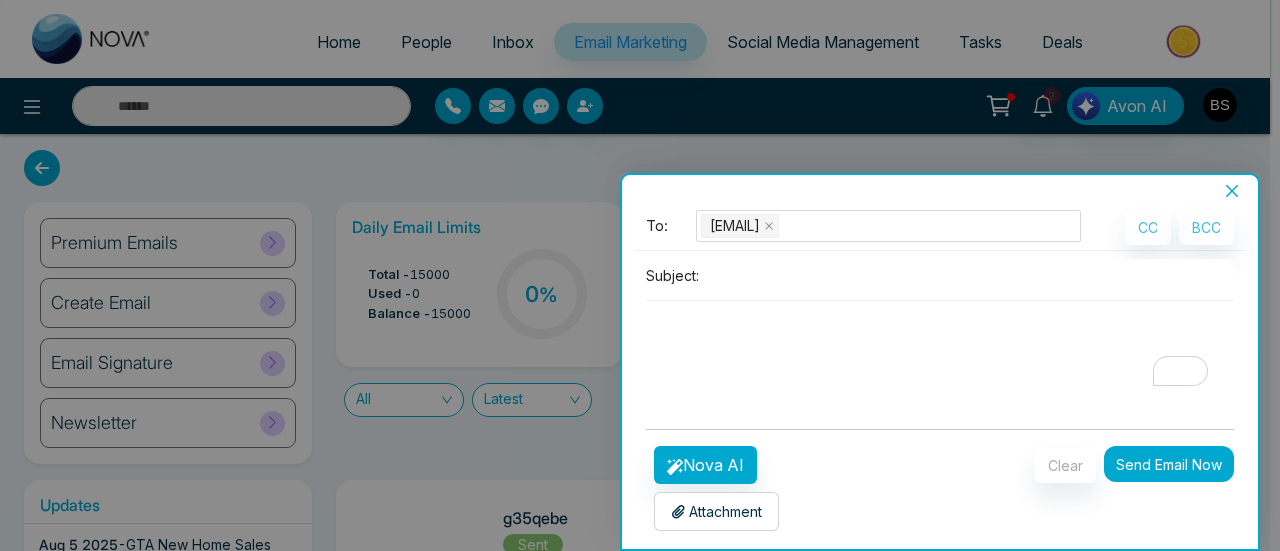 click on "Attachment Choose File" at bounding box center (716, 511) 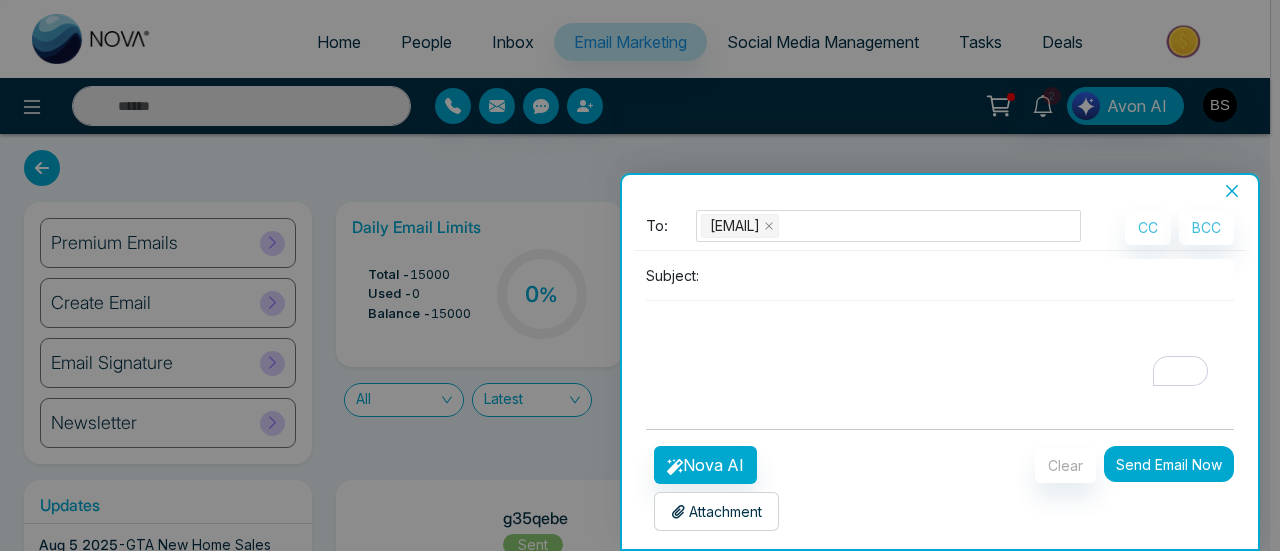 click on "Attachment" at bounding box center (716, 511) 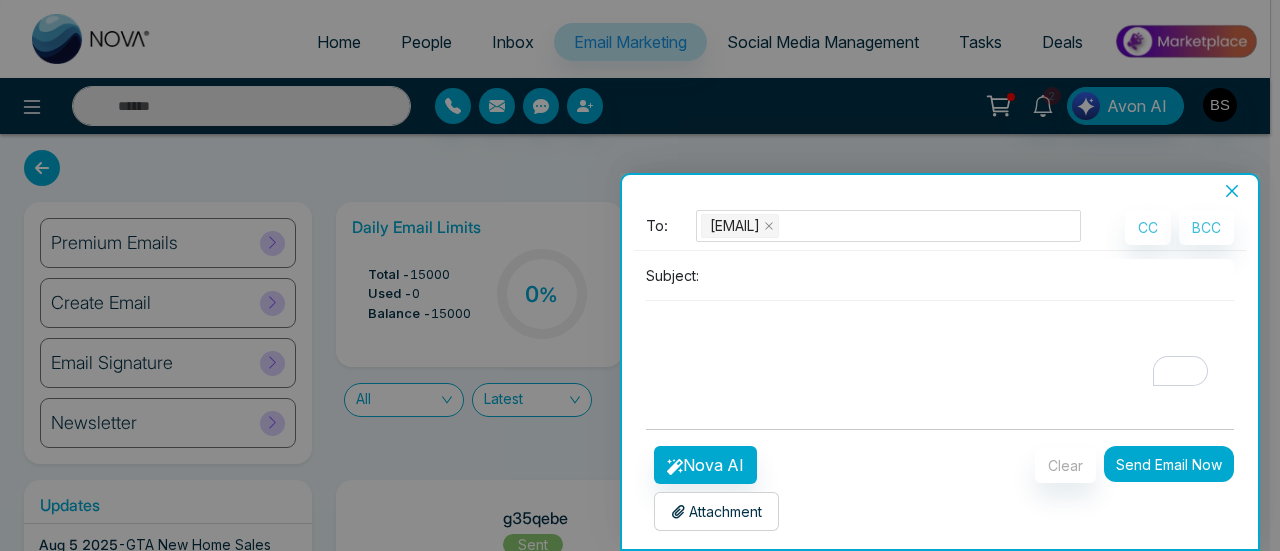 click at bounding box center [940, 349] 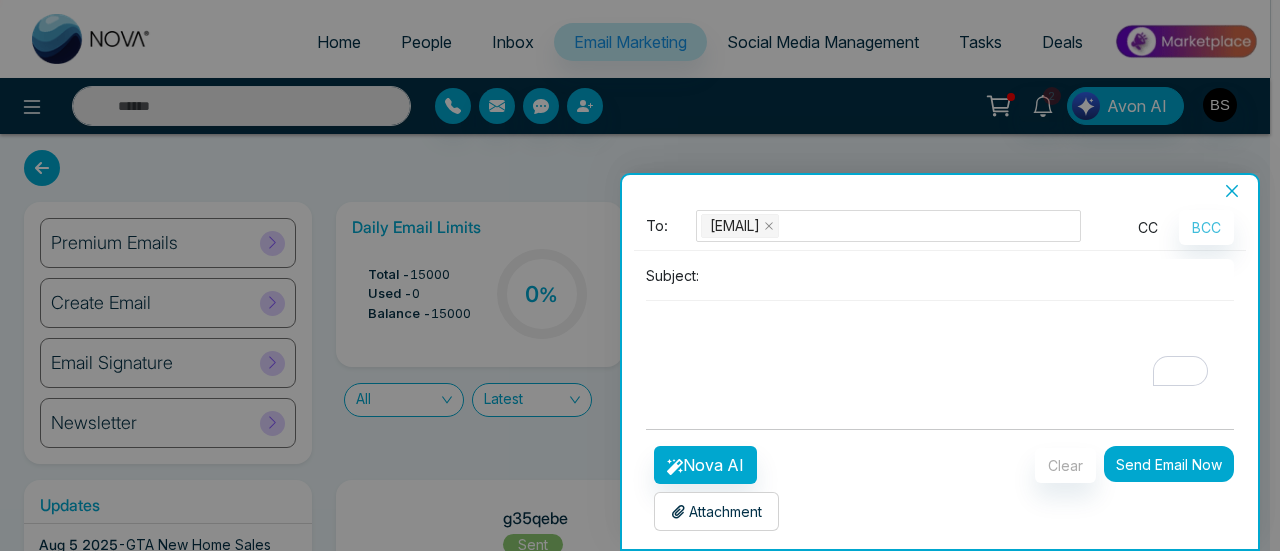 click on "CC" at bounding box center [1148, 227] 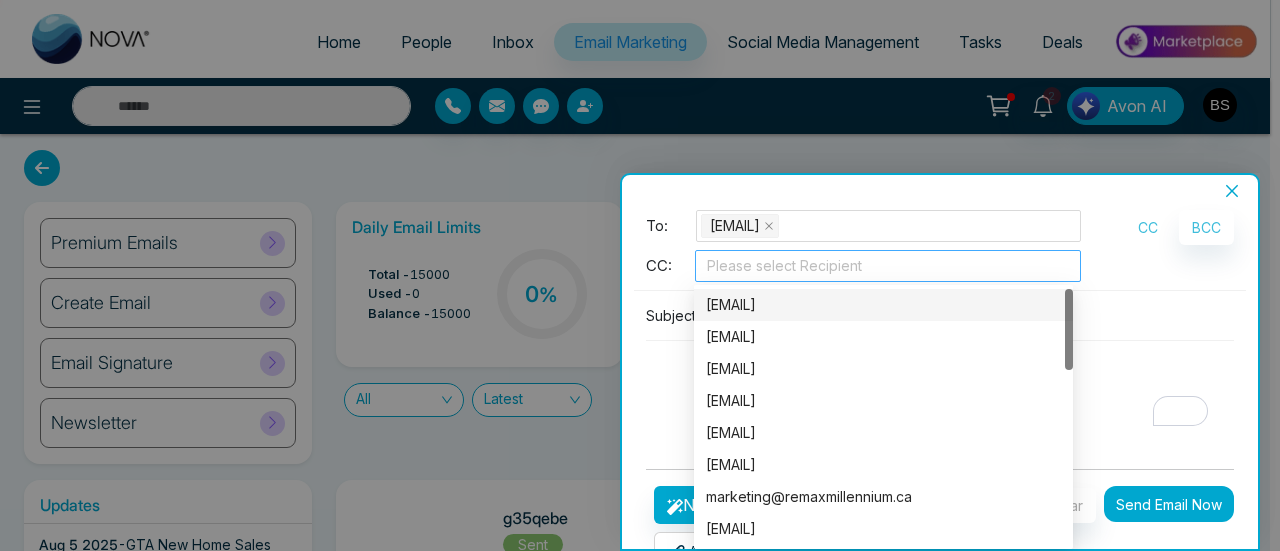 click at bounding box center [888, 266] 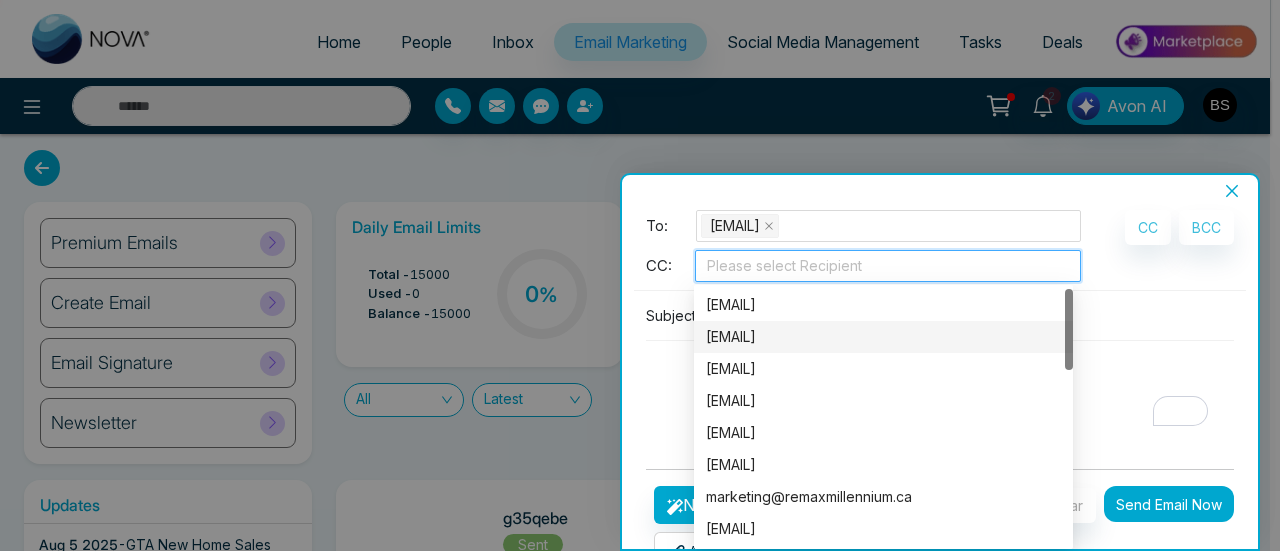 click on "[USERNAME]@[DOMAIN].IN" at bounding box center (883, 337) 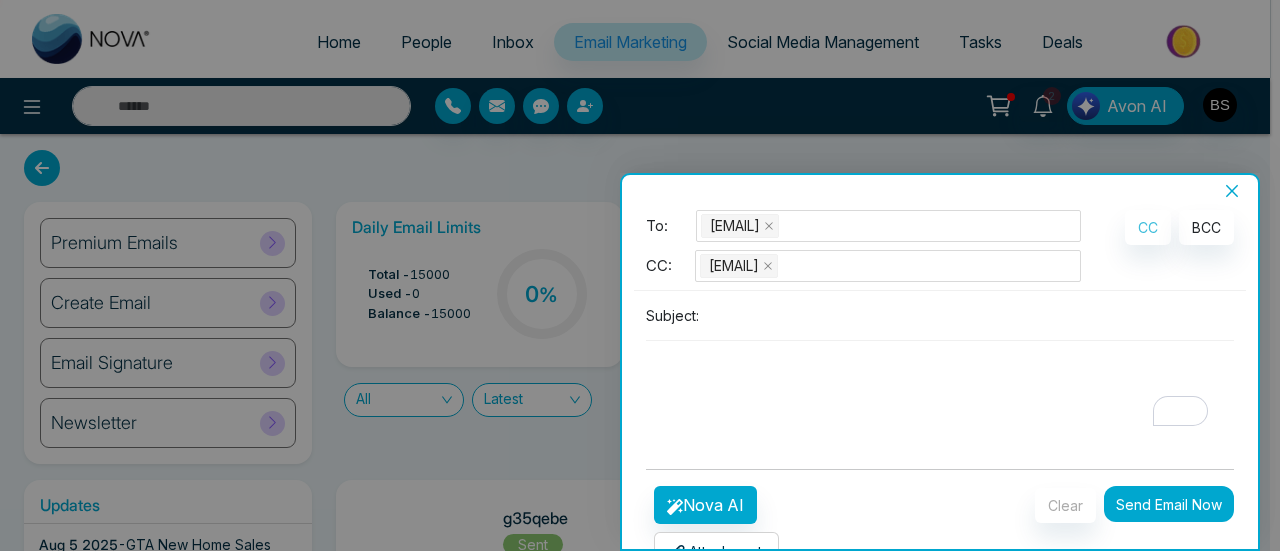 click on "CC BCC" at bounding box center (1169, 250) 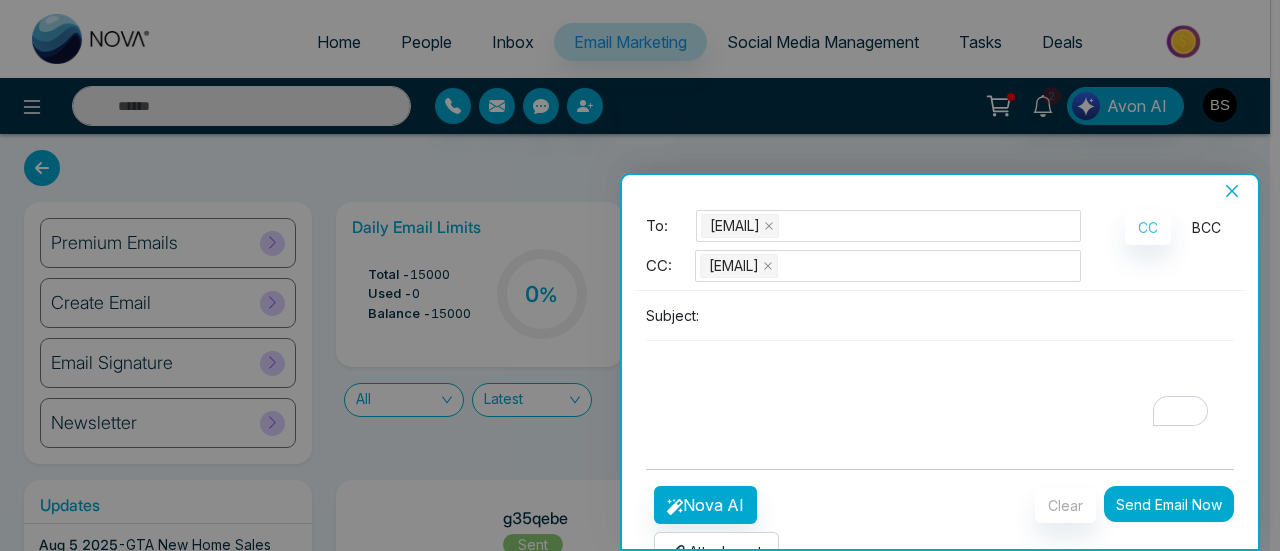 click on "BCC" at bounding box center (1206, 227) 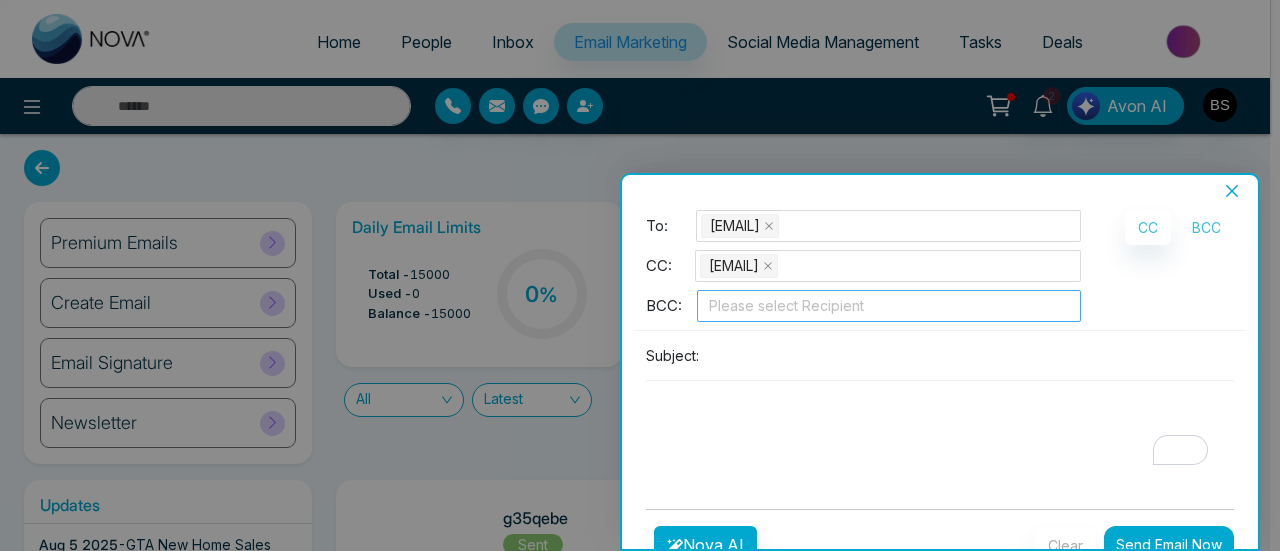 click at bounding box center [889, 306] 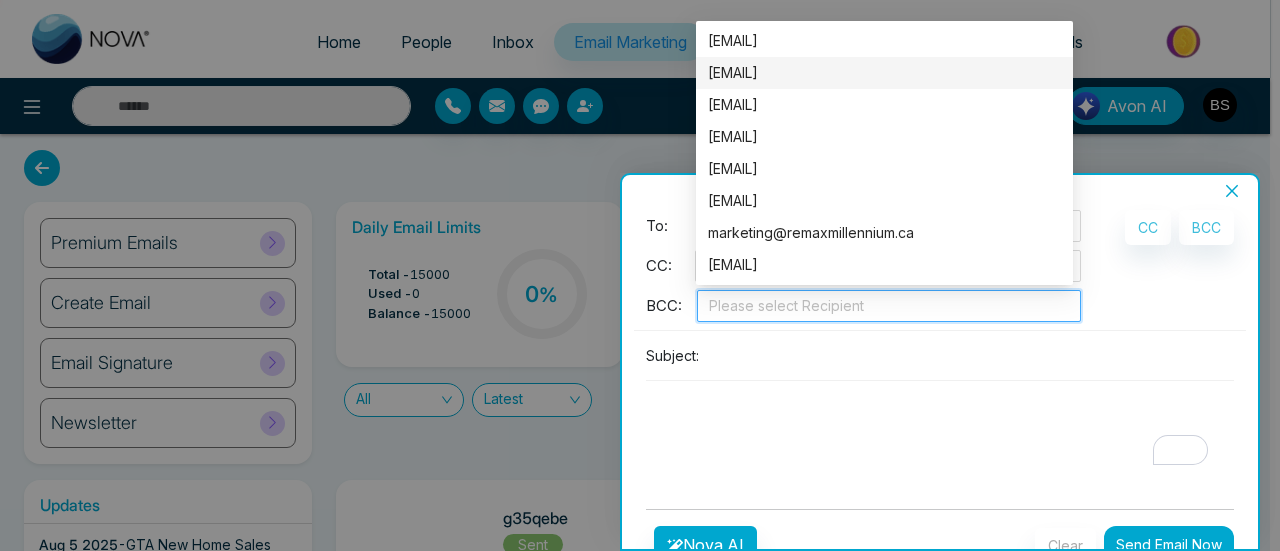 click on "[USERNAME]@[DOMAIN].IN" at bounding box center (884, 73) 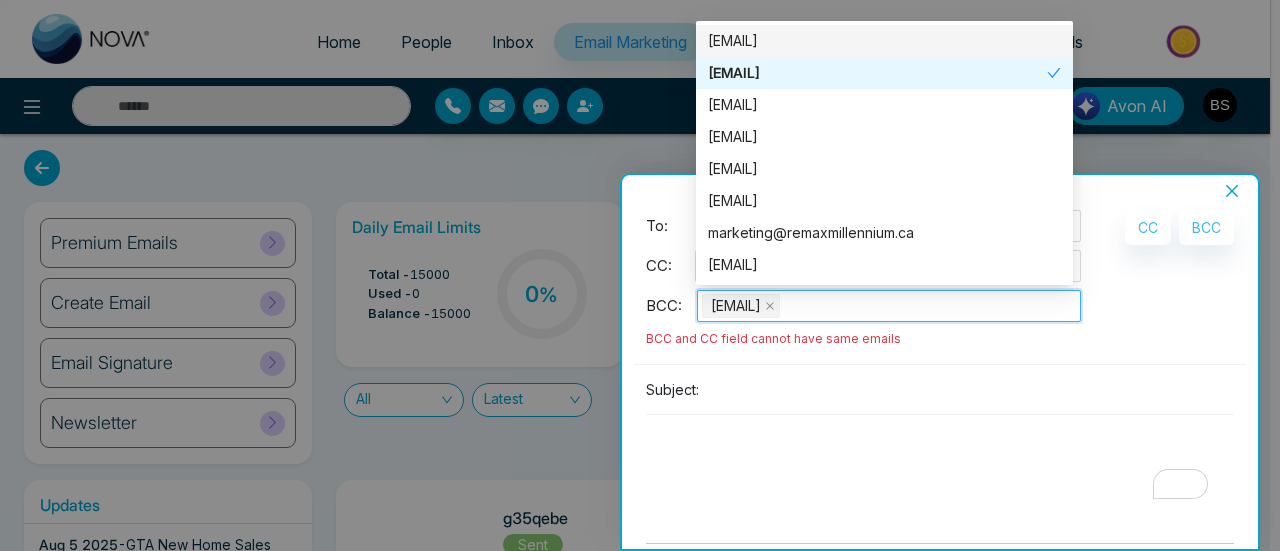 click on "[USERNAME]@[DOMAIN].com" at bounding box center [884, 41] 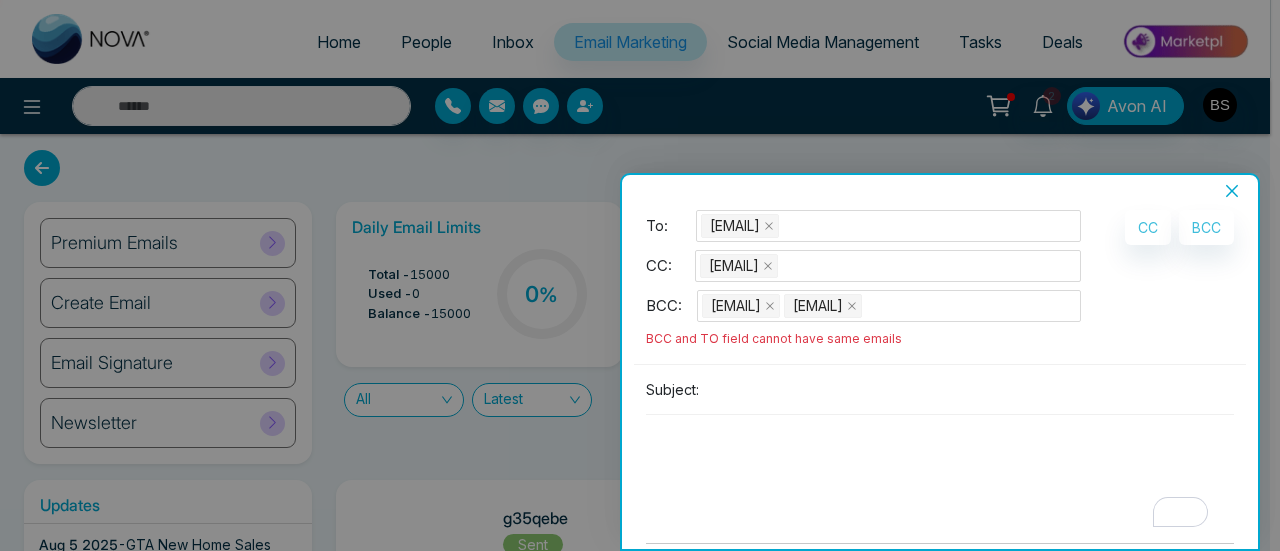 click 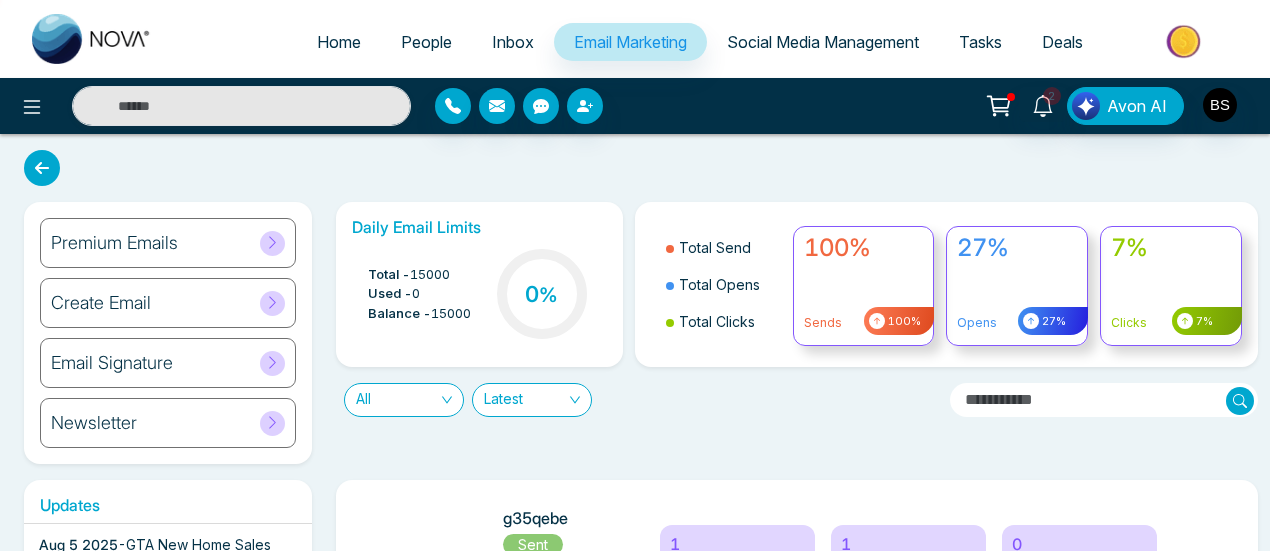 click on "People" at bounding box center [426, 42] 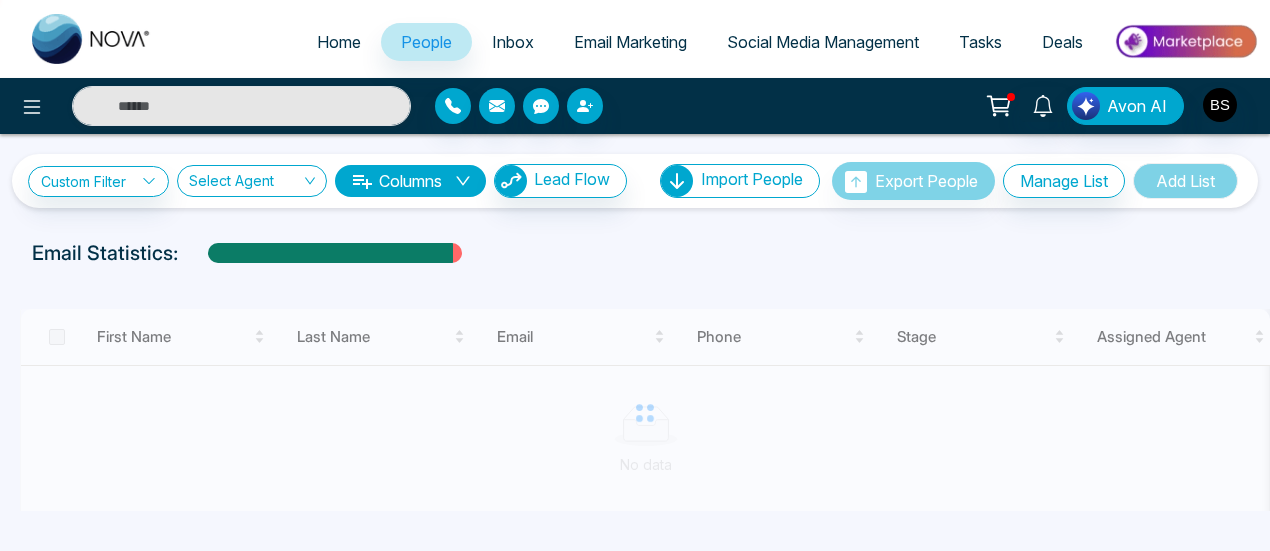 click at bounding box center (645, 413) 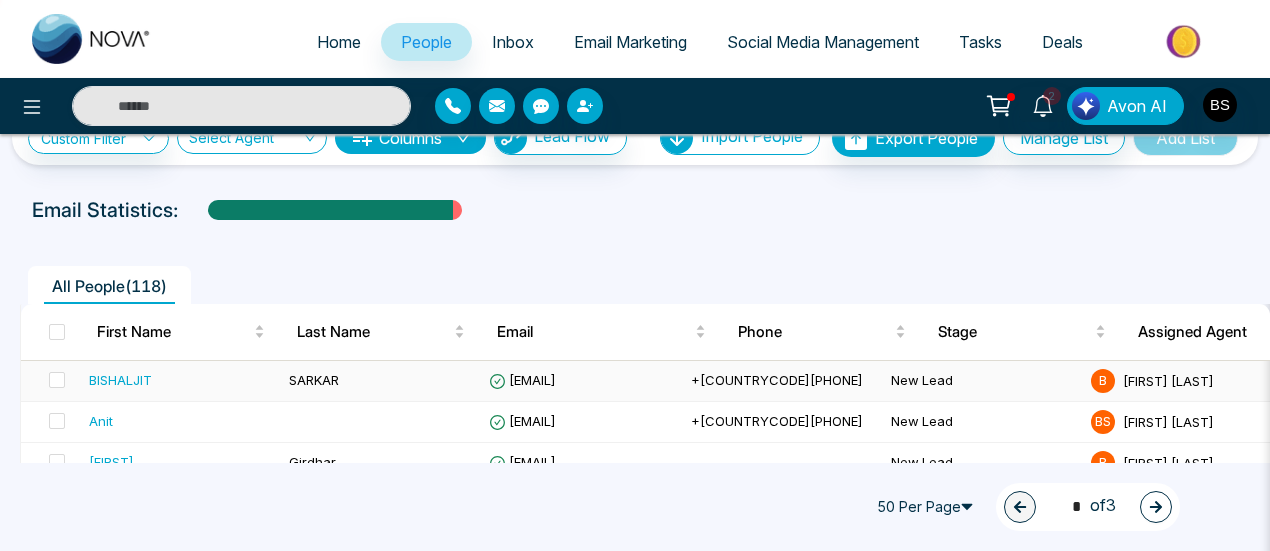 scroll, scrollTop: 135, scrollLeft: 0, axis: vertical 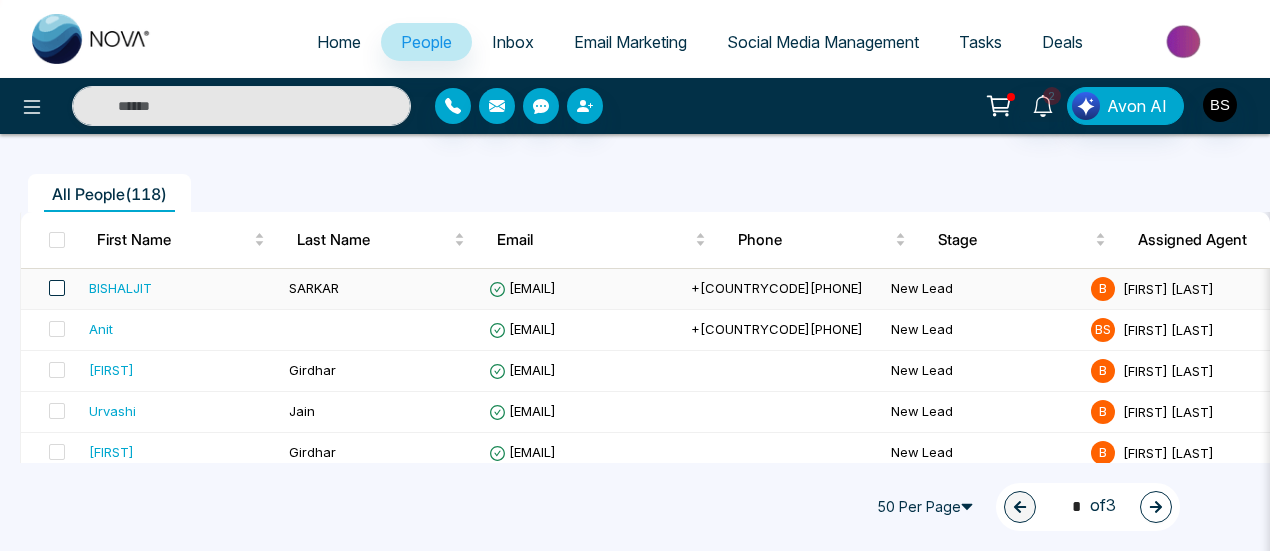 click at bounding box center [57, 288] 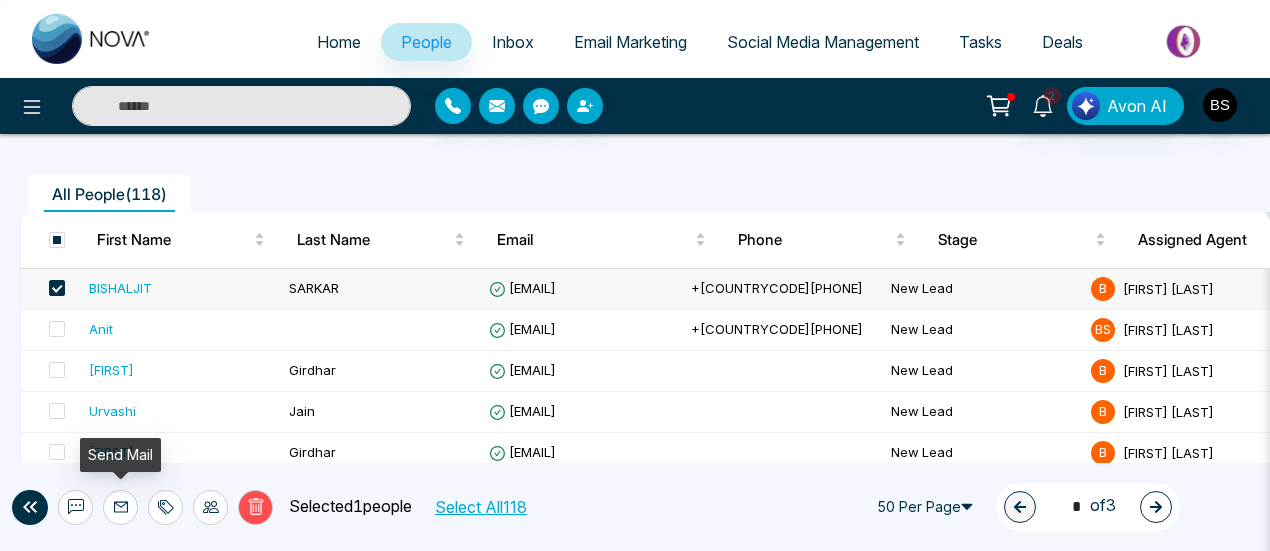 click 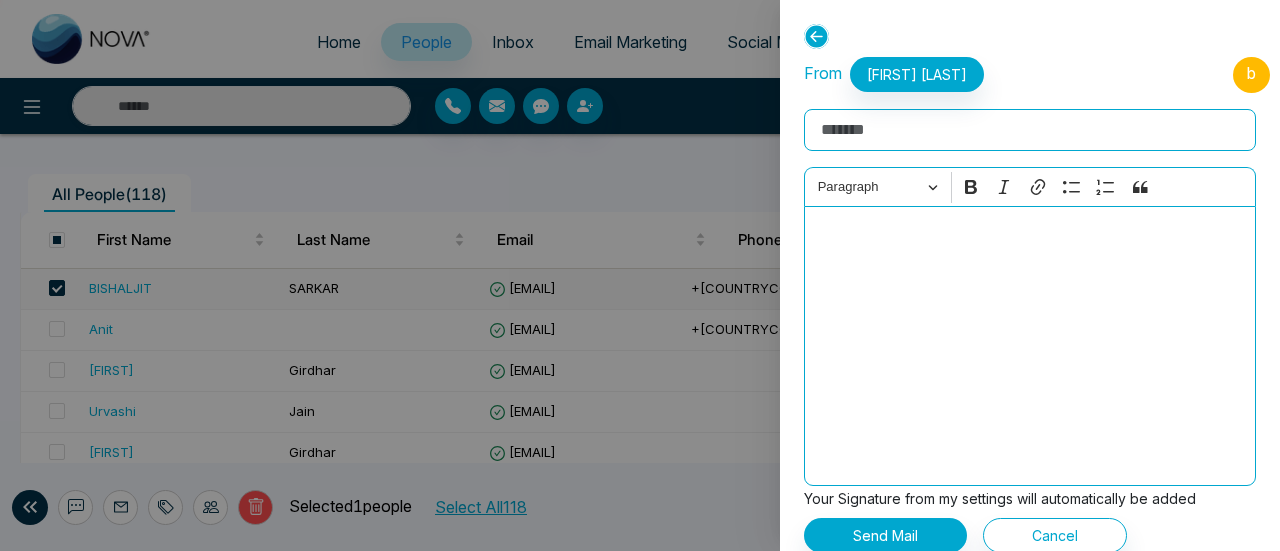 click at bounding box center (640, 275) 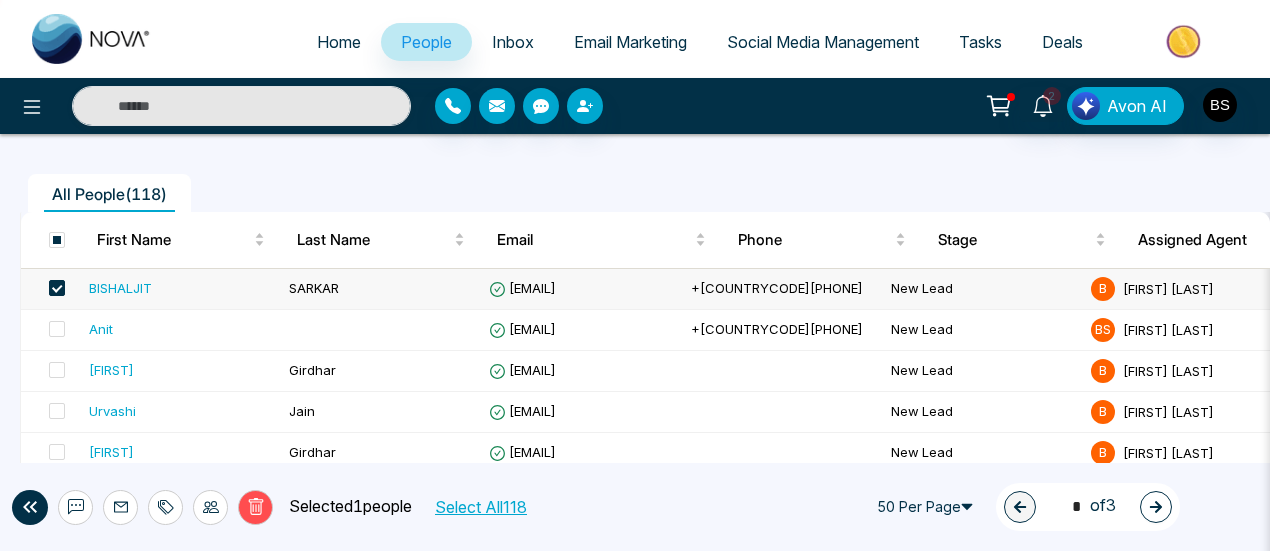 click on "BISHALJIT" at bounding box center [120, 288] 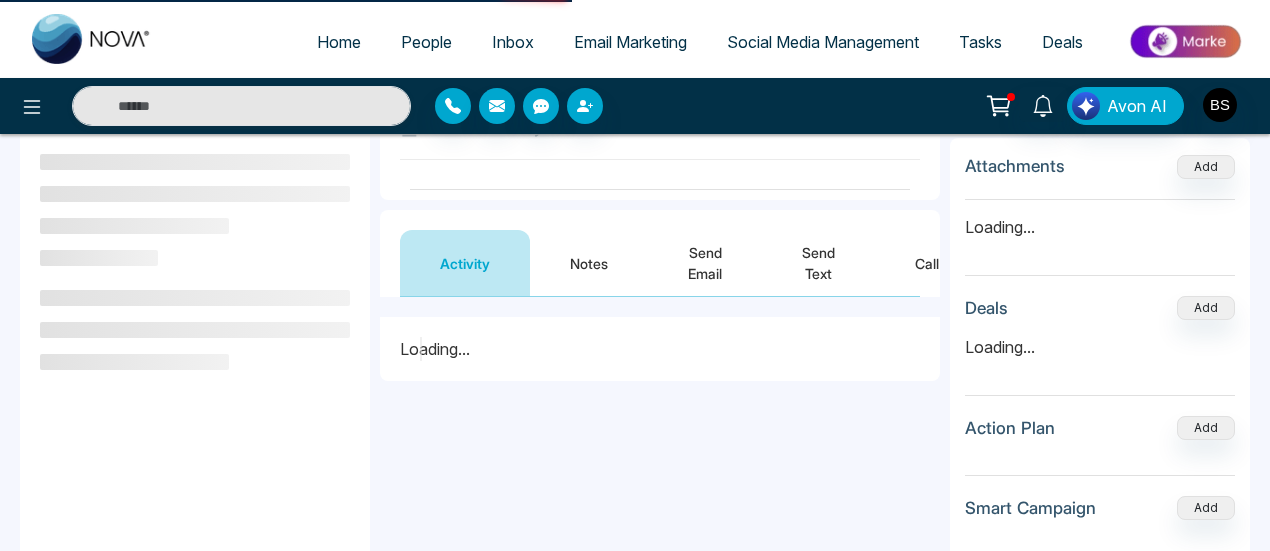 scroll, scrollTop: 0, scrollLeft: 0, axis: both 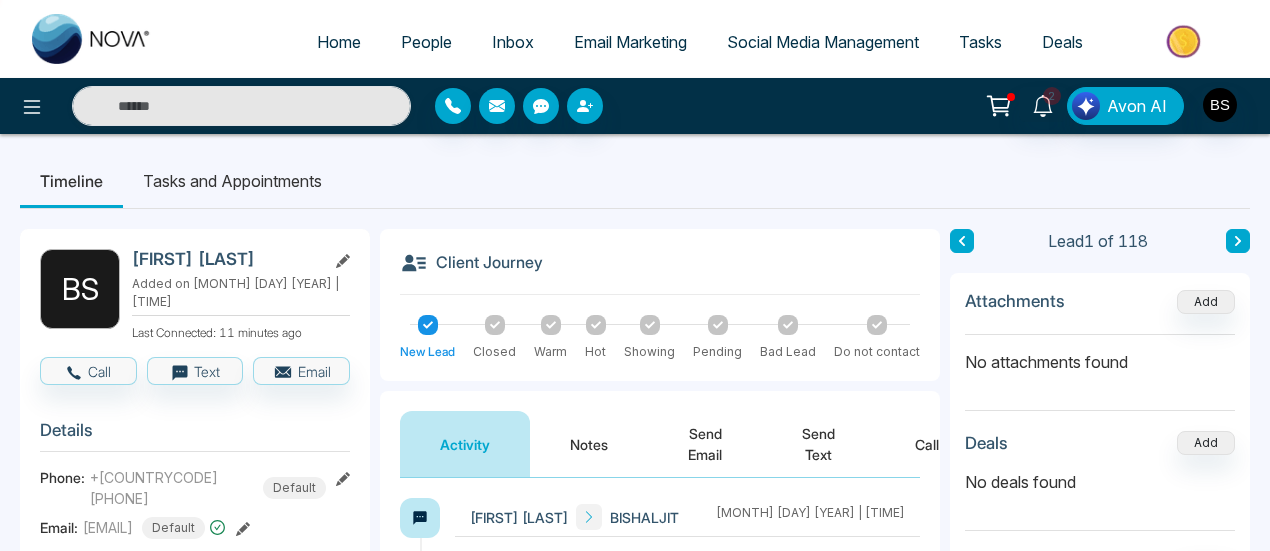 click on "Send Email" at bounding box center (705, 444) 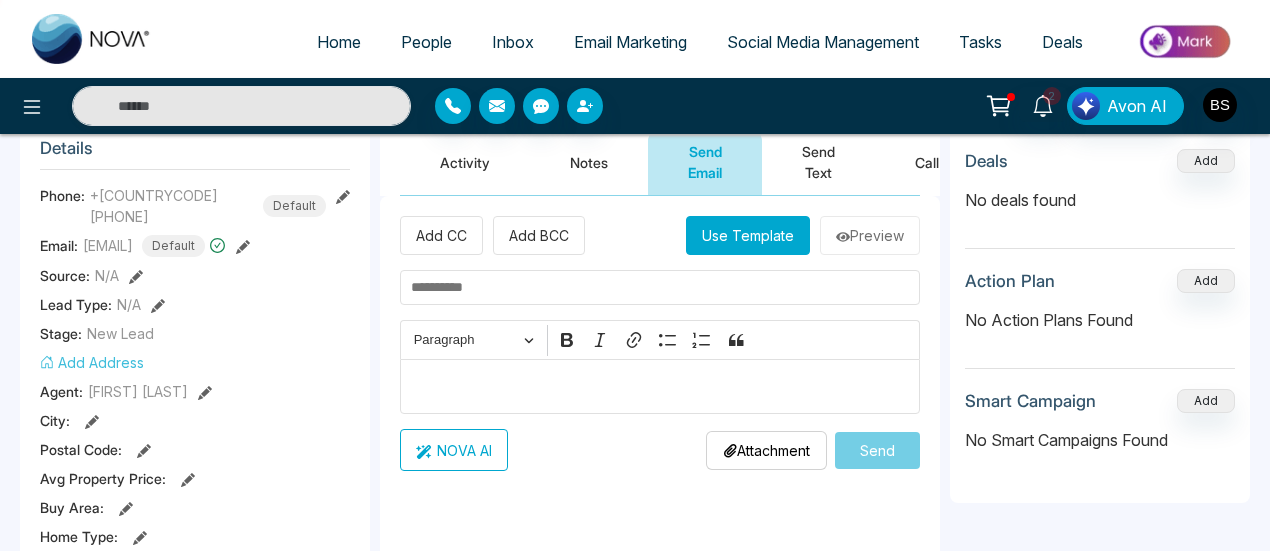 scroll, scrollTop: 283, scrollLeft: 0, axis: vertical 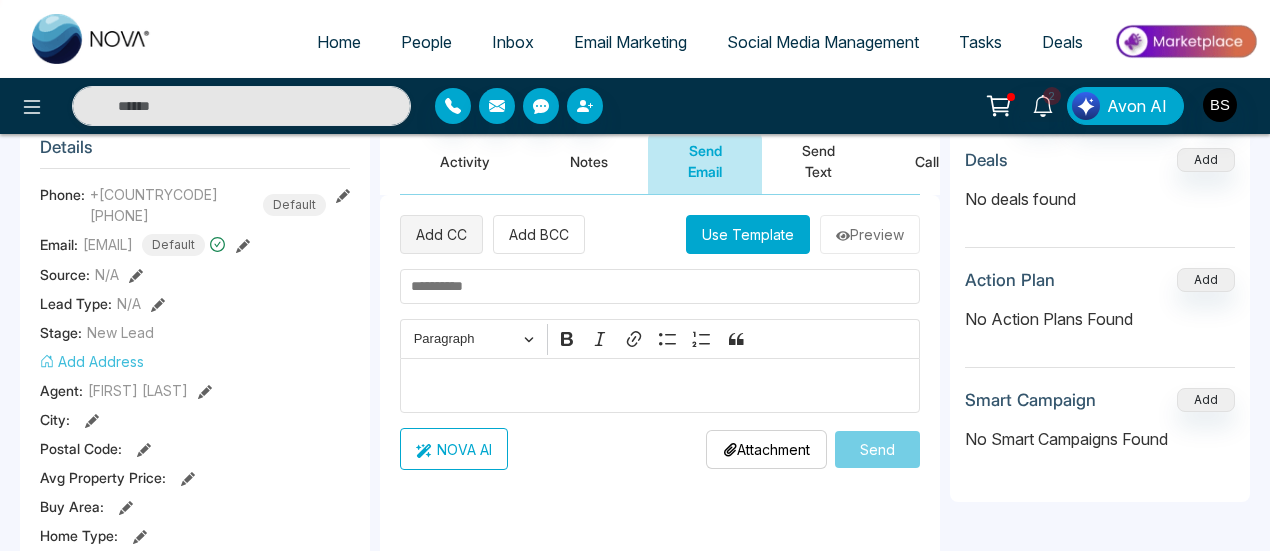 click on "Add CC" at bounding box center [441, 234] 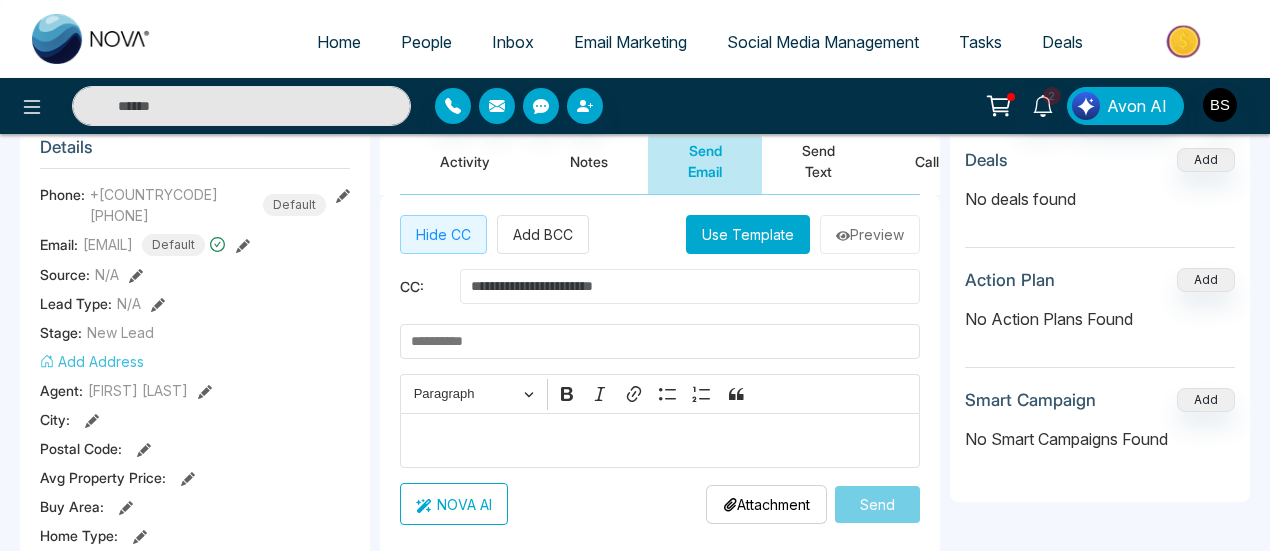 click at bounding box center [690, 286] 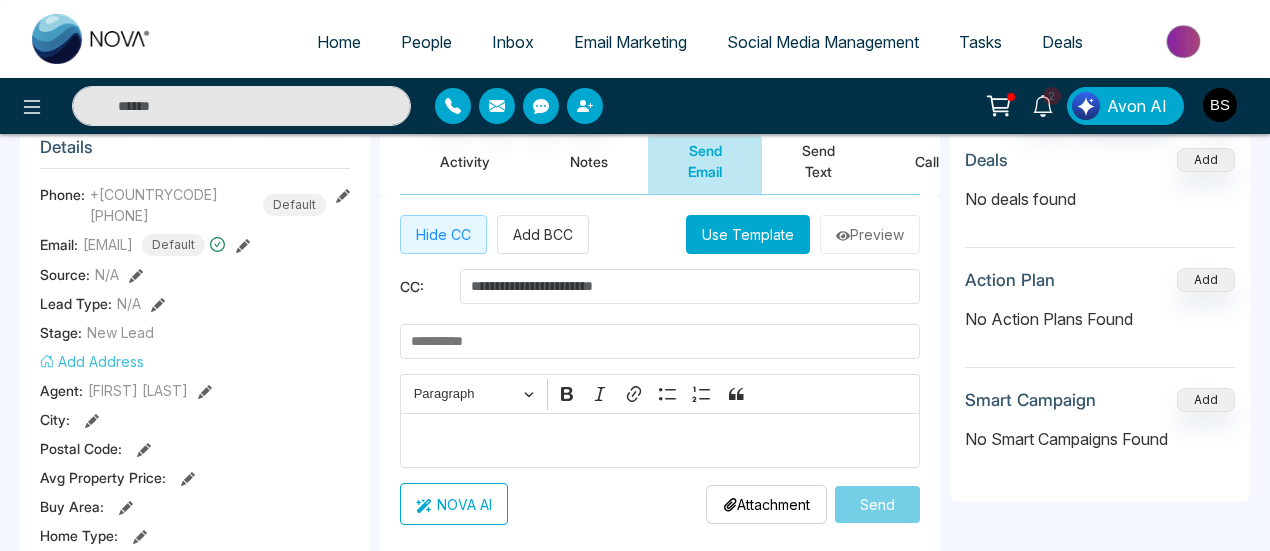 click on "Hide CC Add BCC Use Template  Preview" at bounding box center (660, 234) 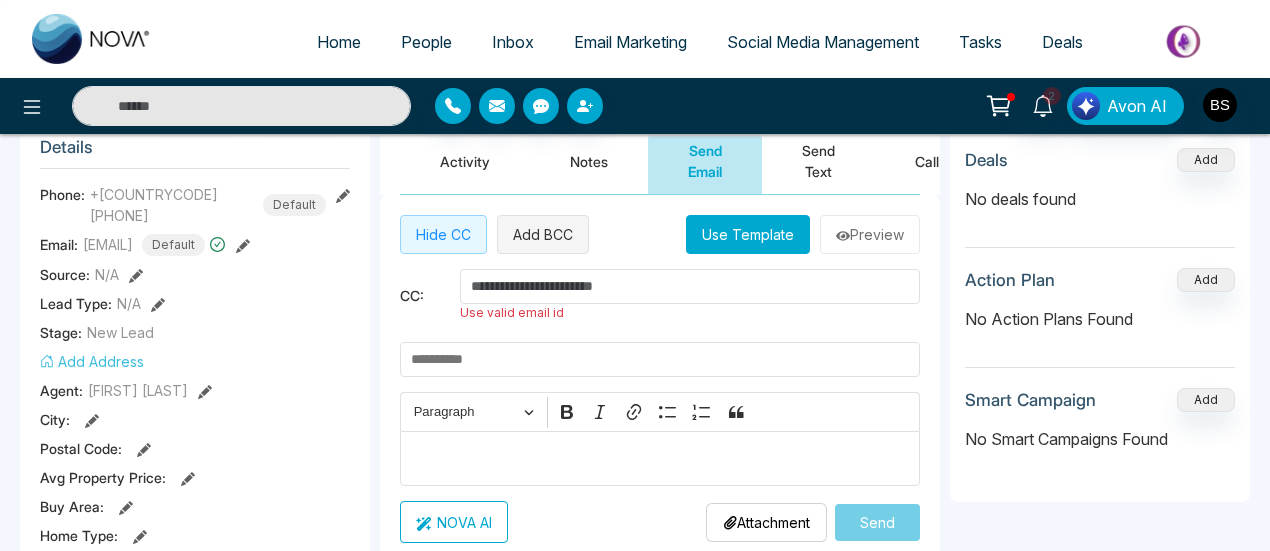 click on "Add BCC" at bounding box center [543, 234] 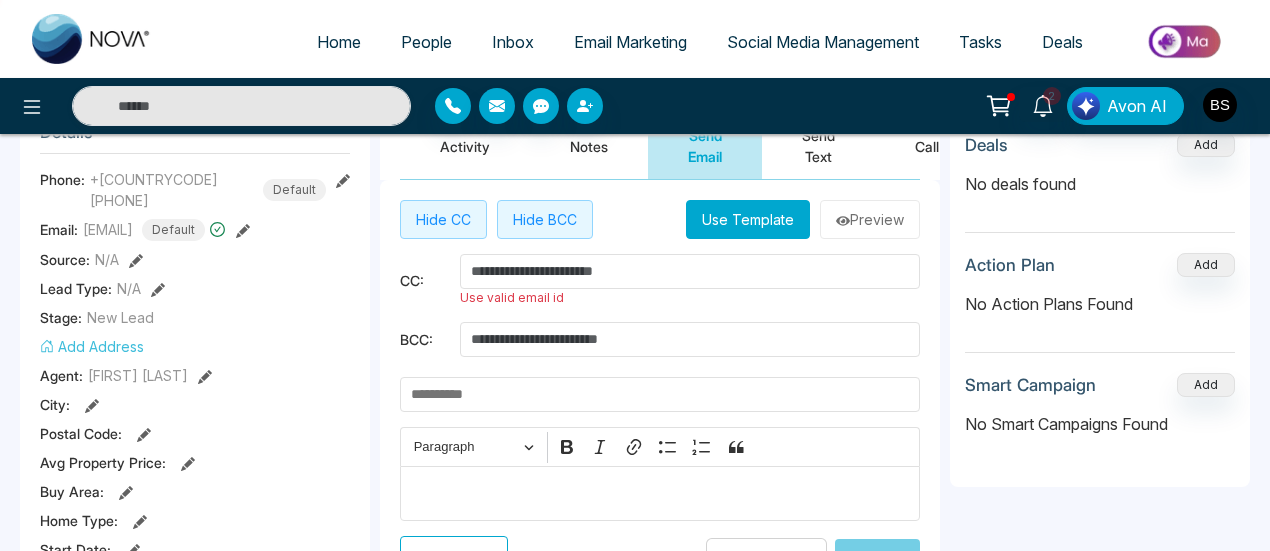 scroll, scrollTop: 297, scrollLeft: 0, axis: vertical 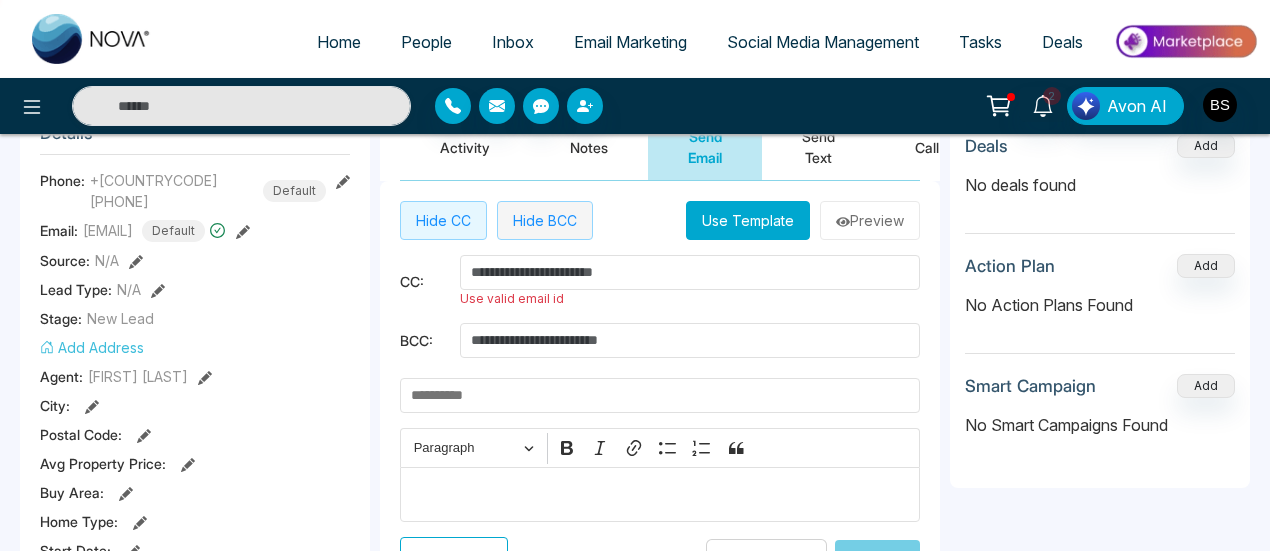 click on "Hide BCC" at bounding box center [545, 220] 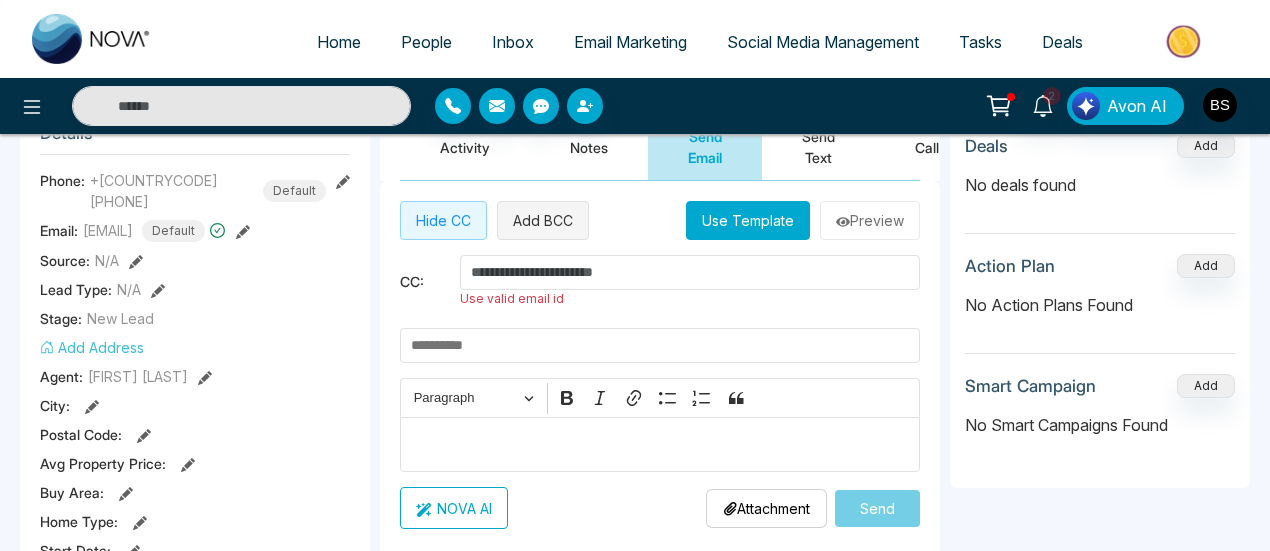 click on "Add BCC" at bounding box center [543, 220] 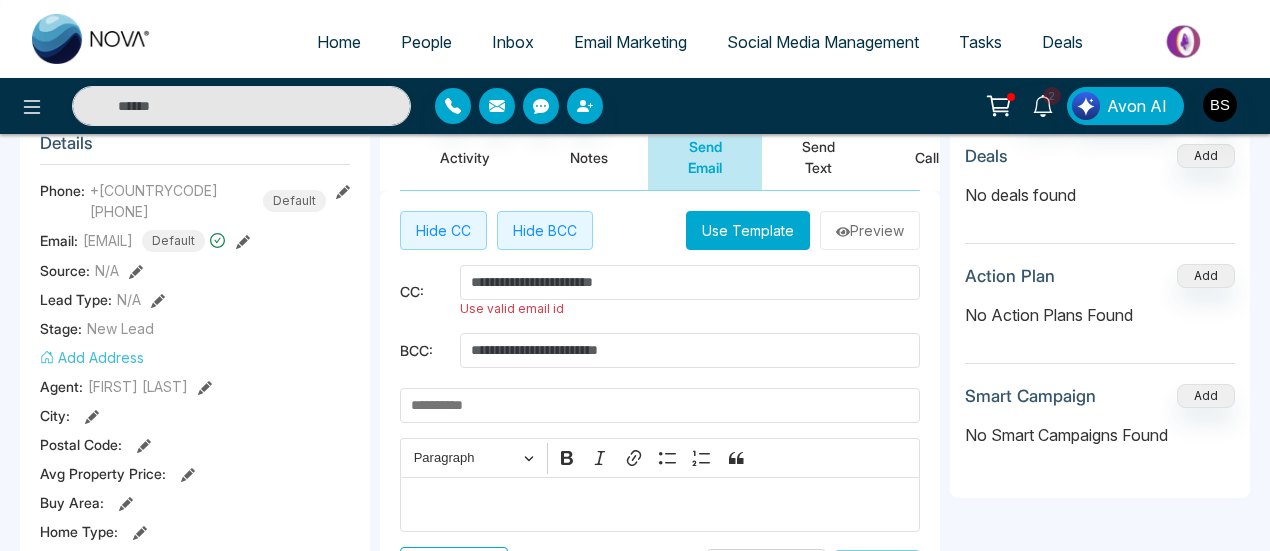 scroll, scrollTop: 0, scrollLeft: 0, axis: both 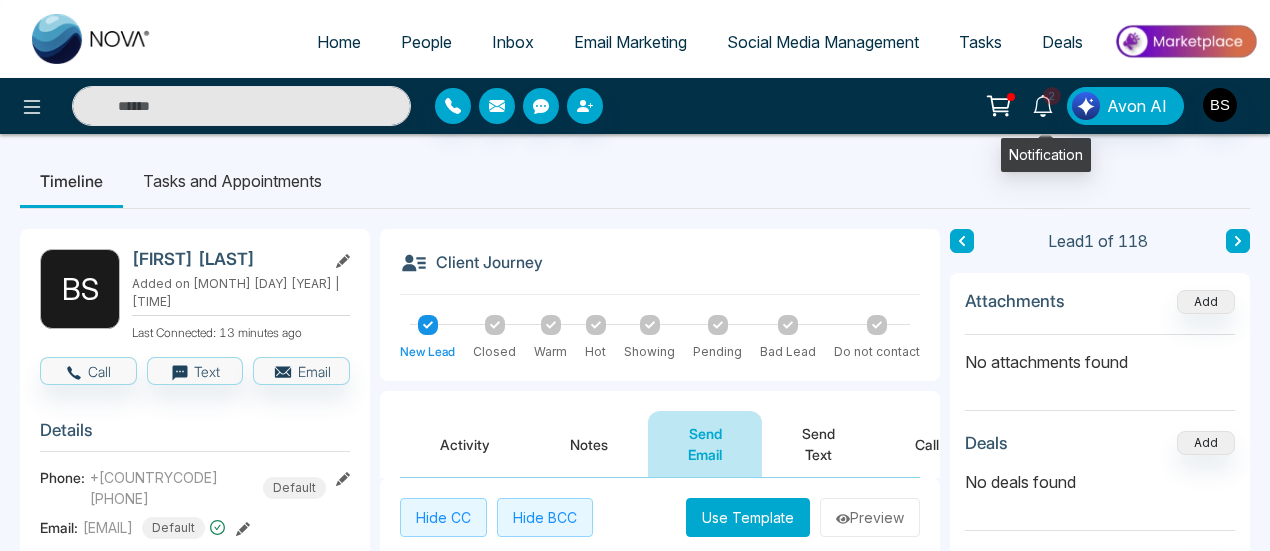 click on "2" at bounding box center (1052, 96) 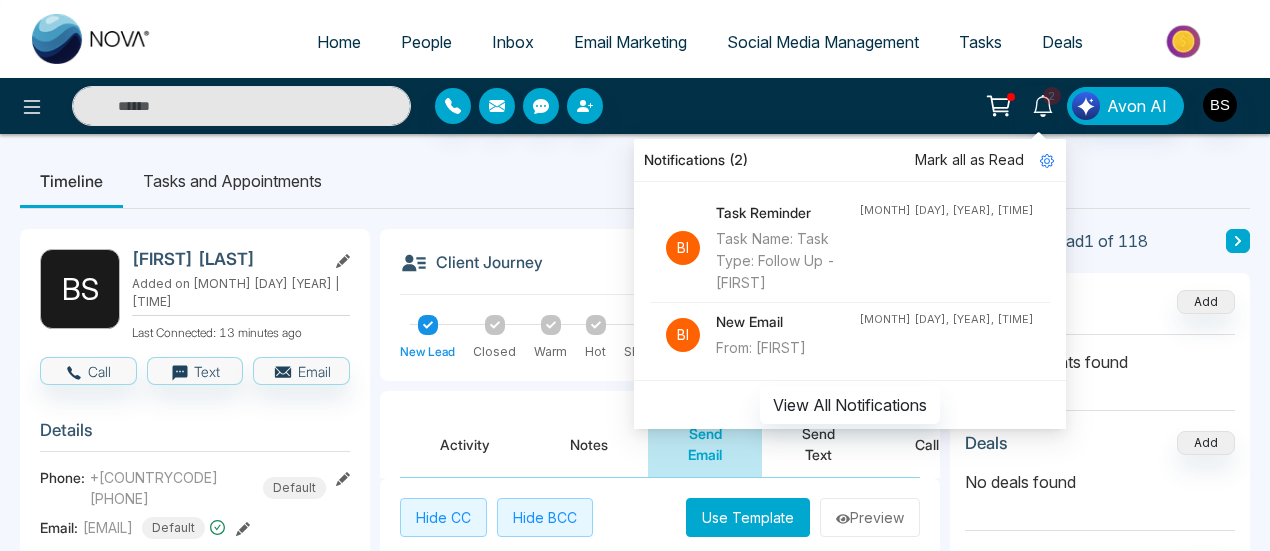 click on "2 Notifications (2) Mark all as Read Bi Task Reminder Task Name: Task
Type: Follow Up - Anit  Aug 06, 2025, 07:33 AM Bi New Email From: Anit  Aug 05, 2025, 08:10 PM View All Notifications Avon AI" at bounding box center [1005, 106] 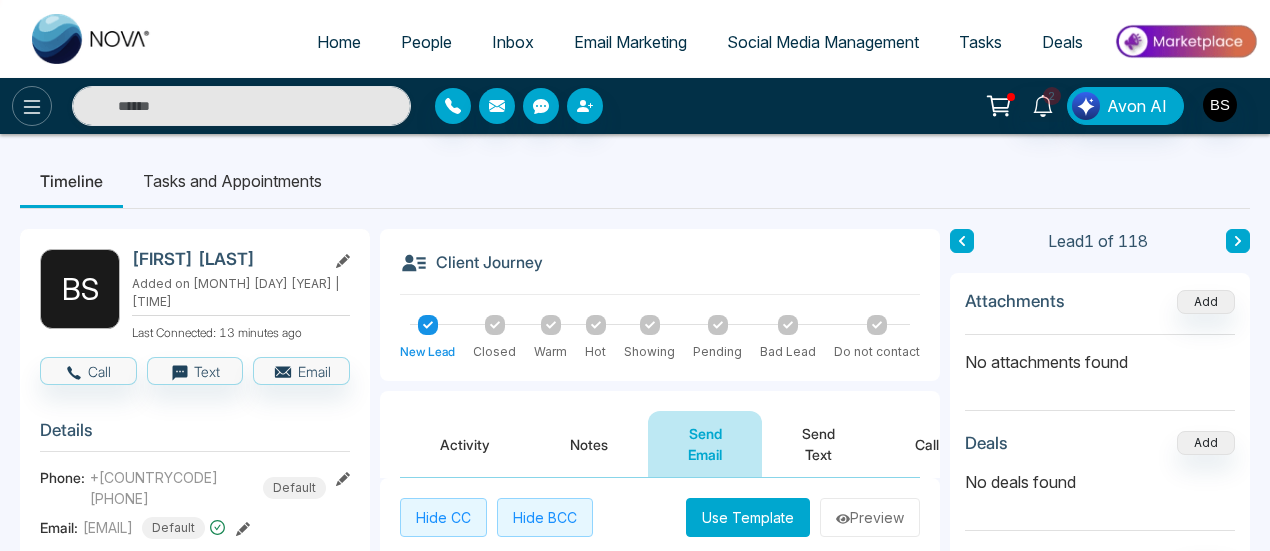 click 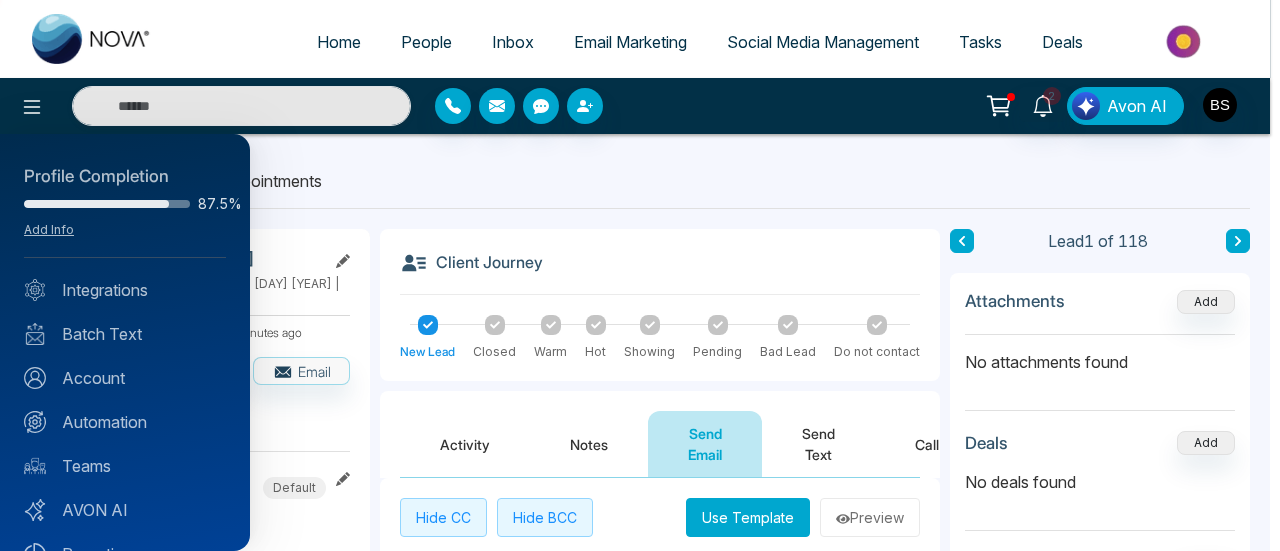 click on "Profile Completion 87.5% Add Info Integrations Batch Text Account Automation Teams AVON AI Reporting Lead Distribution Templates Listings Website Announcements" at bounding box center [125, 342] 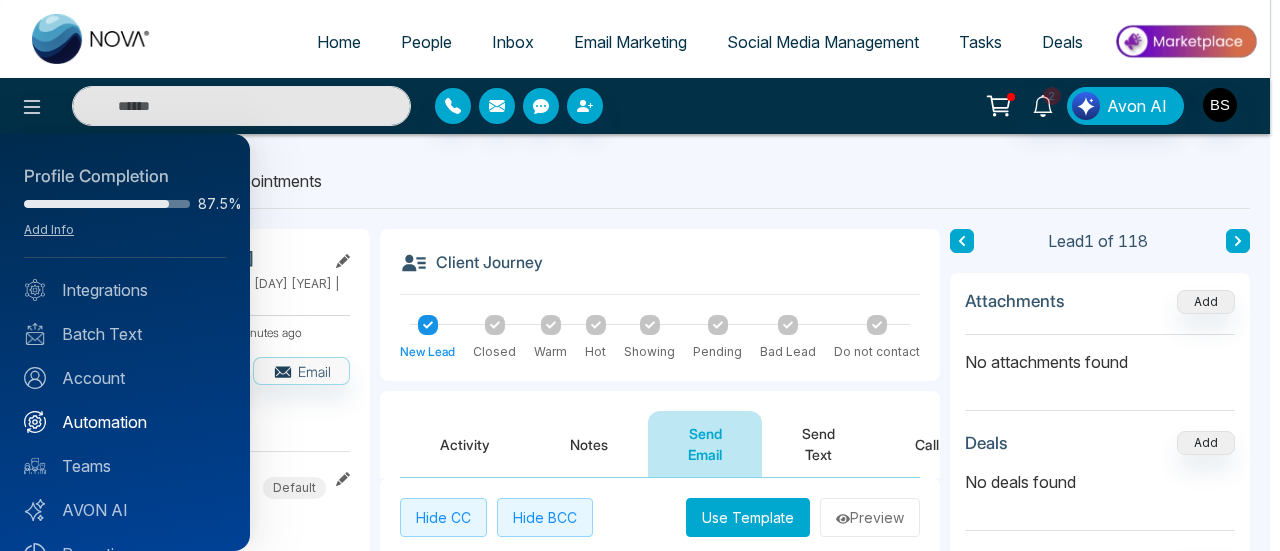 click on "Automation" at bounding box center (125, 422) 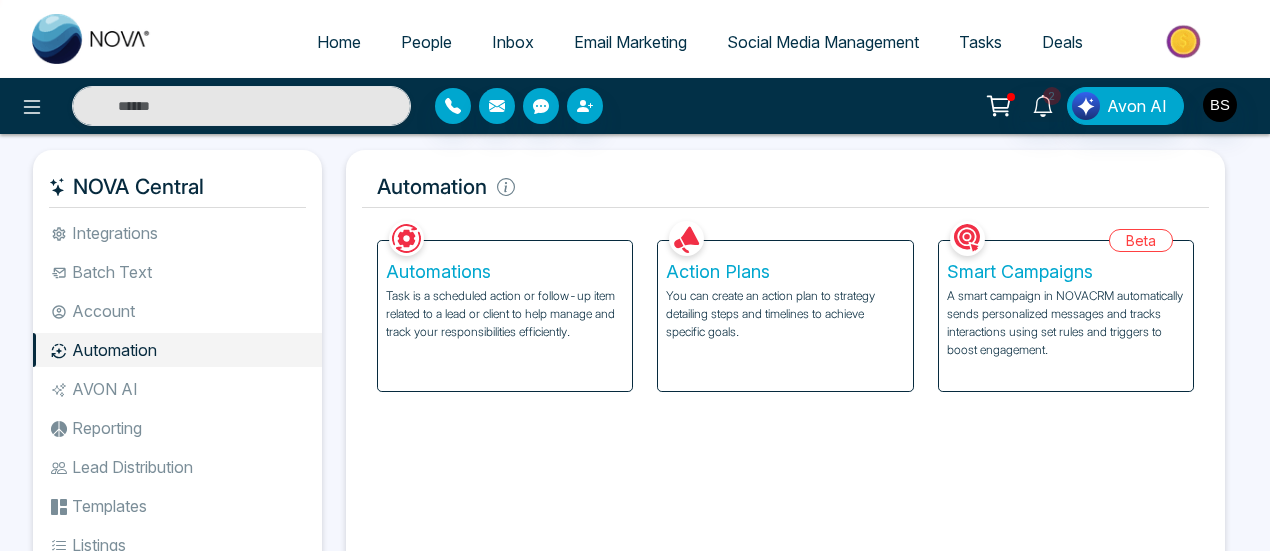 click on "You can create an action plan to strategy detailing steps and timelines to achieve specific goals." at bounding box center (785, 314) 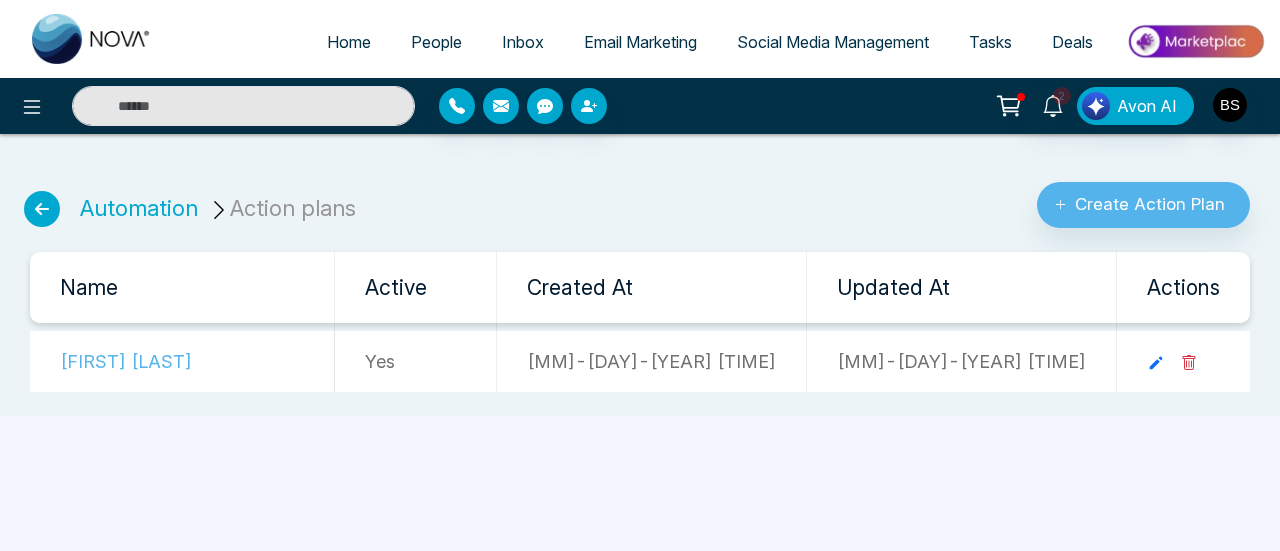 click at bounding box center (42, 209) 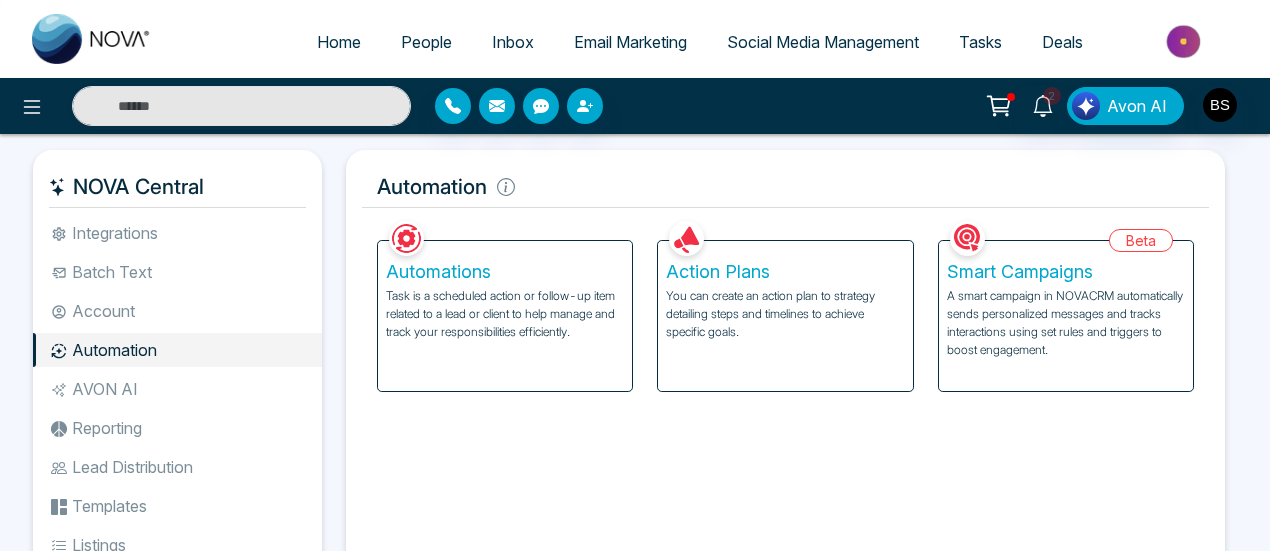 click on "Task is a scheduled action or follow-up item related to a lead or client to help manage and track your responsibilities efficiently." at bounding box center [505, 314] 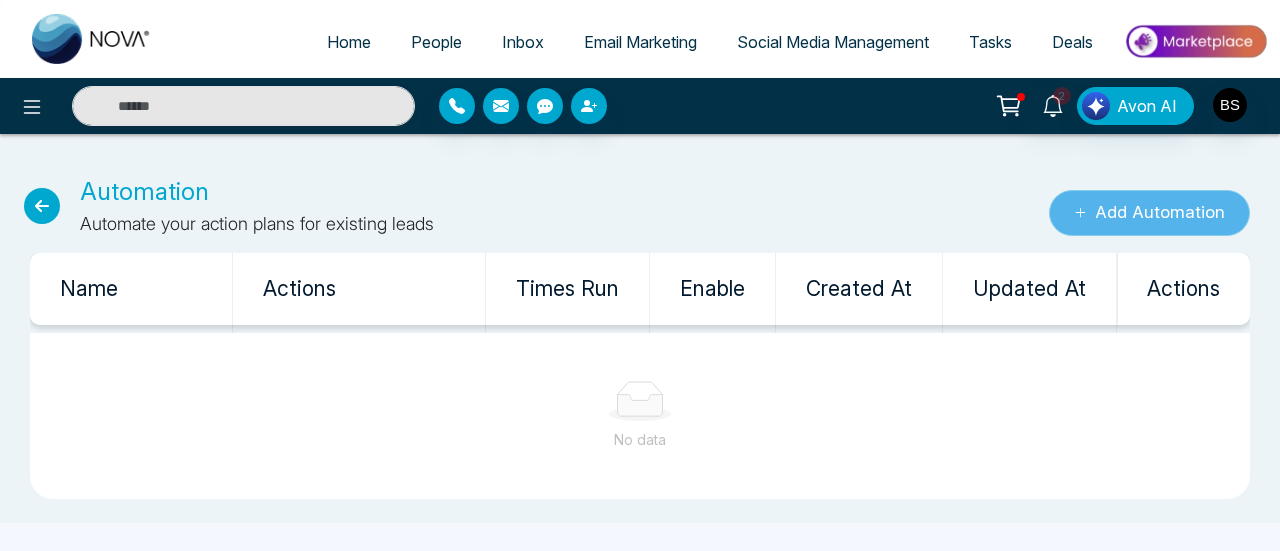 click on "Add Automation" at bounding box center [1149, 213] 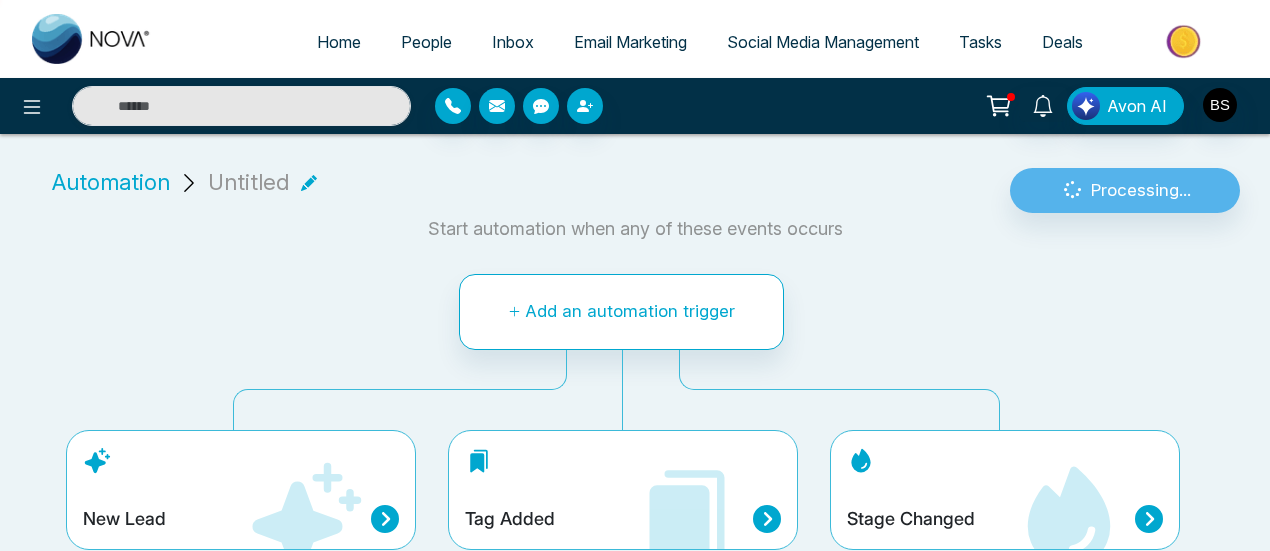 scroll, scrollTop: 15, scrollLeft: 0, axis: vertical 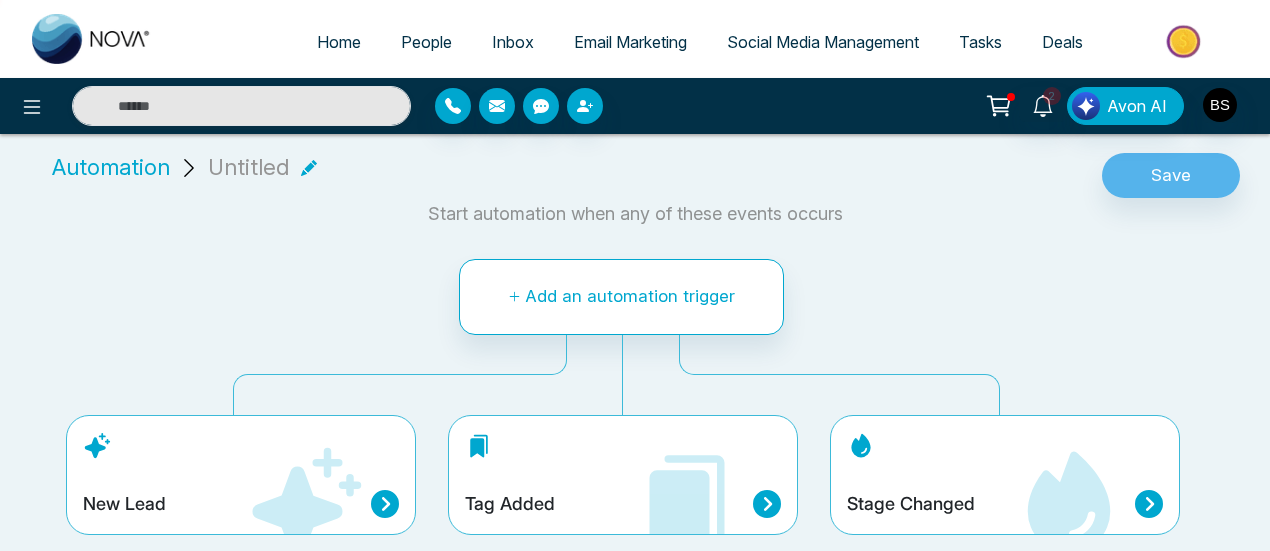 click on "Stage Changed" at bounding box center (1005, 475) 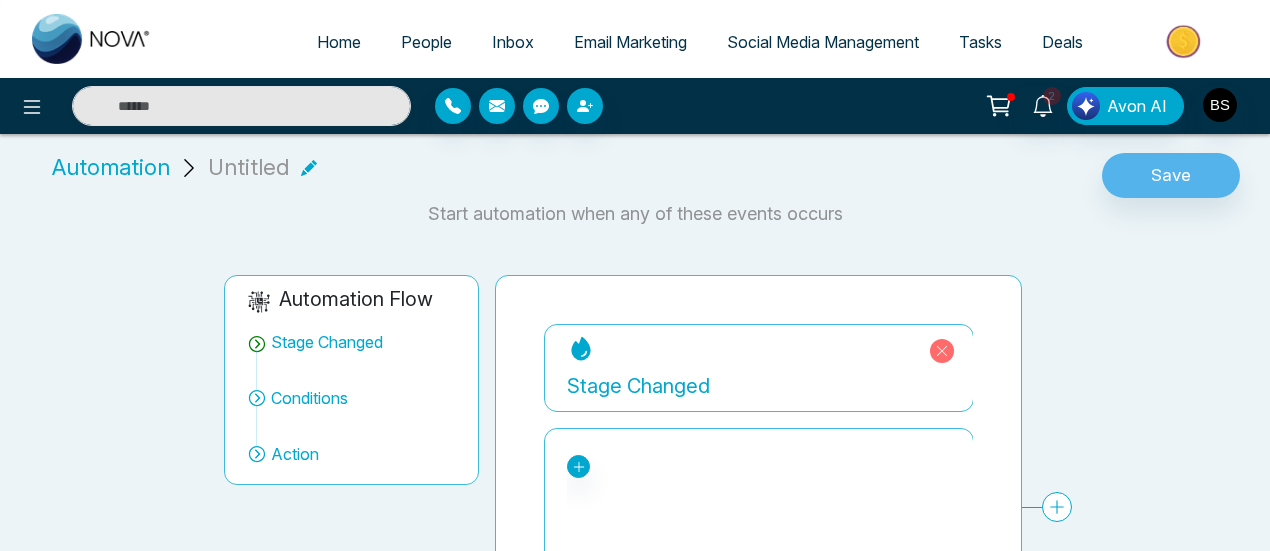 scroll, scrollTop: 154, scrollLeft: 0, axis: vertical 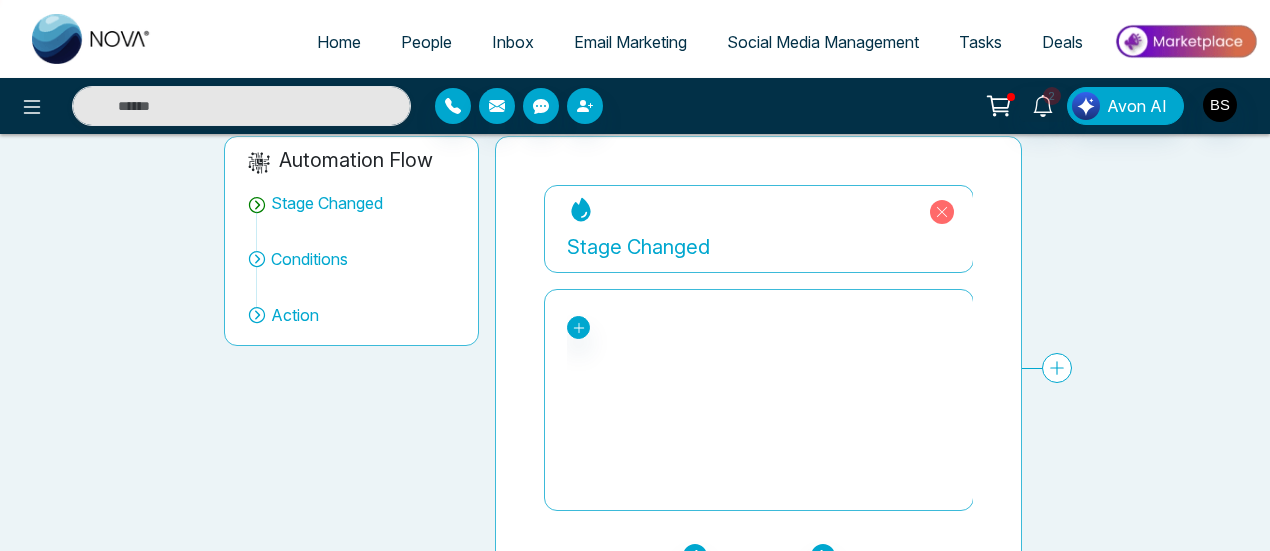 click on "New Lead Closed Warm Hot Showing Pending Bad Lead Do not contact" at bounding box center [759, 400] 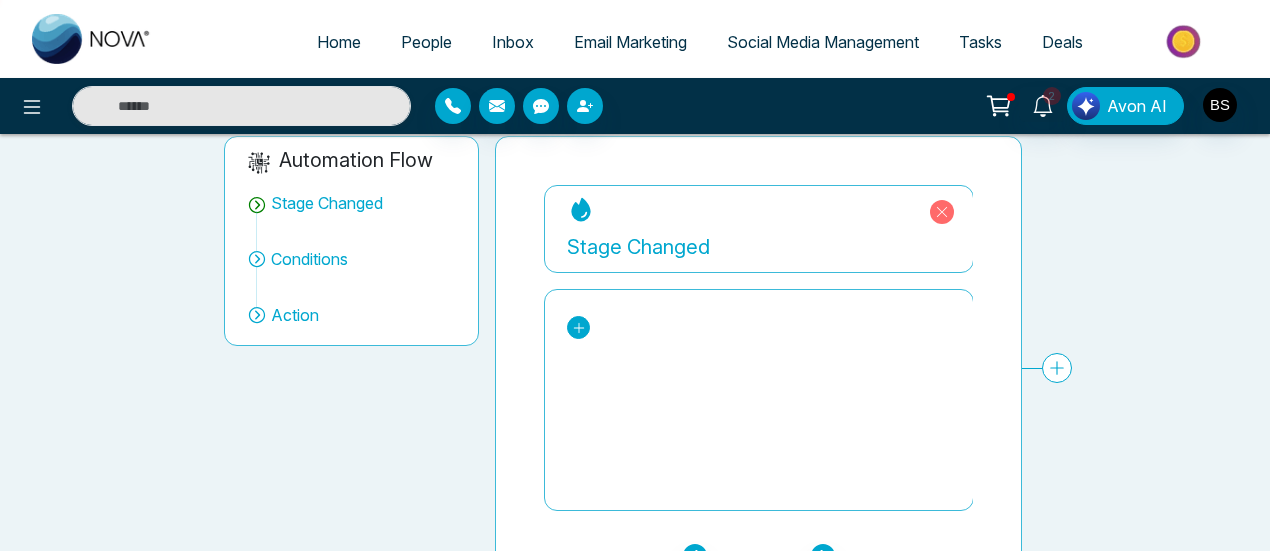 click at bounding box center [578, 327] 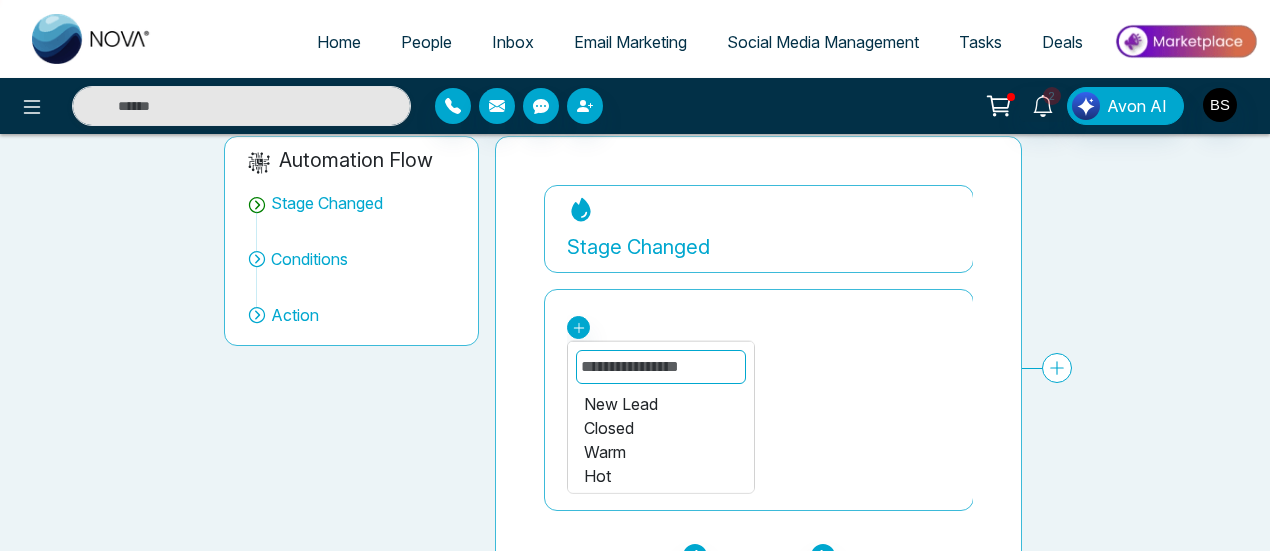 click on "**********" at bounding box center (623, 352) 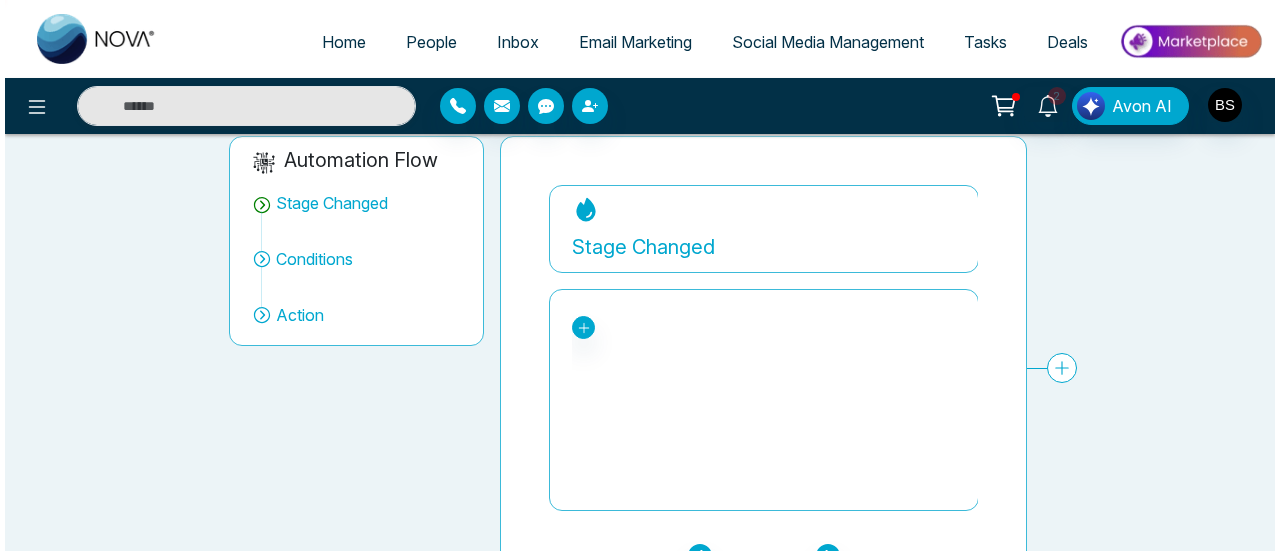 scroll, scrollTop: 0, scrollLeft: 0, axis: both 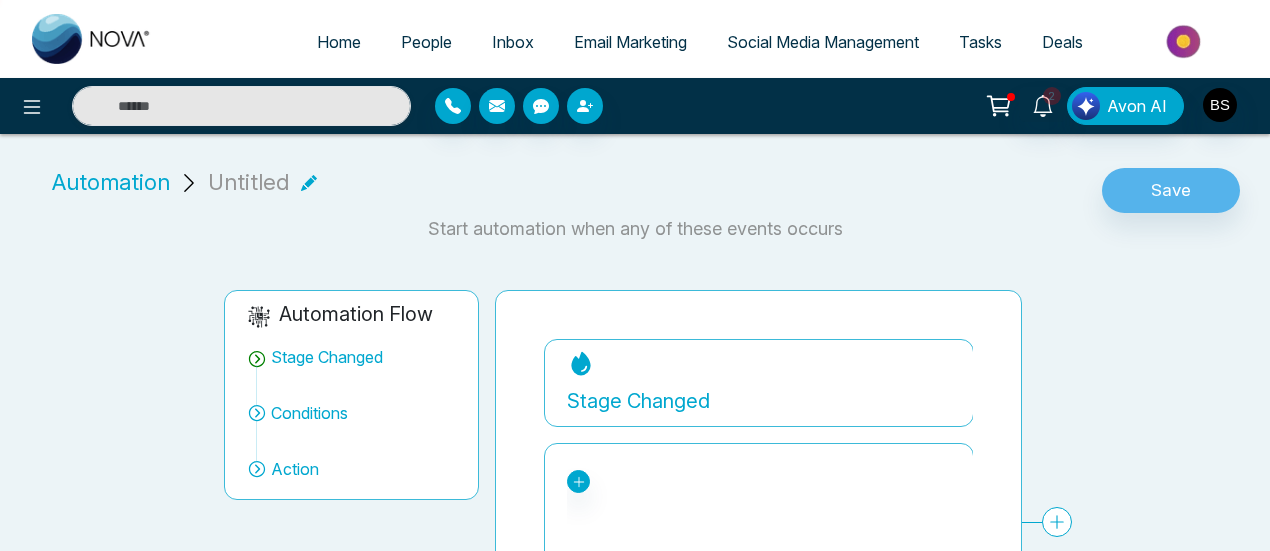 click on "Home" at bounding box center [339, 42] 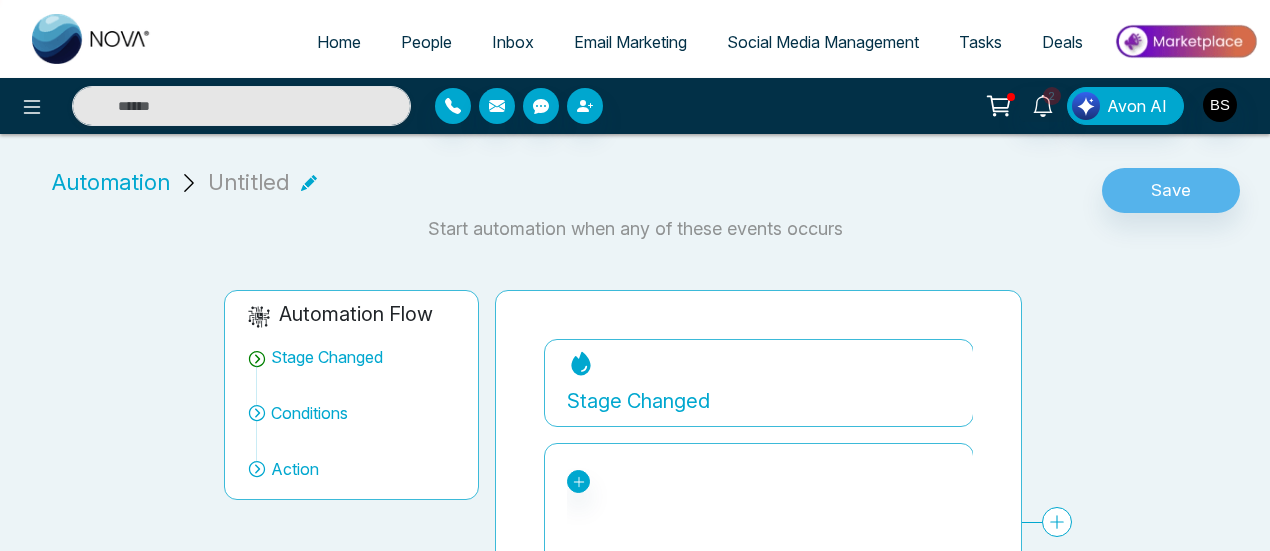 select on "*" 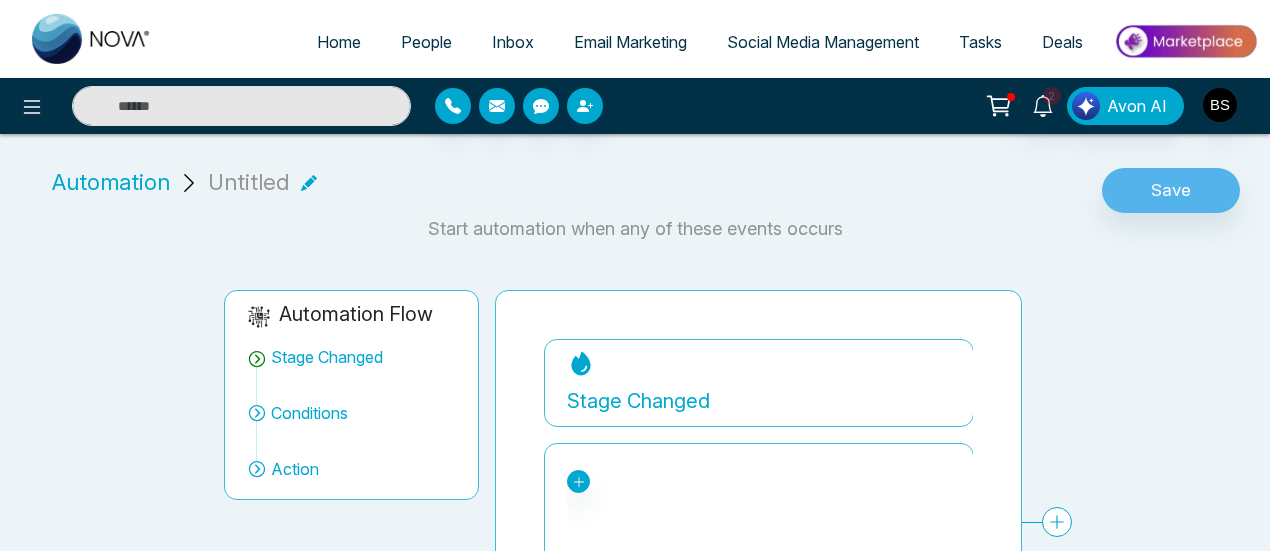 select on "*" 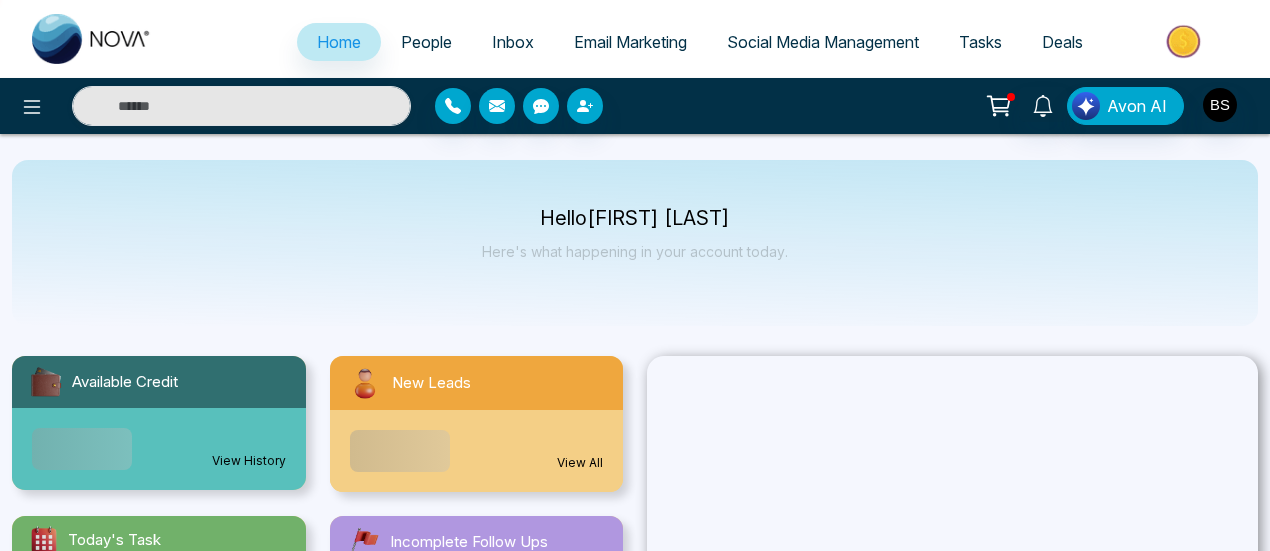 click on "People" at bounding box center (426, 42) 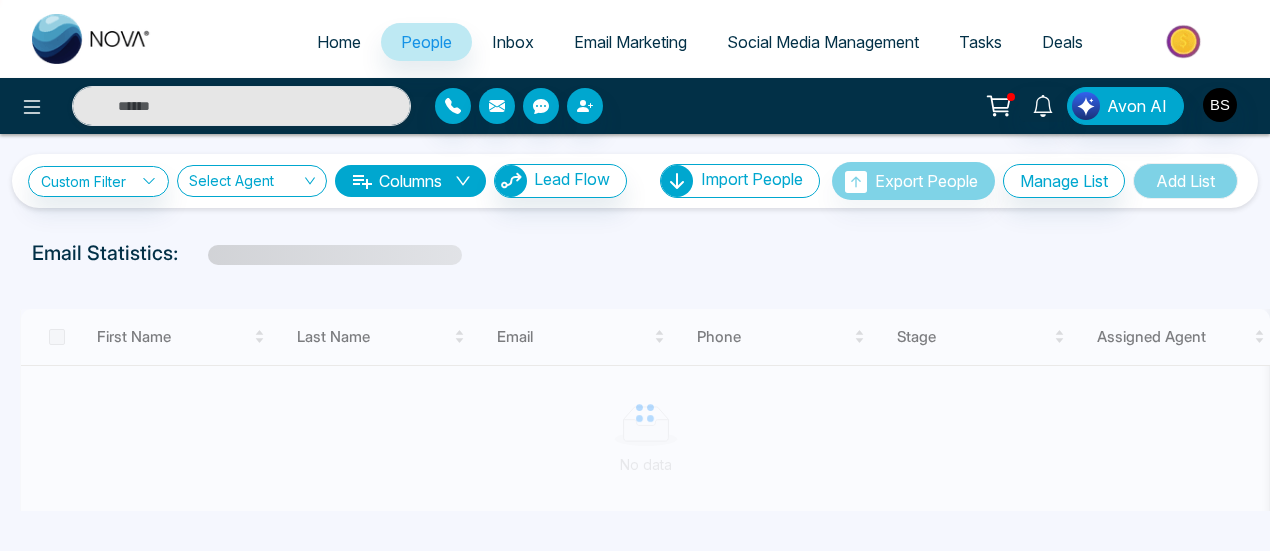 click on "Inbox" at bounding box center [513, 42] 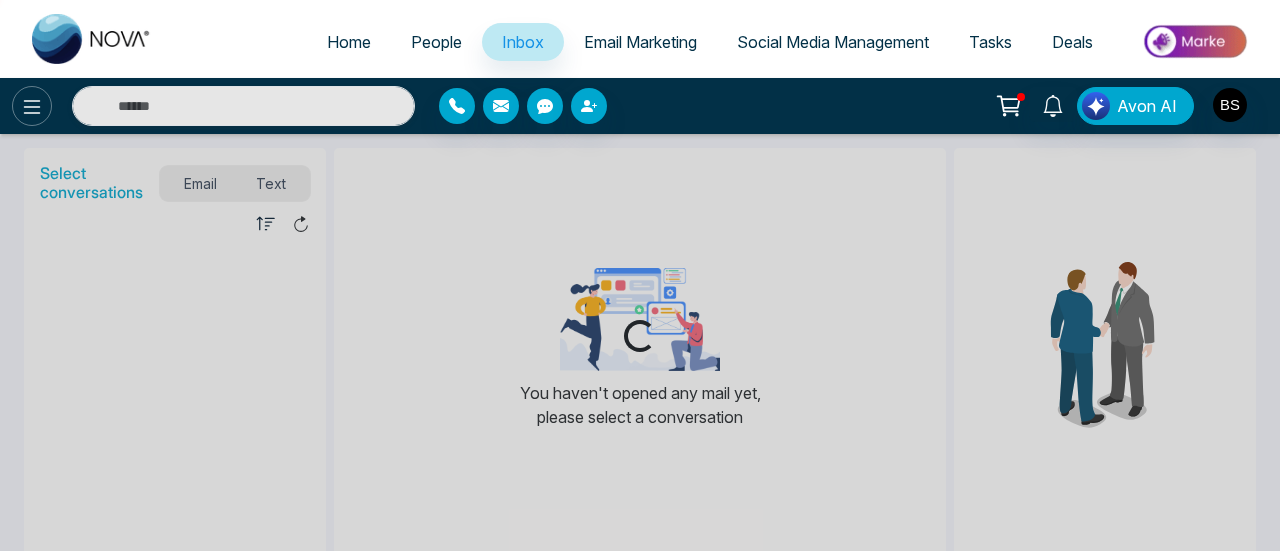 click 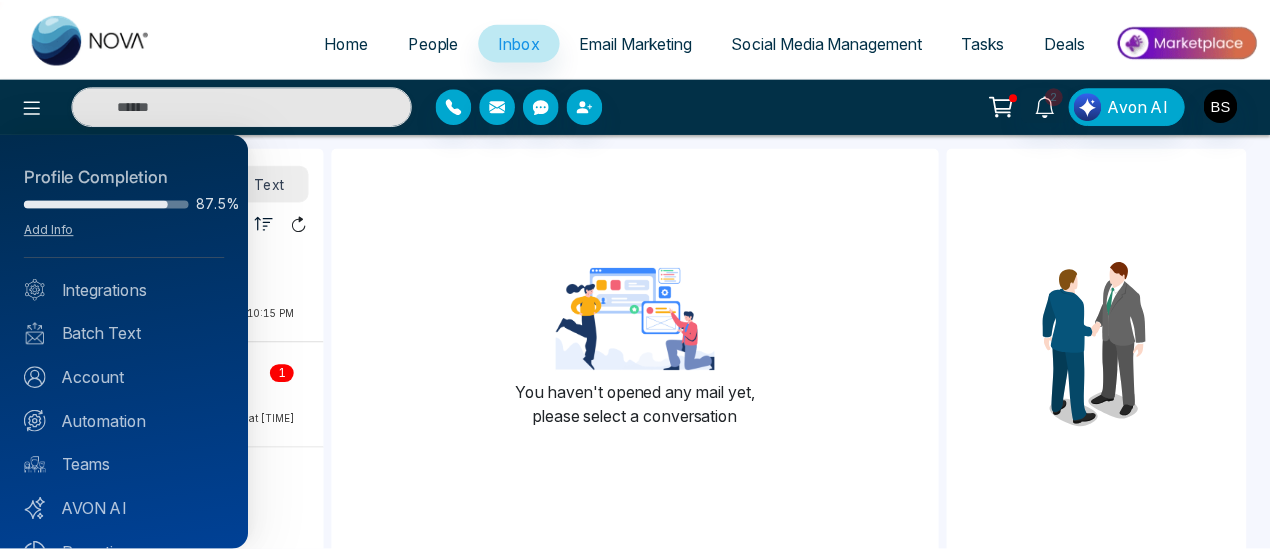 scroll, scrollTop: 258, scrollLeft: 0, axis: vertical 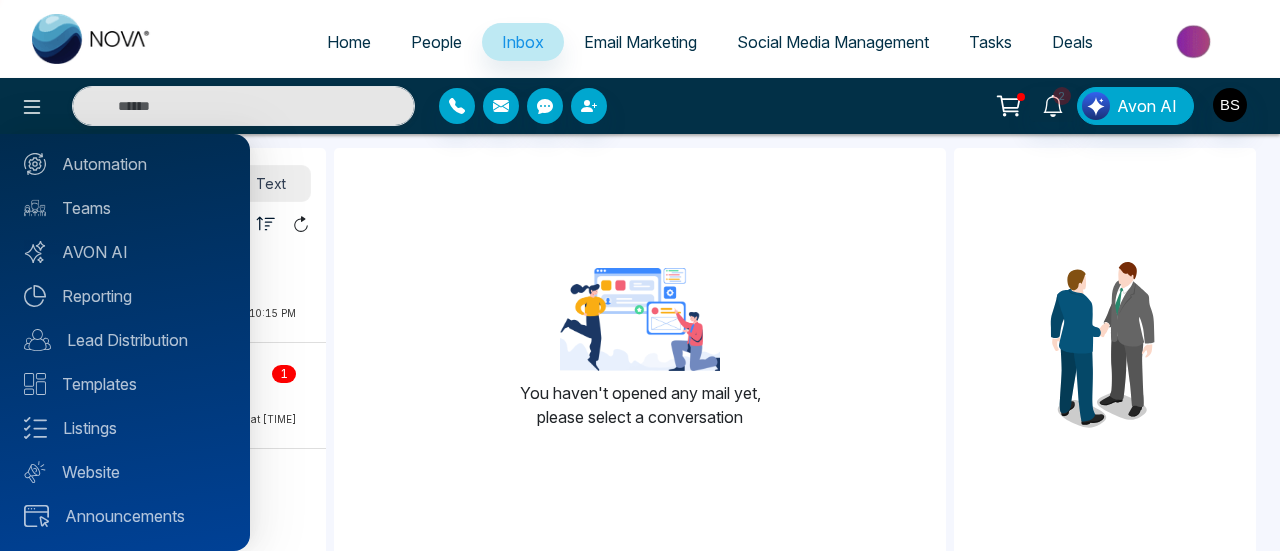 click at bounding box center [640, 275] 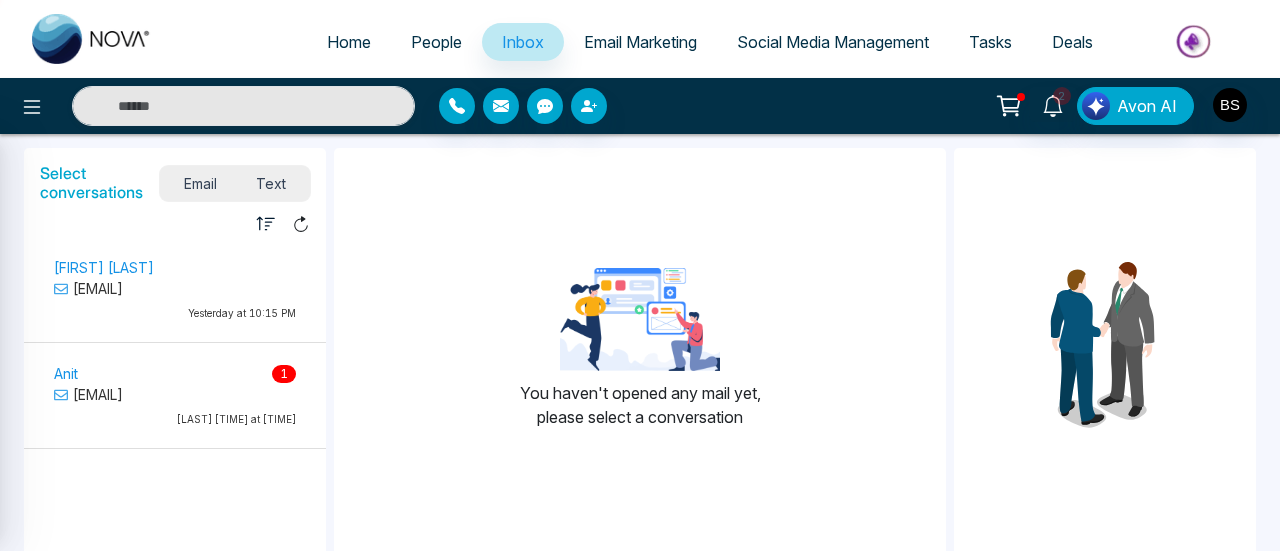 click at bounding box center (640, 275) 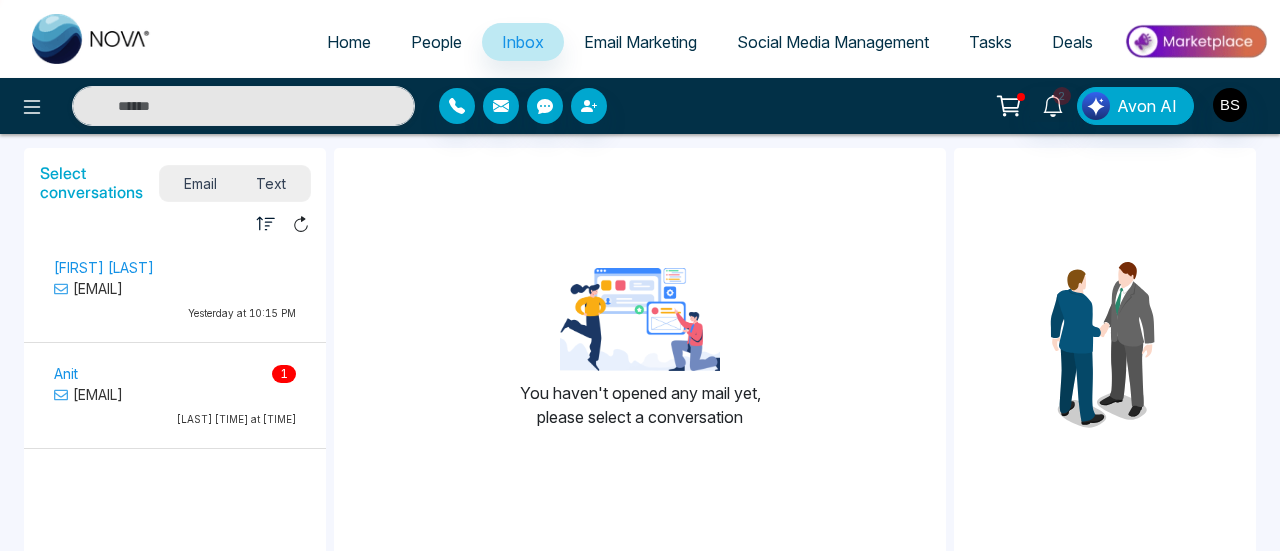 click on "Home" at bounding box center (349, 42) 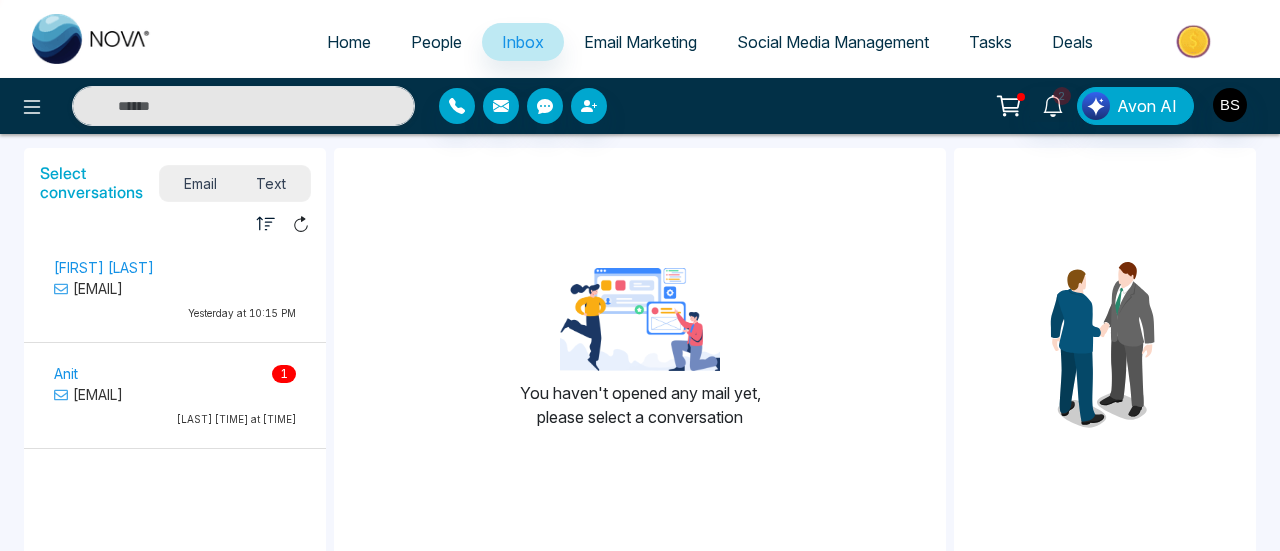 select on "*" 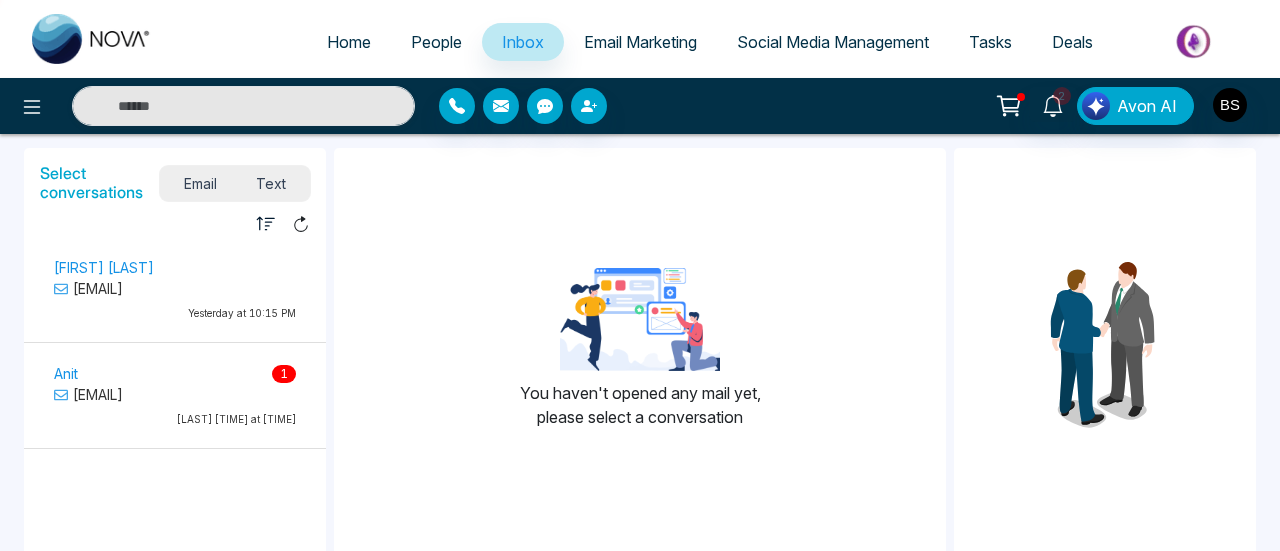 select on "*" 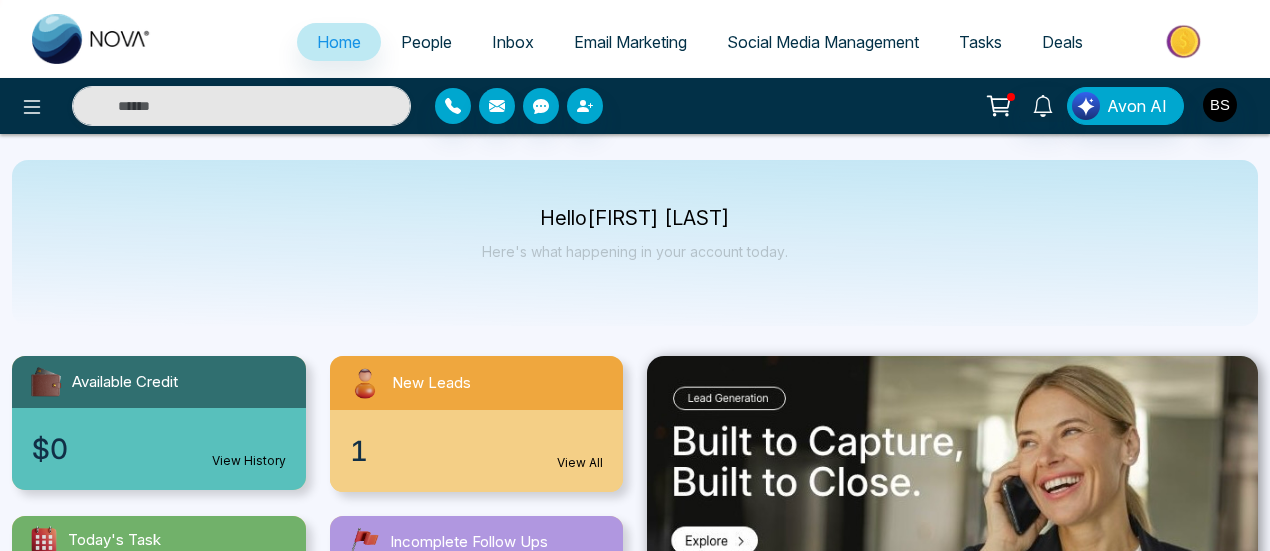 click on "People" at bounding box center (426, 42) 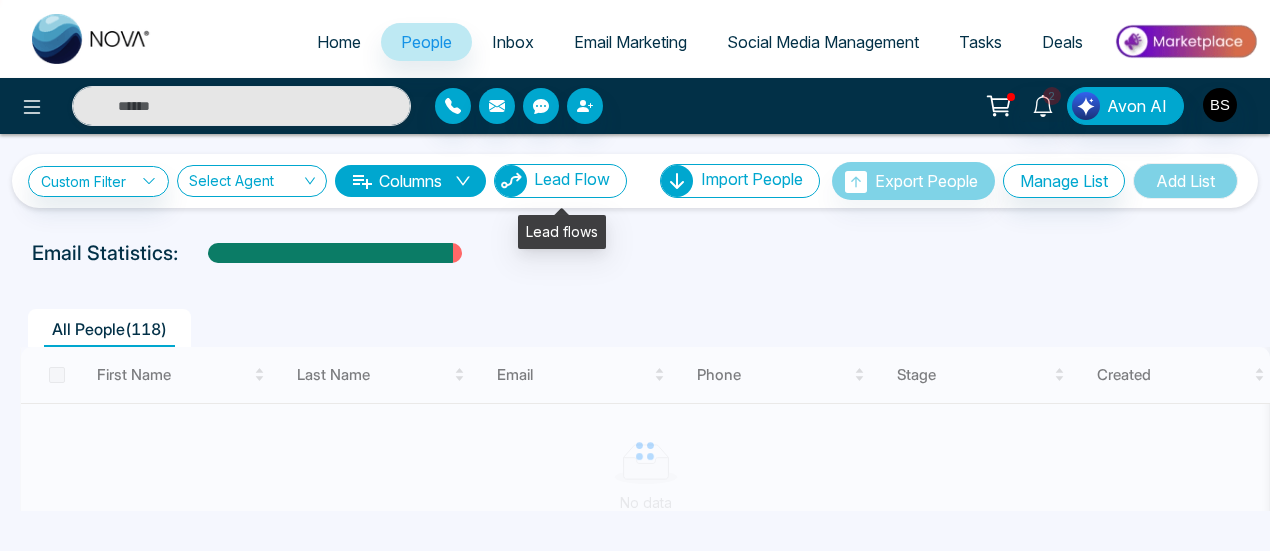 click on "Lead Flow" at bounding box center [572, 179] 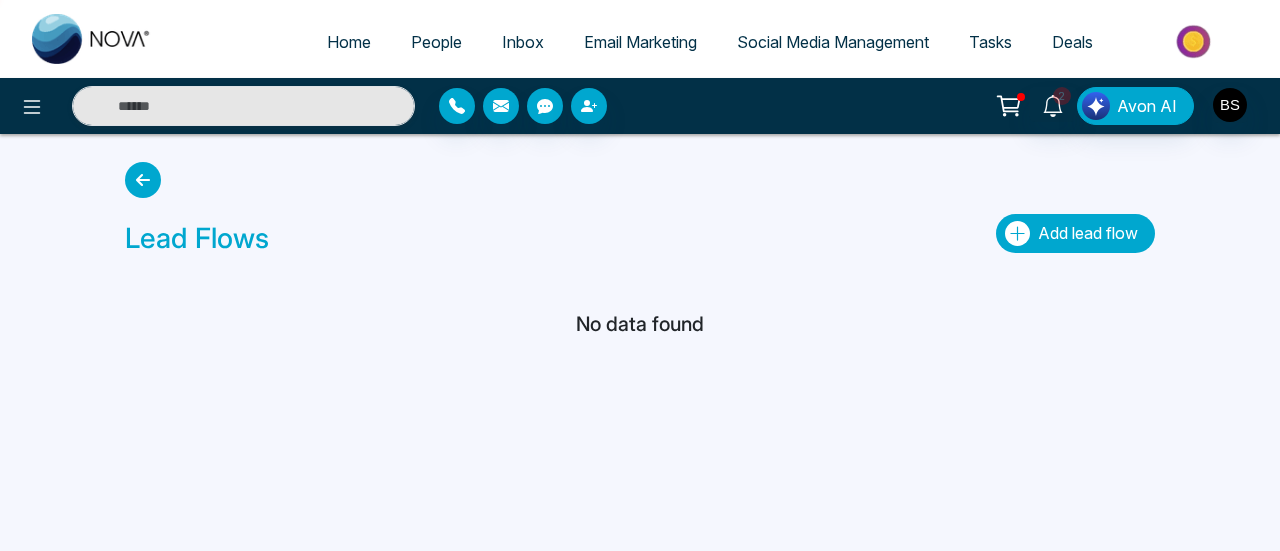 click on "Add lead flow" at bounding box center (1088, 233) 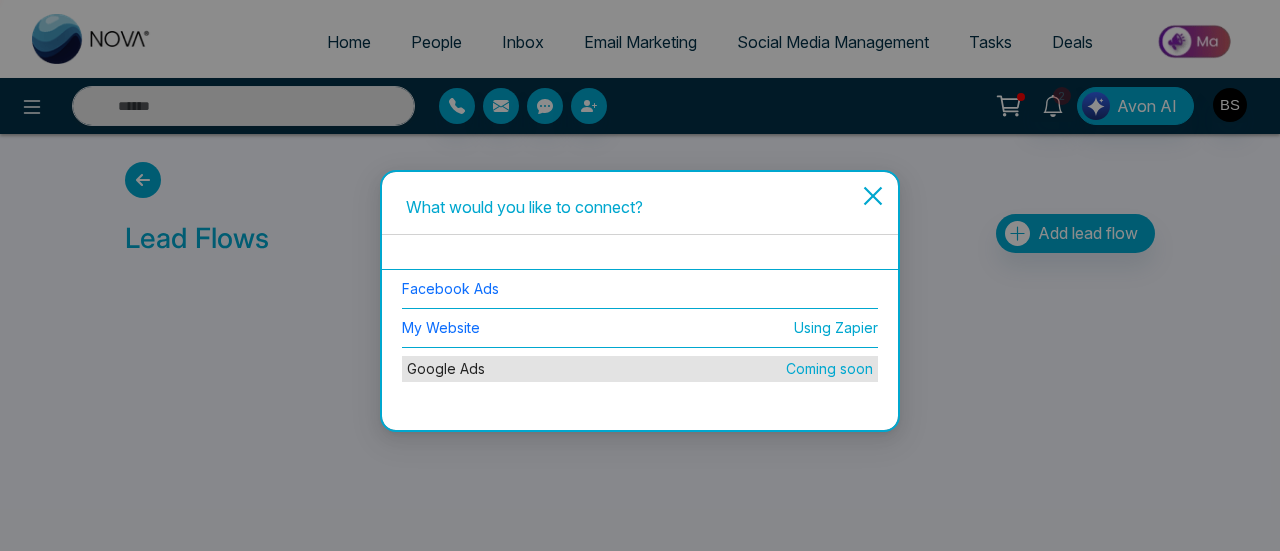 click at bounding box center (872, 207) 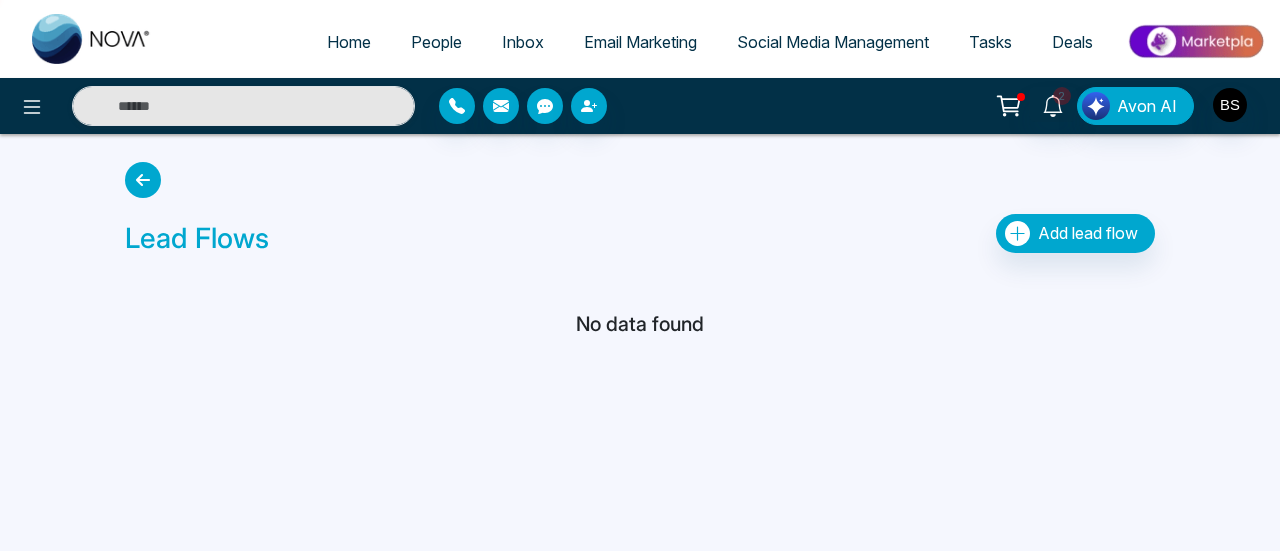 click on "Home" at bounding box center [349, 42] 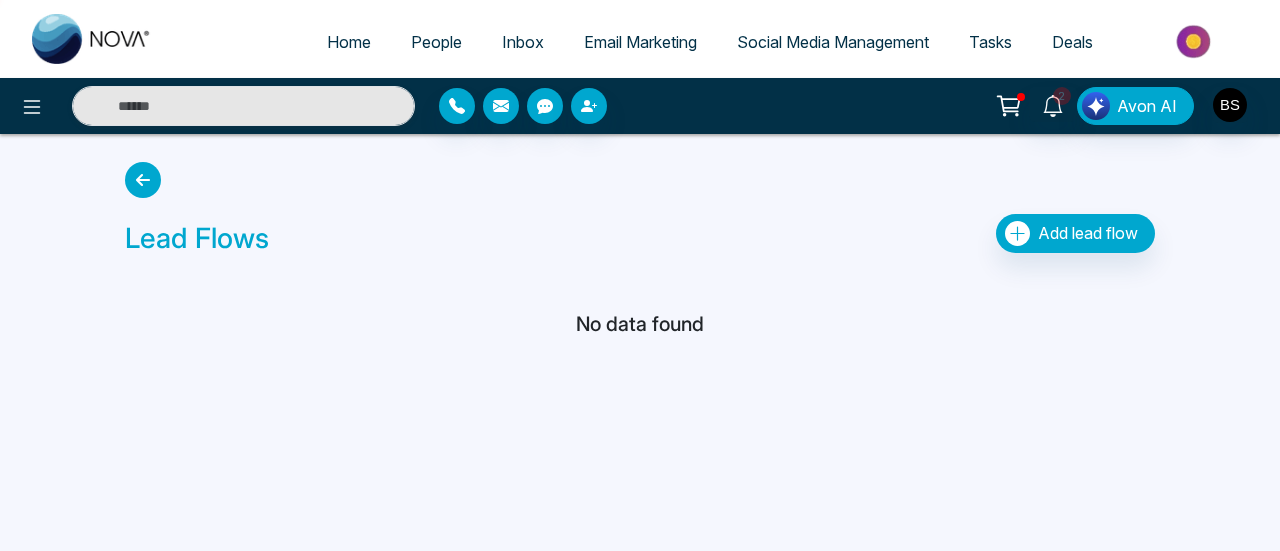 select on "*" 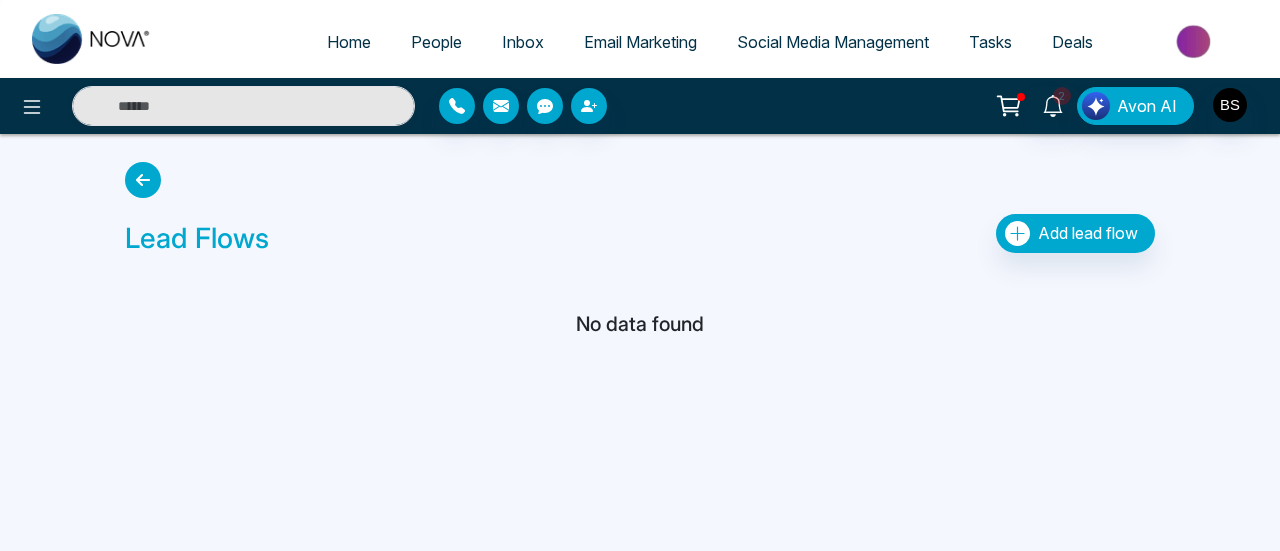 select on "*" 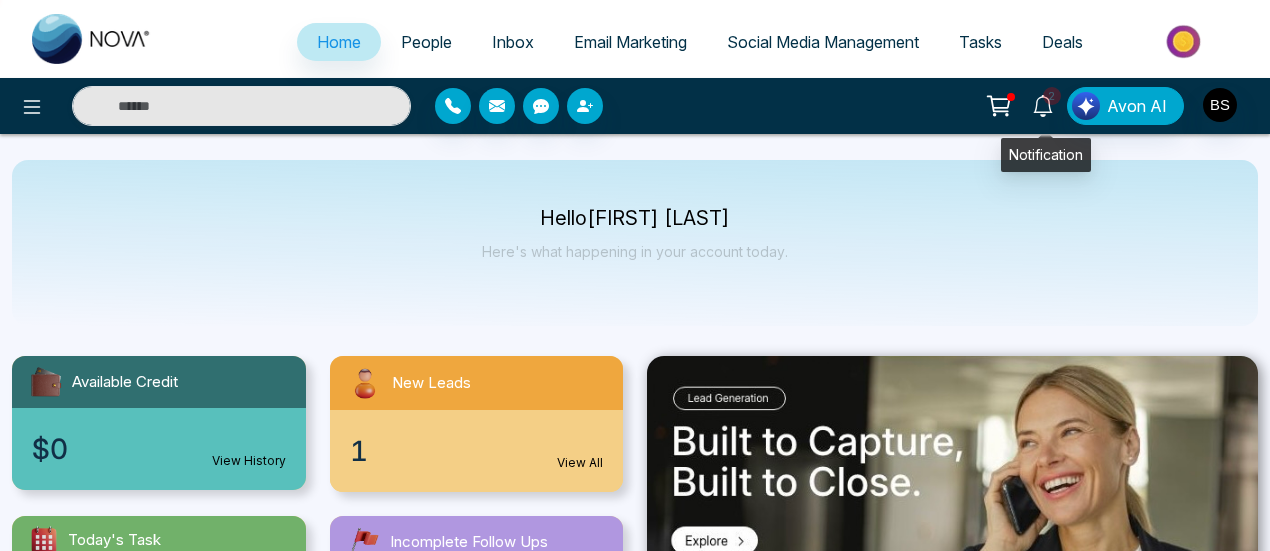 click 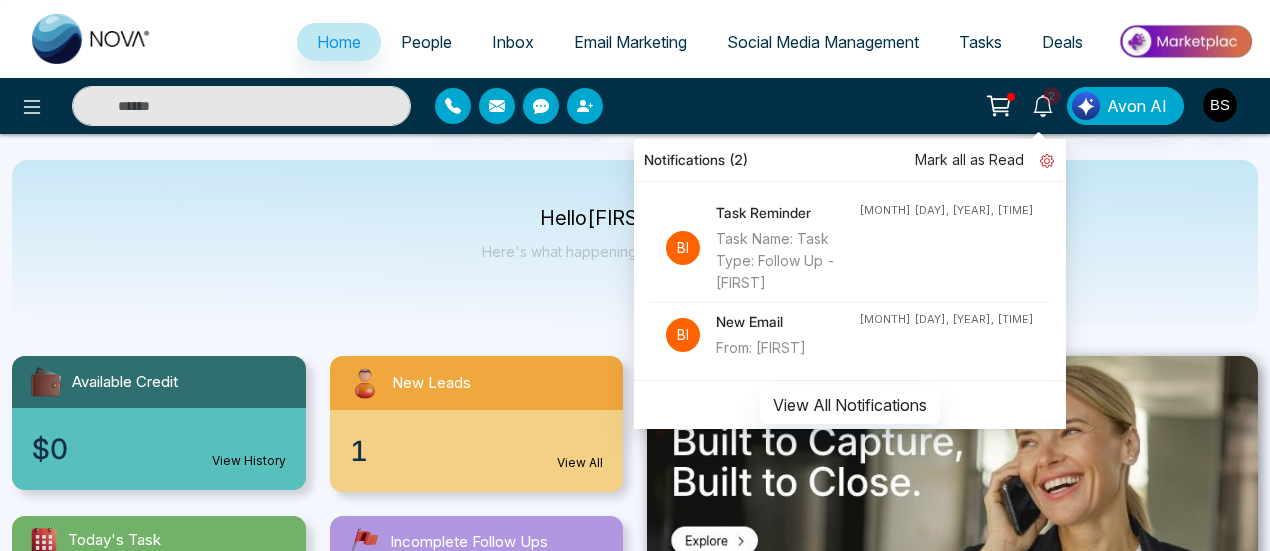 click 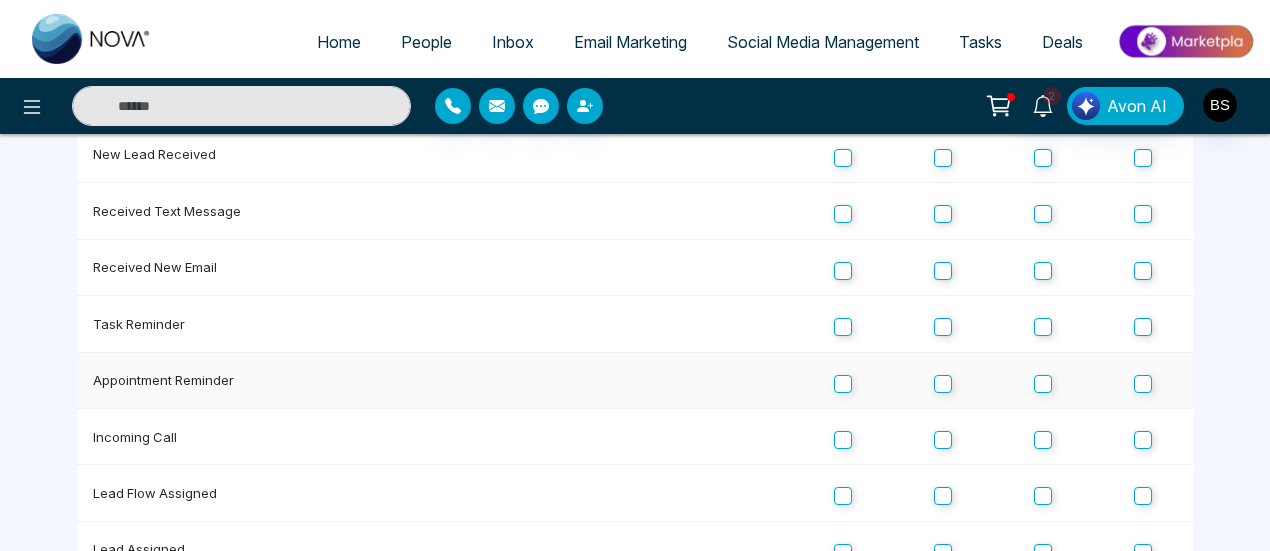 scroll, scrollTop: 267, scrollLeft: 0, axis: vertical 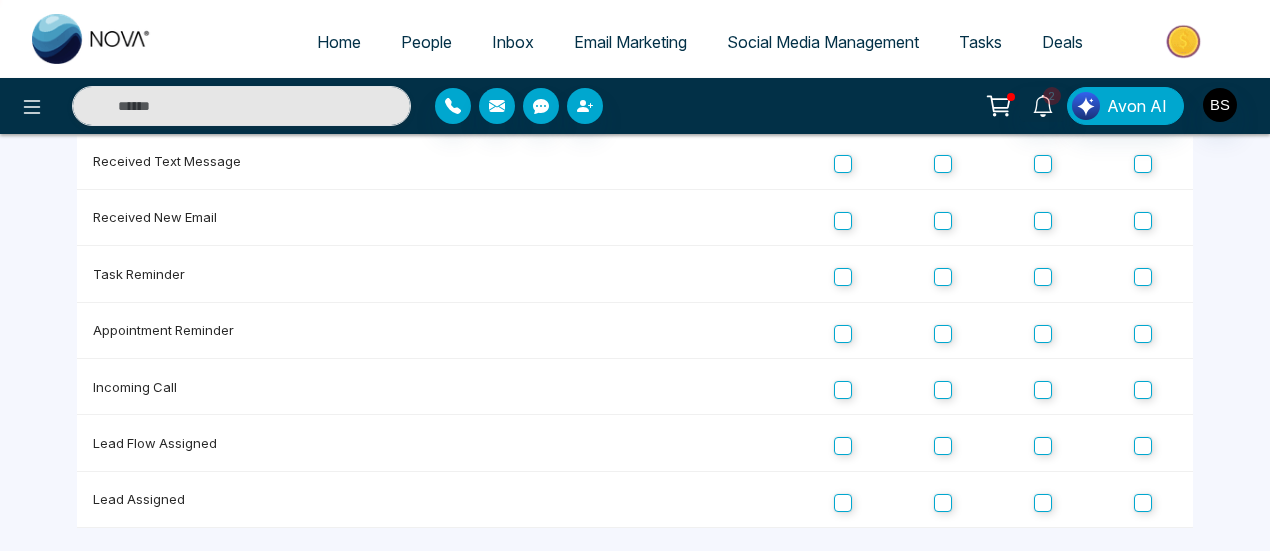 click on "Social Media Management" at bounding box center (823, 42) 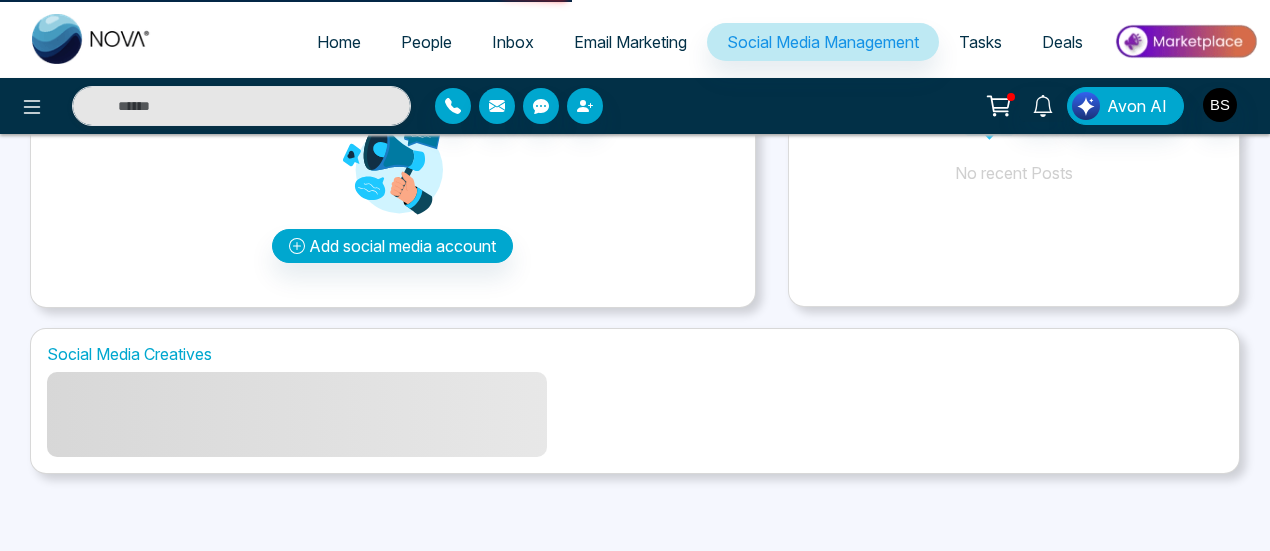 scroll, scrollTop: 0, scrollLeft: 0, axis: both 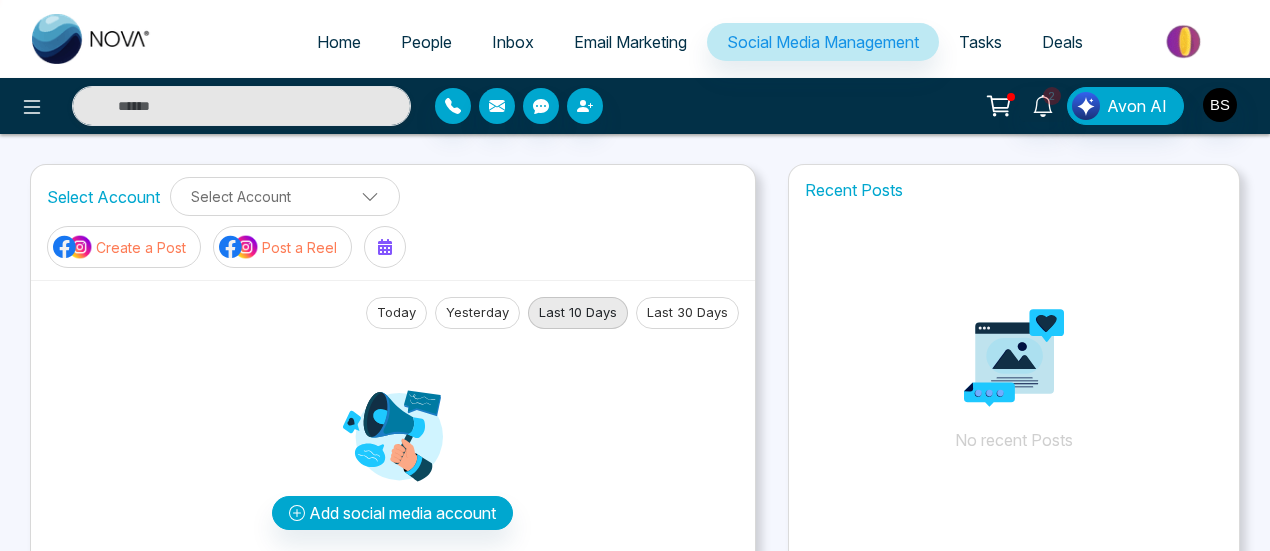 click on "Post a Reel" at bounding box center (299, 247) 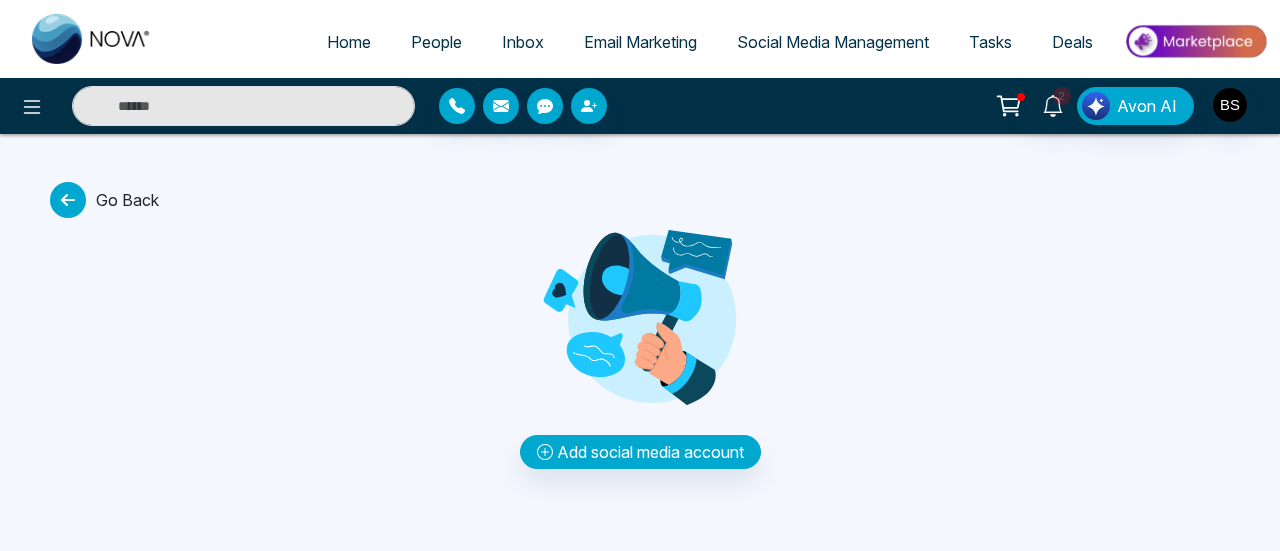 click on "Email Marketing" at bounding box center (640, 42) 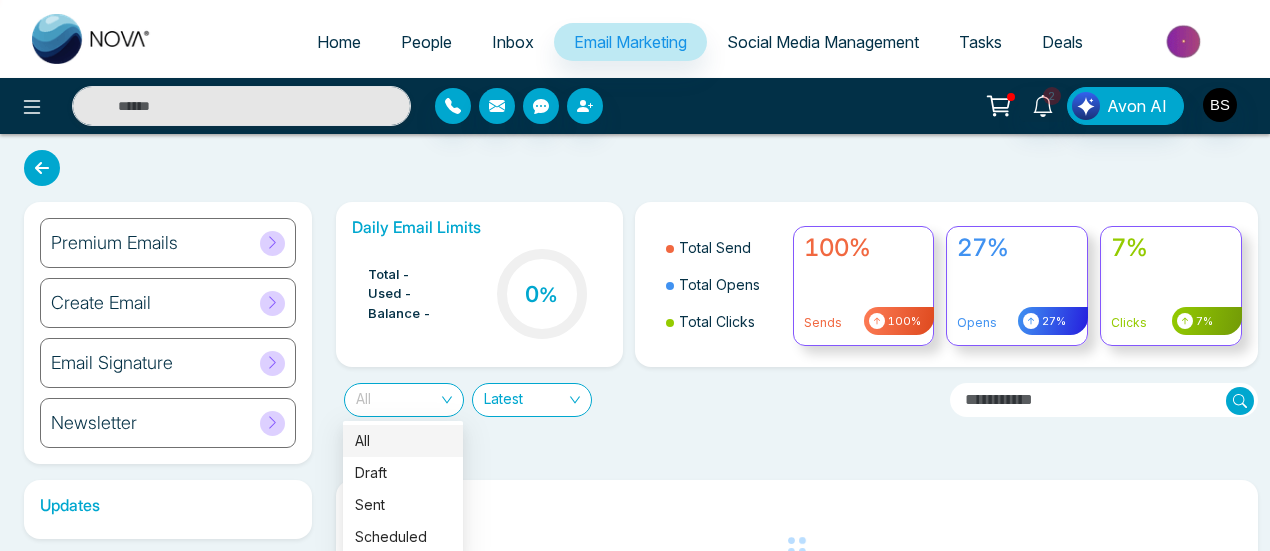 click on "All" at bounding box center [404, 400] 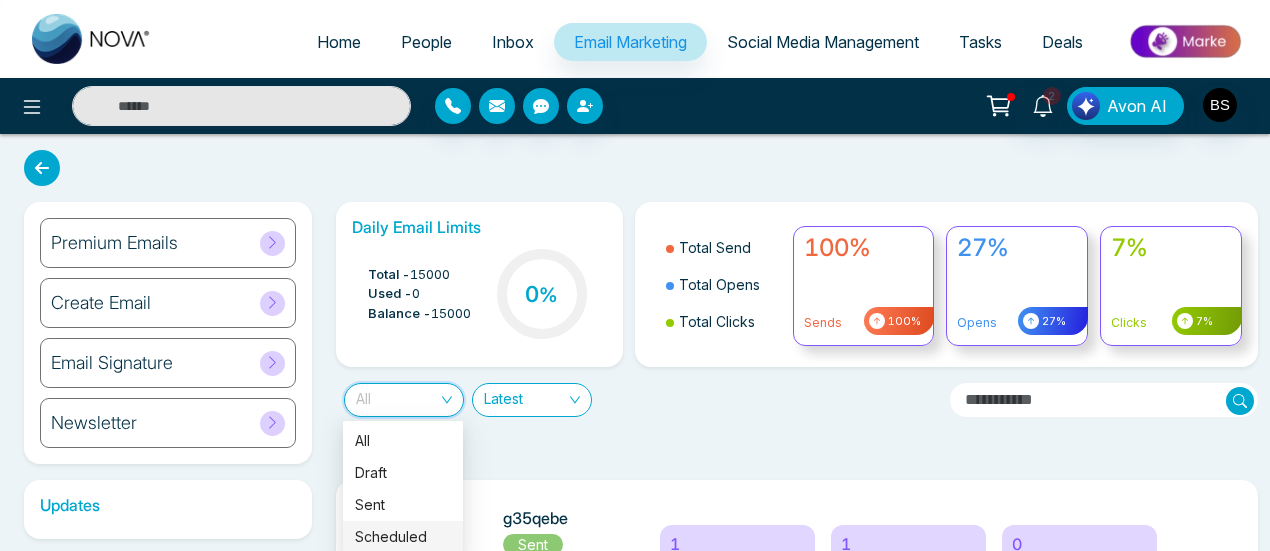 click on "Scheduled" at bounding box center [403, 537] 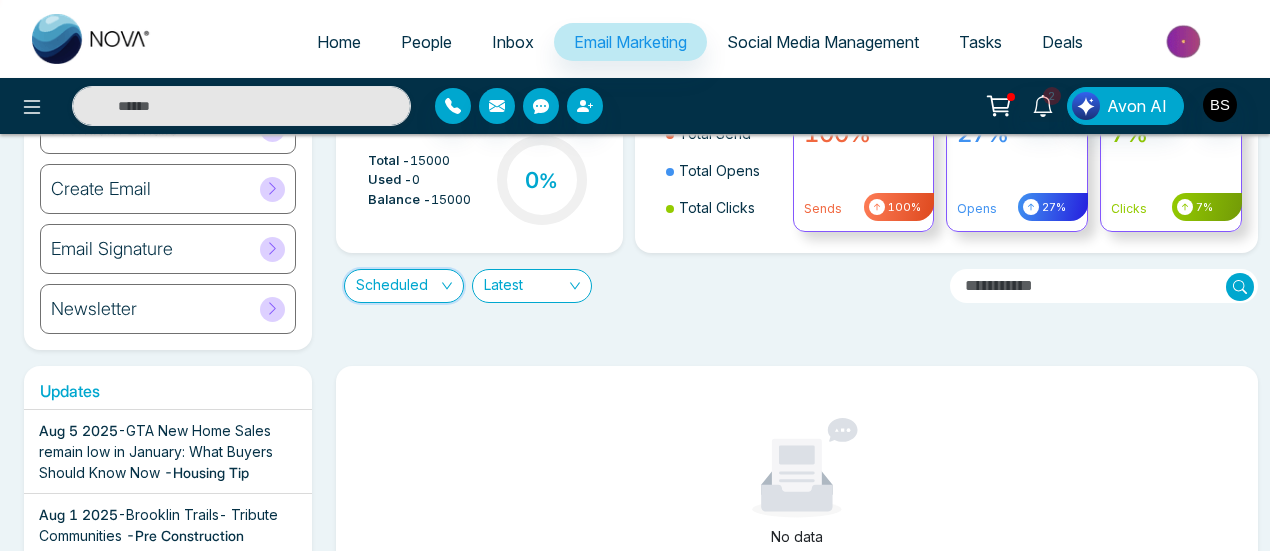 scroll, scrollTop: 102, scrollLeft: 0, axis: vertical 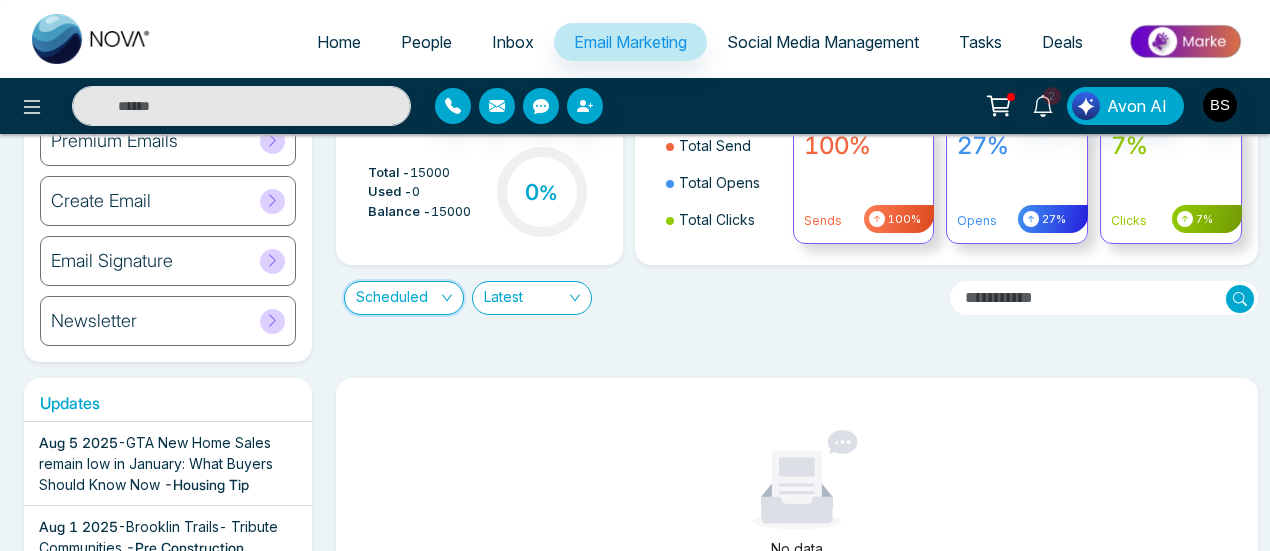 click on "Latest" at bounding box center [532, 298] 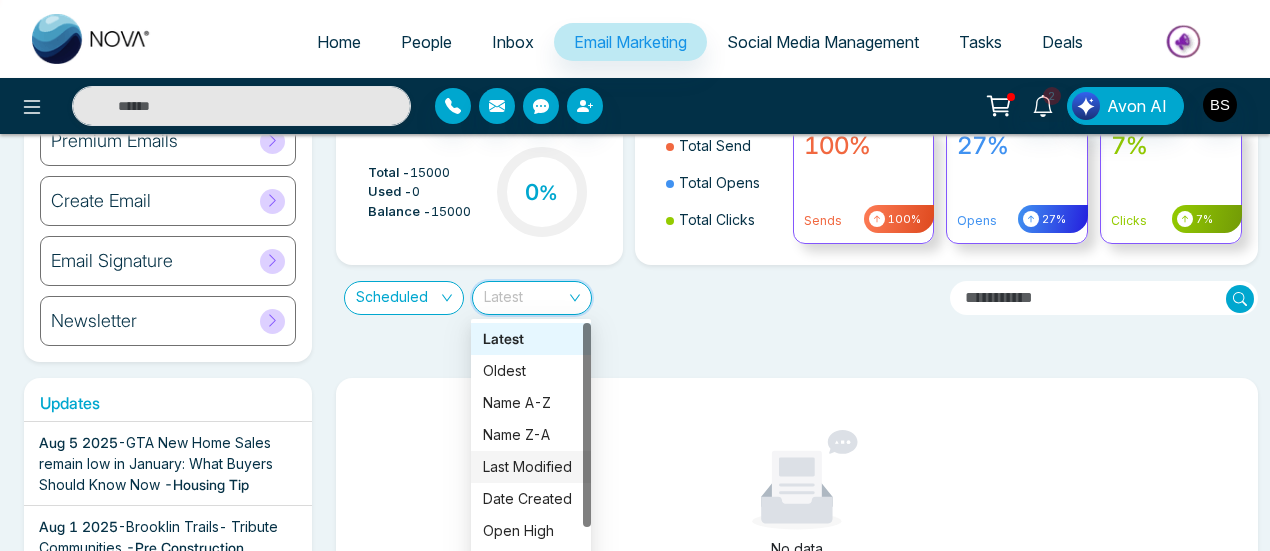 scroll, scrollTop: 64, scrollLeft: 0, axis: vertical 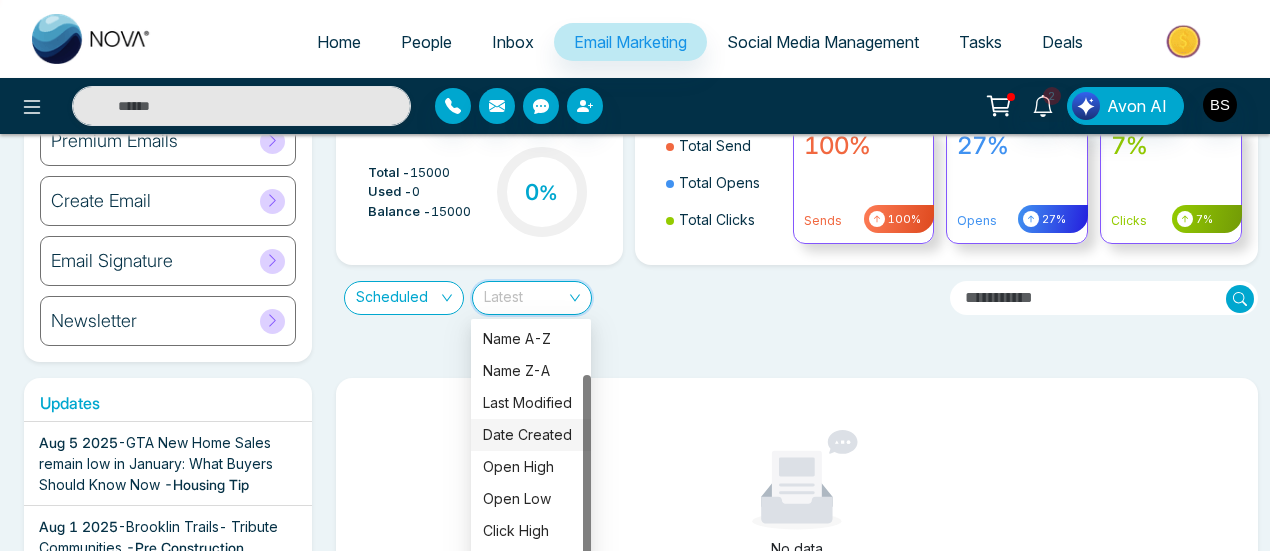 click on "Updates Aug 5 2025   -  GTA New Home Sales remain low in January: What Buyers Should Know Now    -  Housing Tip Aug 1 2025   -  Brooklin Trails- Tribute Communities    -  Pre Construction Jul 31 2025   -  The Crescents    -  Pre Construction Jul 30 2025   -  West Brooklin    -  Pre Construction Jul 30 2025   -  Bank of Canada Holds Rate at 2.75%    -  Housing Tip Jul 30 2025   -  Discover 6 Scenic Lakes Near Edmonton Perfect for Weekend Escapes    -  Housing Tip Jul 29 2025   -  Is Your Home Stuck in the Mid-2010s? Here’s What to Update Before You Sell    -  Housing Tip Jul 29 2025   -  GTA Newsletter: July-2025    -  Housing Tip Jul 28 2025   -  What’s Next for Mortgage Rates & Home Prices in Canada? Here’s What You Should Know    -  Housing Tip Jul 17 2025   -  Private Lending is Booming—What Homebuyers & Investors Need to Know    -  Housing Tip Jul 15 2025   -  Georgina View Home- Treasure Hill Homes    -  Pre Construction Jul 14 2025   -  Georgina View Home- Treasure Hill Homes    -" at bounding box center (635, 639) 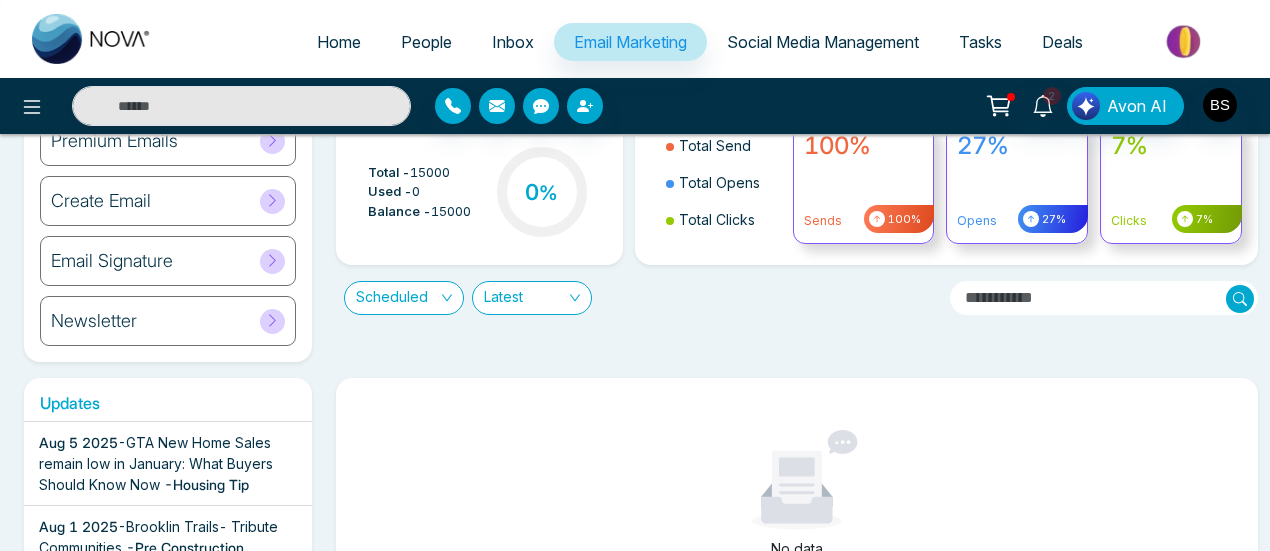 click on "Scheduled" at bounding box center (404, 298) 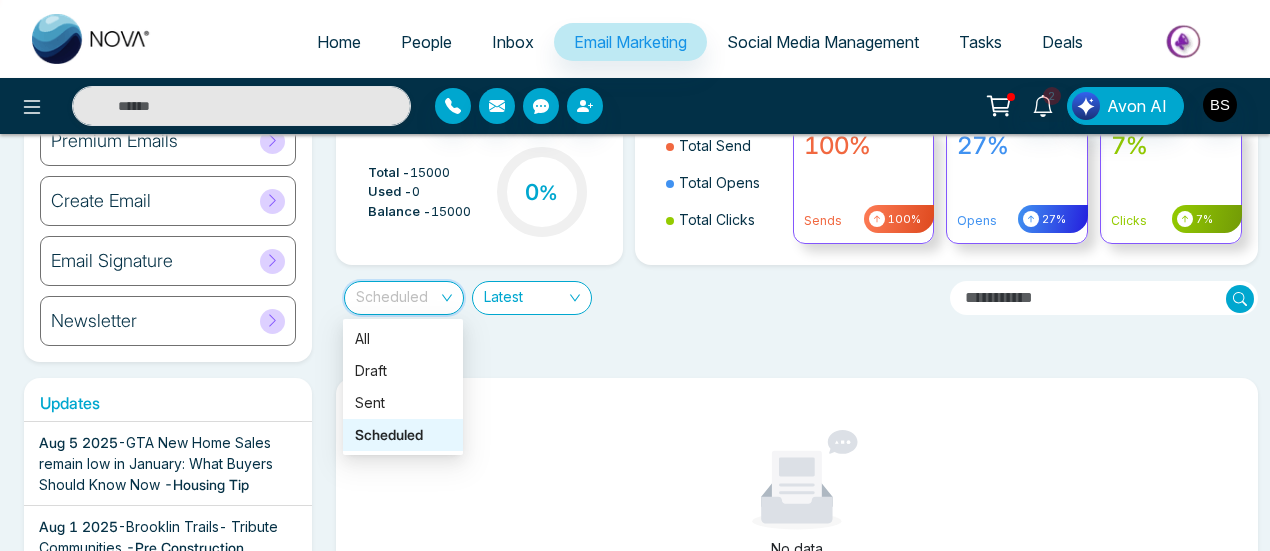 click on "Daily Email Limits Total -  15000 Used -  0 Balance -  15000 0 %  Total Send  Total Opens  Total Clicks 100% Sends 100% 27% Opens 27% 7% Clicks 7% Scheduled Latest" at bounding box center (791, 231) 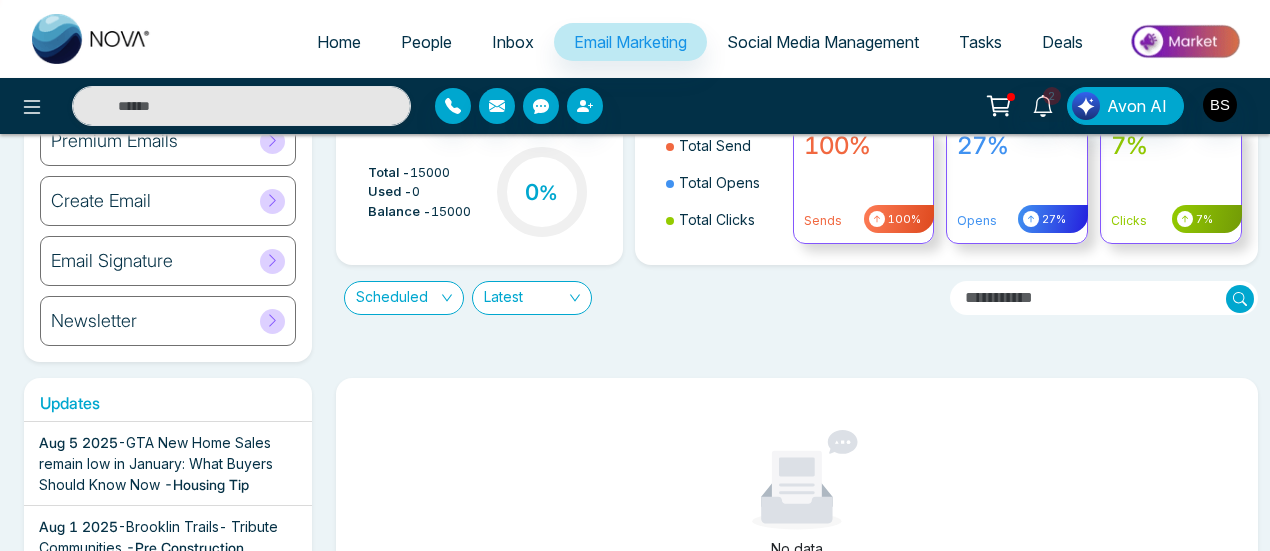 click on "Social Media Management" at bounding box center (823, 42) 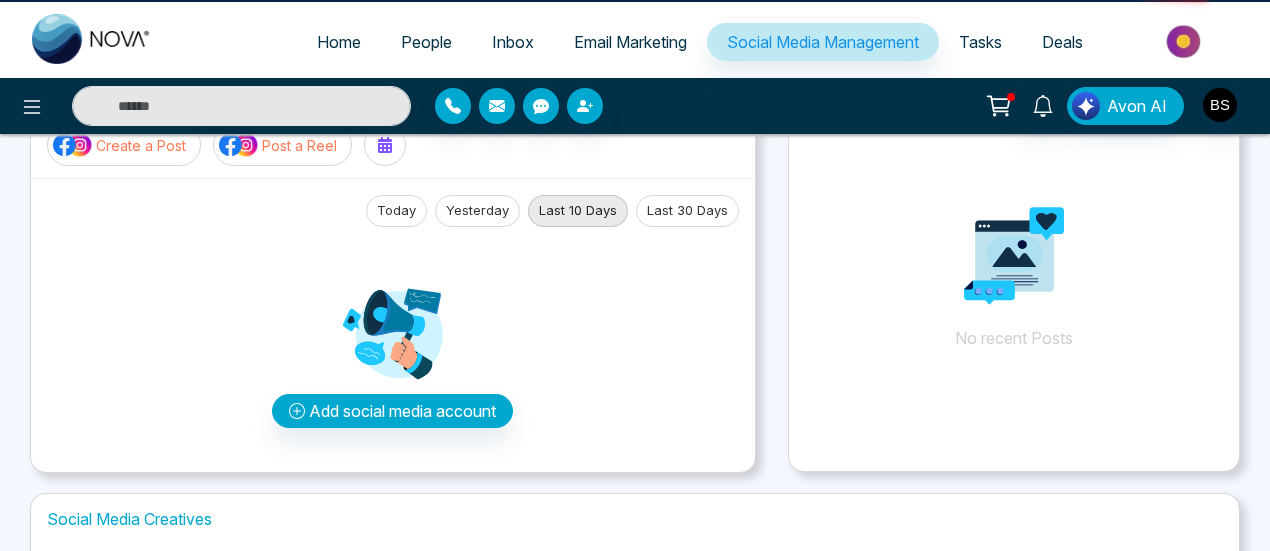 scroll, scrollTop: 0, scrollLeft: 0, axis: both 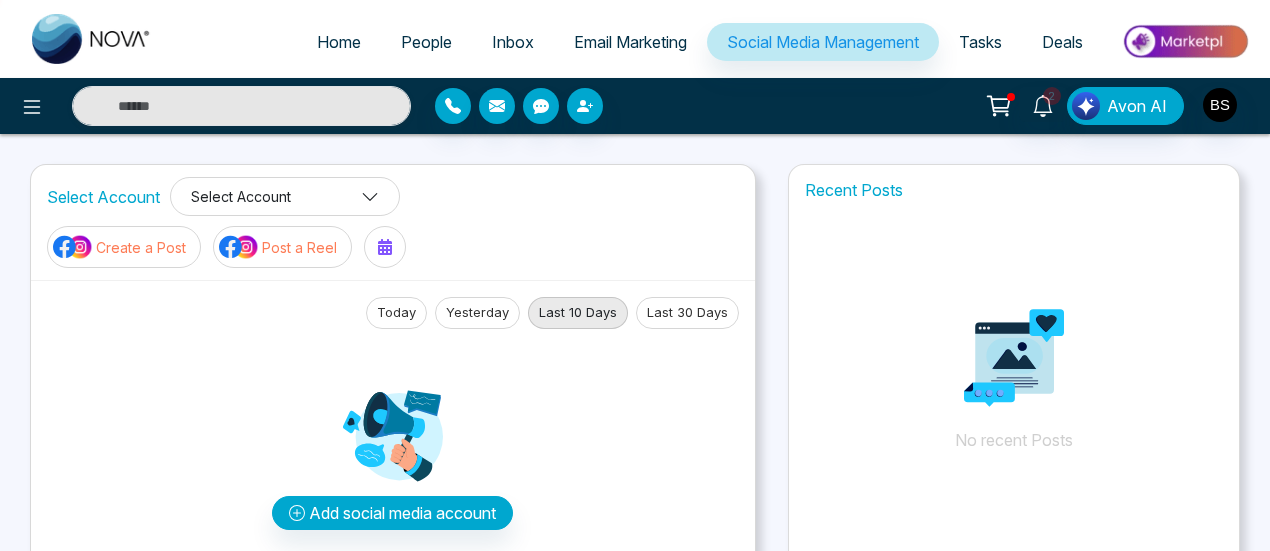 click on "Select Account" at bounding box center (285, 196) 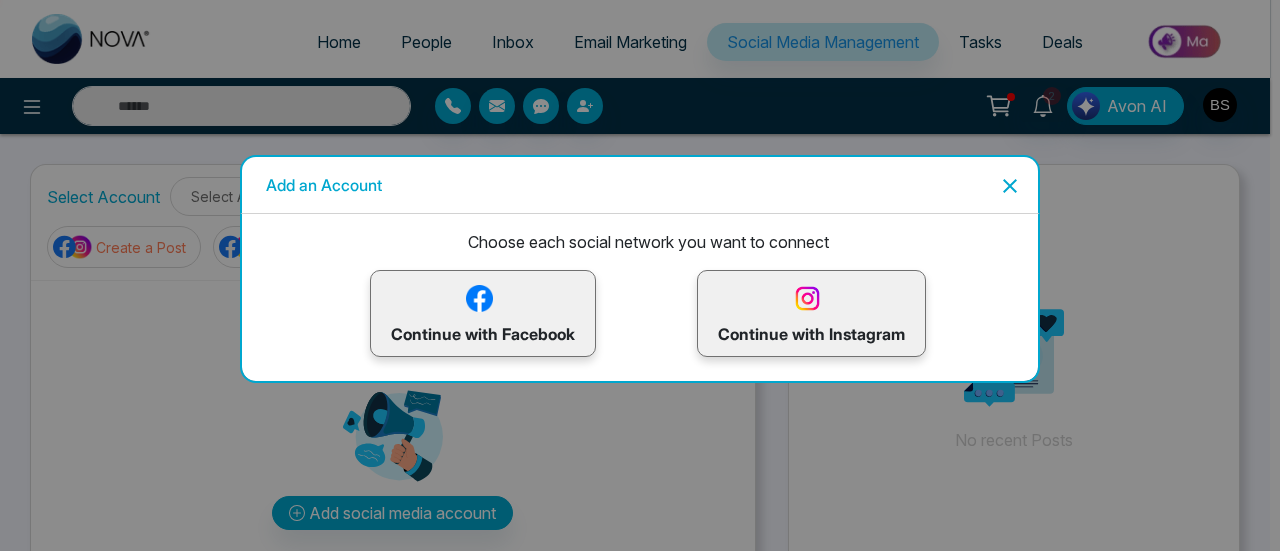 click 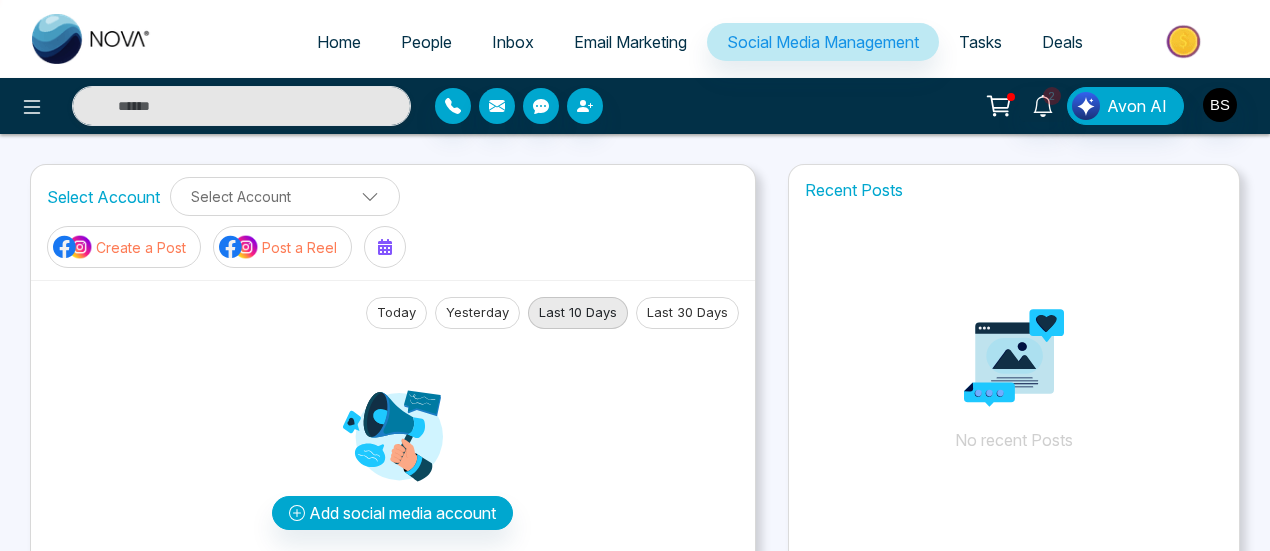click on "Home" at bounding box center [339, 42] 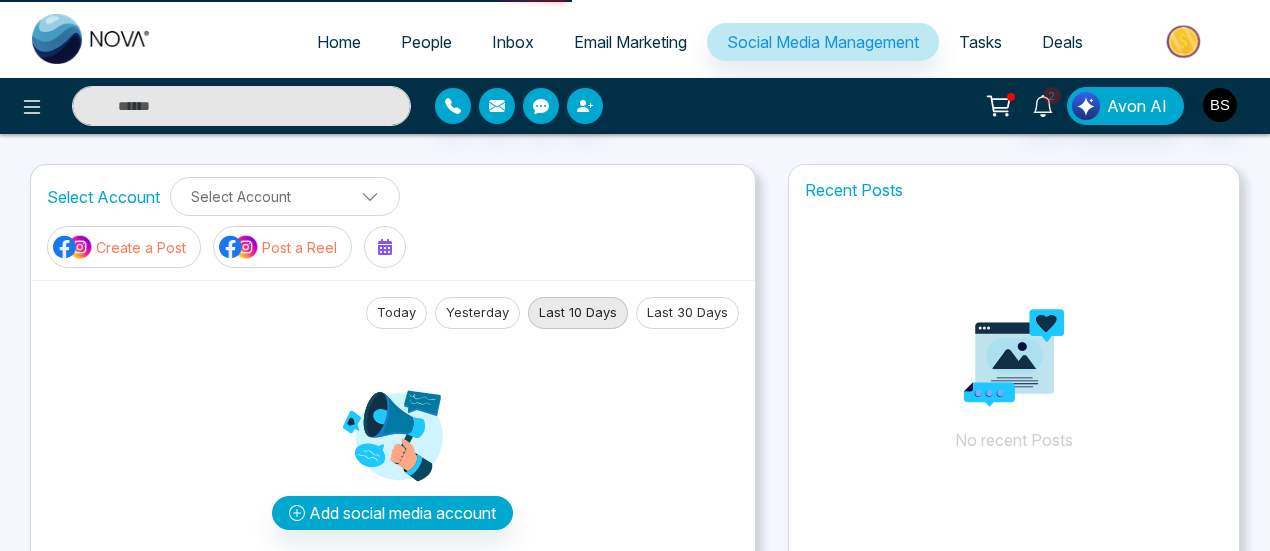 select on "*" 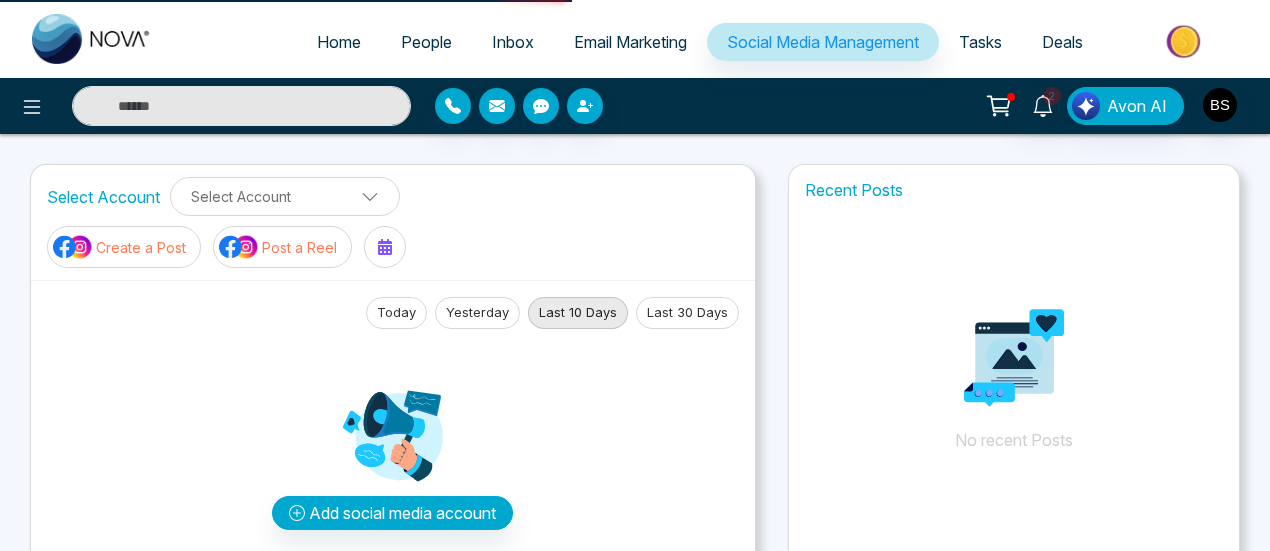 select on "*" 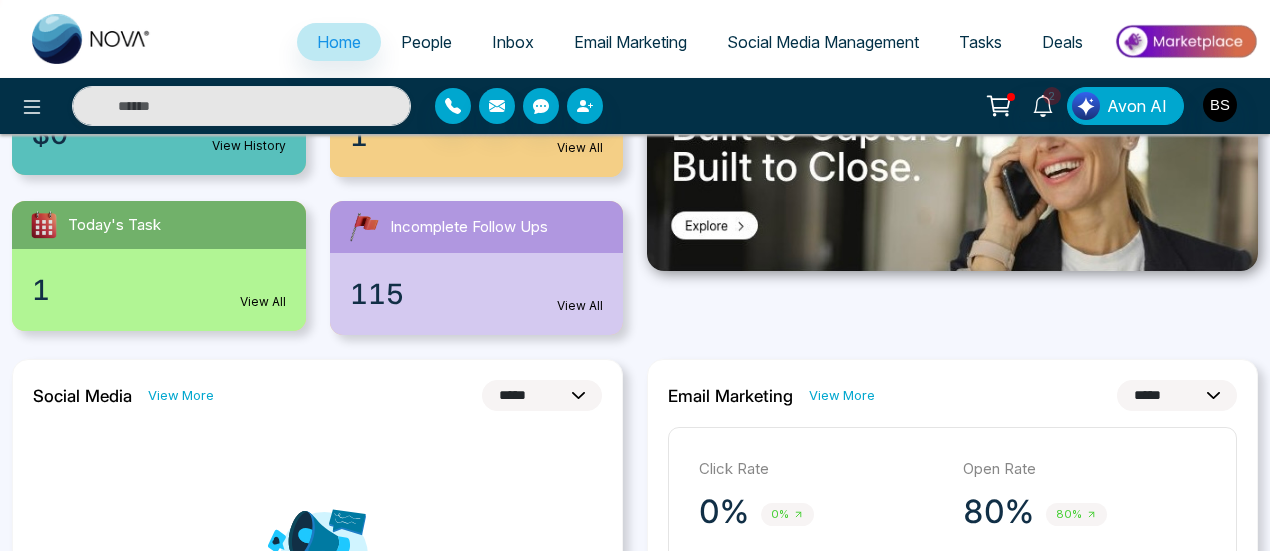 scroll, scrollTop: 331, scrollLeft: 0, axis: vertical 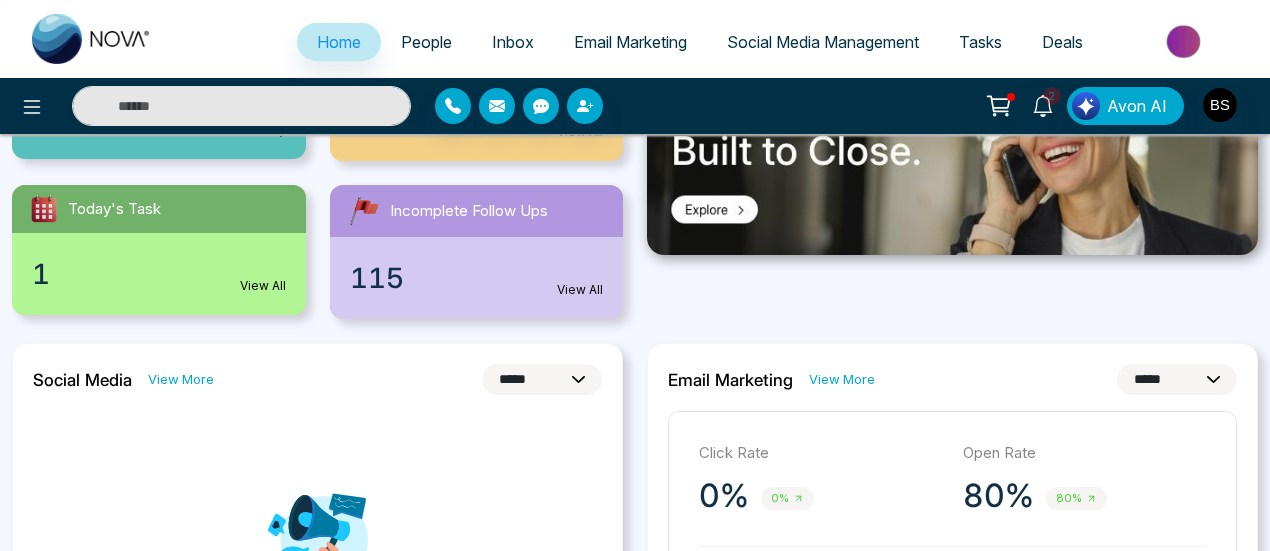 click on "People" at bounding box center [426, 42] 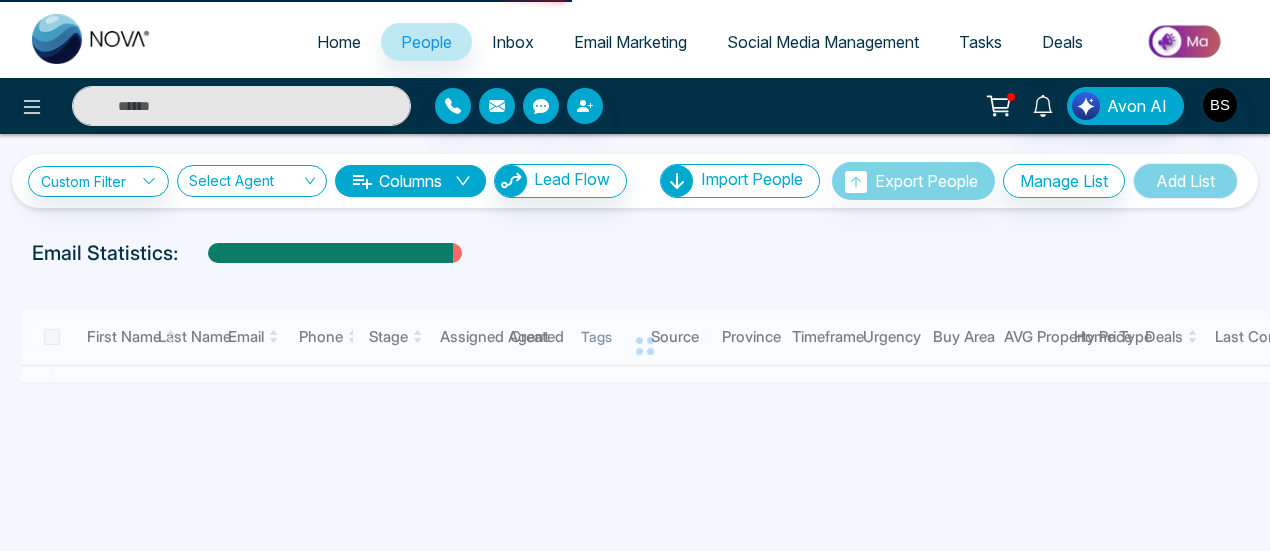scroll, scrollTop: 0, scrollLeft: 0, axis: both 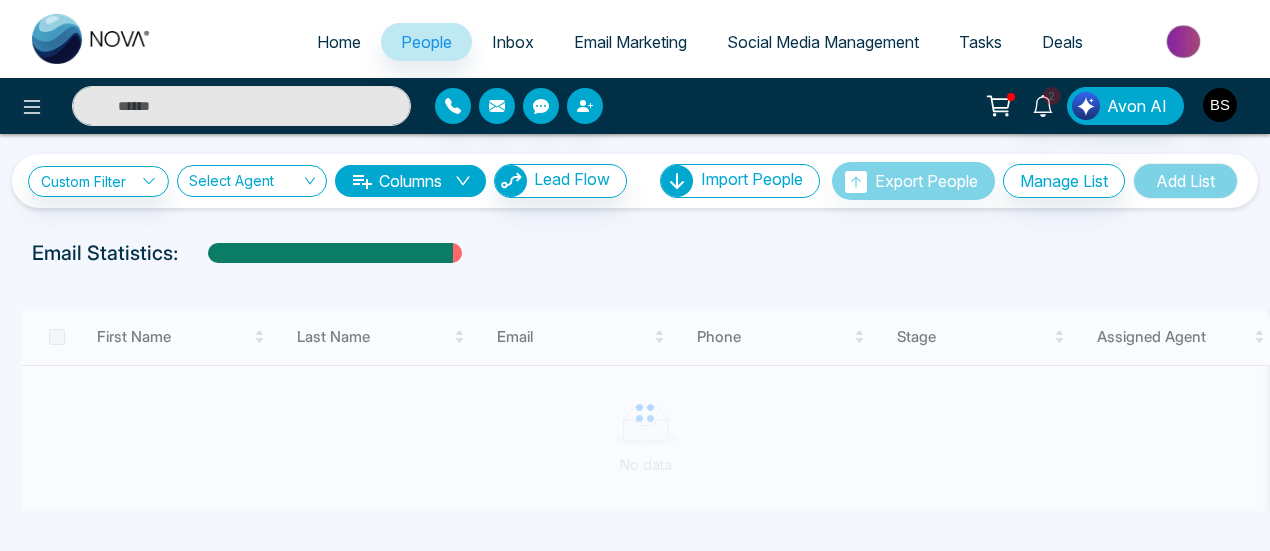 click on "Home" at bounding box center (339, 42) 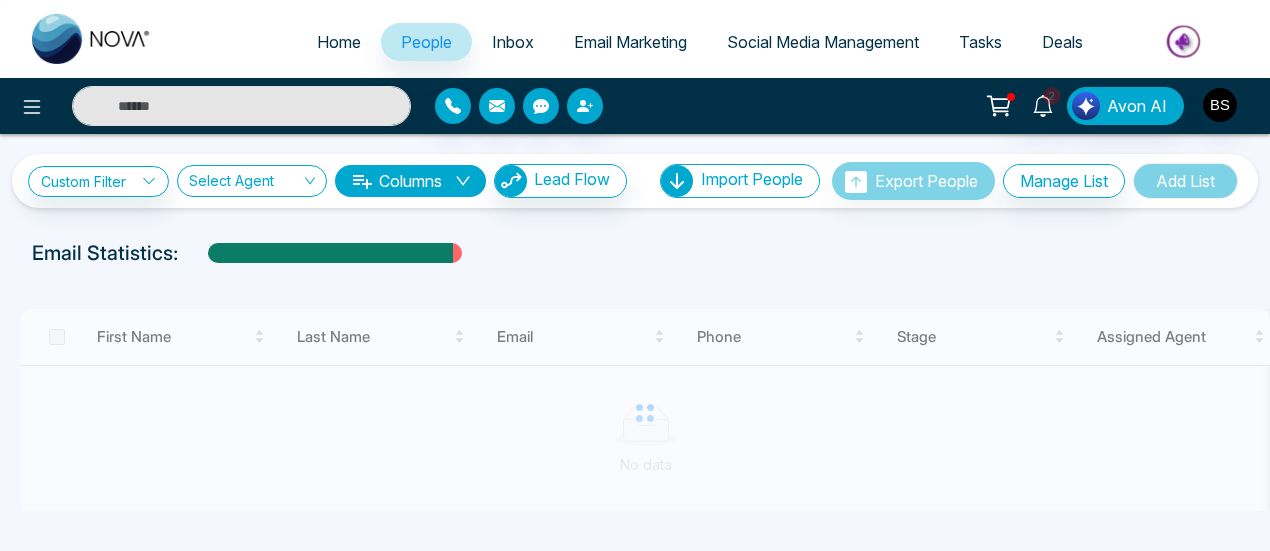 select on "*" 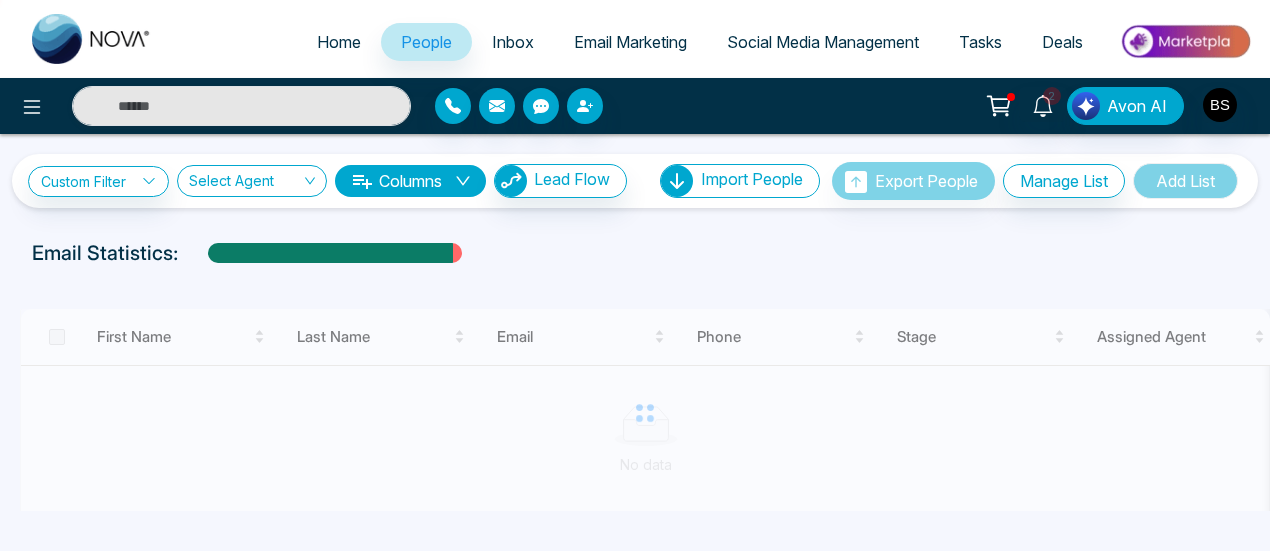 select on "*" 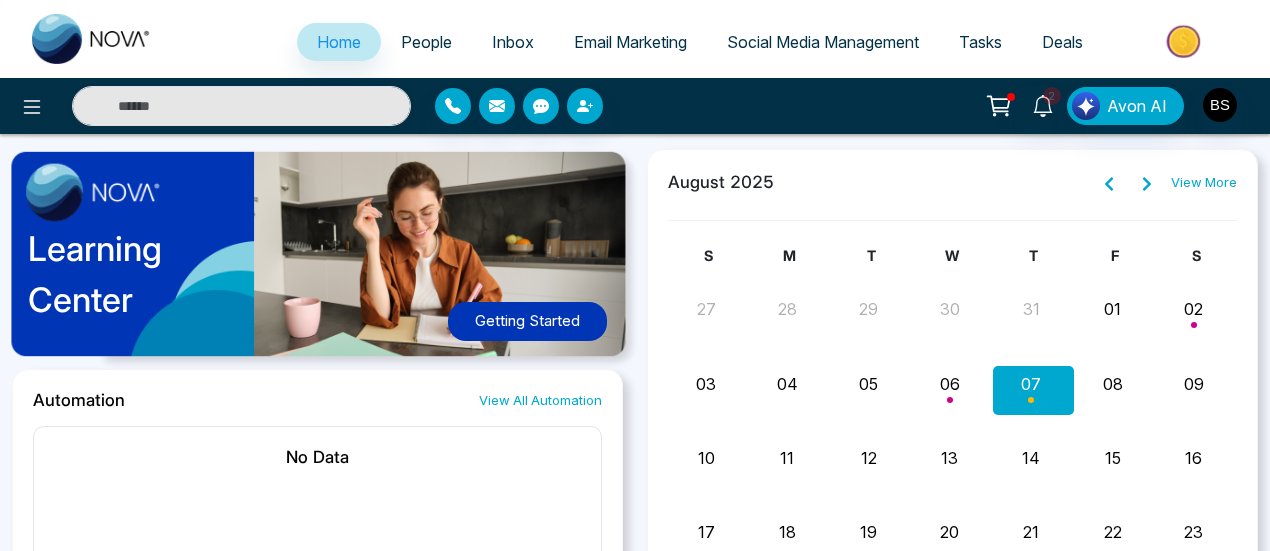 scroll, scrollTop: 1144, scrollLeft: 0, axis: vertical 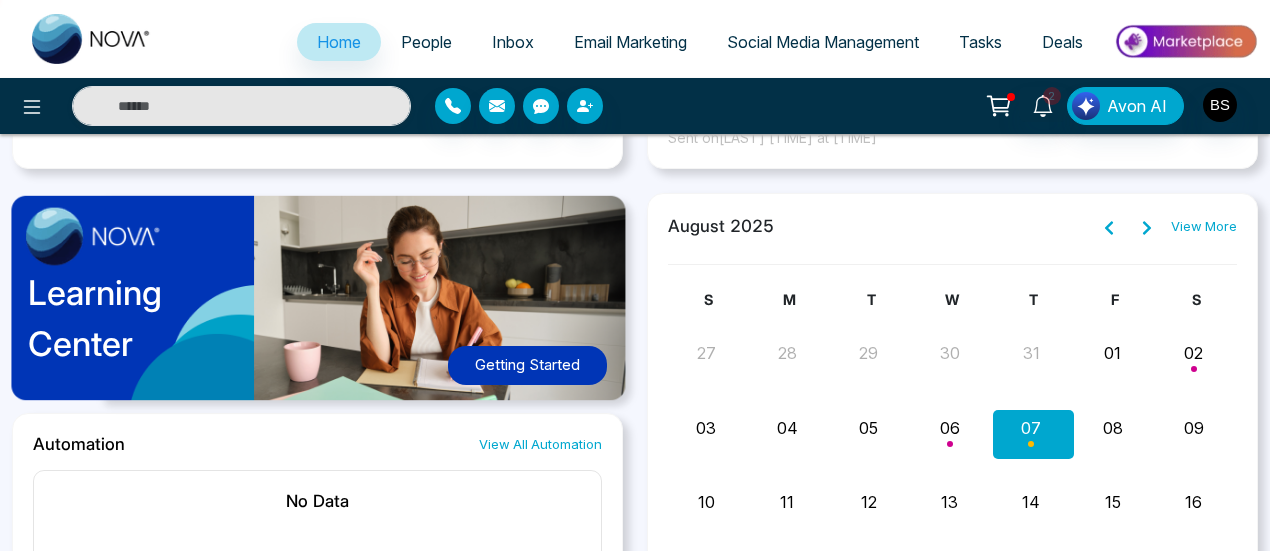 click 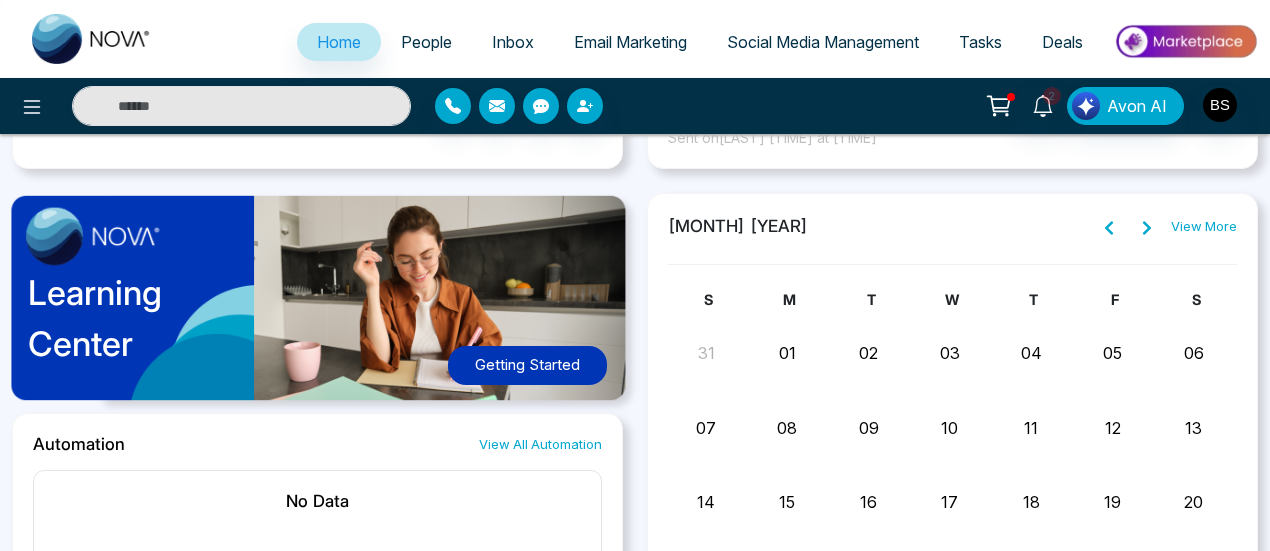 scroll, scrollTop: 1572, scrollLeft: 0, axis: vertical 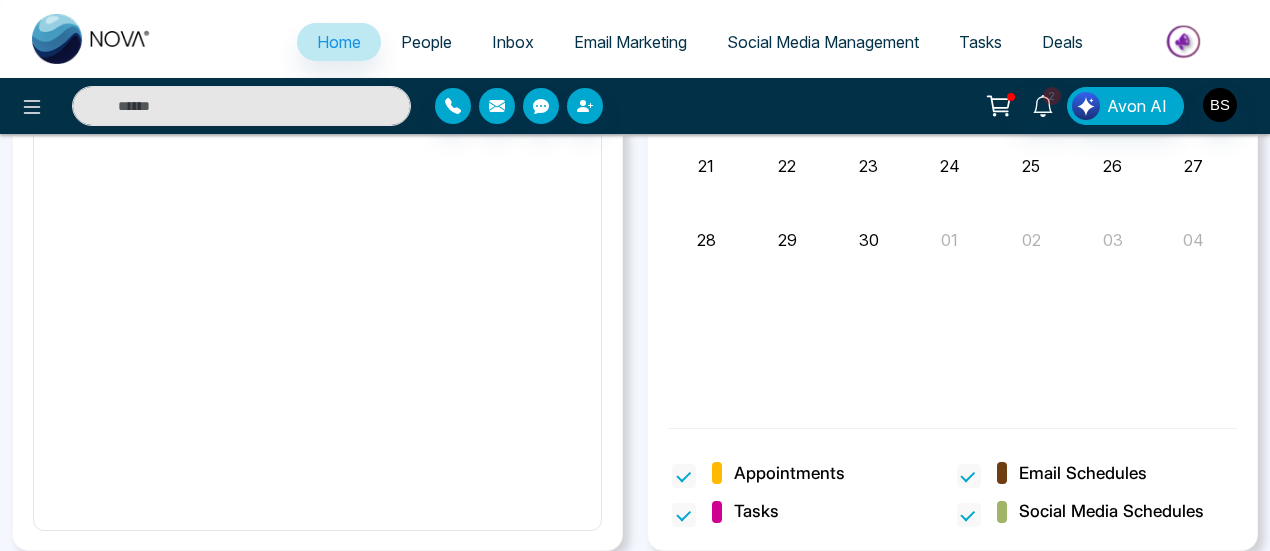 click on "Tasks" at bounding box center [980, 42] 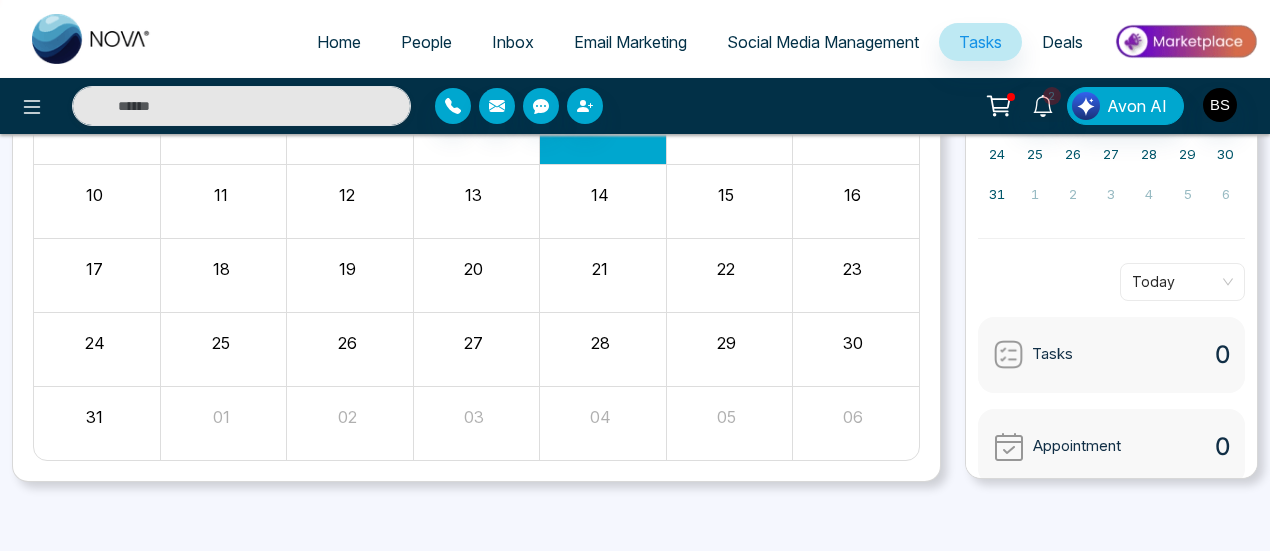 scroll, scrollTop: 0, scrollLeft: 0, axis: both 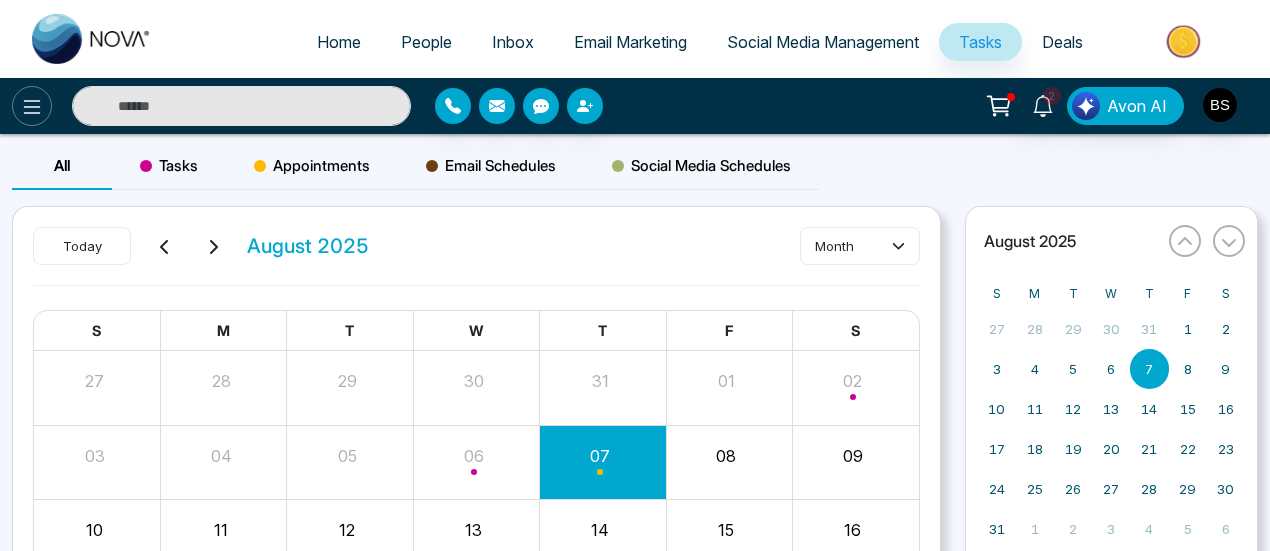 click 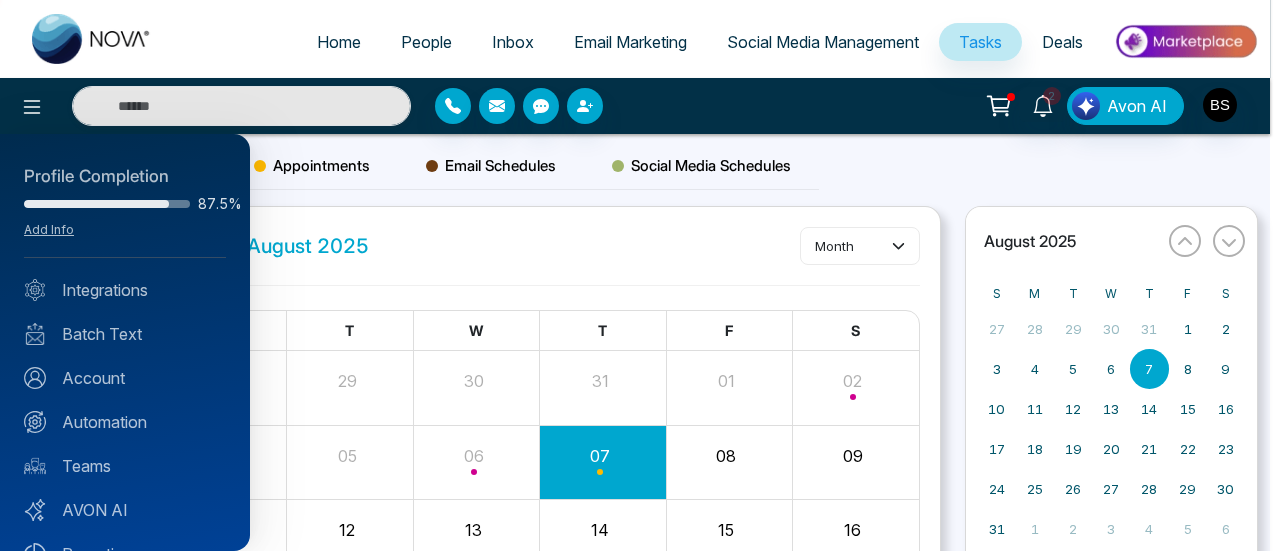 click at bounding box center [640, 275] 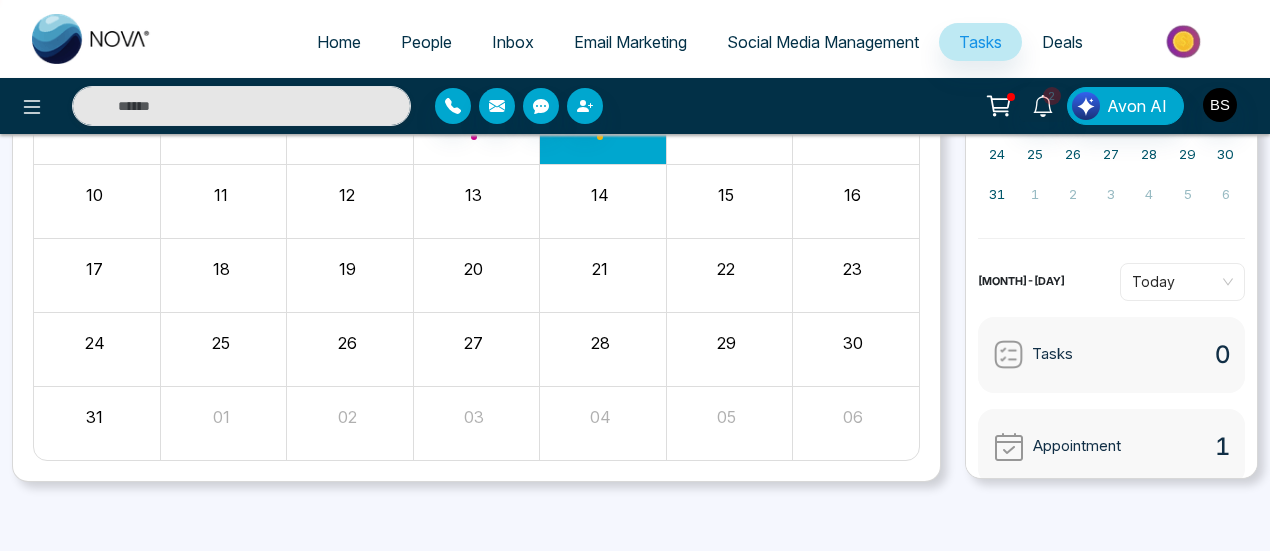 scroll, scrollTop: 0, scrollLeft: 0, axis: both 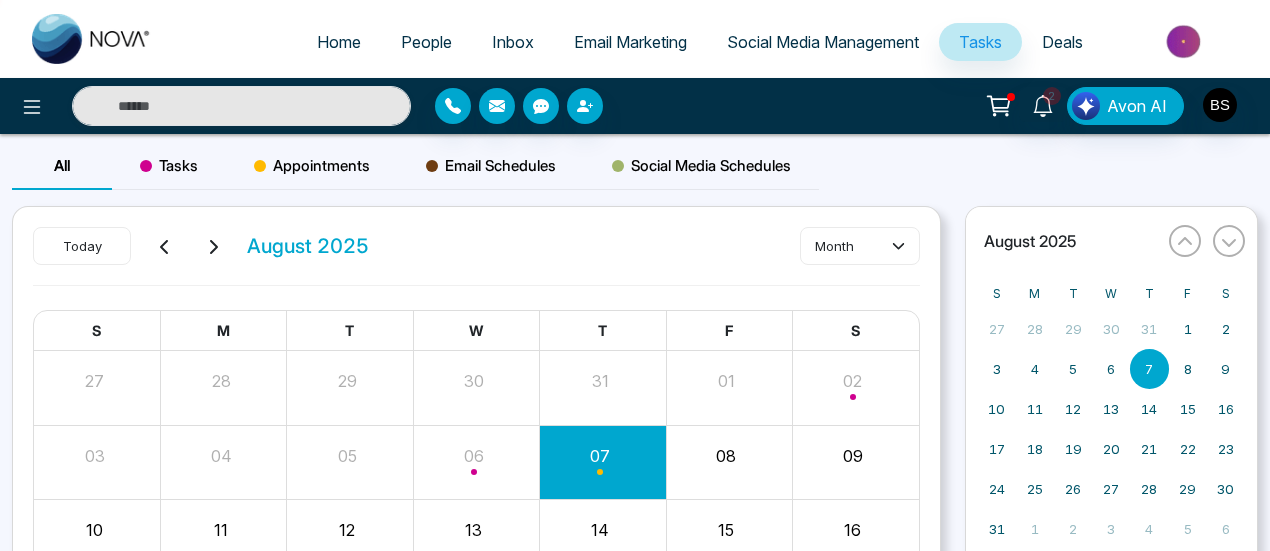 click on "Home" at bounding box center (339, 42) 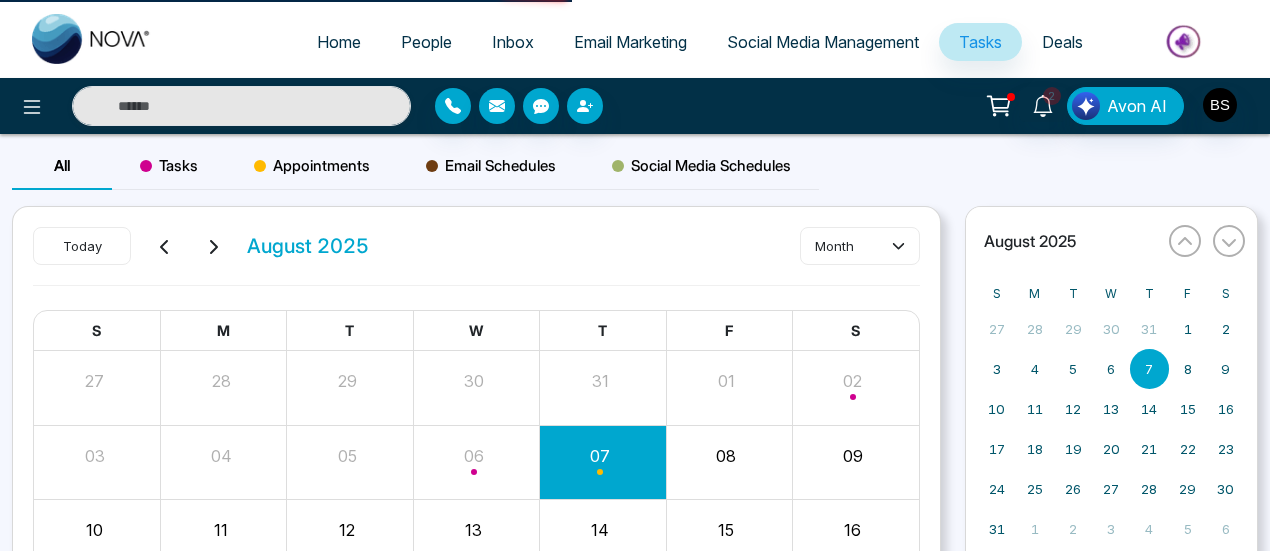 select on "*" 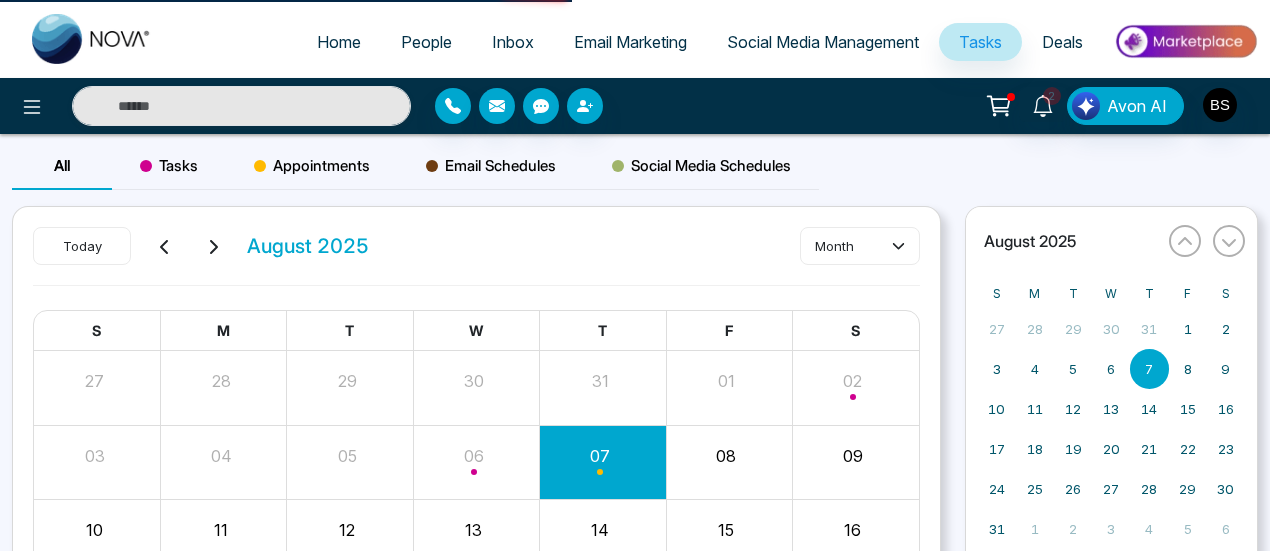 select on "*" 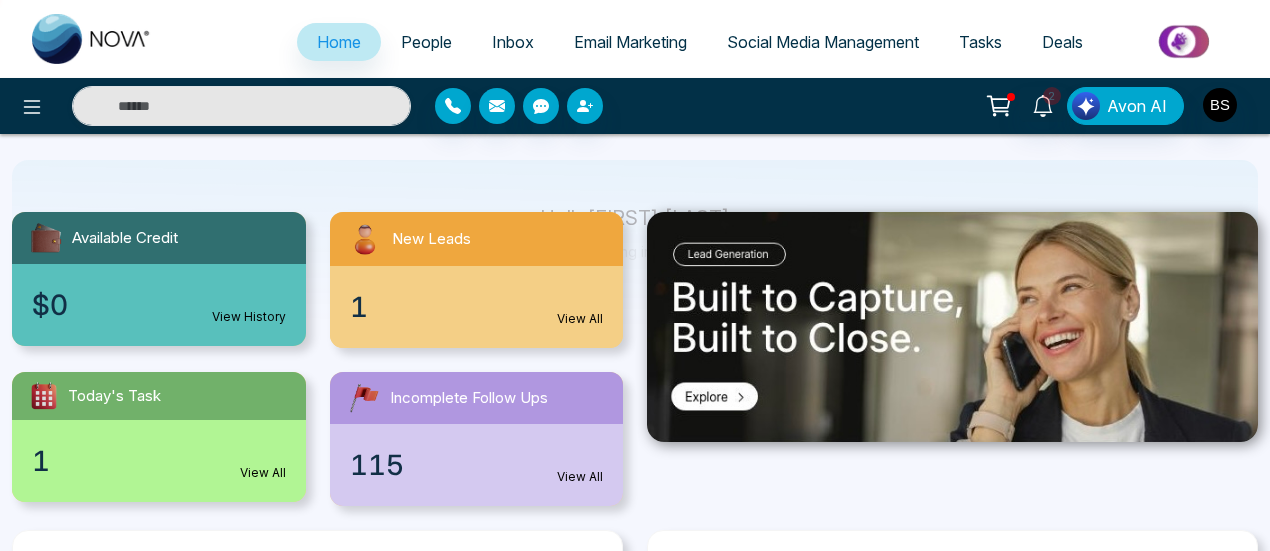 scroll, scrollTop: 146, scrollLeft: 0, axis: vertical 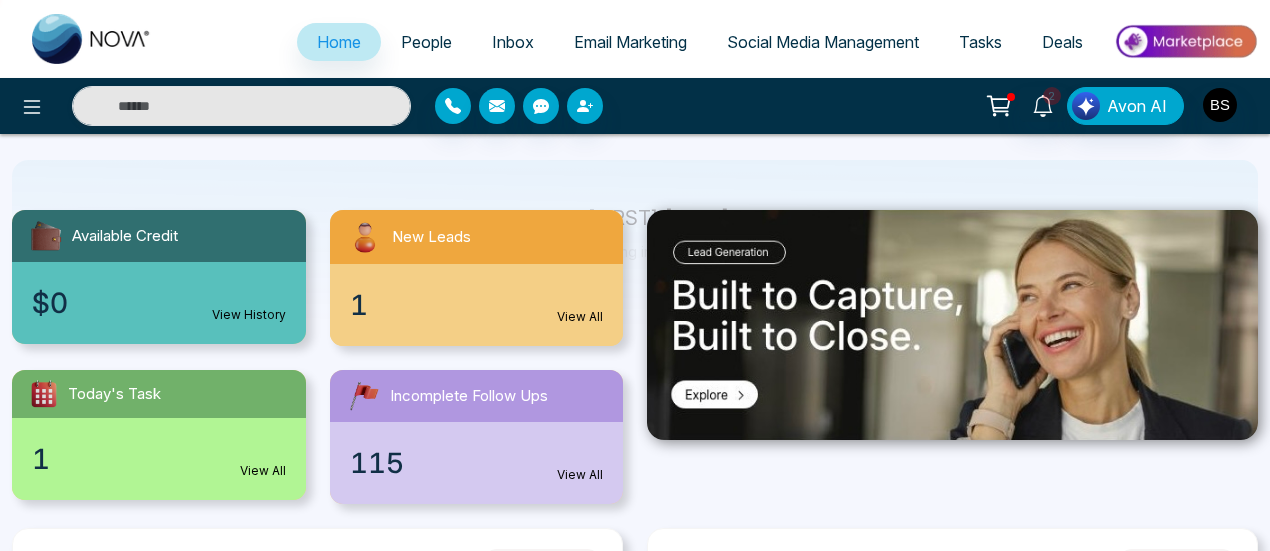 click on "Email Marketing" at bounding box center (630, 42) 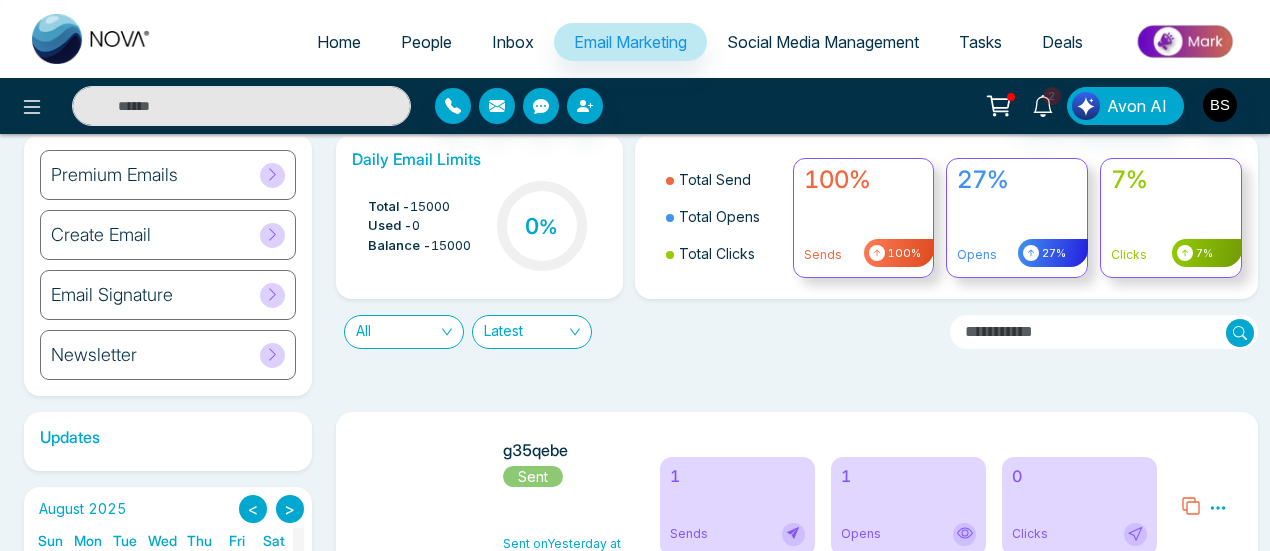 scroll, scrollTop: 0, scrollLeft: 0, axis: both 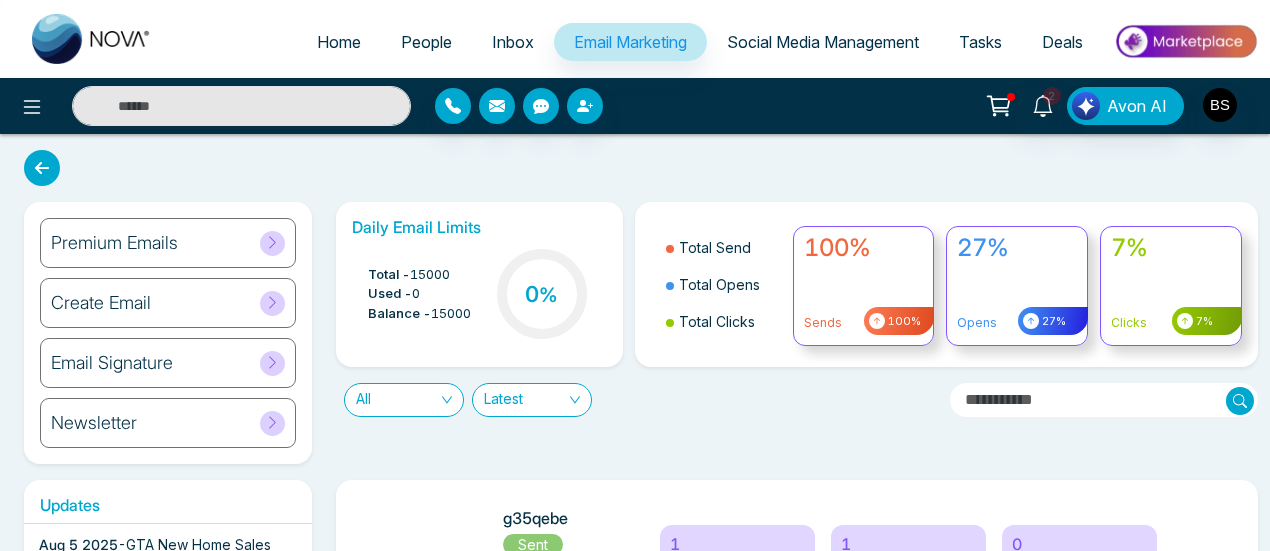 click on "Premium Emails" at bounding box center [168, 243] 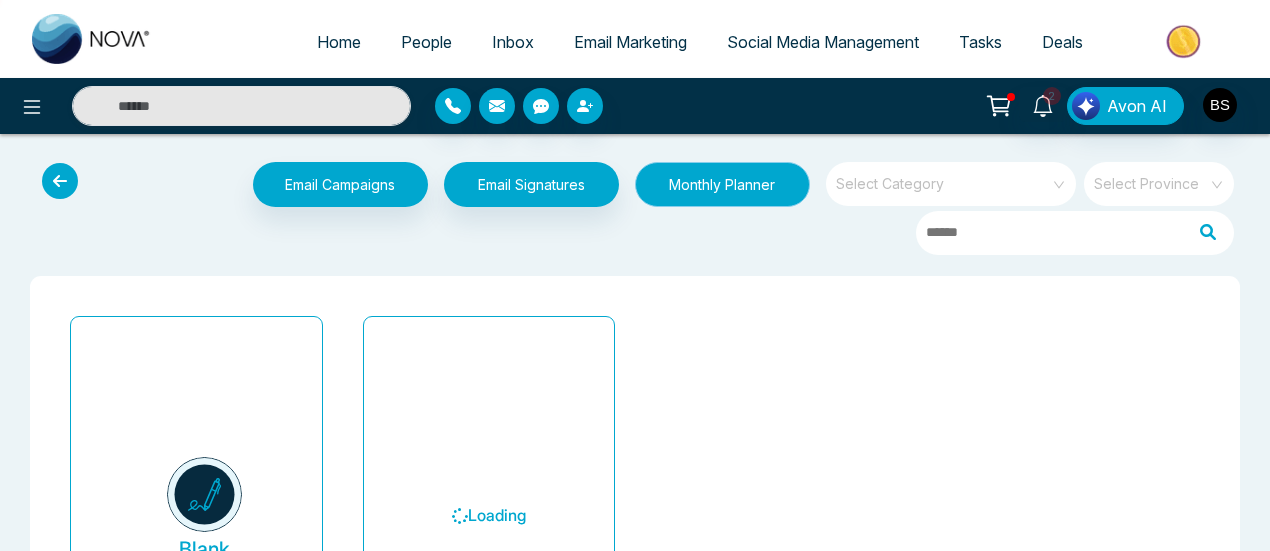 click on "Monthly Planner" at bounding box center (722, 184) 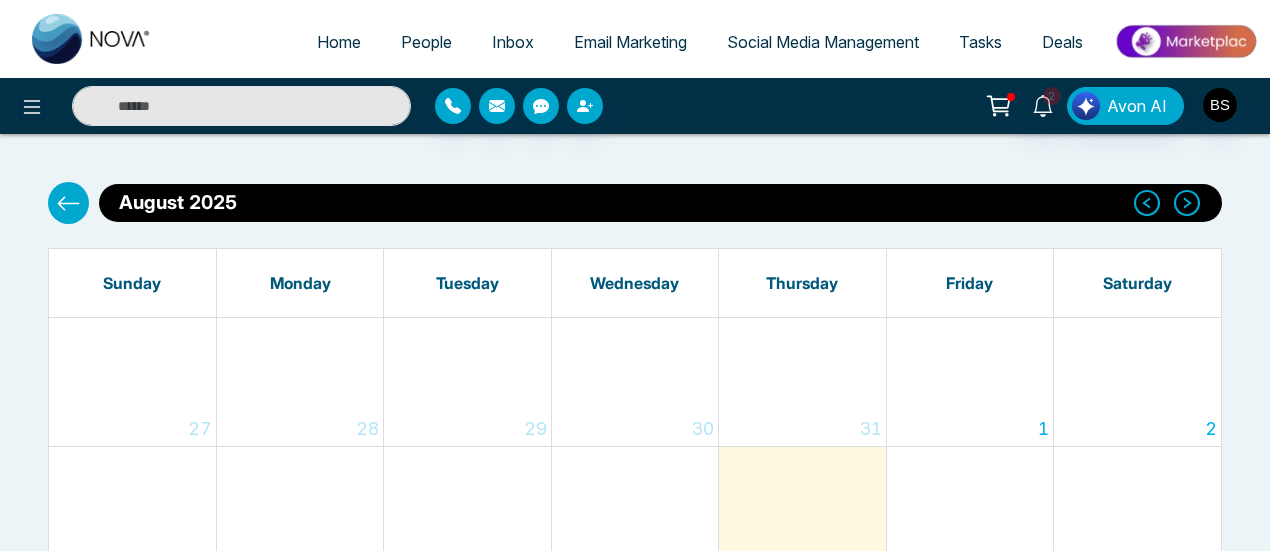 click on "People" at bounding box center [426, 42] 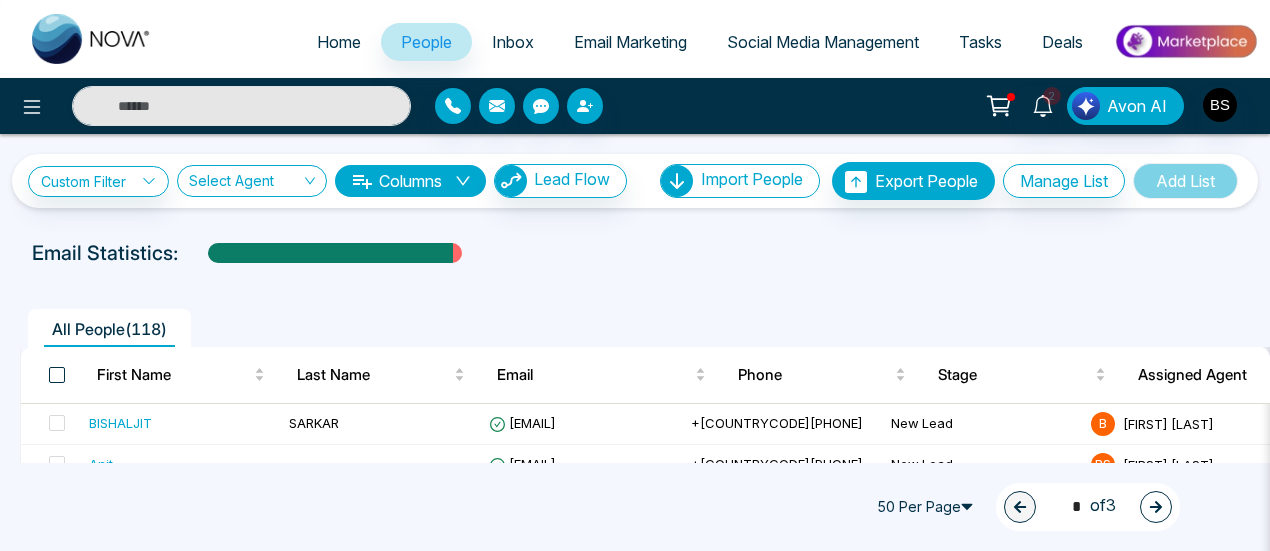 click at bounding box center [57, 375] 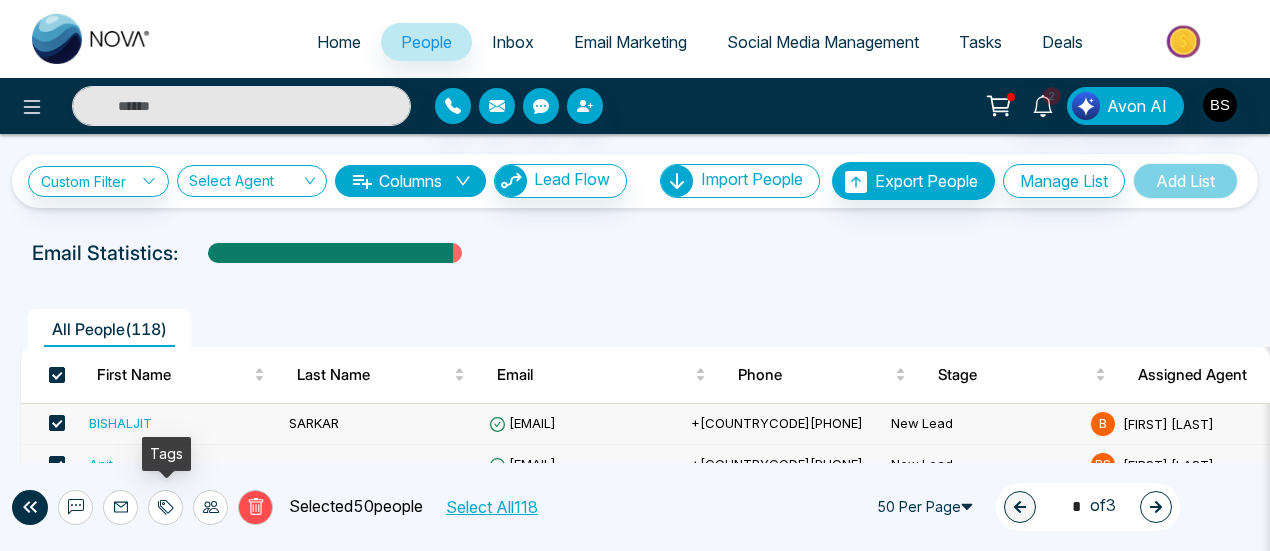 click 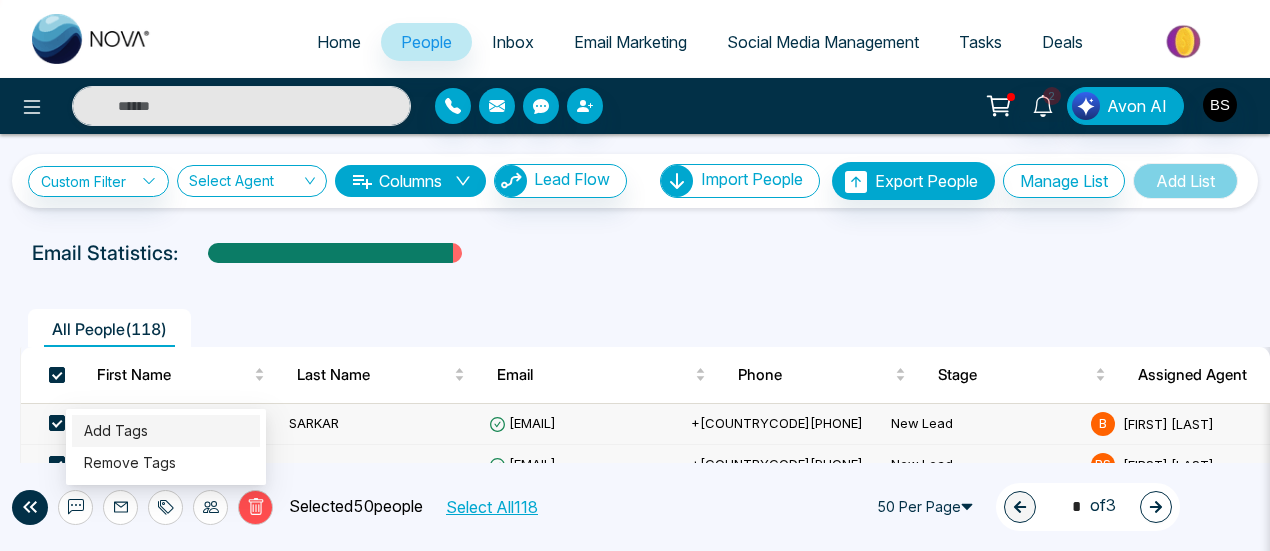 click on "Add Tags" at bounding box center [116, 430] 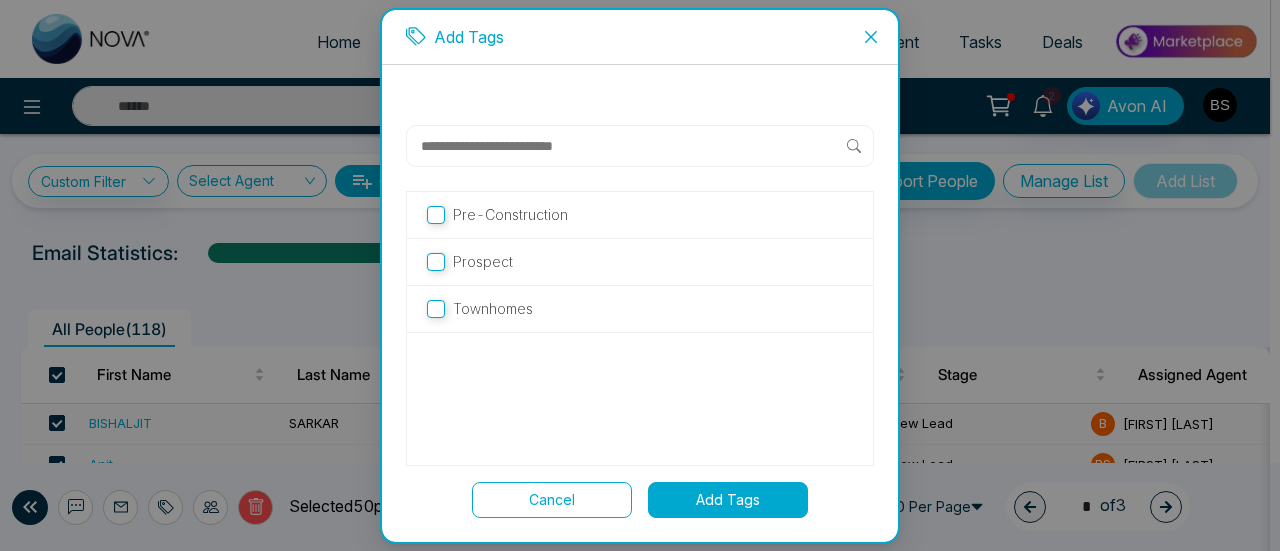 click on "Pre-Construction" at bounding box center [640, 215] 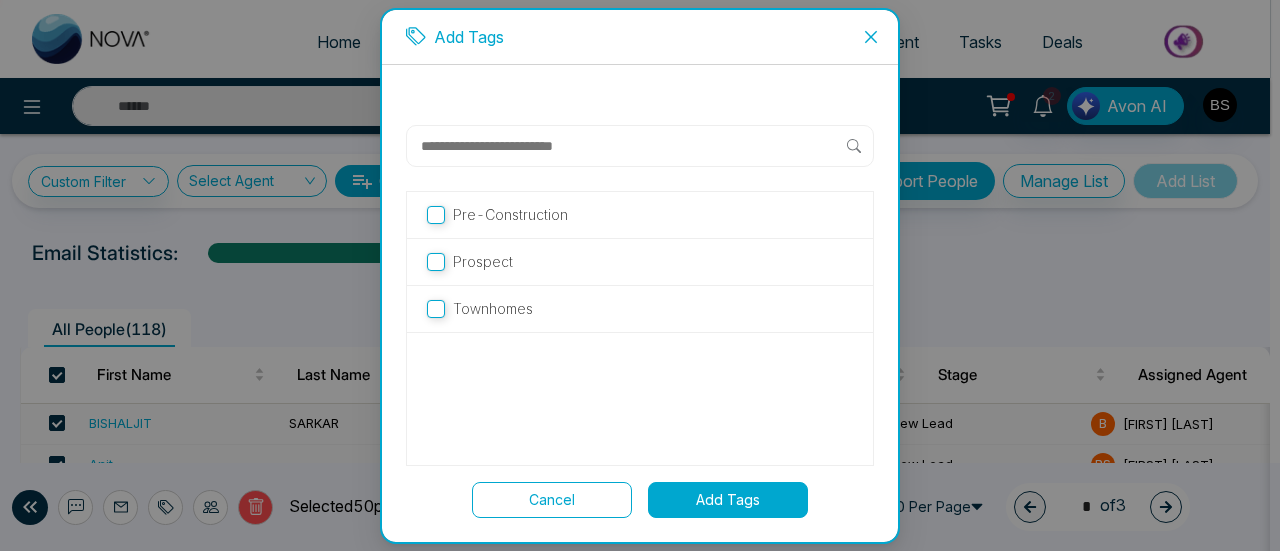 click at bounding box center [871, 37] 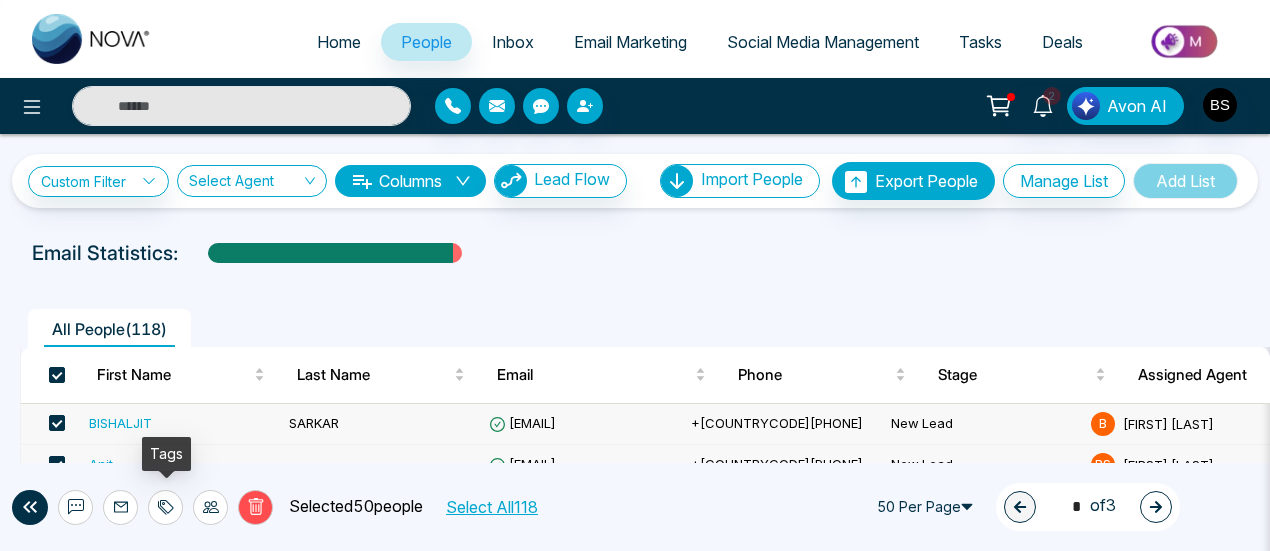 click 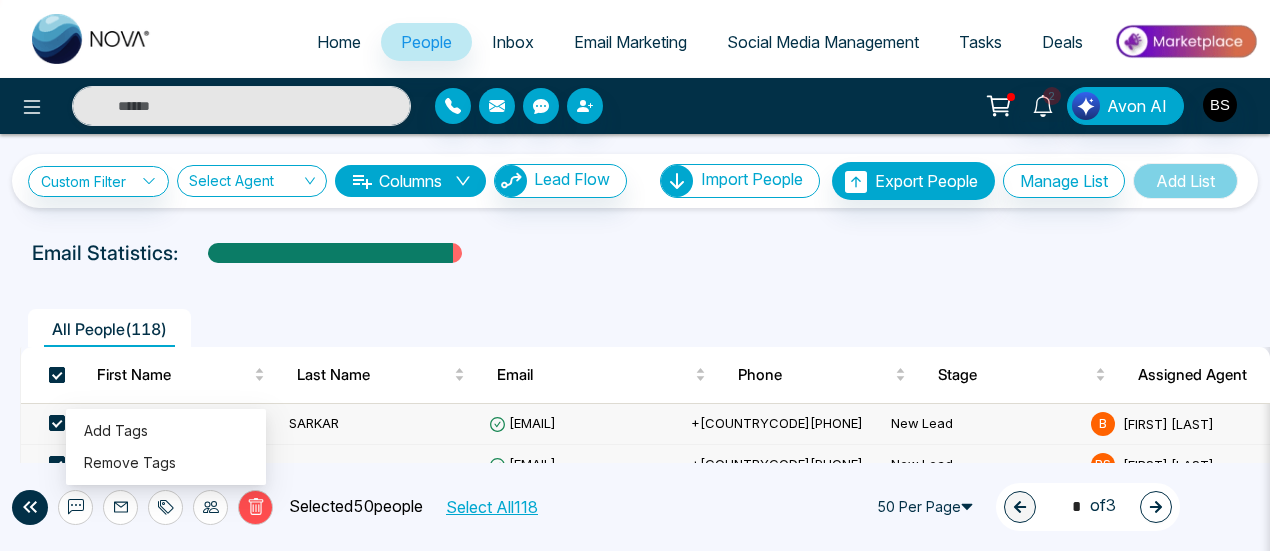 click at bounding box center (57, 375) 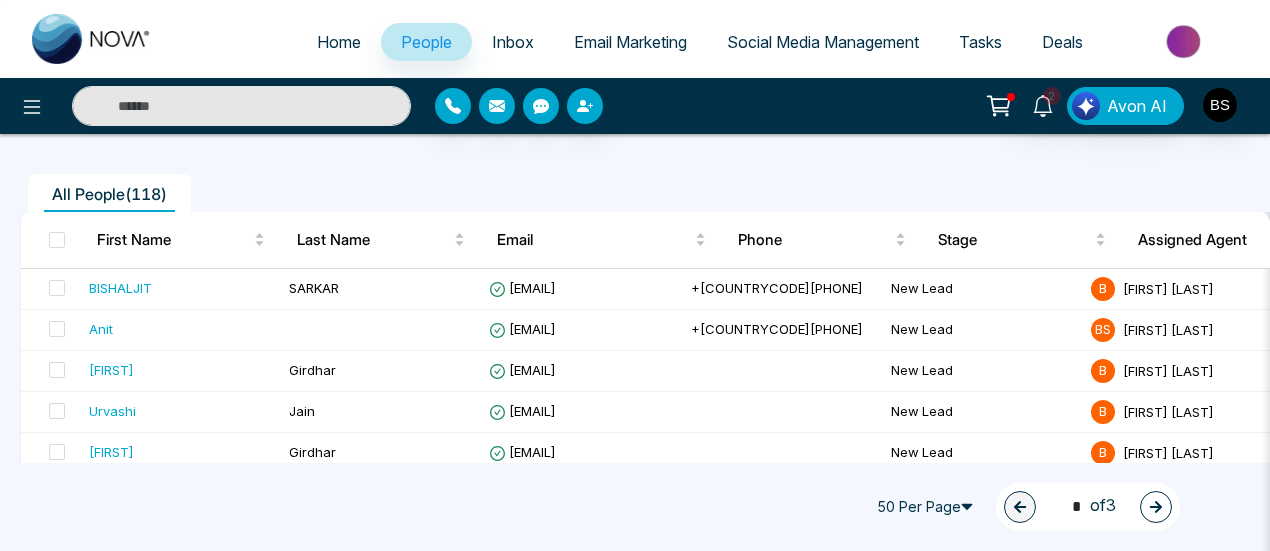 scroll, scrollTop: 0, scrollLeft: 0, axis: both 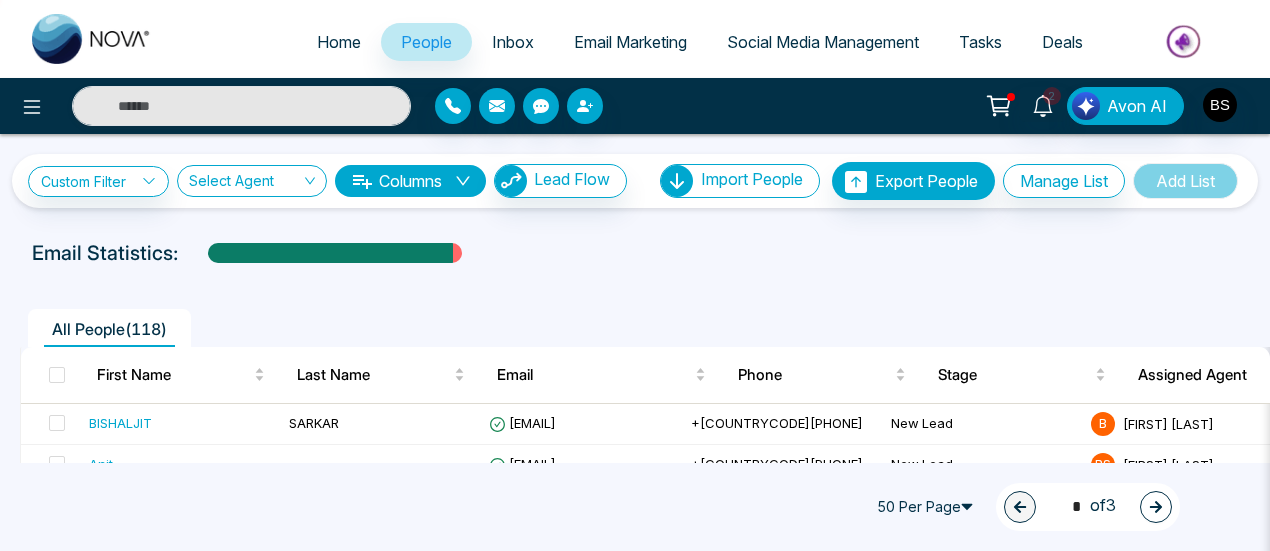 click on "Social Media Management" at bounding box center (823, 42) 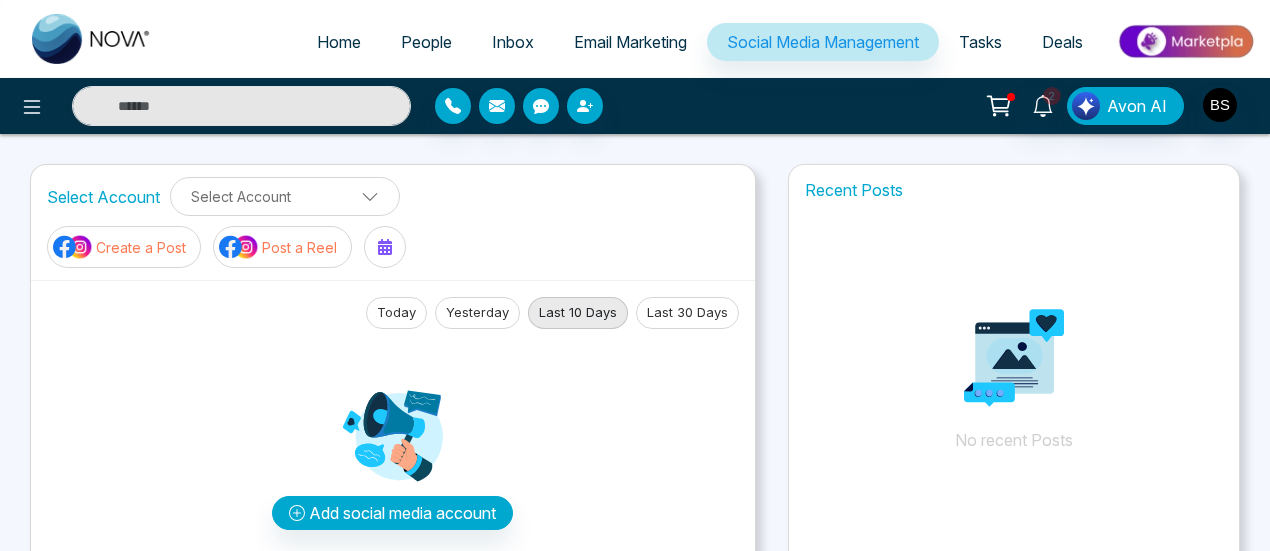 click on "Email Marketing" at bounding box center (630, 42) 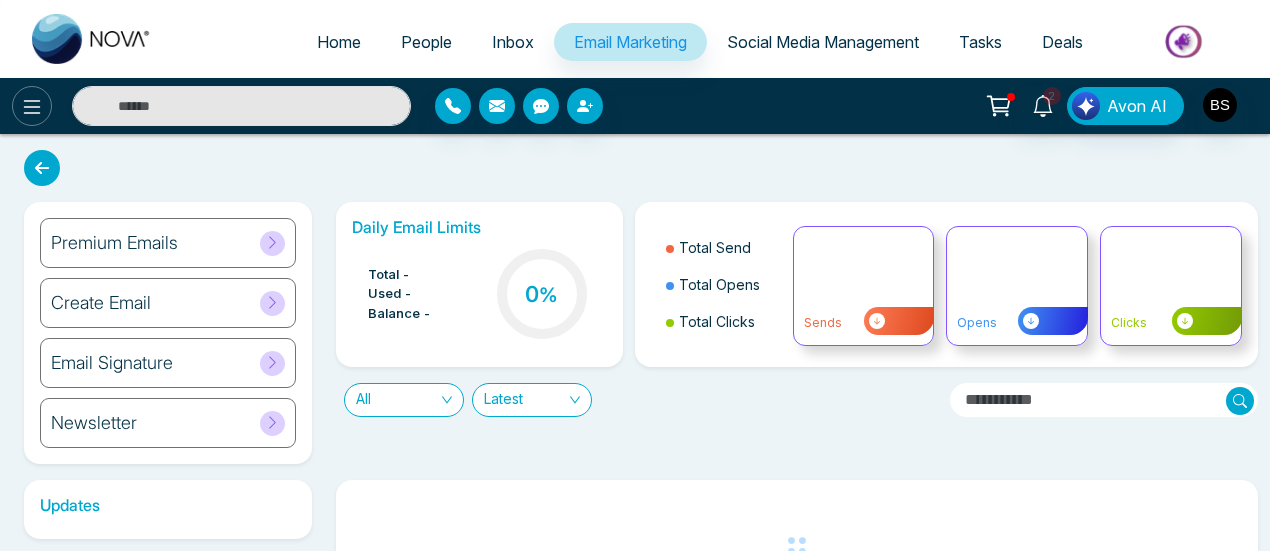 click 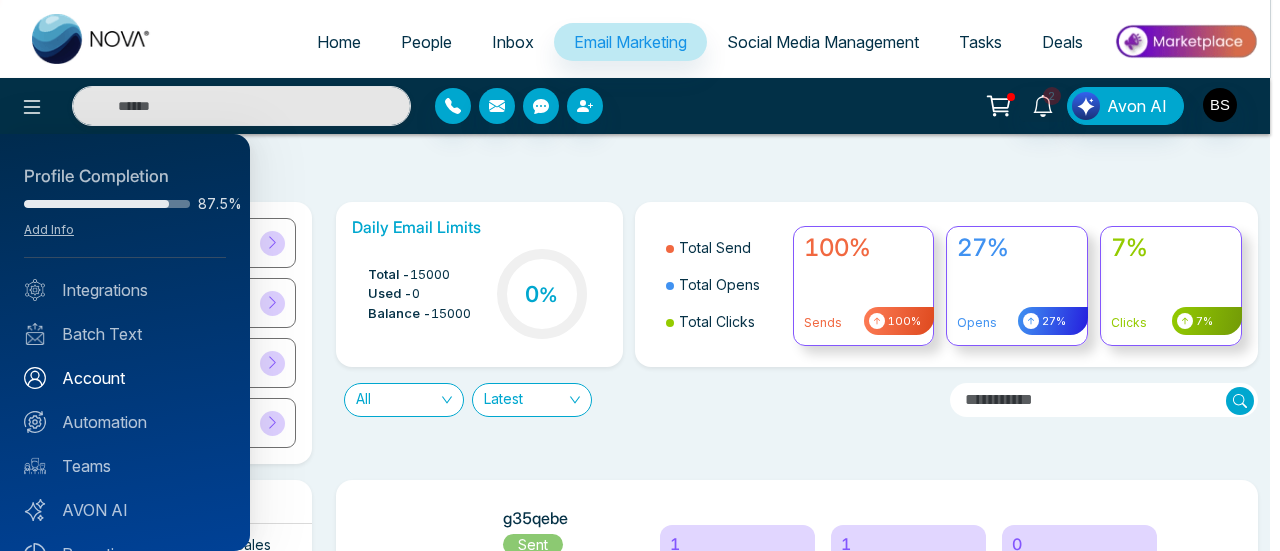 click on "Account" at bounding box center (125, 378) 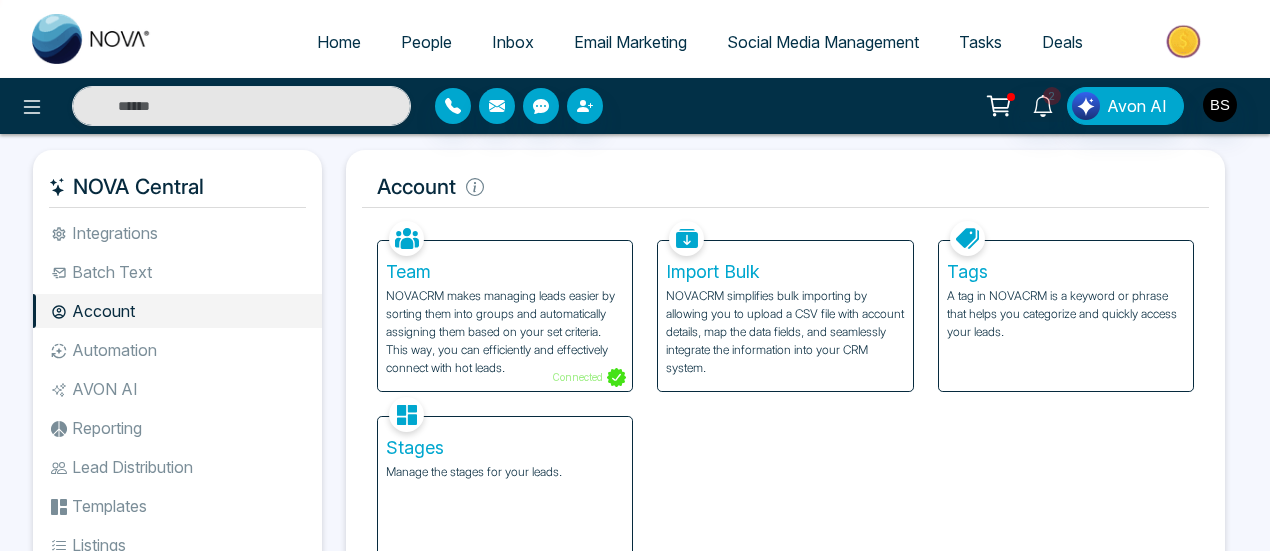 scroll, scrollTop: 4, scrollLeft: 0, axis: vertical 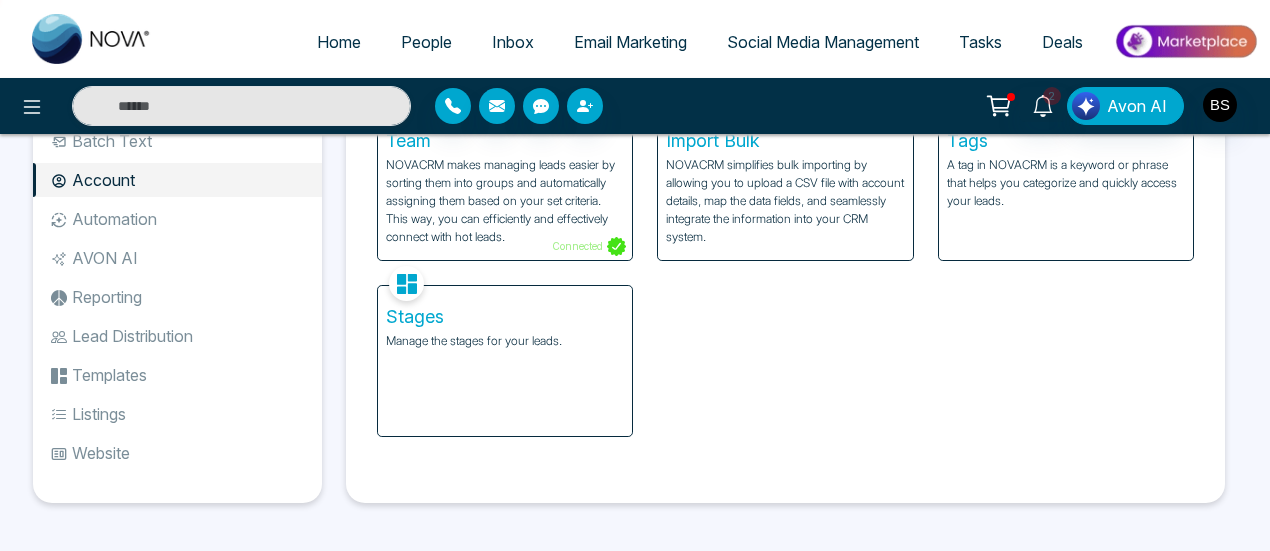 click on "Tags A tag in NOVACRM is a keyword or phrase that helps you categorize and quickly access your leads." at bounding box center (1066, 185) 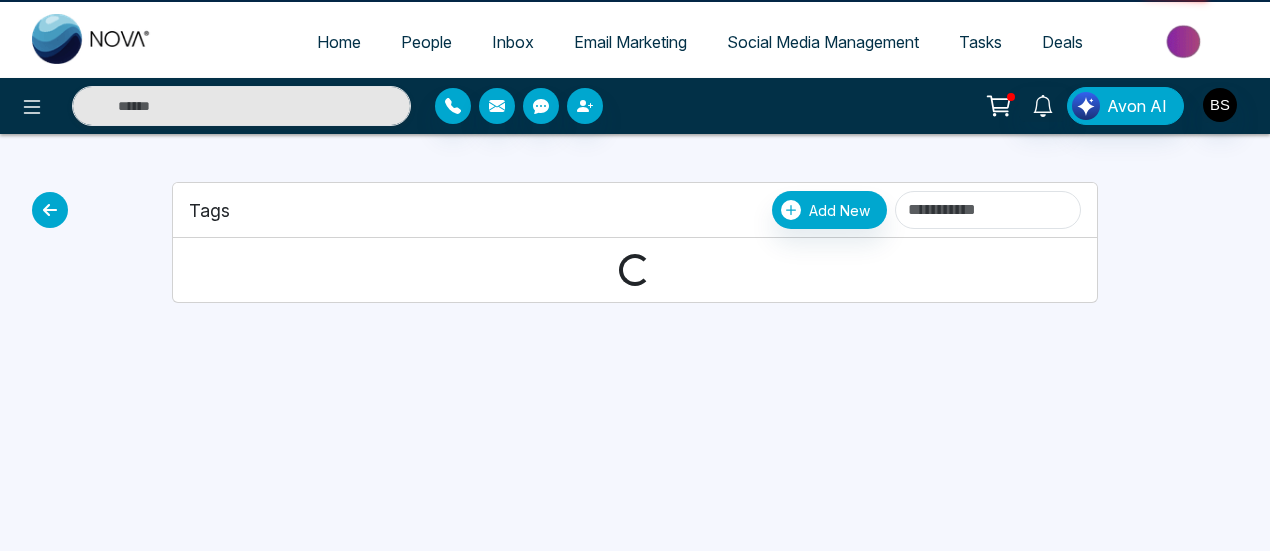 scroll, scrollTop: 0, scrollLeft: 0, axis: both 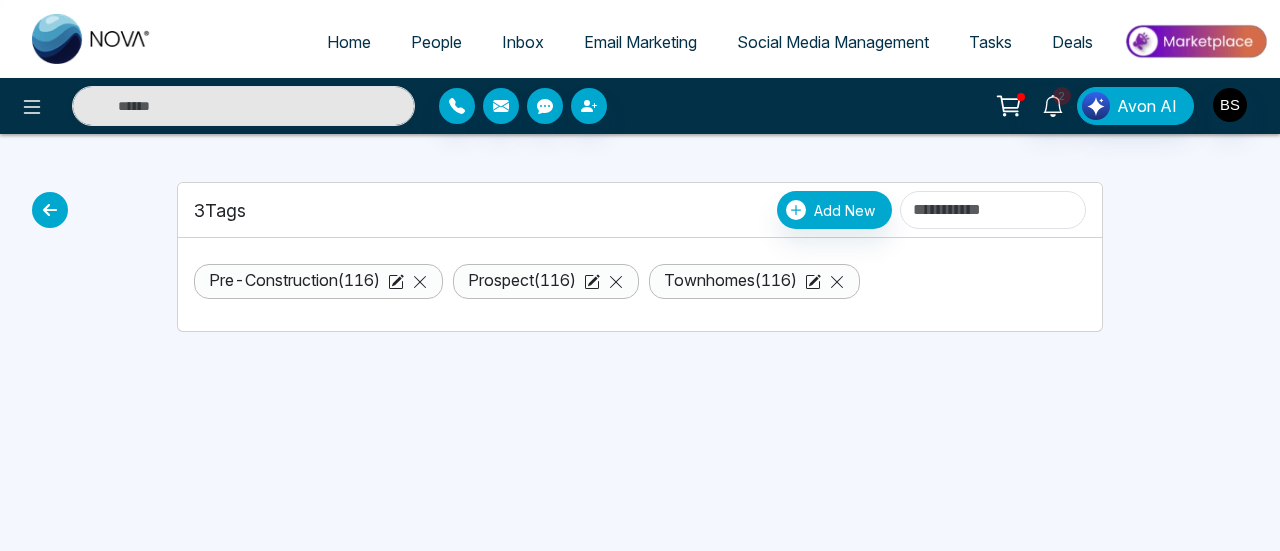 click on "Prospect  ( 116 )" at bounding box center (522, 280) 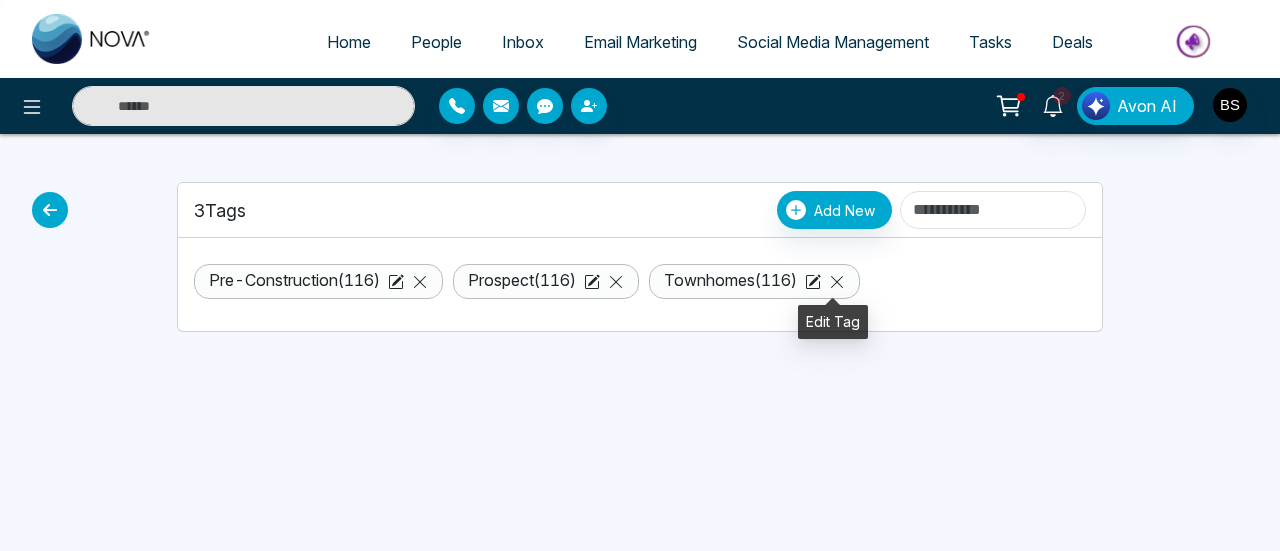 click 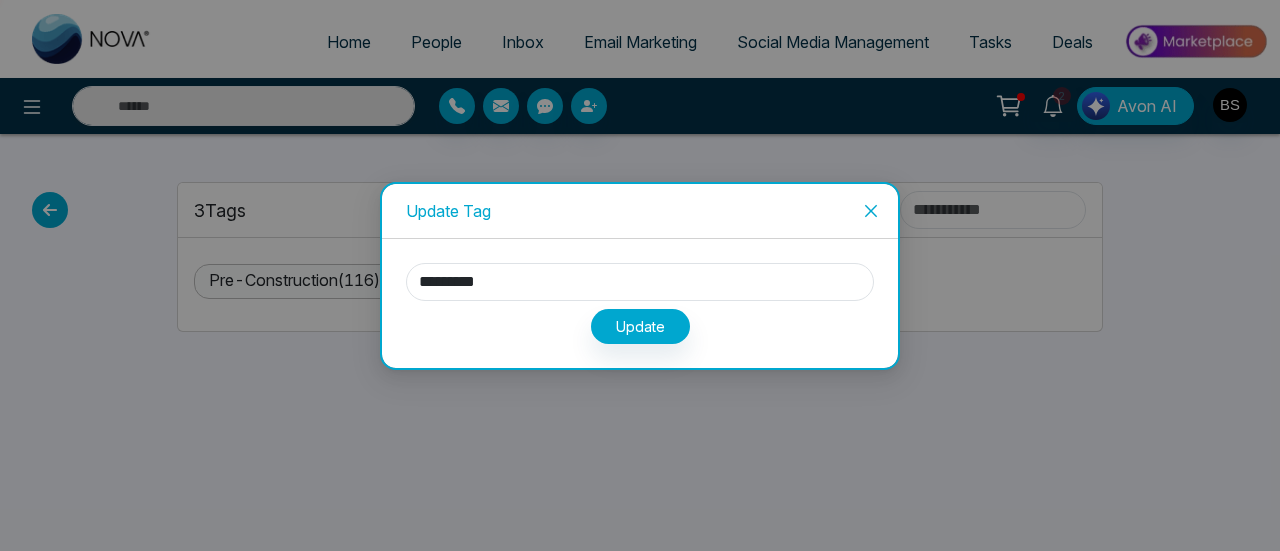 click at bounding box center (871, 211) 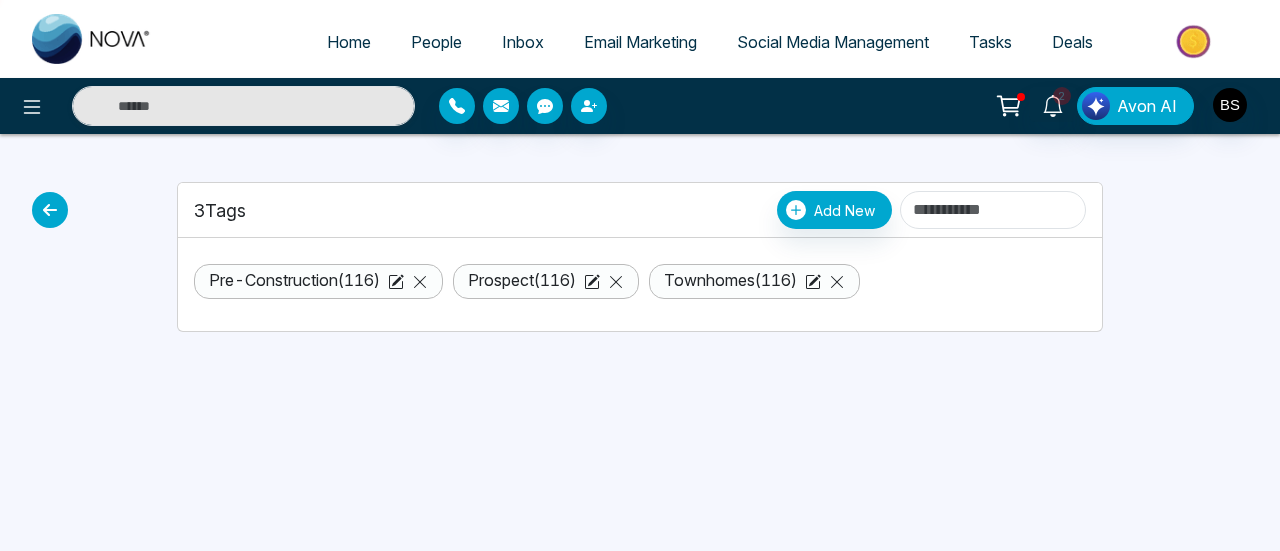click at bounding box center (50, 210) 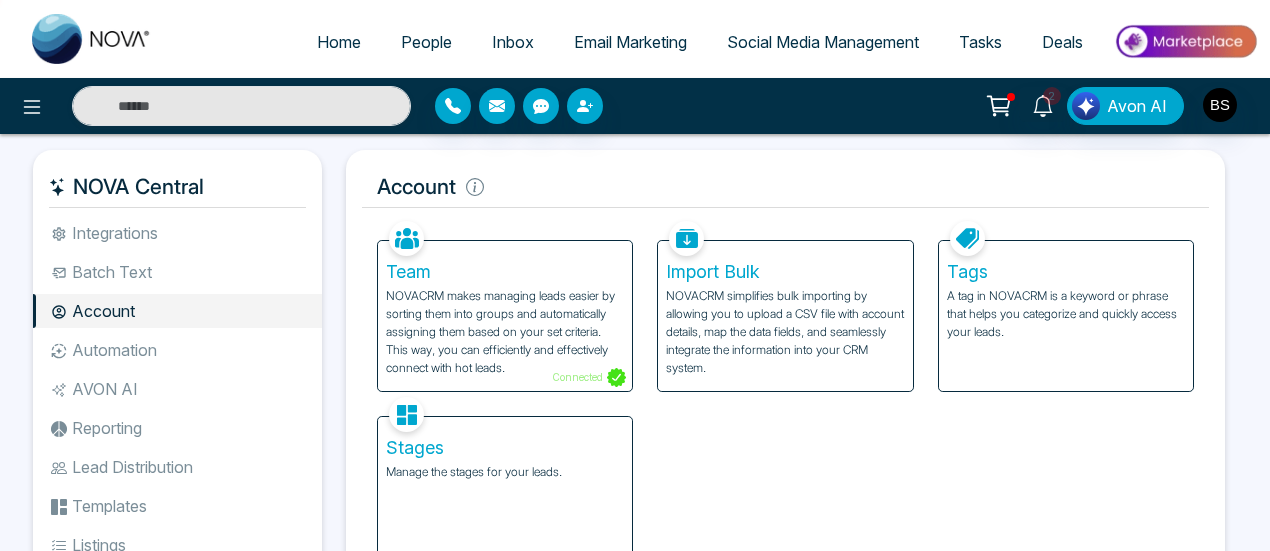 click on "Stages Manage the stages for your leads." at bounding box center (505, 492) 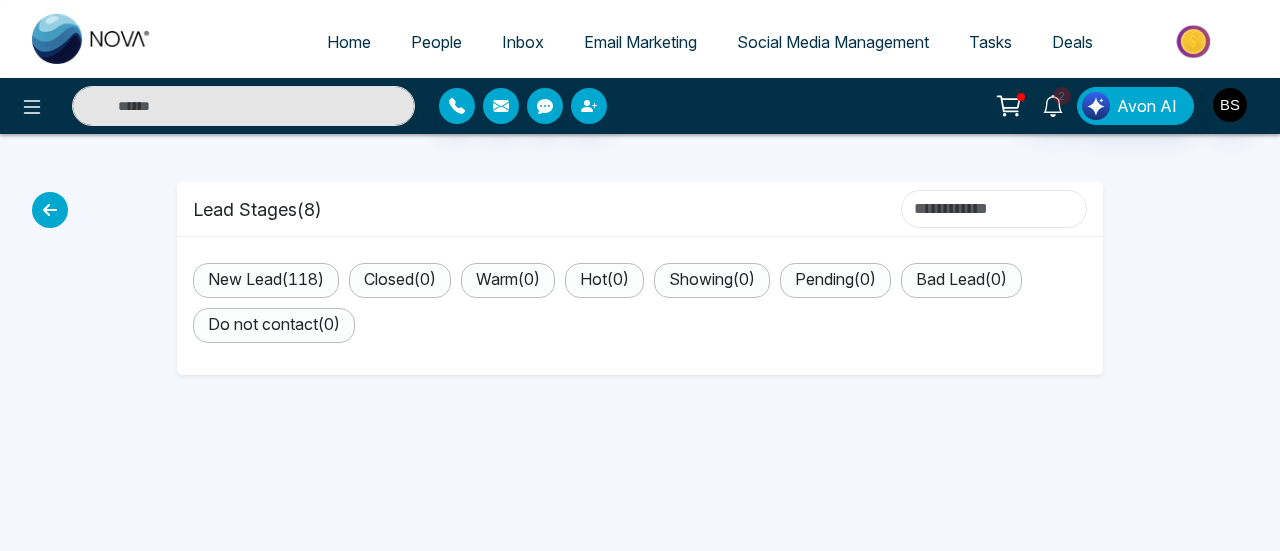 click at bounding box center (994, 209) 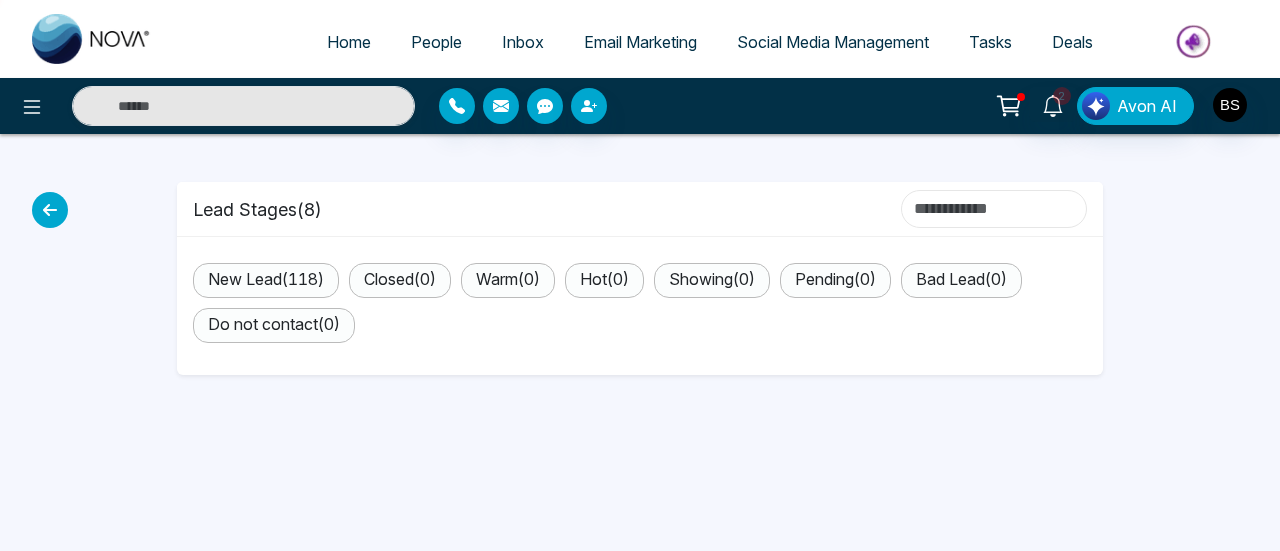 click at bounding box center (994, 209) 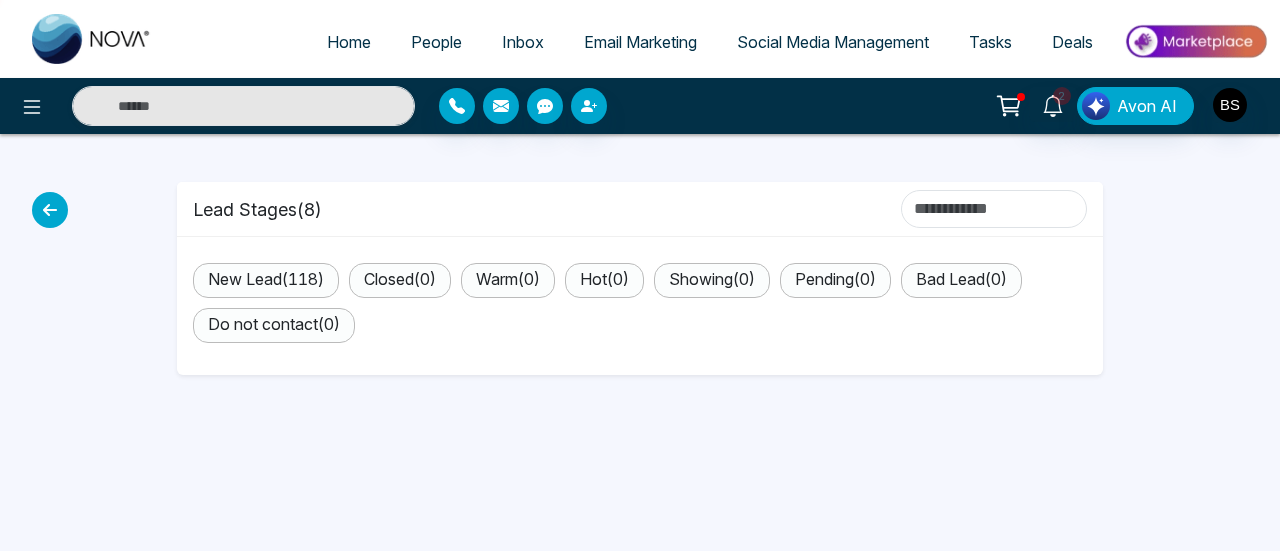 click on "New Lead  ( 118 )" at bounding box center (266, 279) 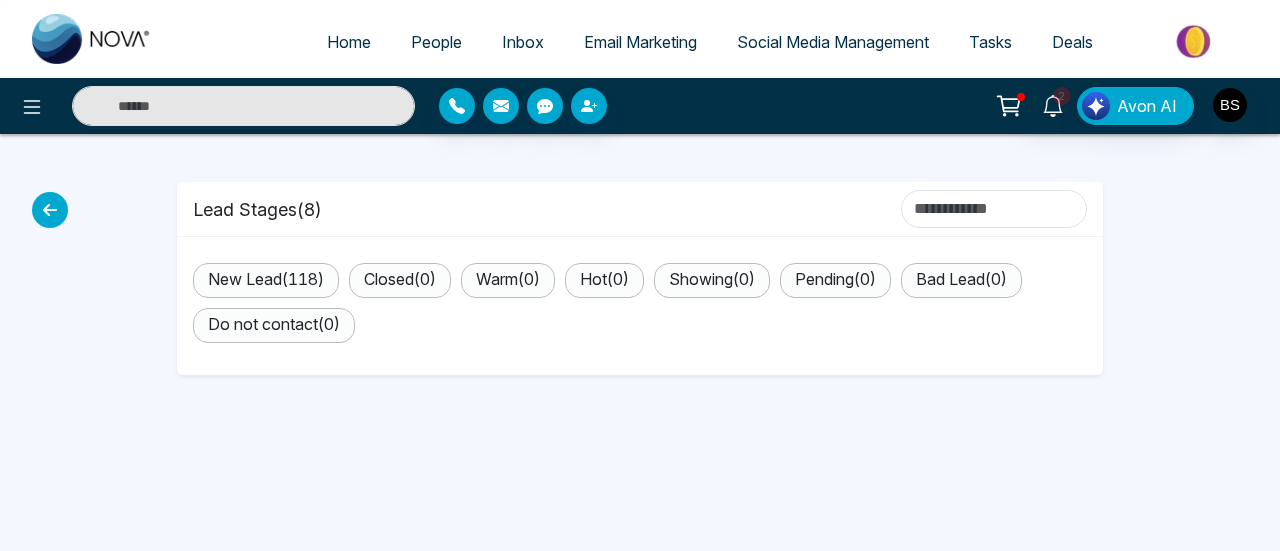 click on "People" at bounding box center (436, 42) 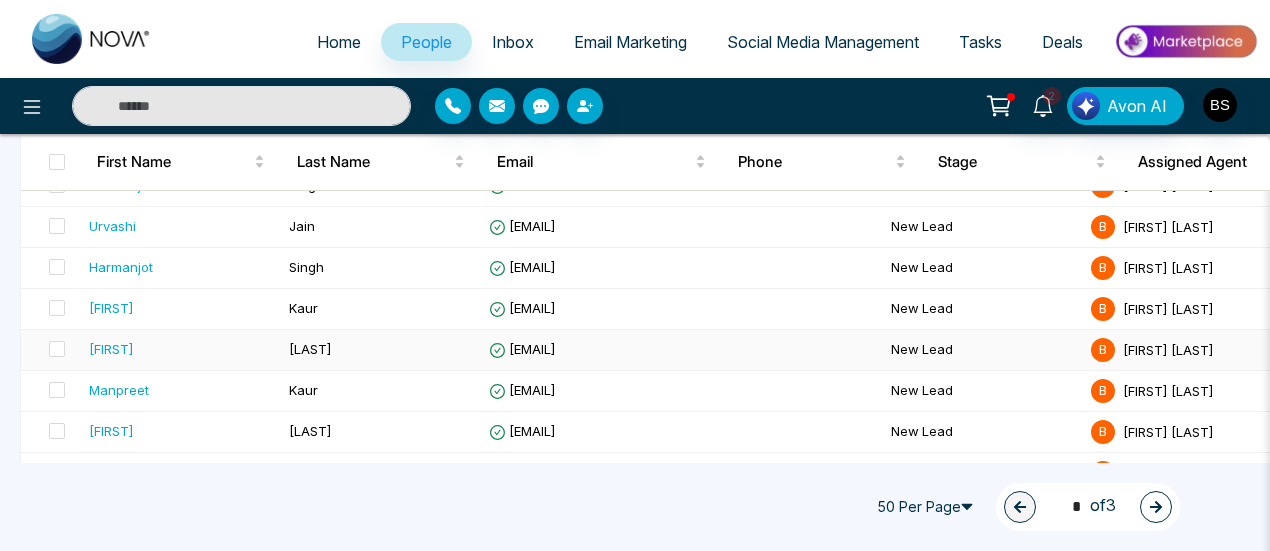 scroll, scrollTop: 0, scrollLeft: 0, axis: both 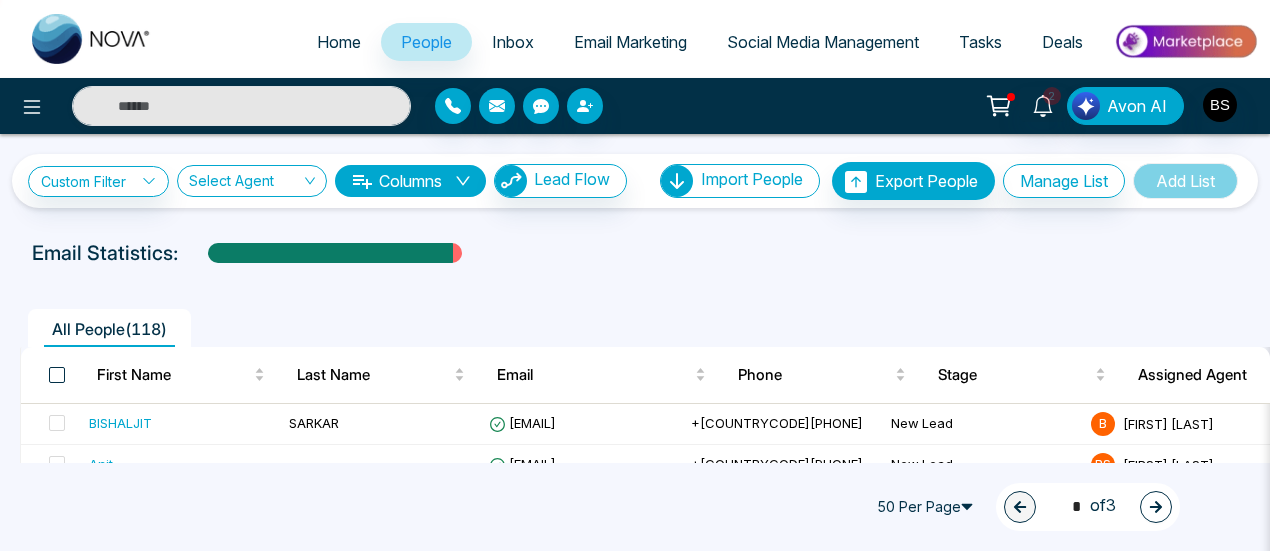 click at bounding box center (57, 375) 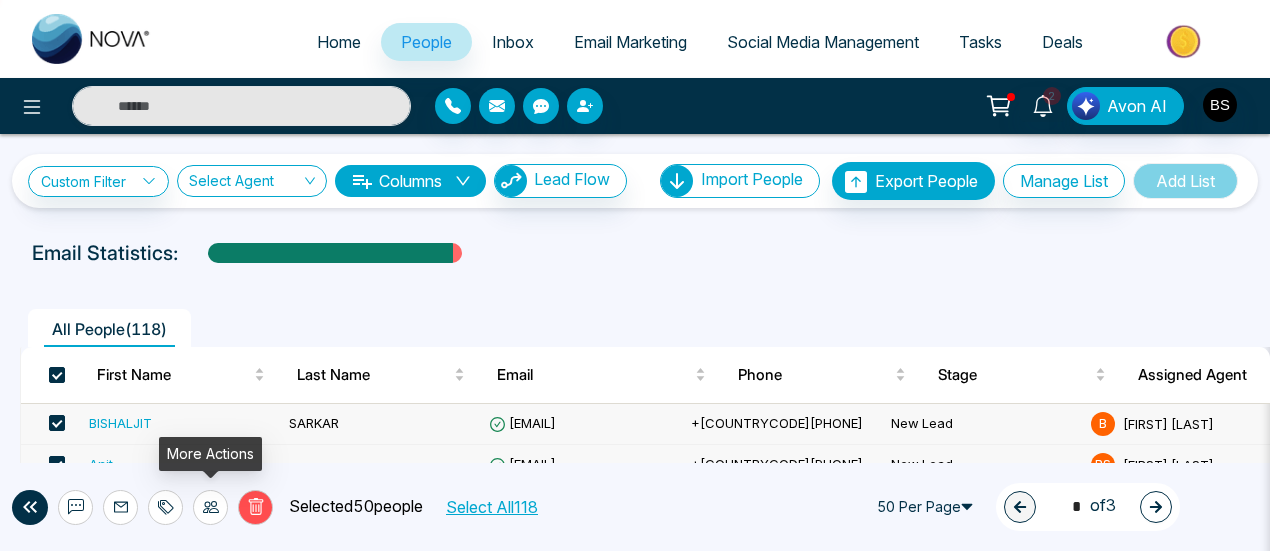 click 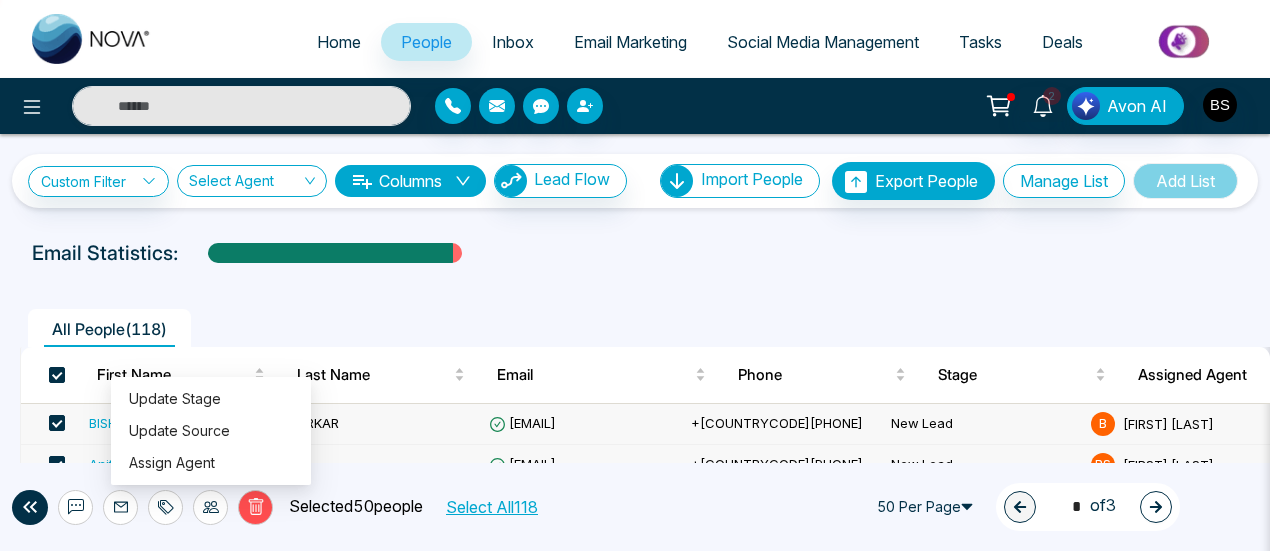 click on "All People  ( 118 )" at bounding box center (590, 328) 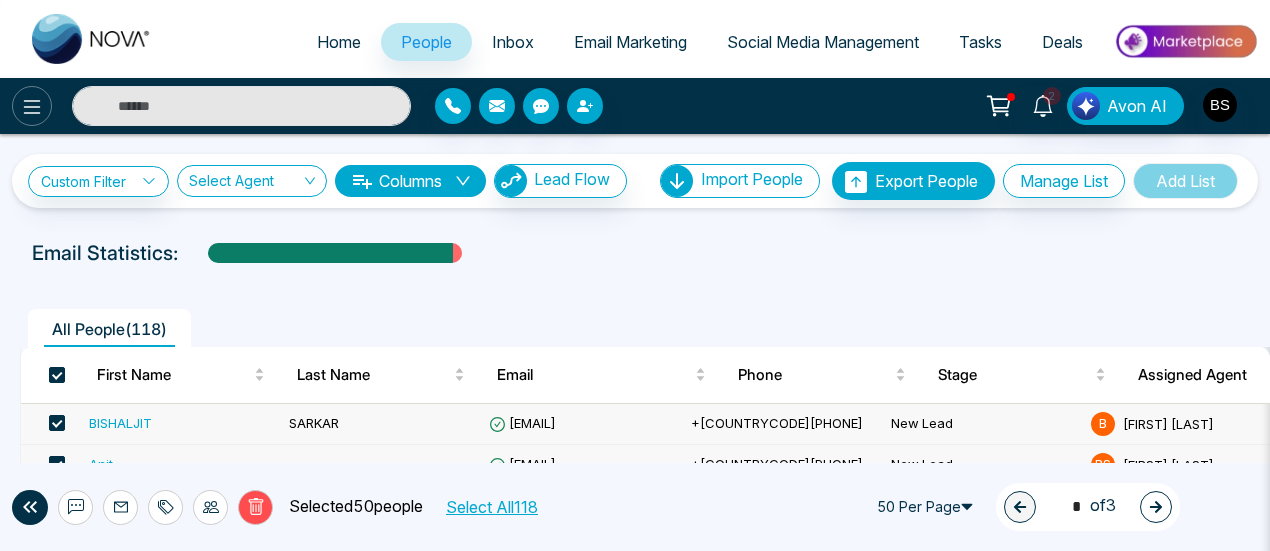 click 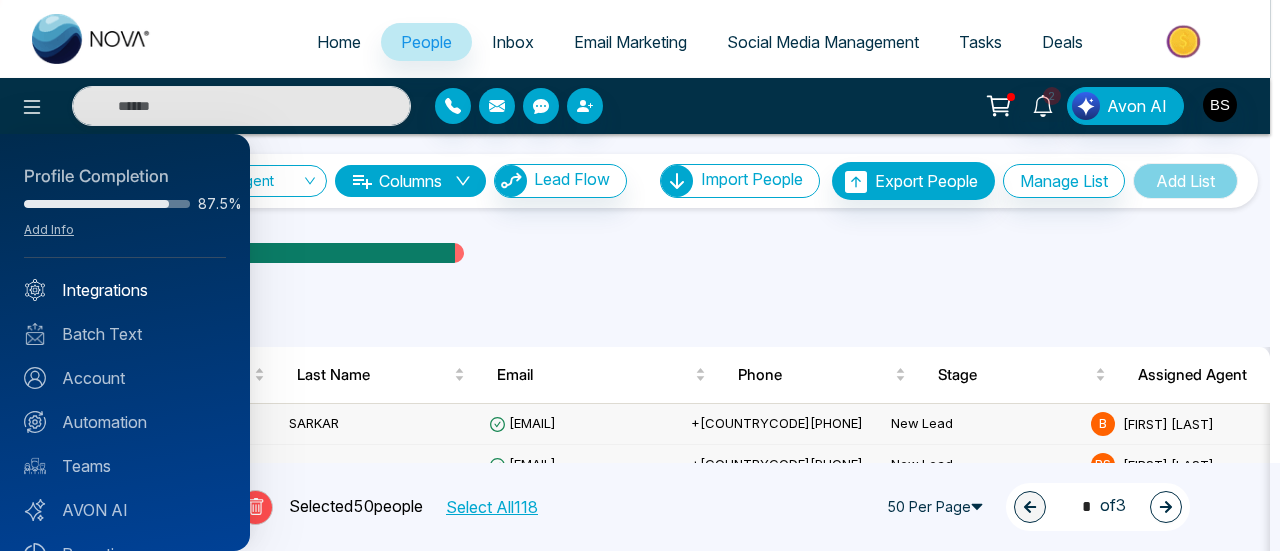 click on "Integrations" at bounding box center [125, 290] 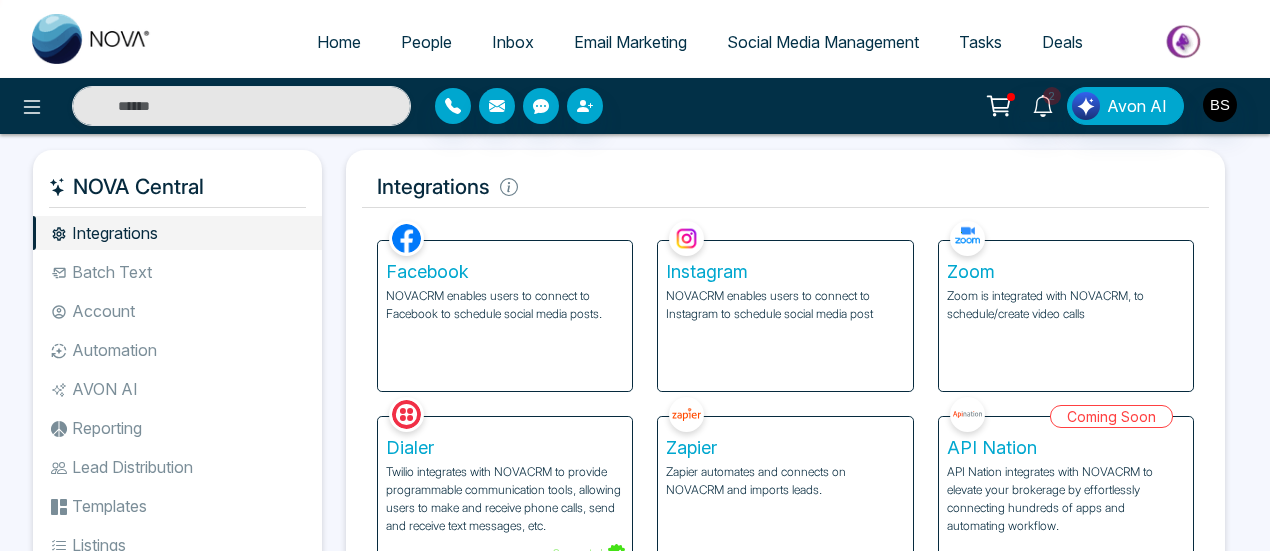 click on "Automation" at bounding box center (177, 350) 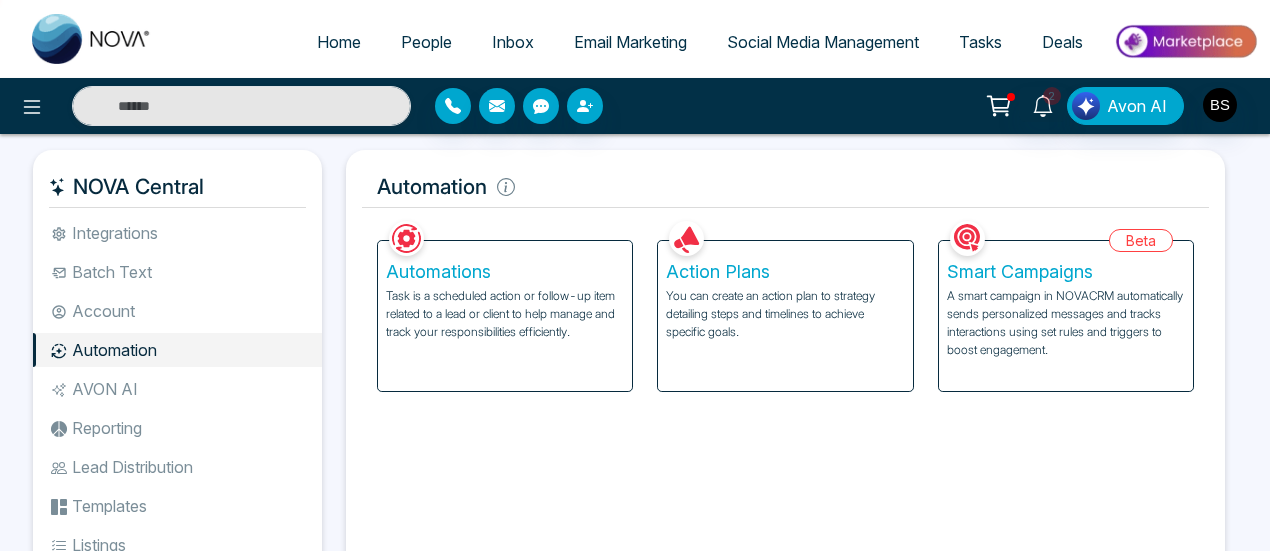click on "You can create an action plan to strategy detailing steps and timelines to achieve specific goals." at bounding box center [785, 314] 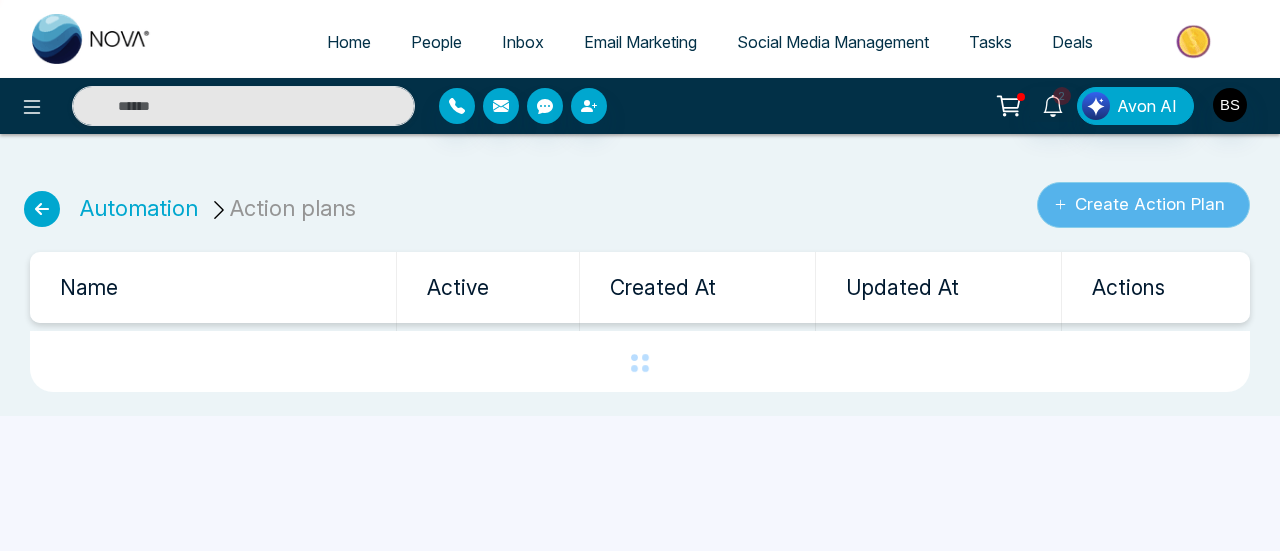 click on "Create Action Plan" at bounding box center (1143, 205) 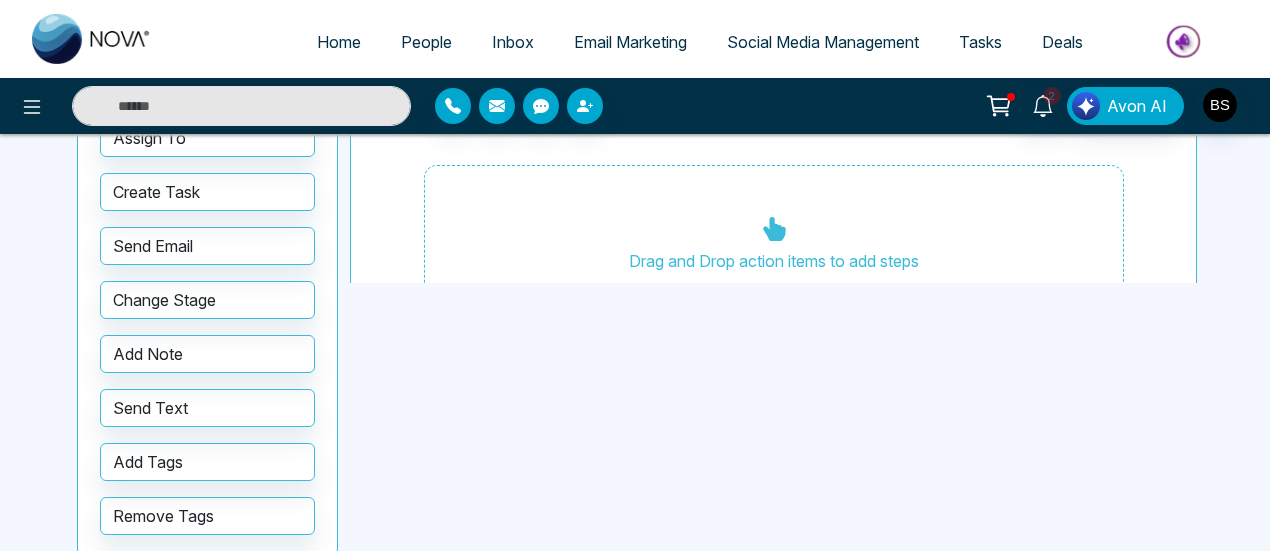 scroll, scrollTop: 232, scrollLeft: 0, axis: vertical 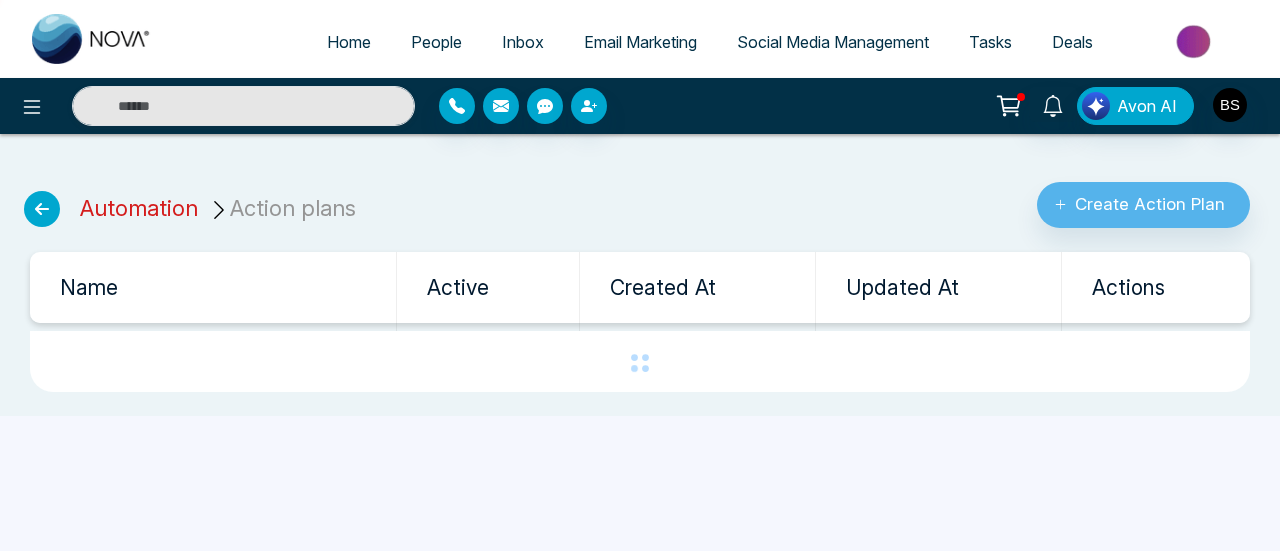 click on "Automation" at bounding box center [139, 208] 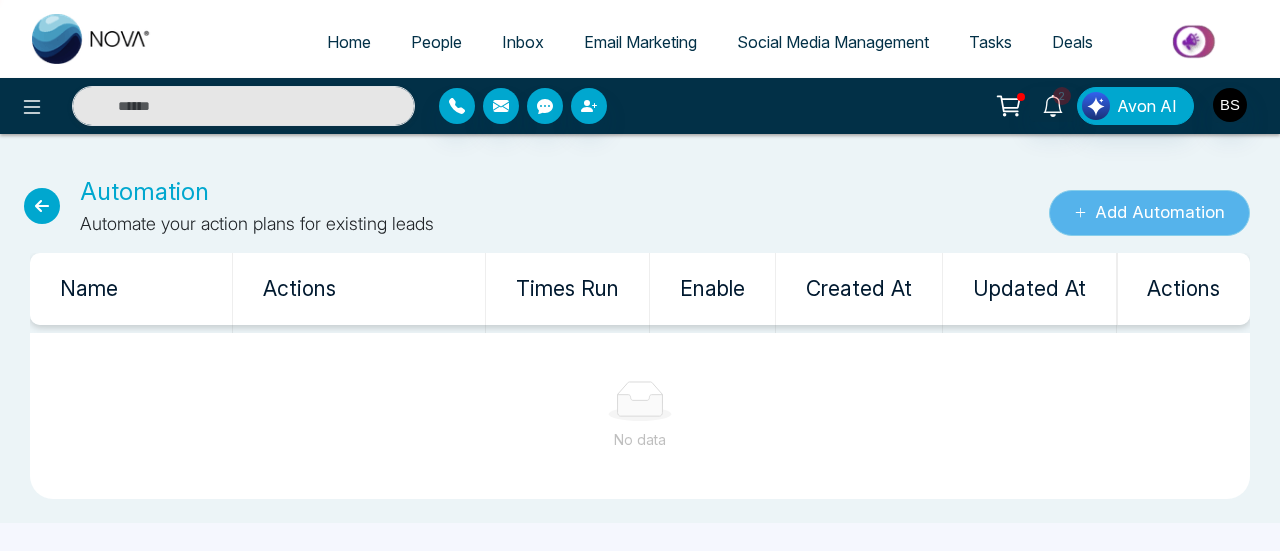 click on "Add Automation" at bounding box center (1149, 213) 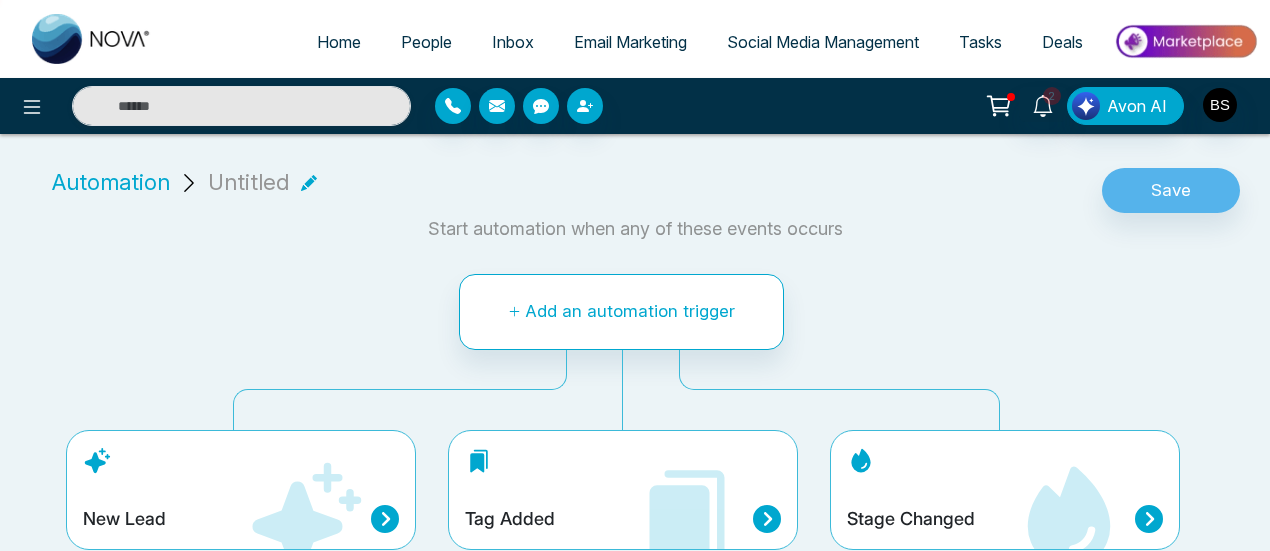 scroll, scrollTop: 15, scrollLeft: 0, axis: vertical 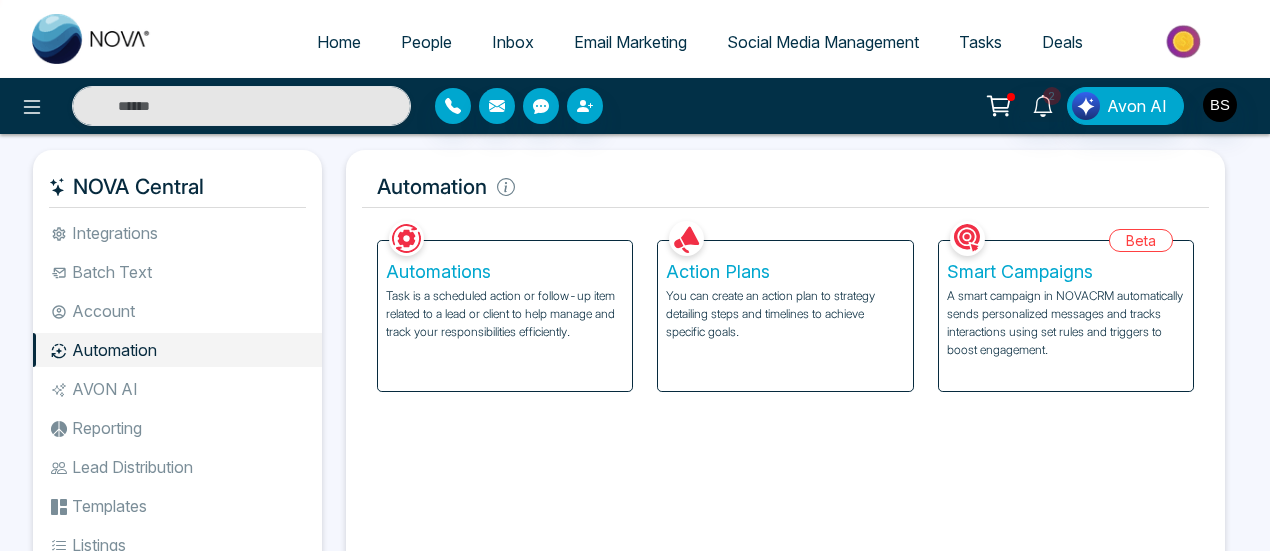 click on "Home" at bounding box center (339, 42) 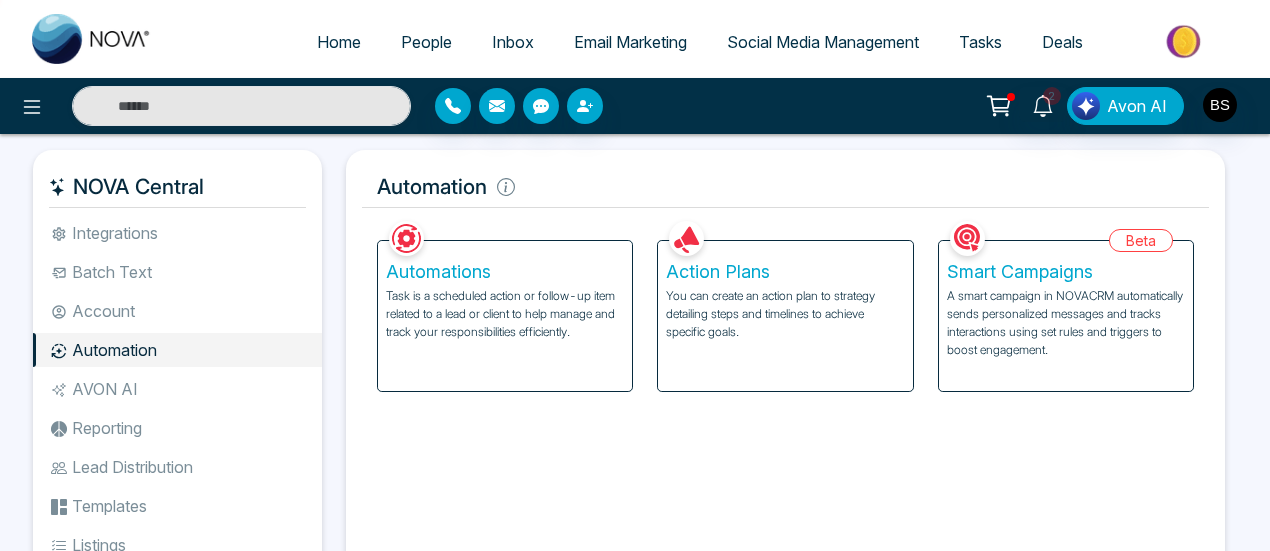 select on "*" 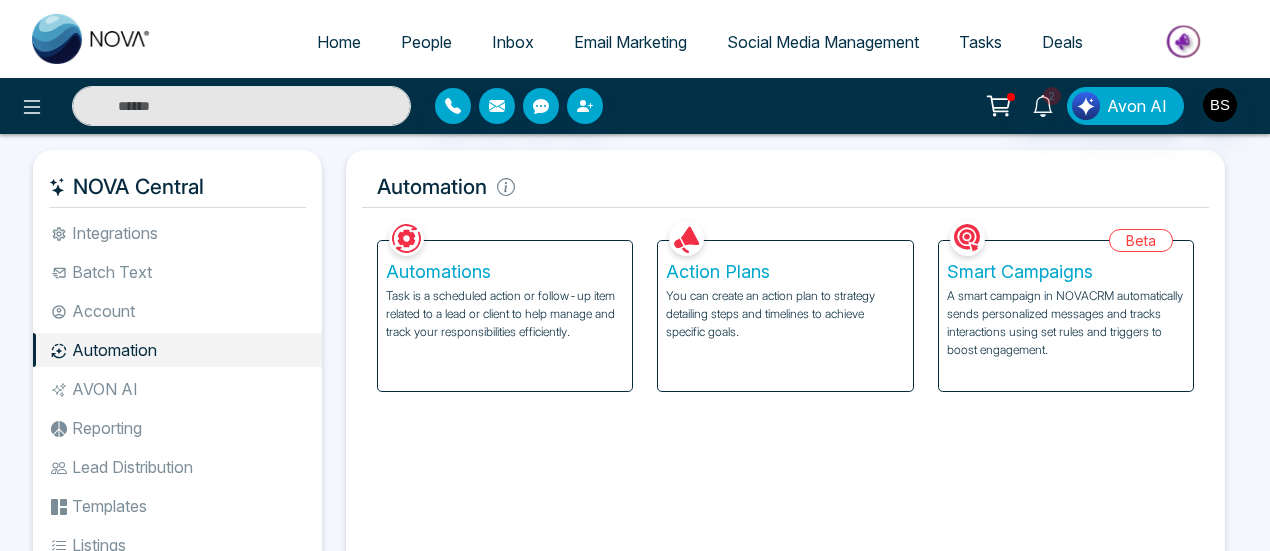 select on "*" 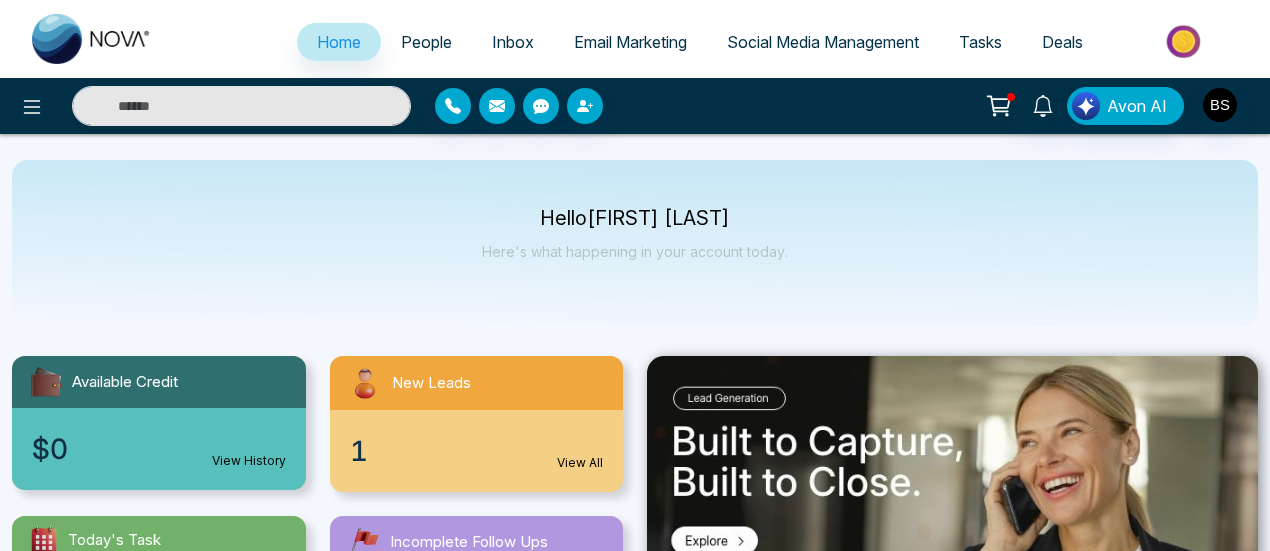 click on "People" at bounding box center (426, 42) 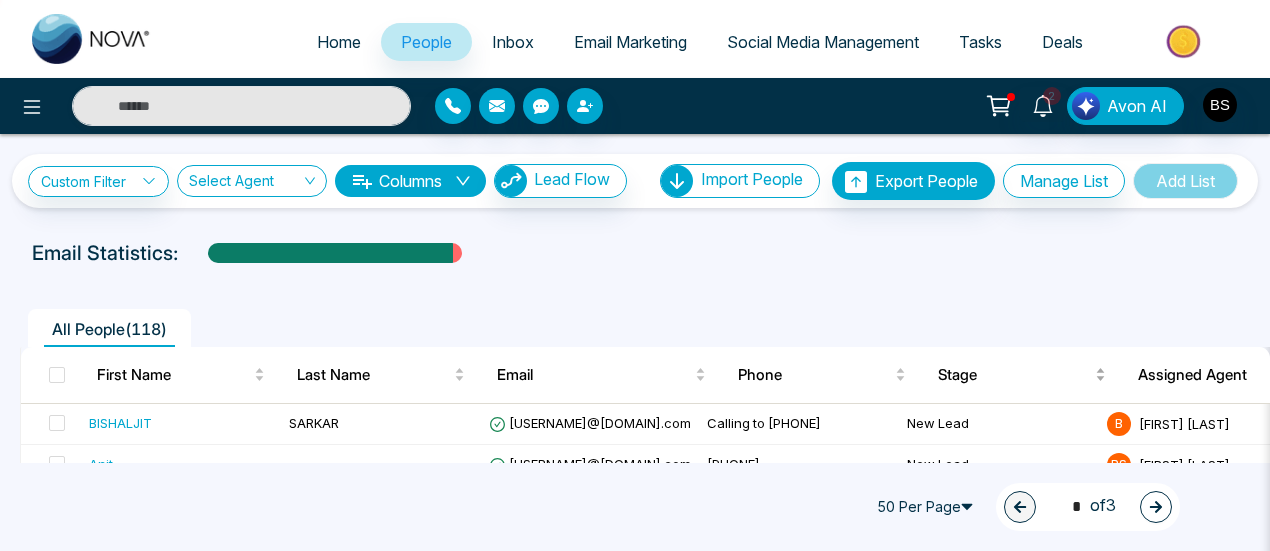 click on "Stage" at bounding box center [1014, 375] 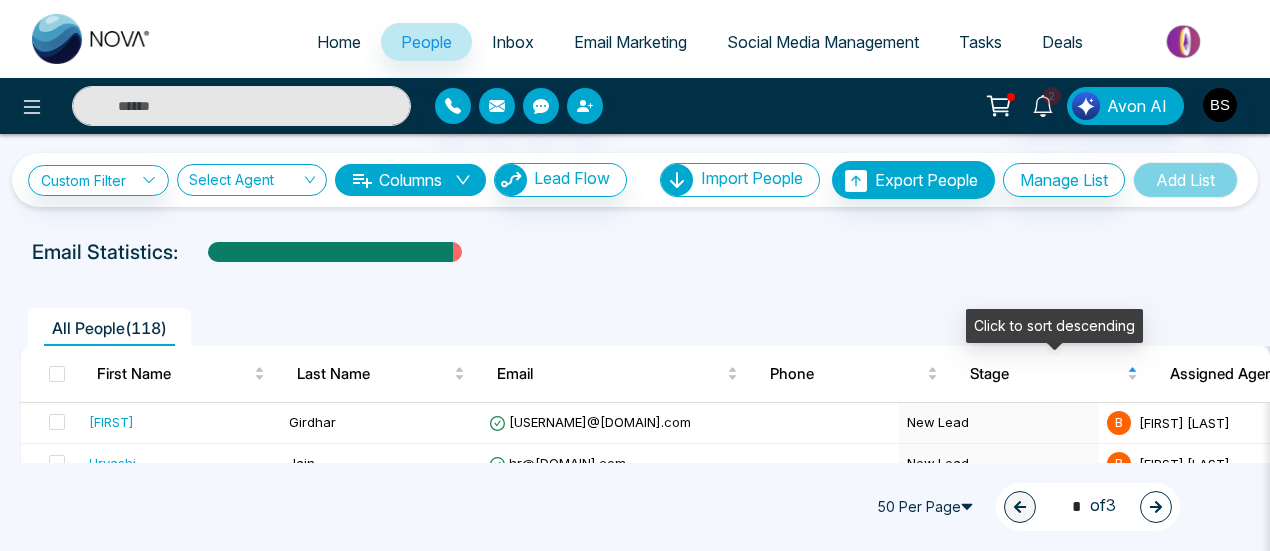 scroll, scrollTop: 0, scrollLeft: 0, axis: both 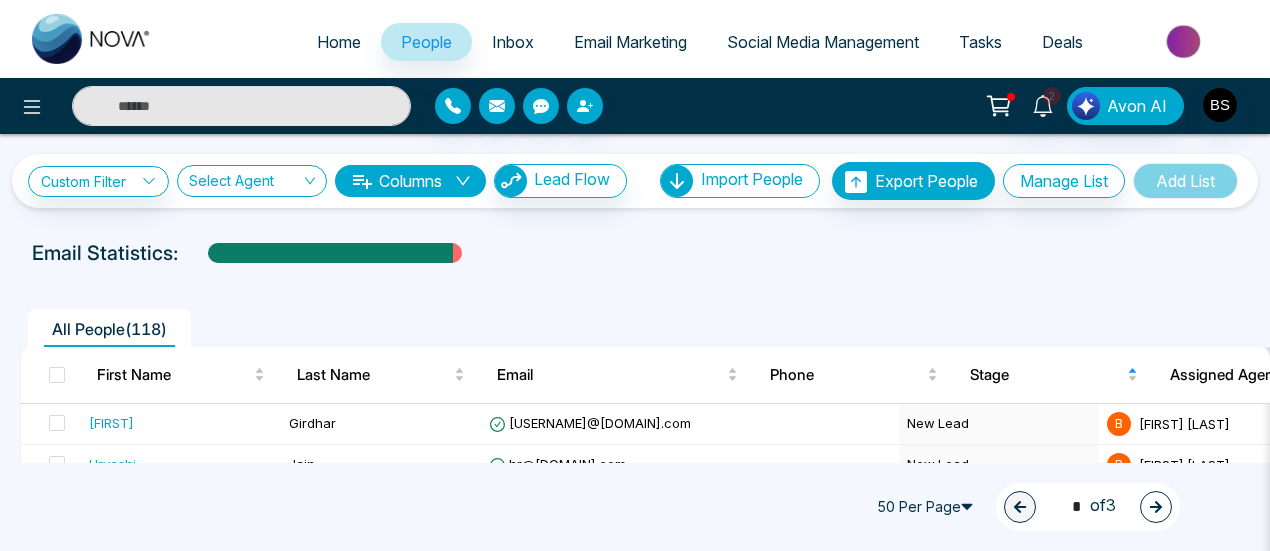 click on "All People  ( 118 ) First Name Last Name Email Phone Stage Assigned Agent Created Tags Source Province Timeframe Urgency Buy Area AVG Property Price Home Type Deals Last Communication                                     [FIRST] [LAST]   [USERNAME]@[DOMAIN].com New Lead B [FIRST] [LAST] [MONTH] [DAY], [YEAR]   [HOUR]:[MINUTE] [AMPM] Pre-Constructio... Townhomes + 1 Csv Import   -  -  -  -    -  -  -  -   [FIRST] [LAST]   hr@[DOMAIN].com New Lead B [FIRST] [LAST] [MONTH] [DAY], [YEAR]   [HOUR]:[MINUTE] [AMPM] Pre-Constructio... Townhomes + 1 Csv Import   -  -  -  -    -  -  -  -   [FIRST] [LAST]   precon@[DOMAIN].ca New Lead B [FIRST] [LAST] [MONTH] [DAY], [YEAR]   [HOUR]:[MINUTE] [AMPM] Pre-Constructio... Townhomes + 1 Csv Import   -  -  -  -    -  -  -  -   [FIRST] [LAST]   hr@[DOMAIN].ca New Lead B [FIRST] [LAST] [MONTH] [DAY], [YEAR]   [HOUR]:[MINUTE] [AMPM] Pre-Constructio... Townhomes + 1 Csv Import   -  -  -  -    -  -  -  -   [FIRST] [LAST]   [USERNAME]@[DOMAIN].com New Lead B [FIRST] [LAST] [MONTH] [DAY], [YEAR]   [HOUR]:[MINUTE] [AMPM] Pre-Constructio... Townhomes +" at bounding box center (635, 1414) 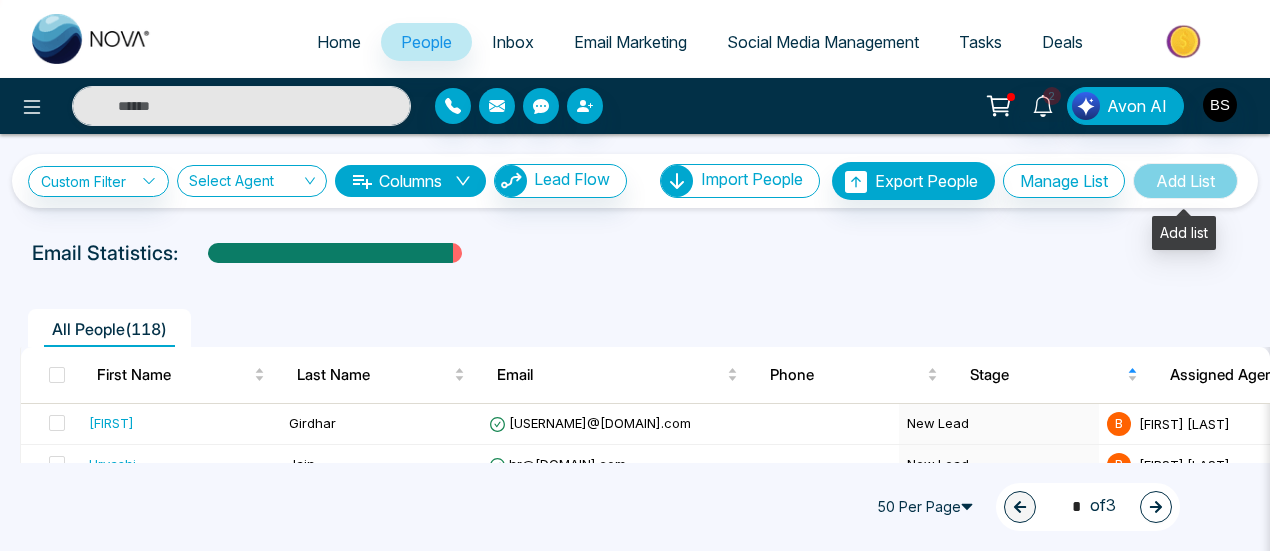 click on "Add List" at bounding box center [1185, 181] 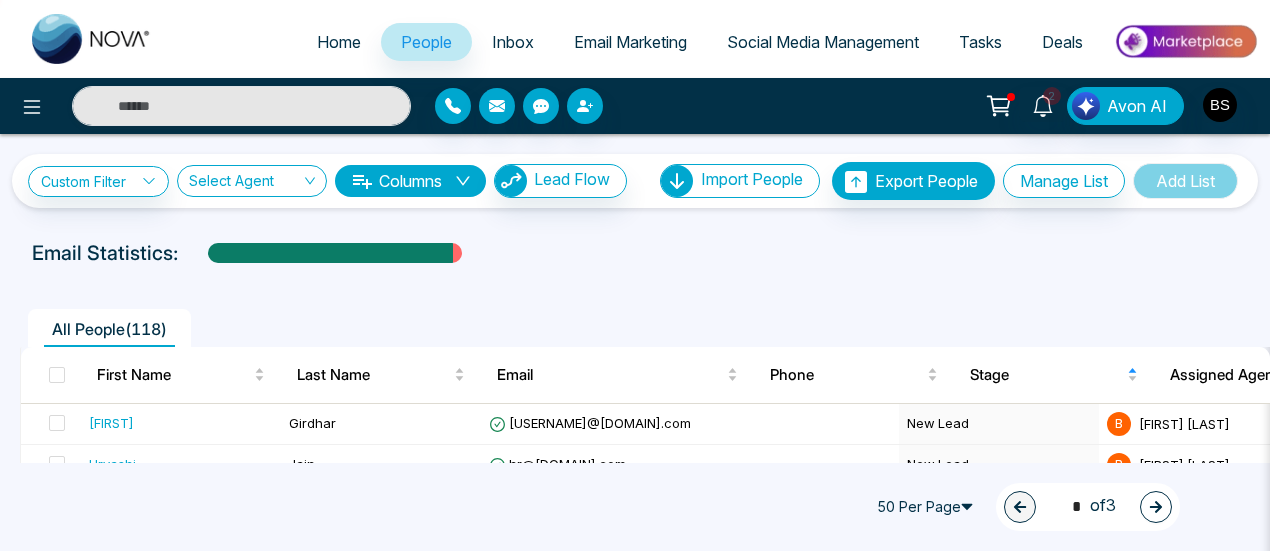 click on "All People  ( 118 ) First Name Last Name Email Phone Stage Assigned Agent Created Tags Source Province Timeframe Urgency Buy Area AVG Property Price Home Type Deals Last Communication                                     [FIRST] [LAST]   [USERNAME]@[DOMAIN].com New Lead B [FIRST] [LAST] [MONTH] [DAY], [YEAR]   [HOUR]:[MINUTE] [AMPM] Pre-Constructio... Townhomes + 1 Csv Import   -  -  -  -    -  -  -  -   [FIRST] [LAST]   hr@[DOMAIN].com New Lead B [FIRST] [LAST] [MONTH] [DAY], [YEAR]   [HOUR]:[MINUTE] [AMPM] Pre-Constructio... Townhomes + 1 Csv Import   -  -  -  -    -  -  -  -   [FIRST] [LAST]   precon@[DOMAIN].ca New Lead B [FIRST] [LAST] [MONTH] [DAY], [YEAR]   [HOUR]:[MINUTE] [AMPM] Pre-Constructio... Townhomes + 1 Csv Import   -  -  -  -    -  -  -  -   [FIRST] [LAST]   hr@[DOMAIN].ca New Lead B [FIRST] [LAST] [MONTH] [DAY], [YEAR]   [HOUR]:[MINUTE] [AMPM] Pre-Constructio... Townhomes + 1 Csv Import   -  -  -  -    -  -  -  -   [FIRST] [LAST]   [USERNAME]@[DOMAIN].com New Lead B [FIRST] [LAST] [MONTH] [DAY], [YEAR]   [HOUR]:[MINUTE] [AMPM] Pre-Constructio... Townhomes +" at bounding box center [635, 1414] 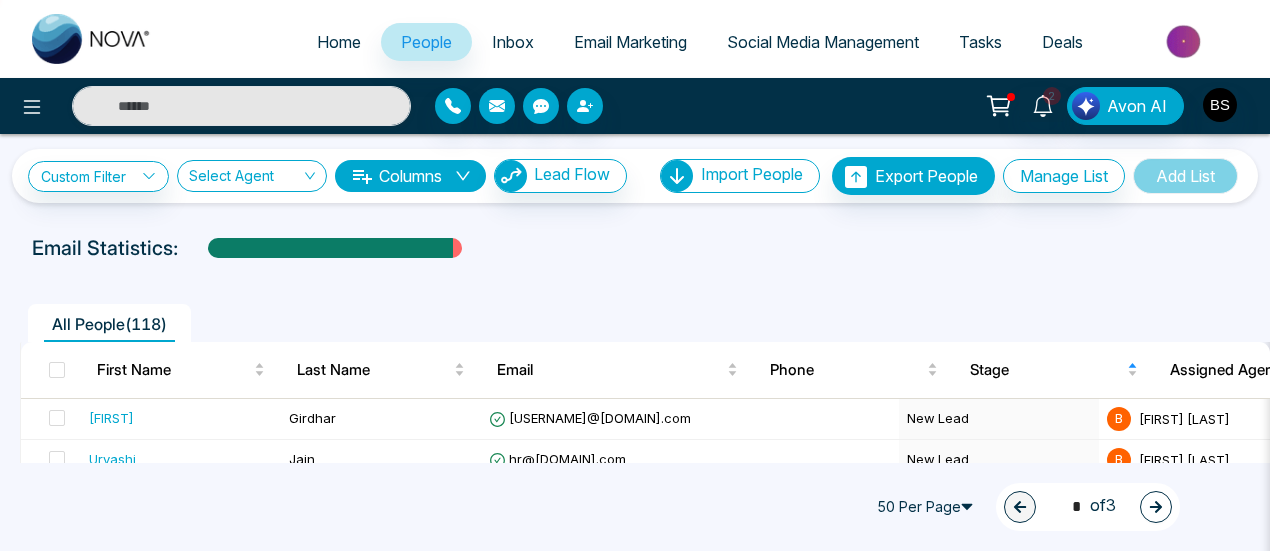 scroll, scrollTop: 0, scrollLeft: 0, axis: both 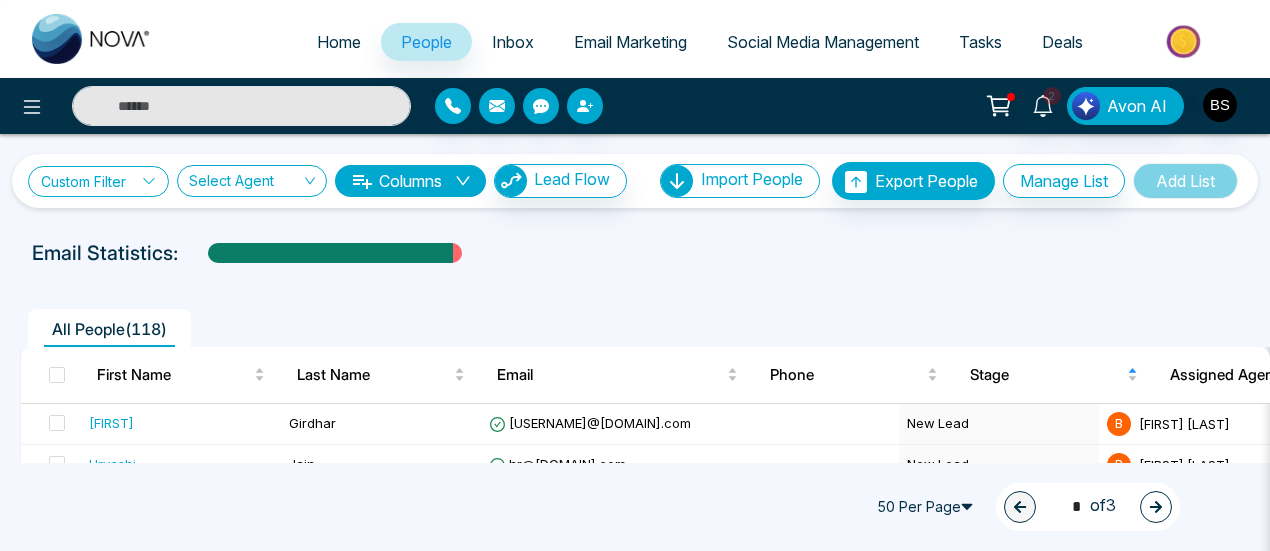 click on "Custom Filter" at bounding box center (98, 181) 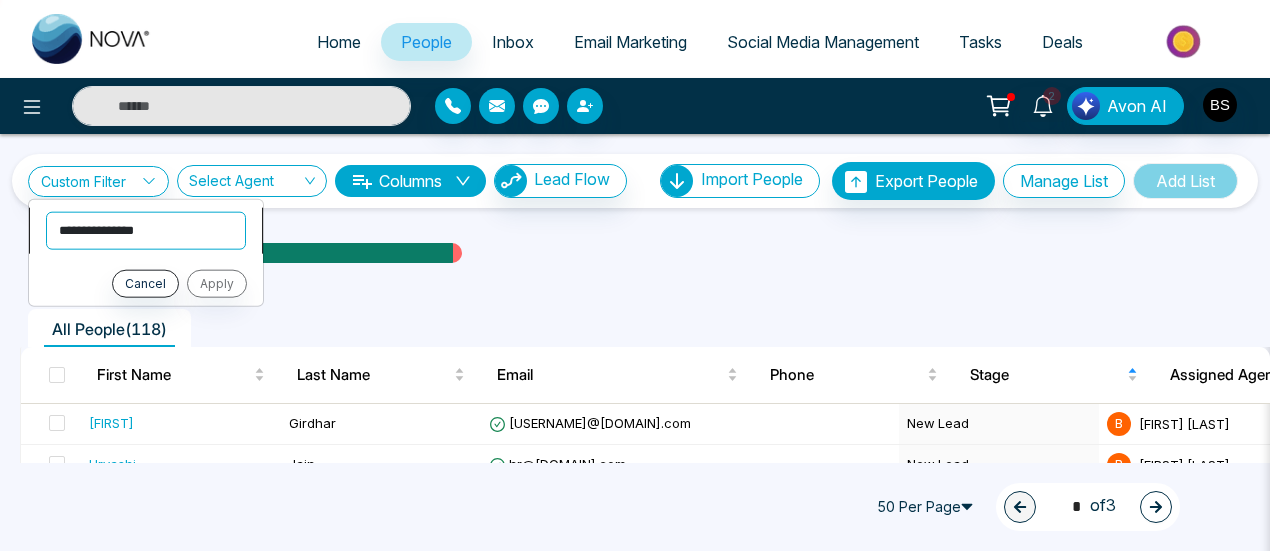 click on "**********" at bounding box center (146, 230) 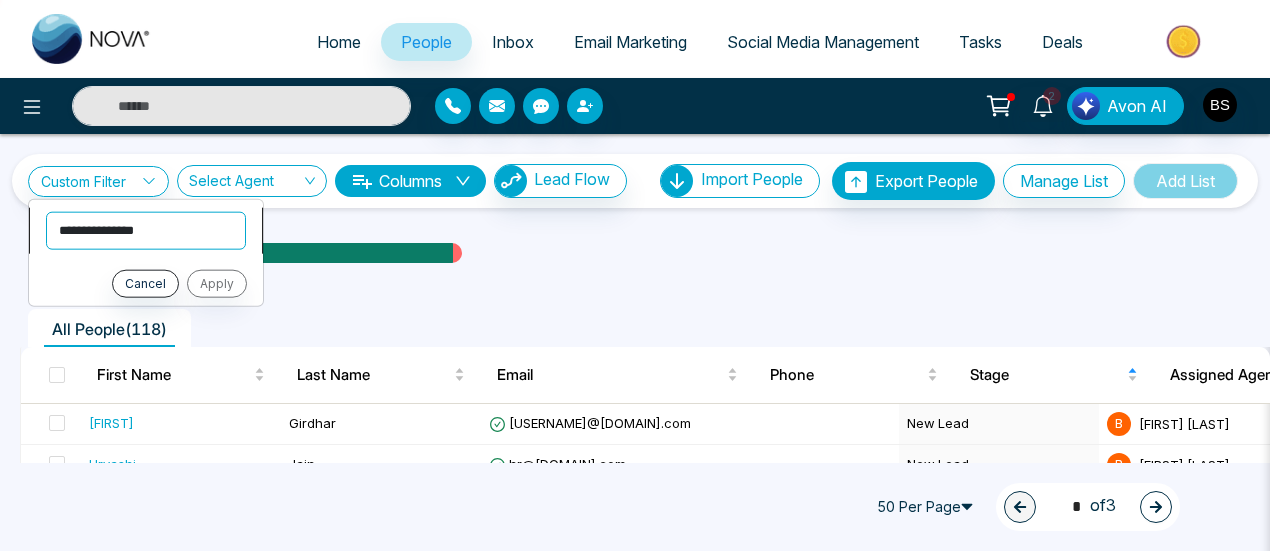select on "*****" 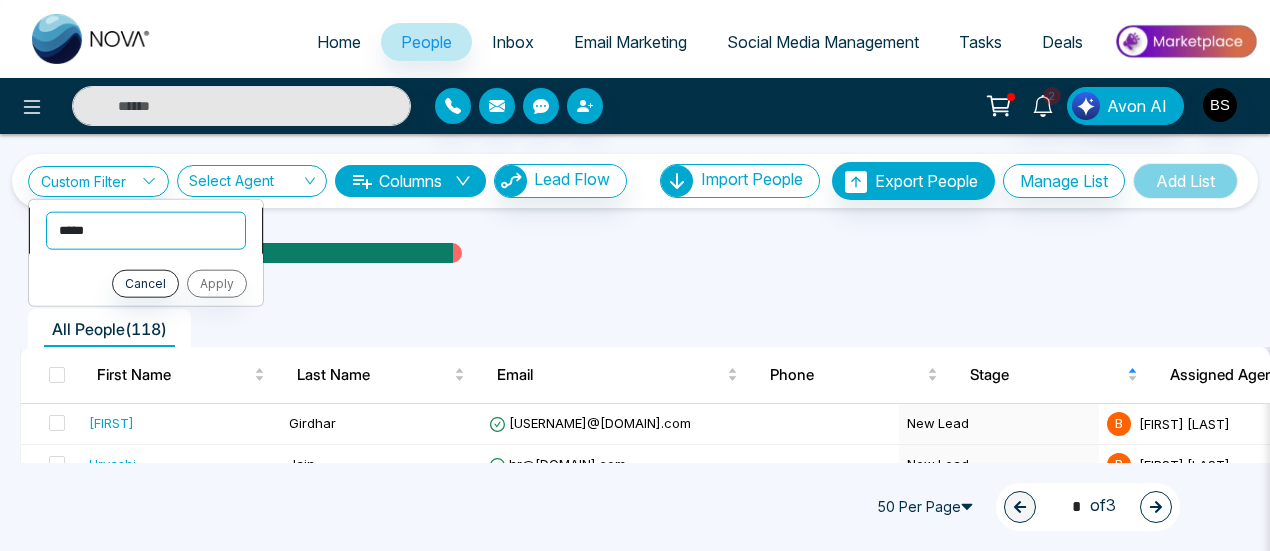 click on "**********" at bounding box center (146, 230) 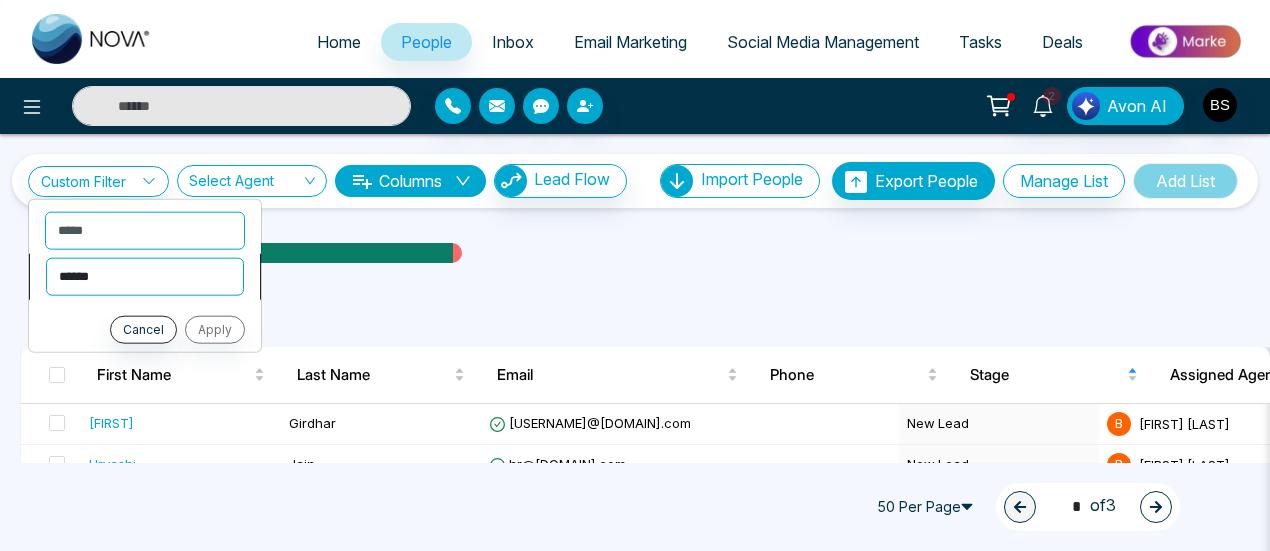 click on "**********" at bounding box center [145, 276] 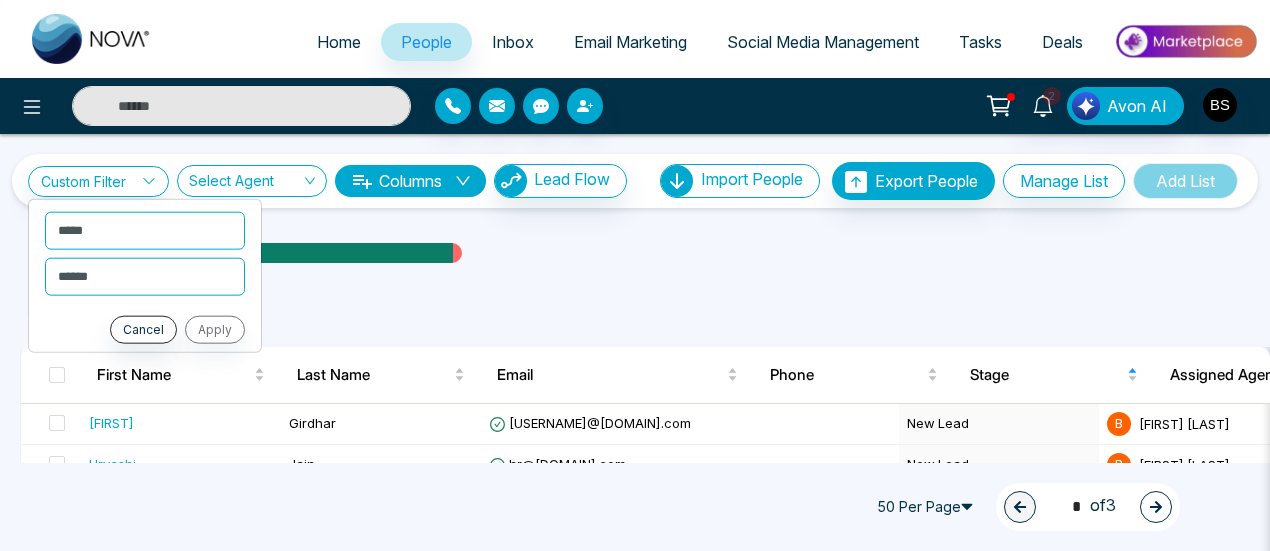 click on "**********" at bounding box center (635, 1343) 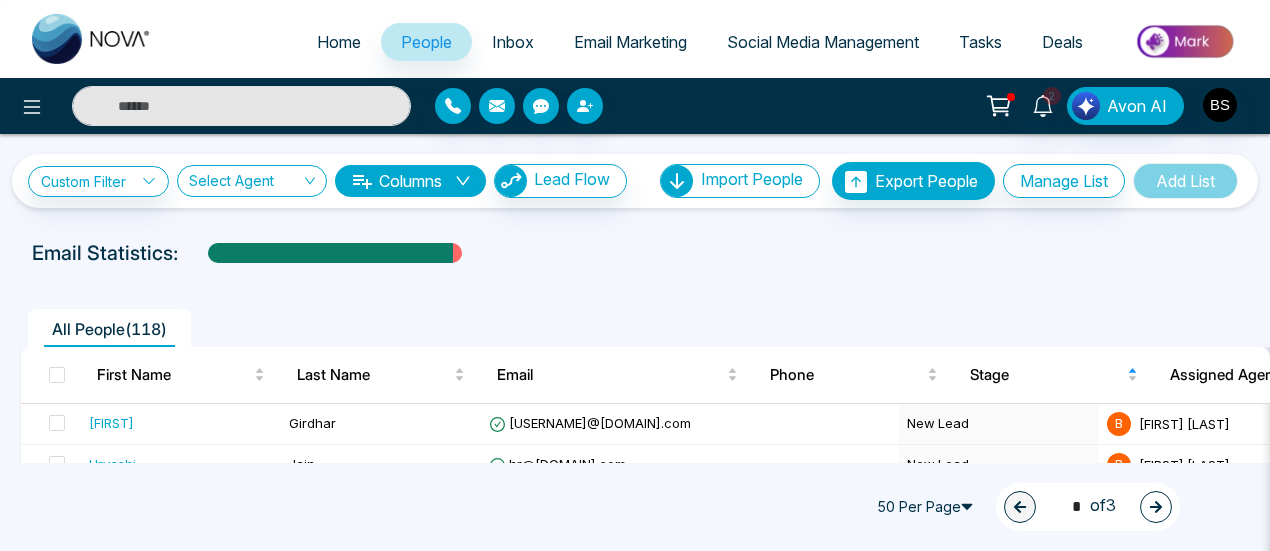 click on "**********" at bounding box center (635, 1343) 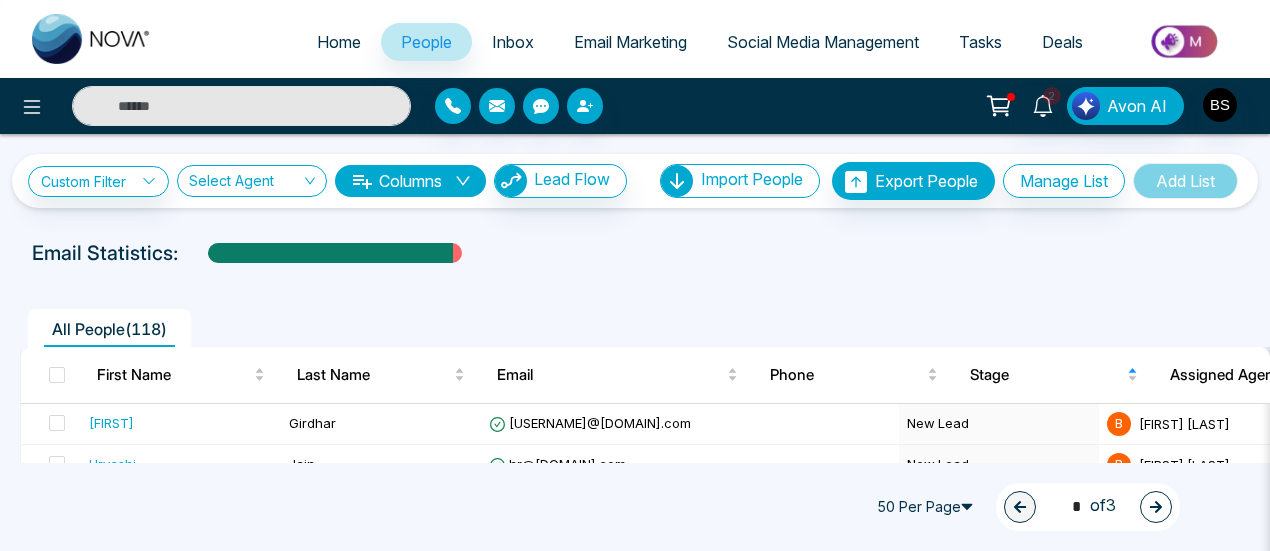 click on "Deals" at bounding box center (1062, 42) 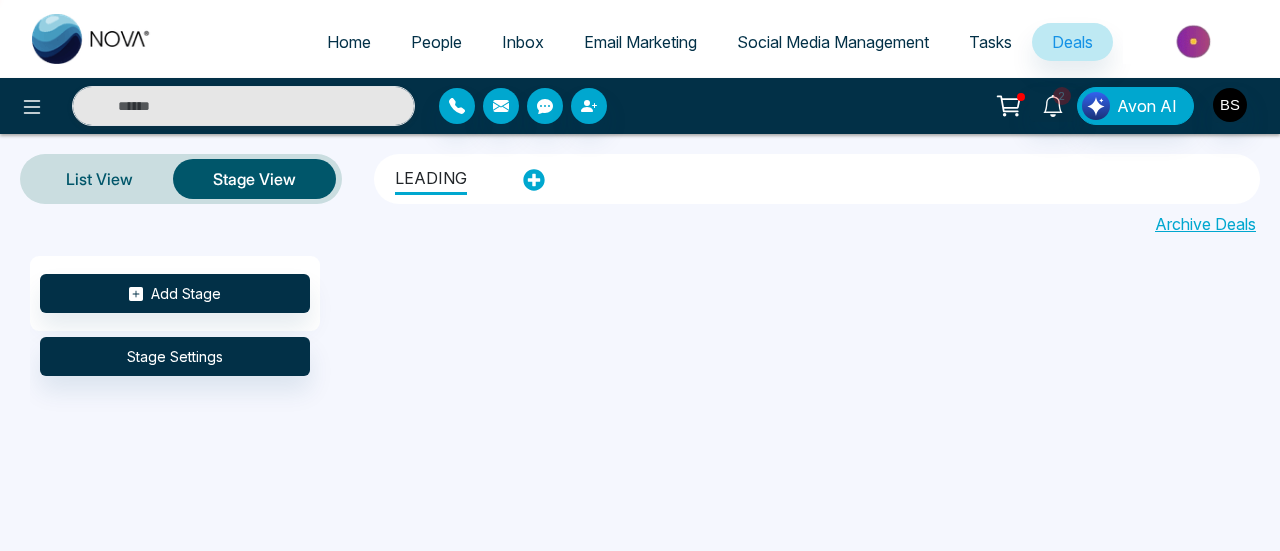 click on "People" at bounding box center (436, 42) 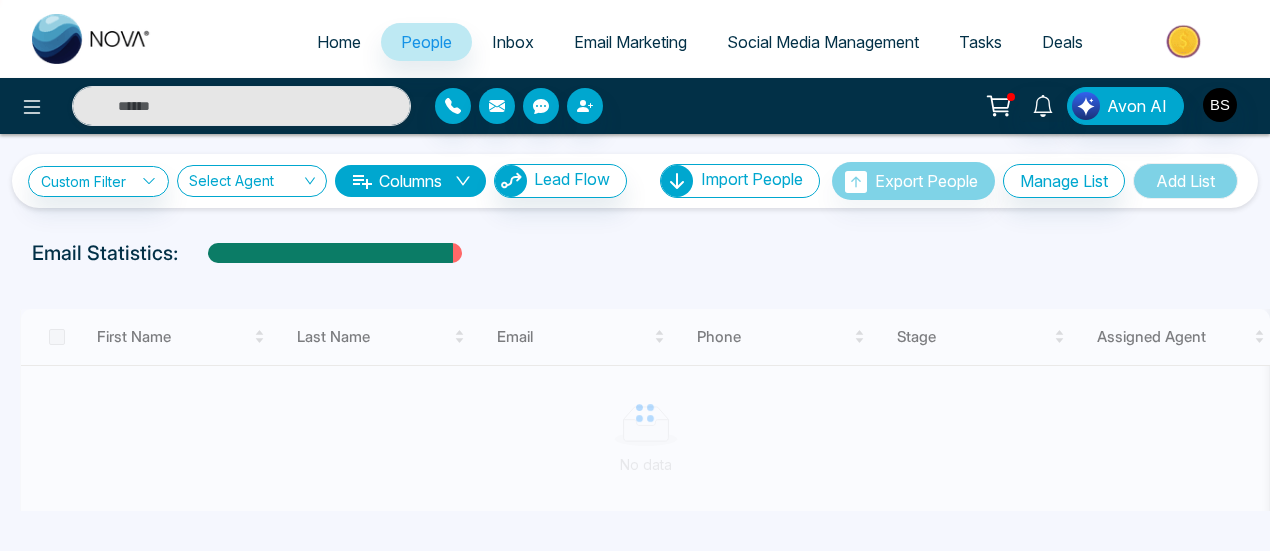 scroll, scrollTop: 62, scrollLeft: 0, axis: vertical 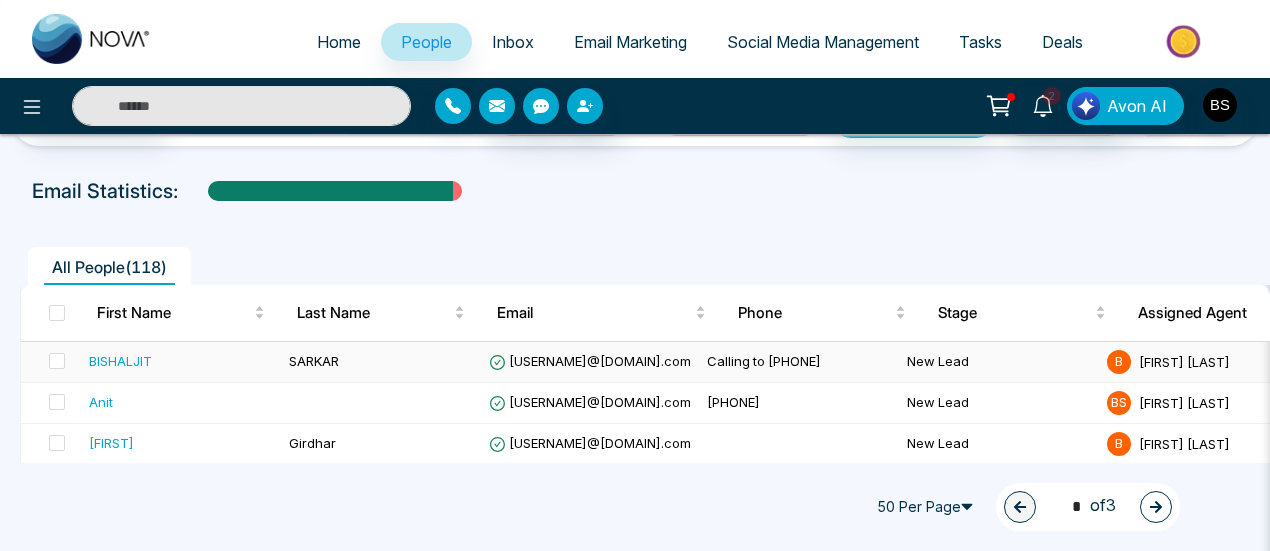 click on "BISHALJIT" at bounding box center [120, 361] 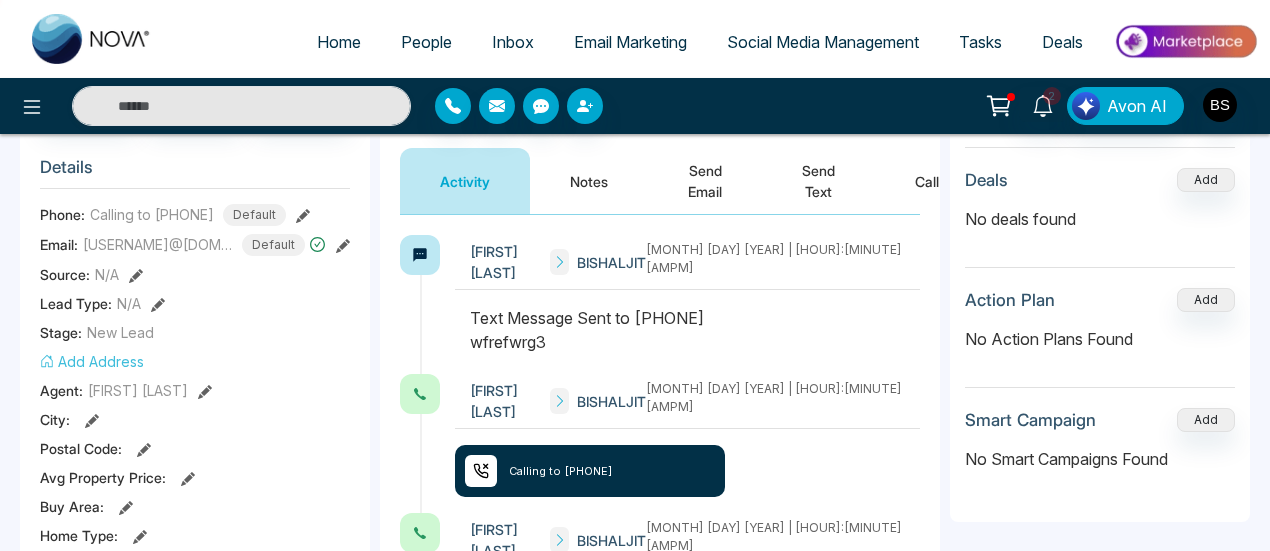 scroll, scrollTop: 174, scrollLeft: 0, axis: vertical 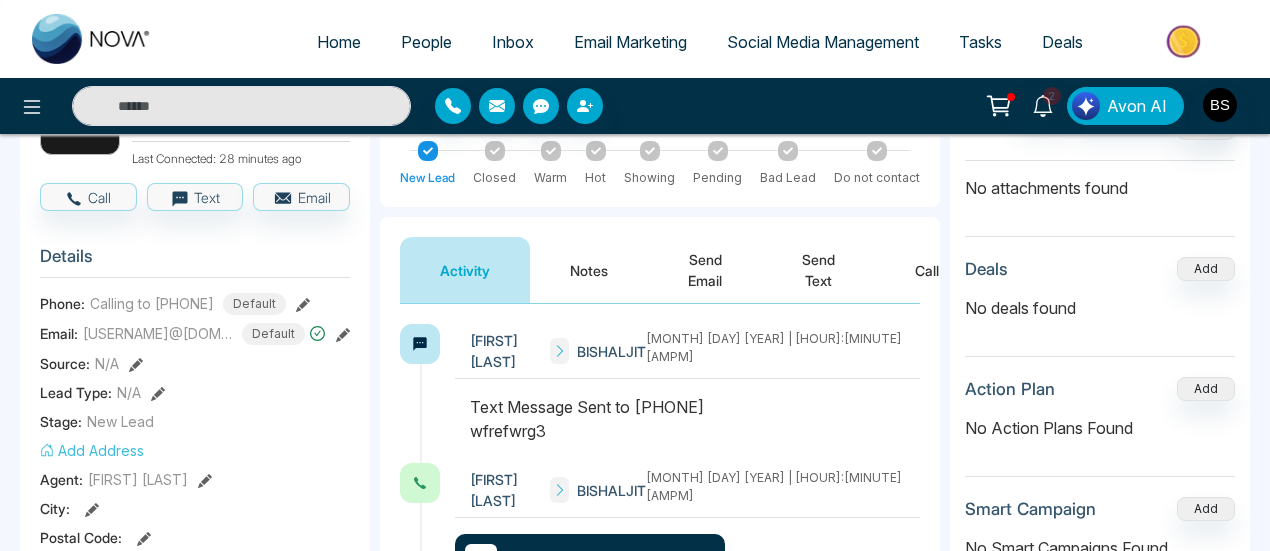 click on "Call" at bounding box center (927, 270) 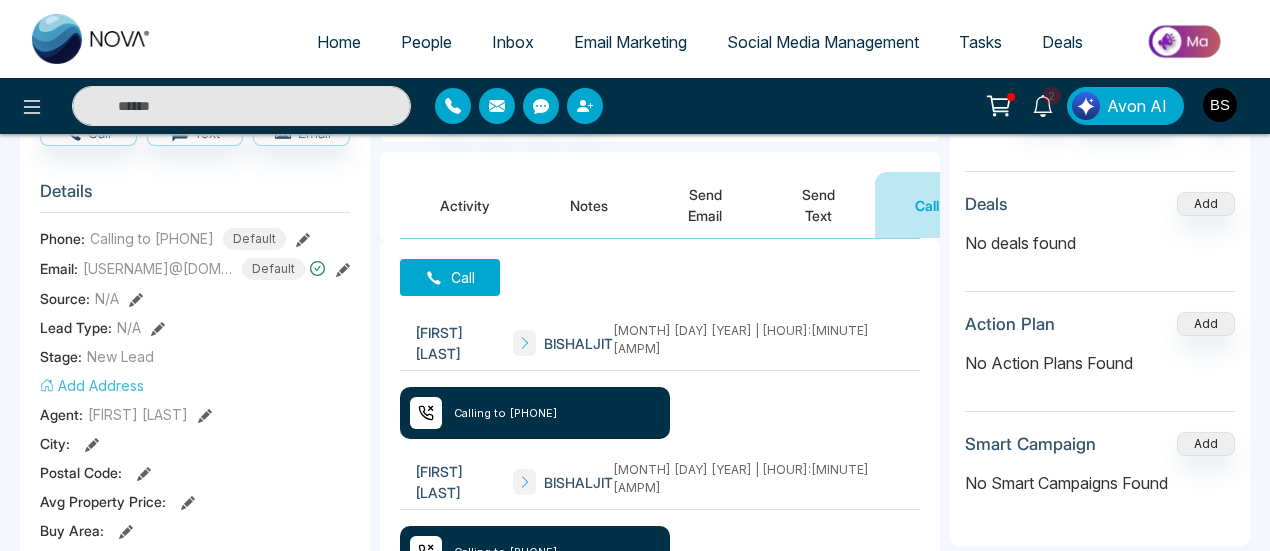 scroll, scrollTop: 0, scrollLeft: 0, axis: both 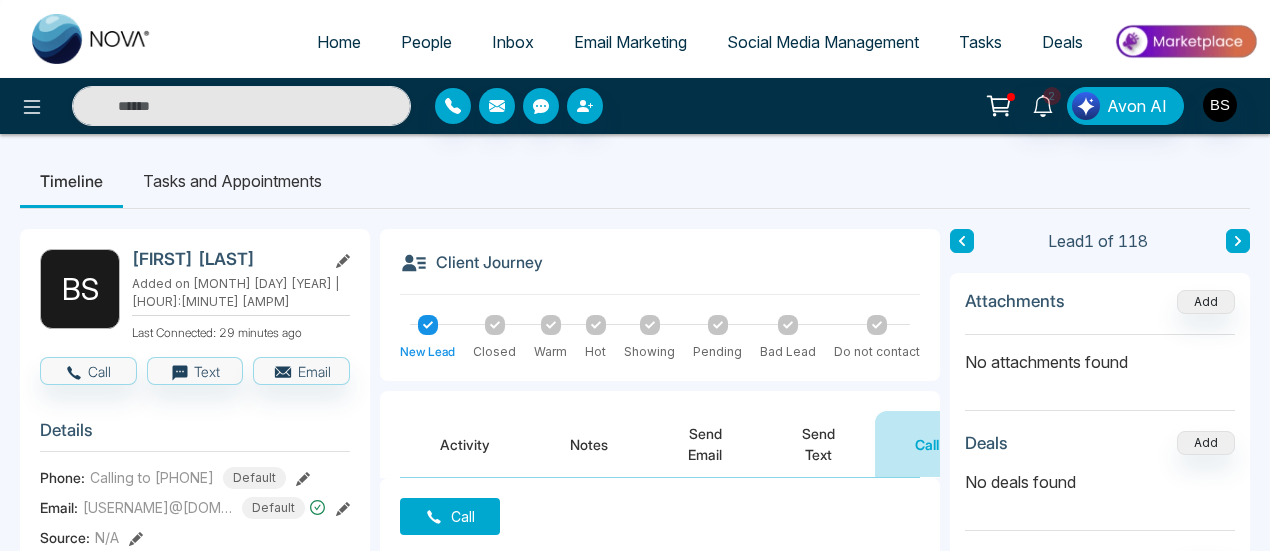 click on "Deals" at bounding box center [1062, 42] 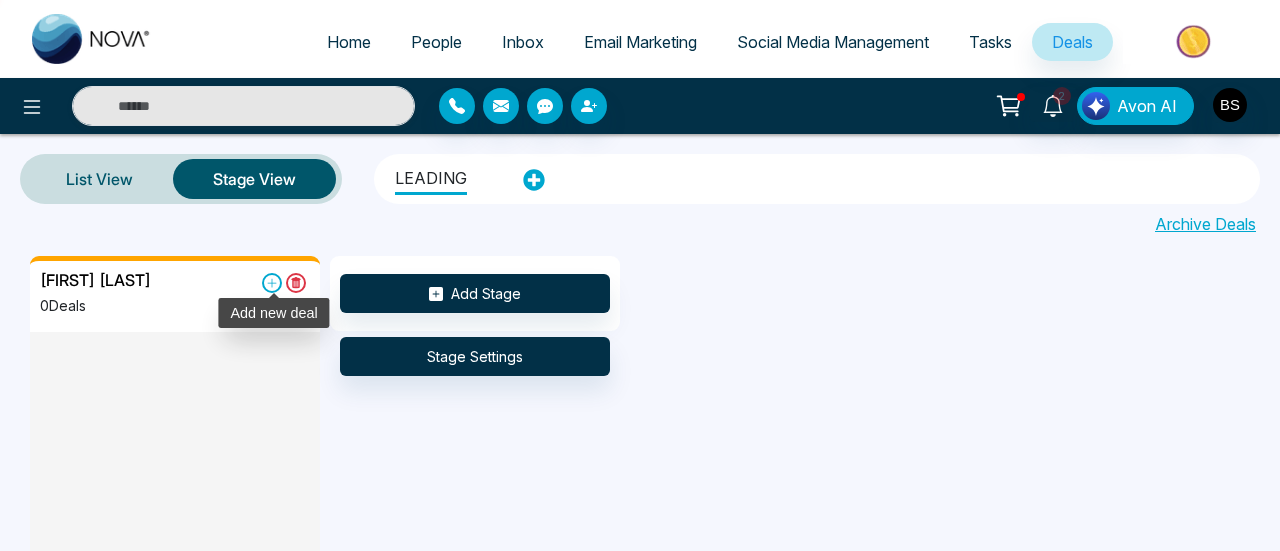 click 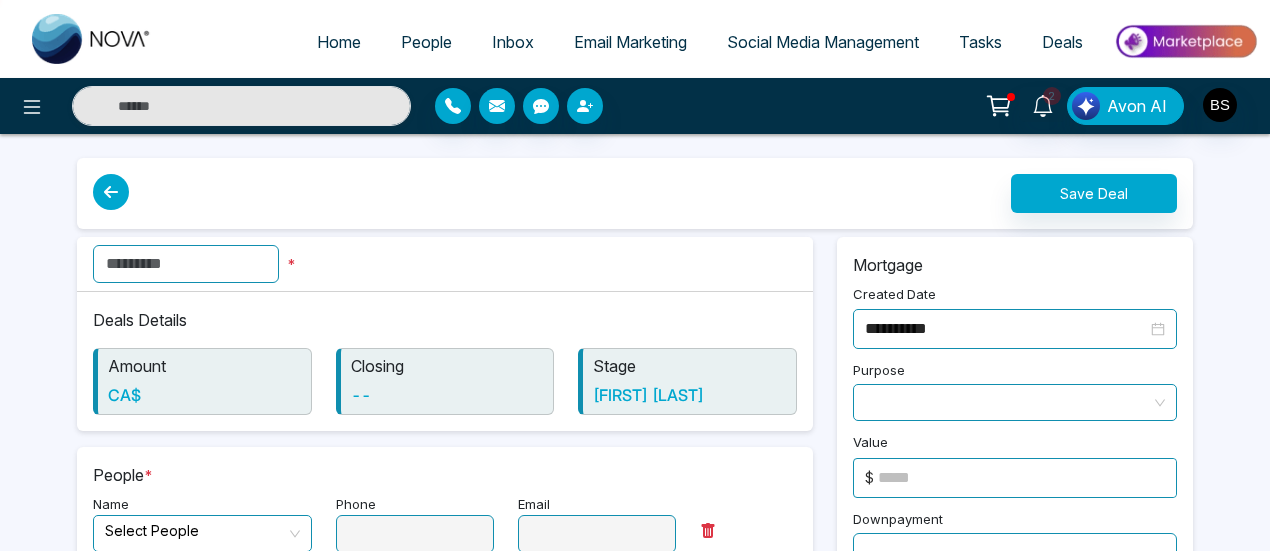 click at bounding box center [186, 264] 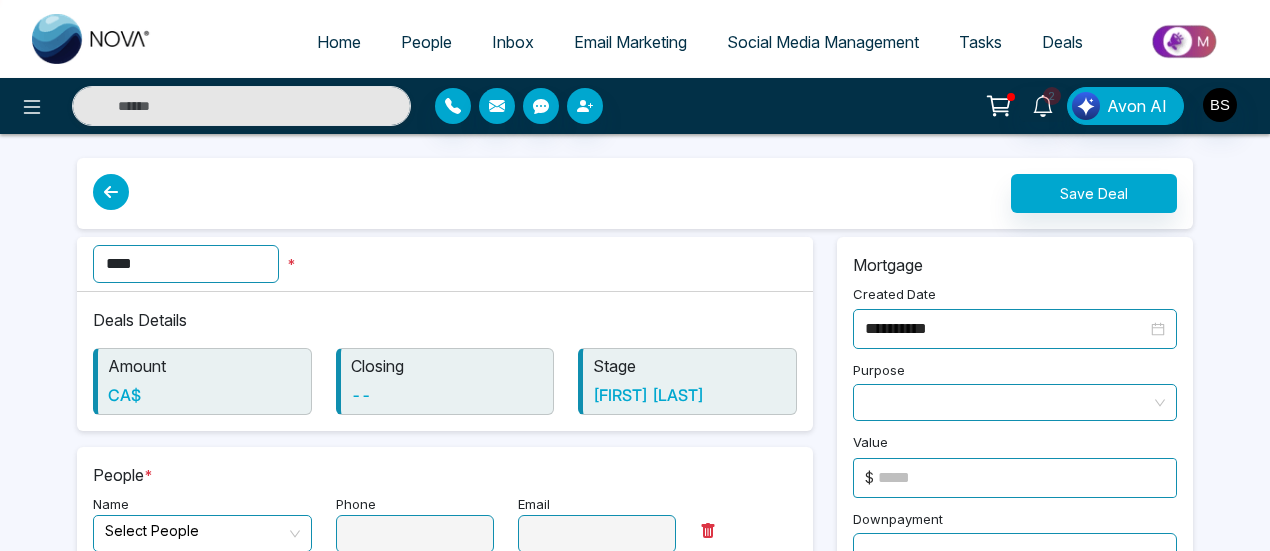 type on "****" 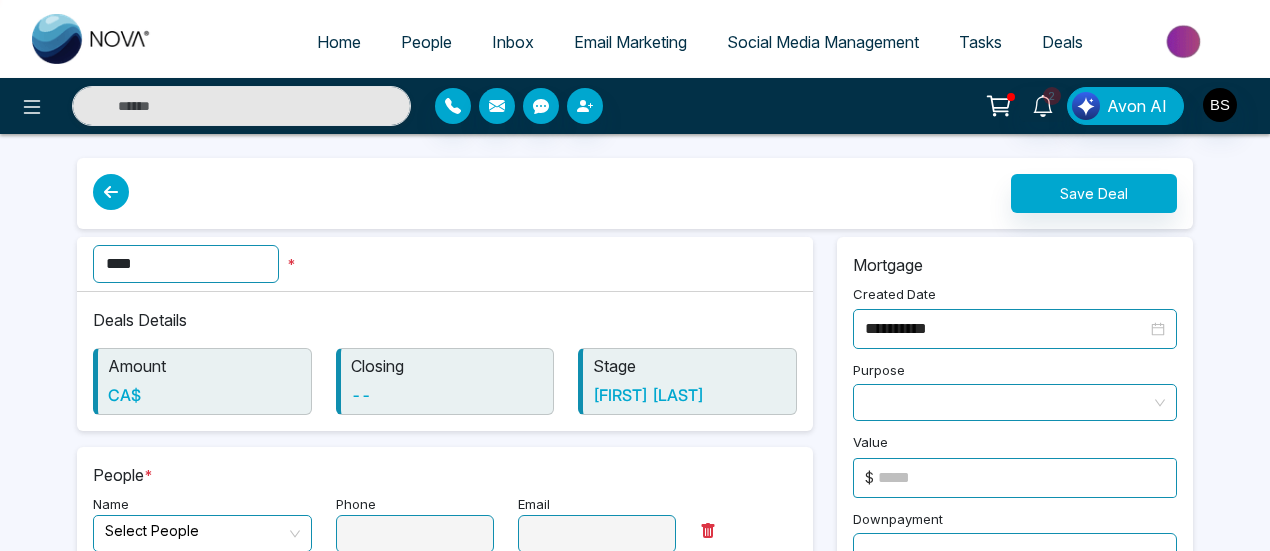 click on "**********" at bounding box center (635, 612) 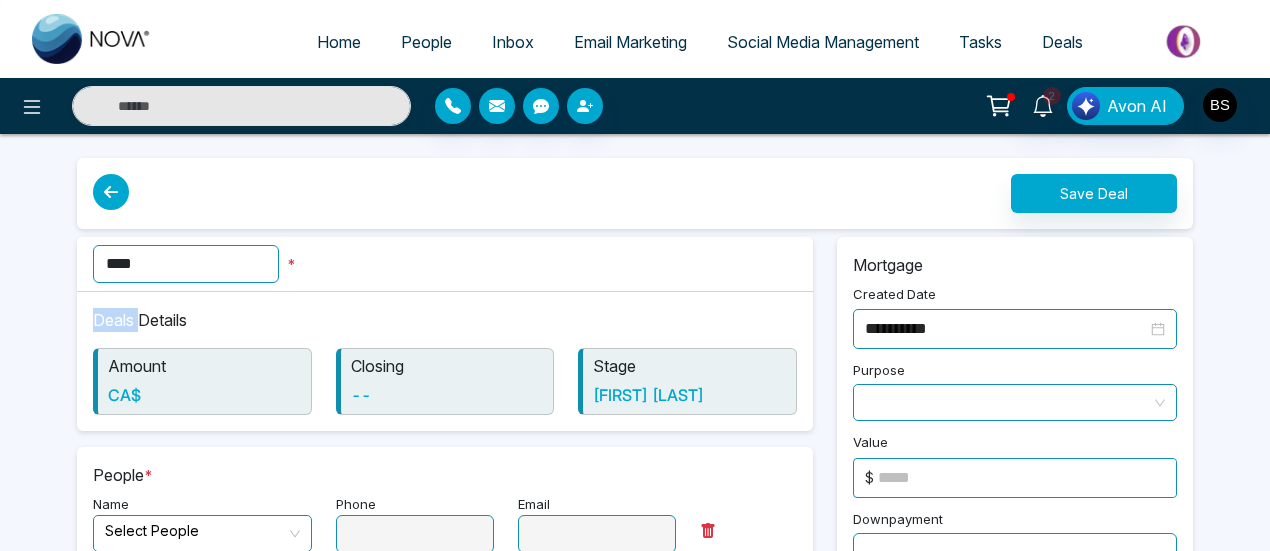 click on "**********" at bounding box center (635, 612) 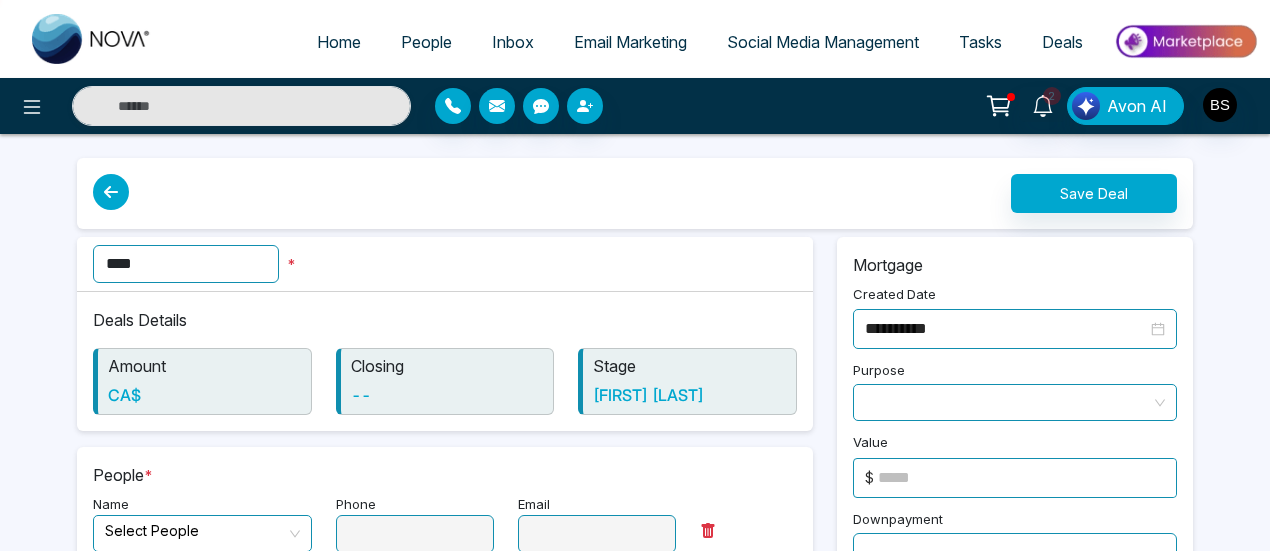 click on "CA$" at bounding box center (204, 395) 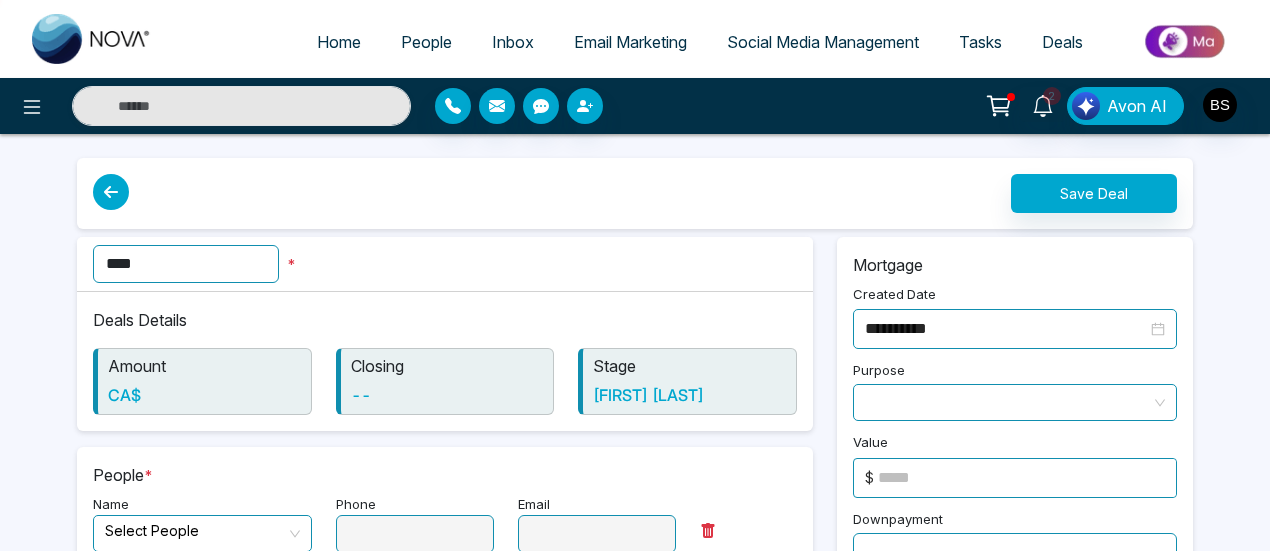 click on "Closing --" at bounding box center [445, 381] 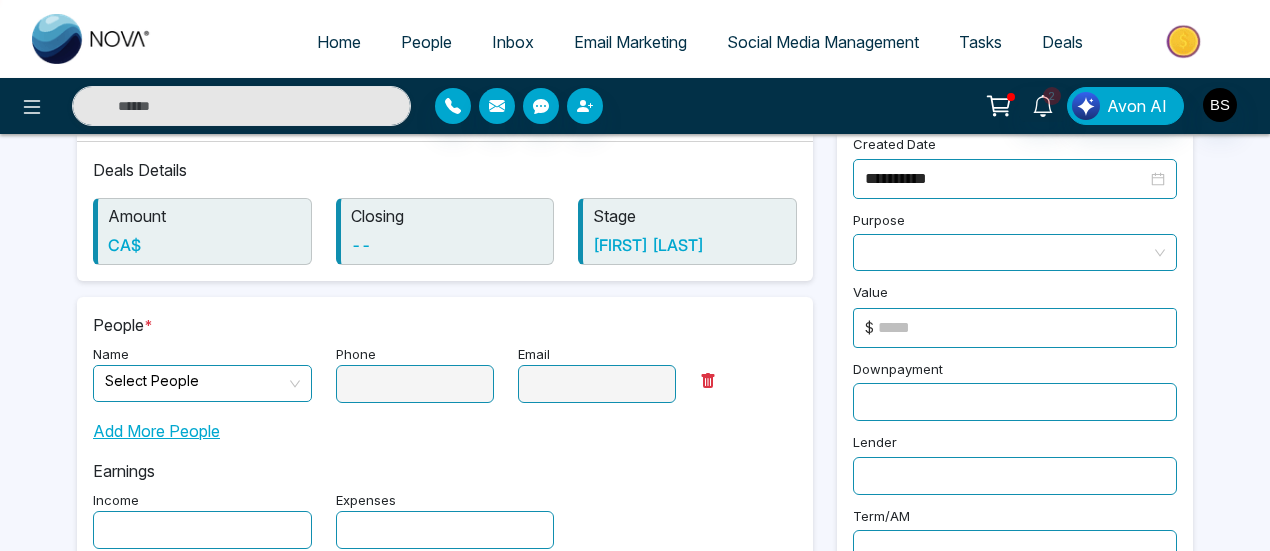 scroll, scrollTop: 177, scrollLeft: 0, axis: vertical 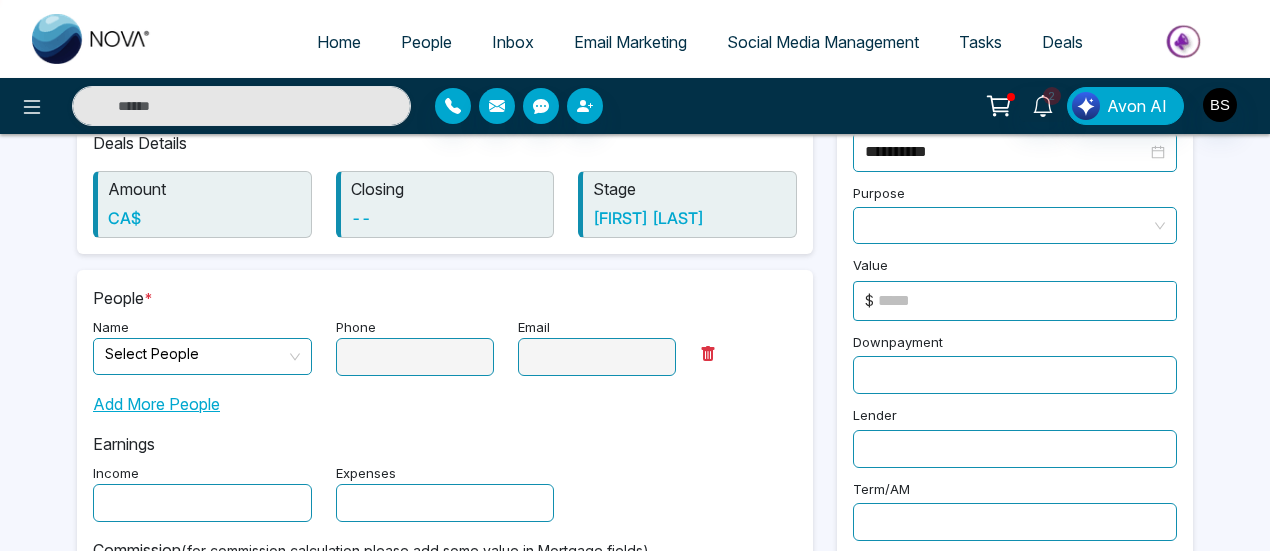 click on "Phone" at bounding box center [415, 345] 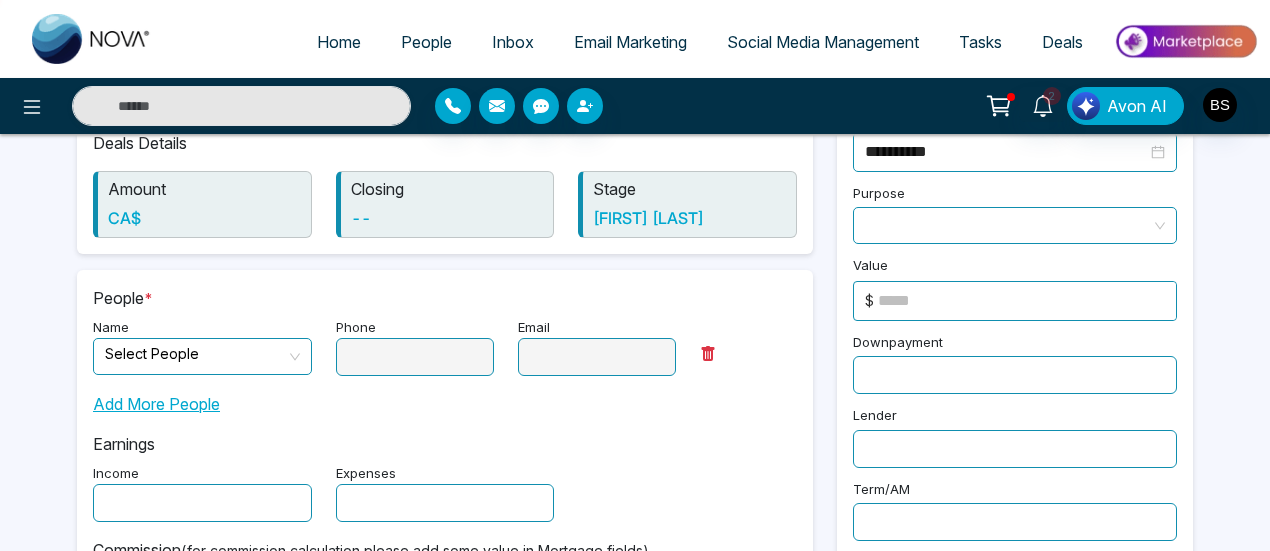 click at bounding box center [195, 356] 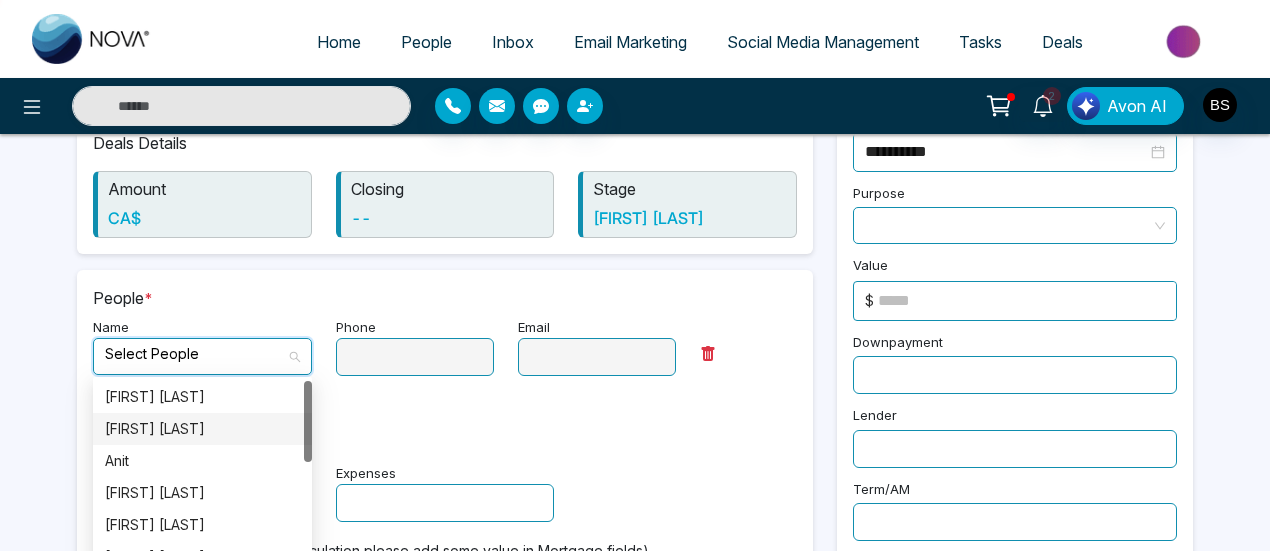 click on "[FIRST] [LAST]" at bounding box center [202, 429] 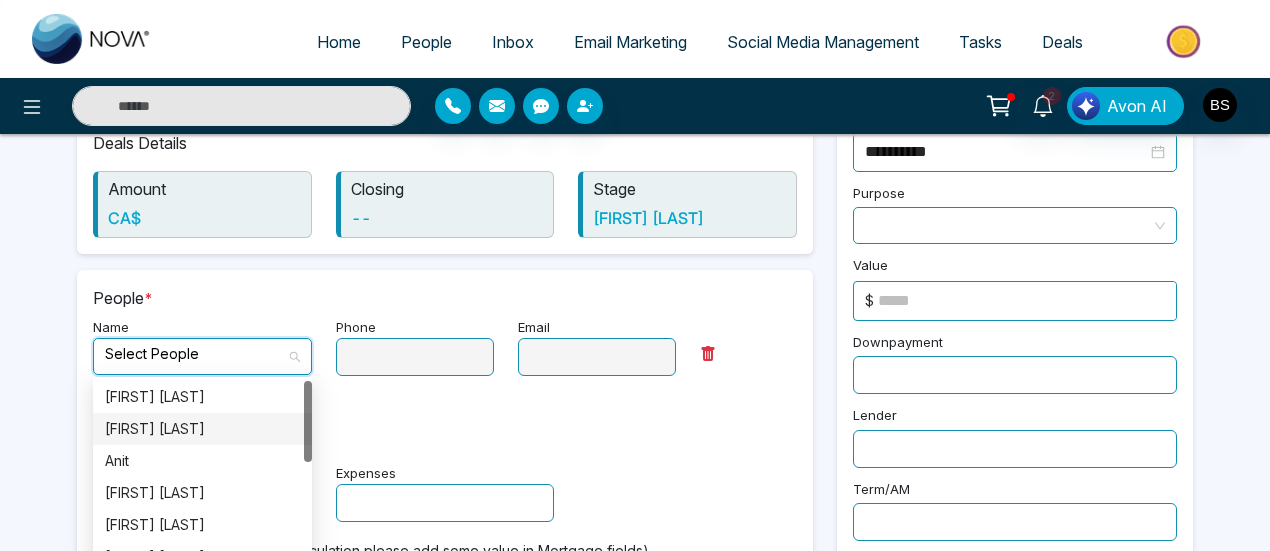 type on "**********" 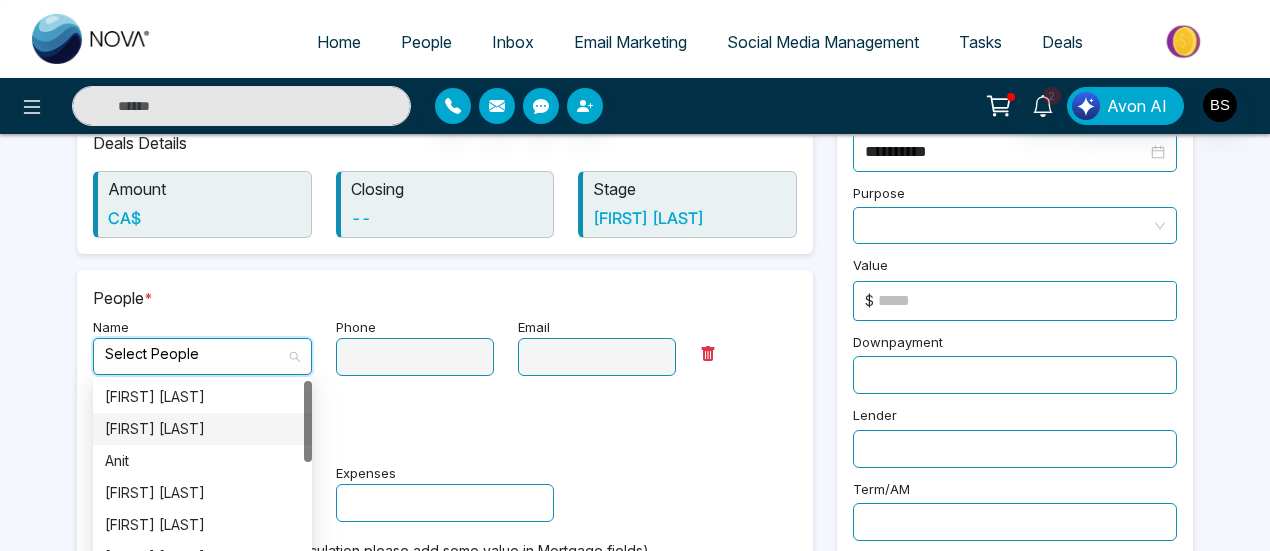 type on "**********" 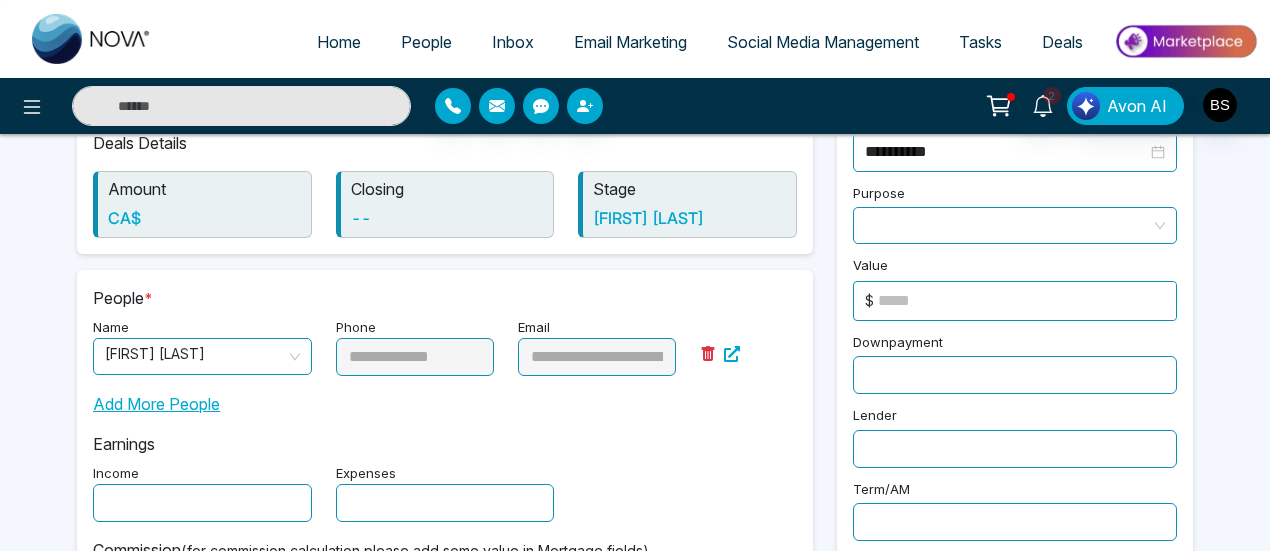 click on "Earnings" at bounding box center [445, 444] 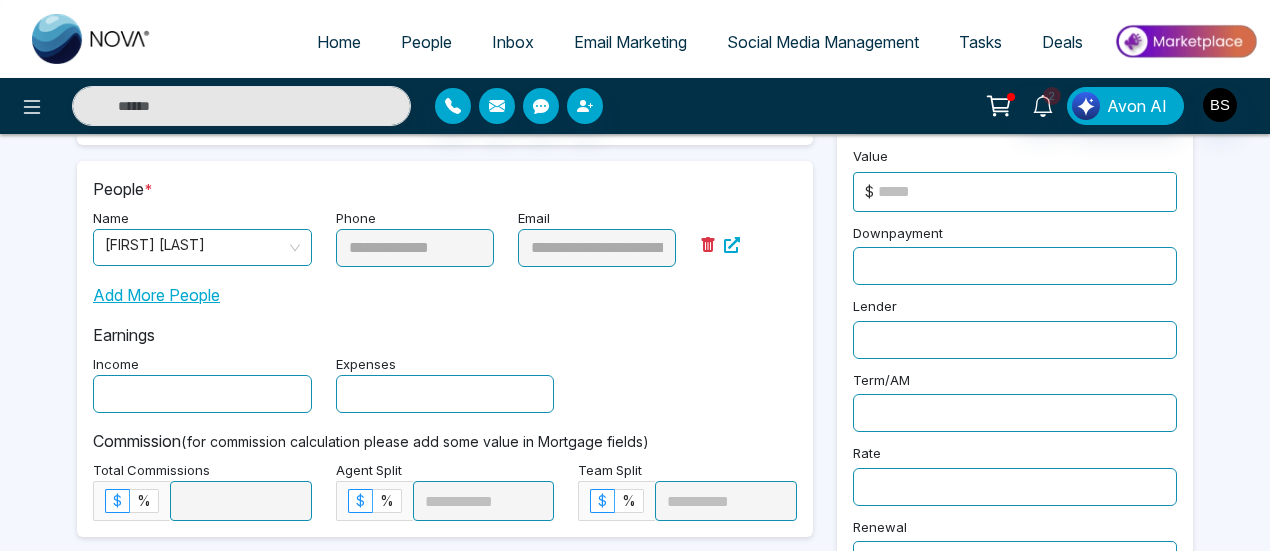 scroll, scrollTop: 287, scrollLeft: 0, axis: vertical 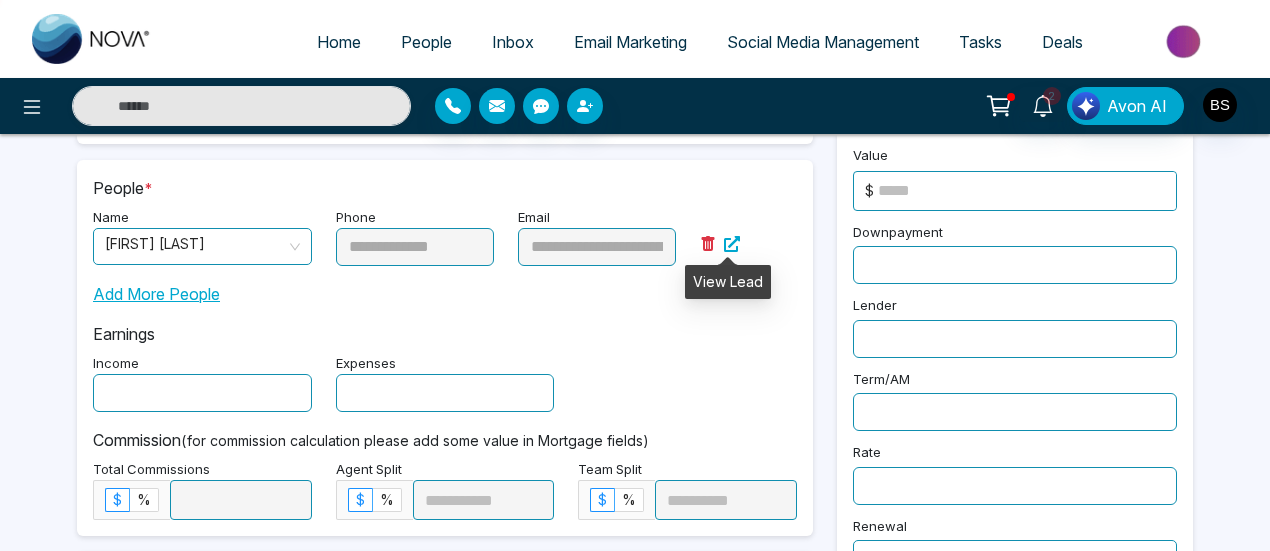 click 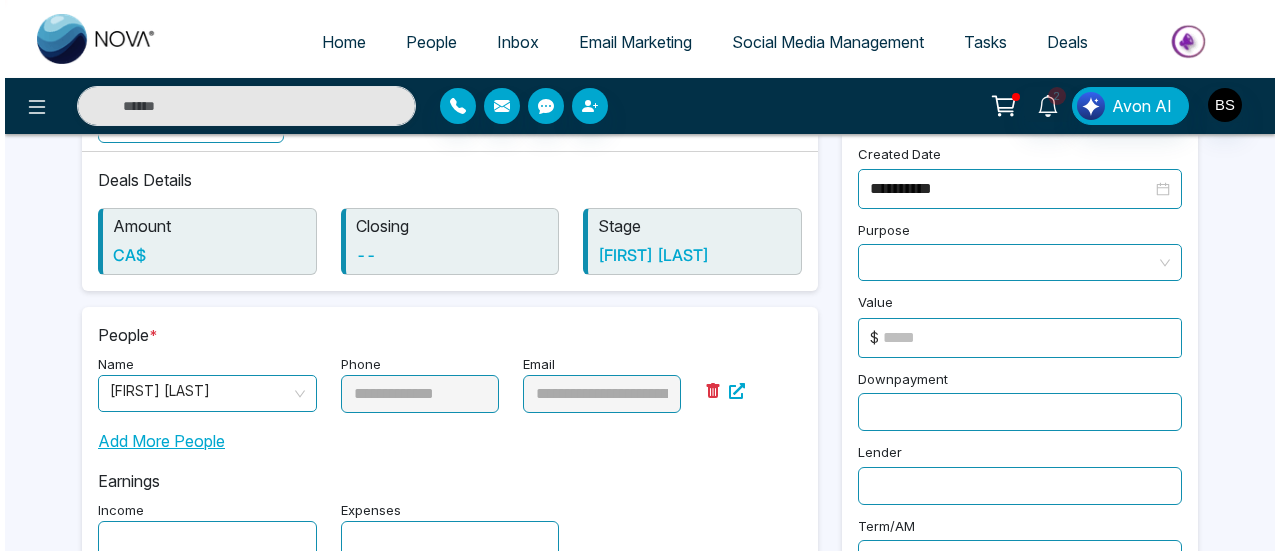 scroll, scrollTop: 0, scrollLeft: 0, axis: both 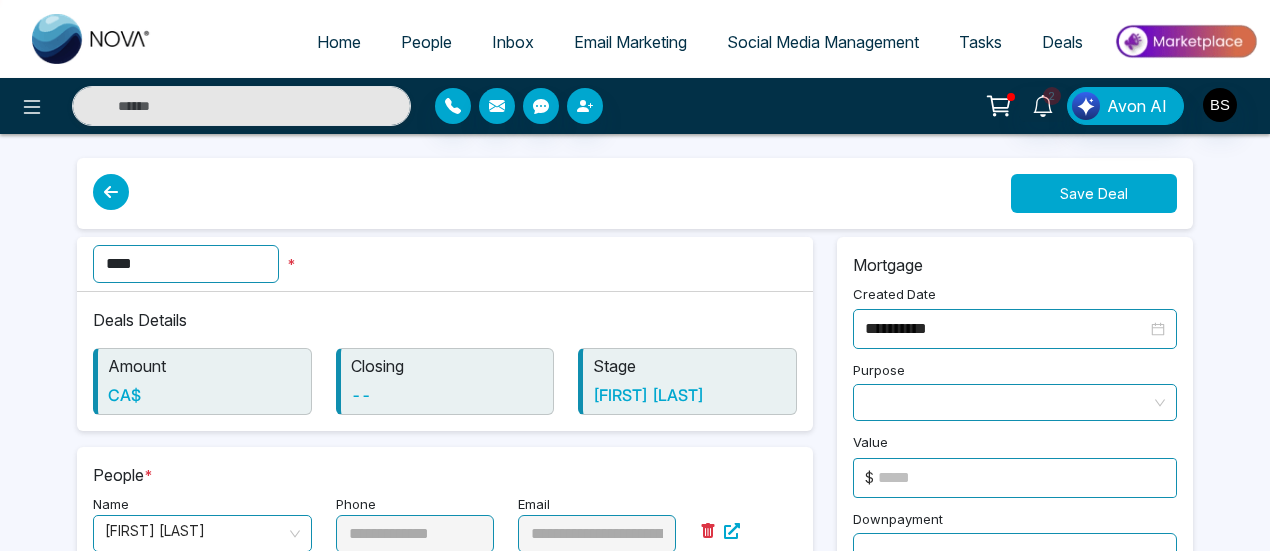 click on "Save Deal" at bounding box center (1094, 193) 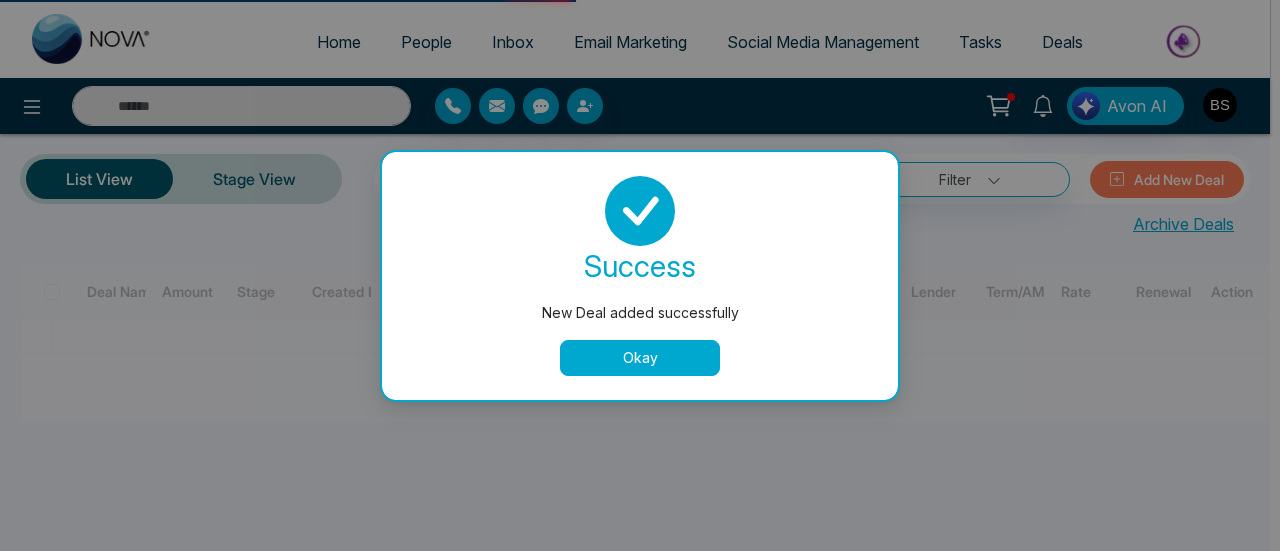 click on "Okay" at bounding box center [640, 358] 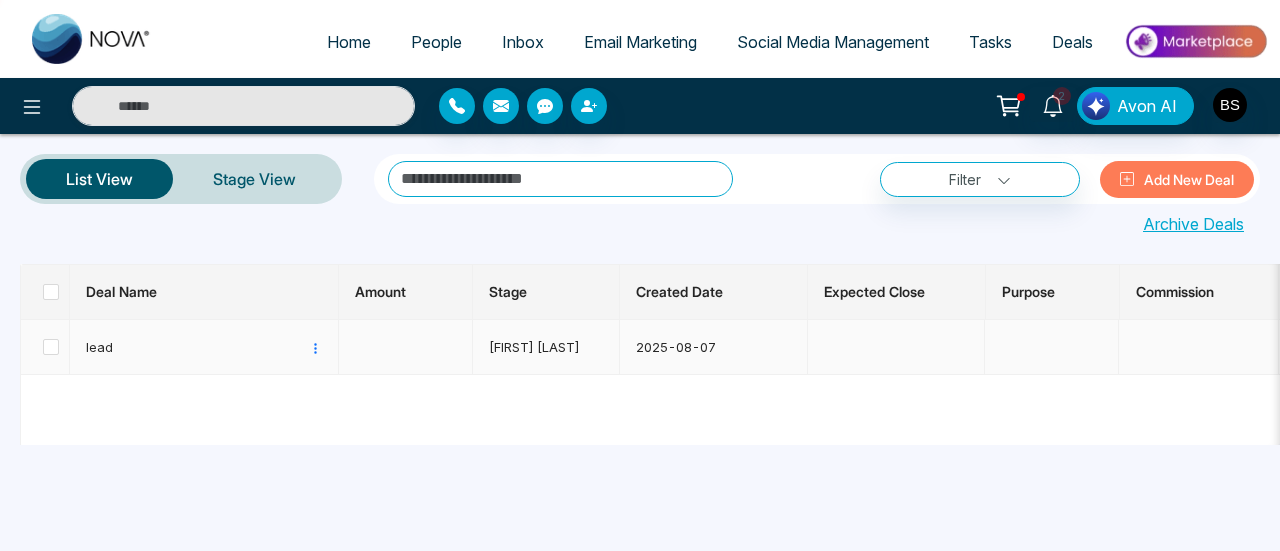click at bounding box center [45, 347] 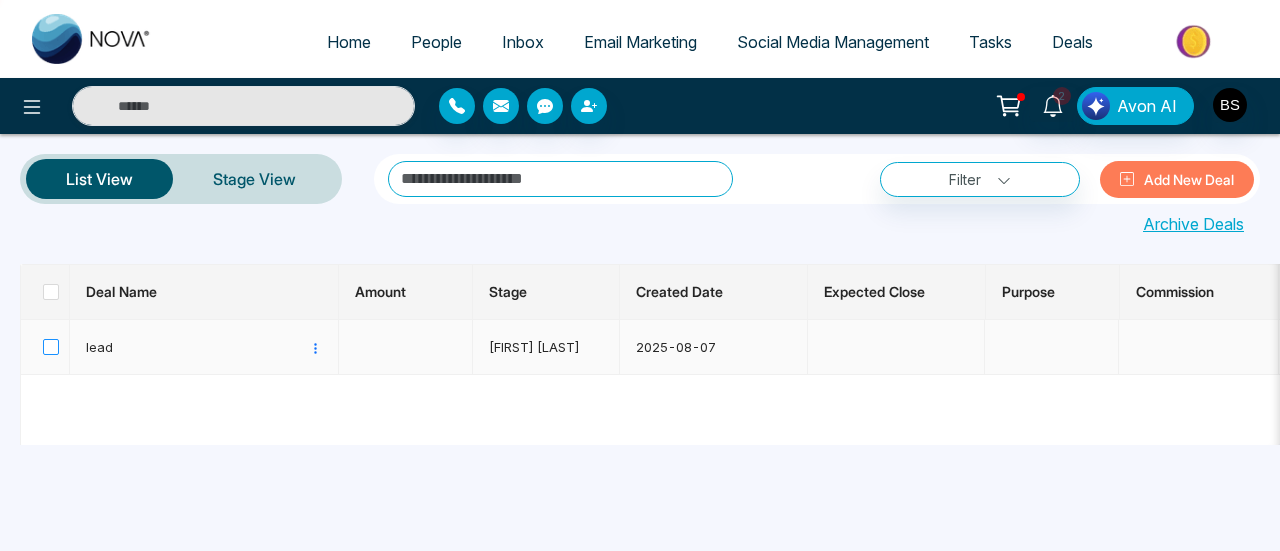 click at bounding box center [51, 347] 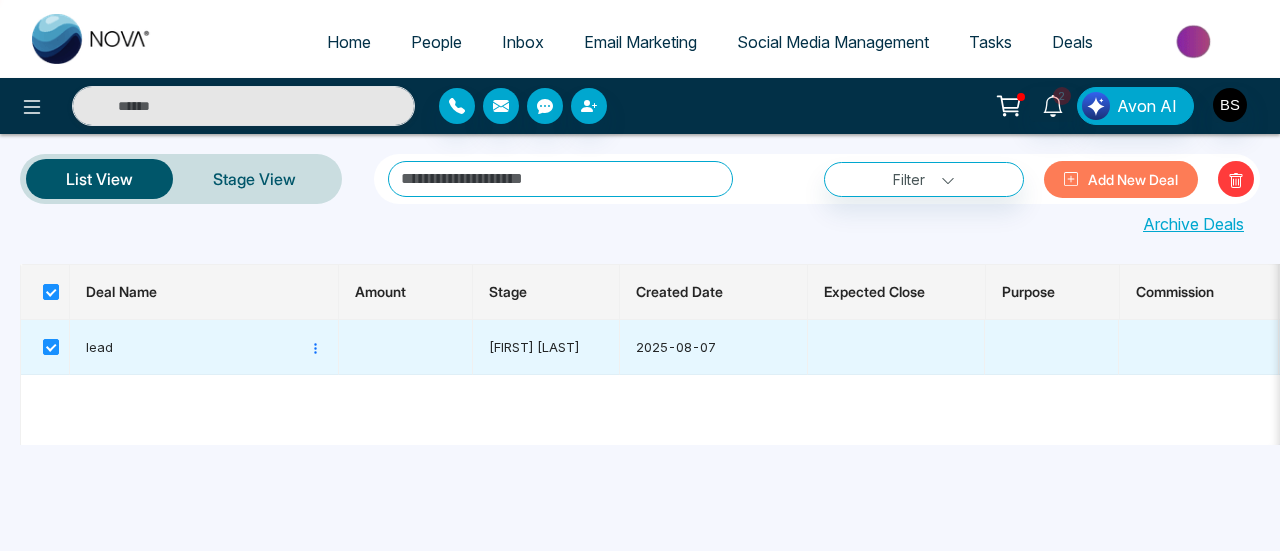 click on "Archive Deals" at bounding box center [1193, 224] 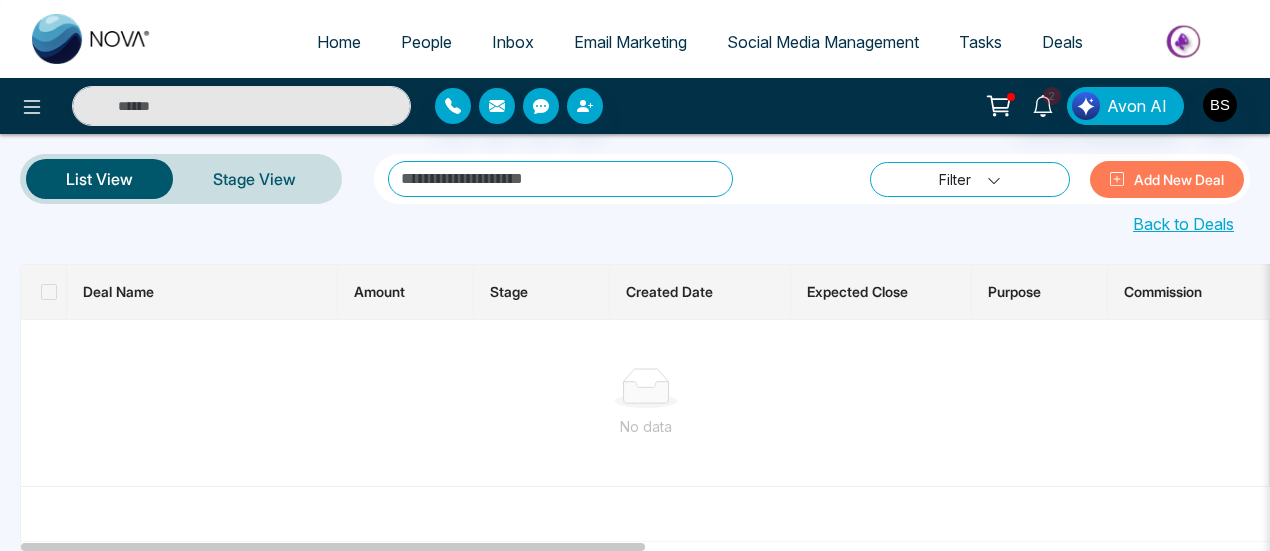 click on "Filter" at bounding box center [970, 179] 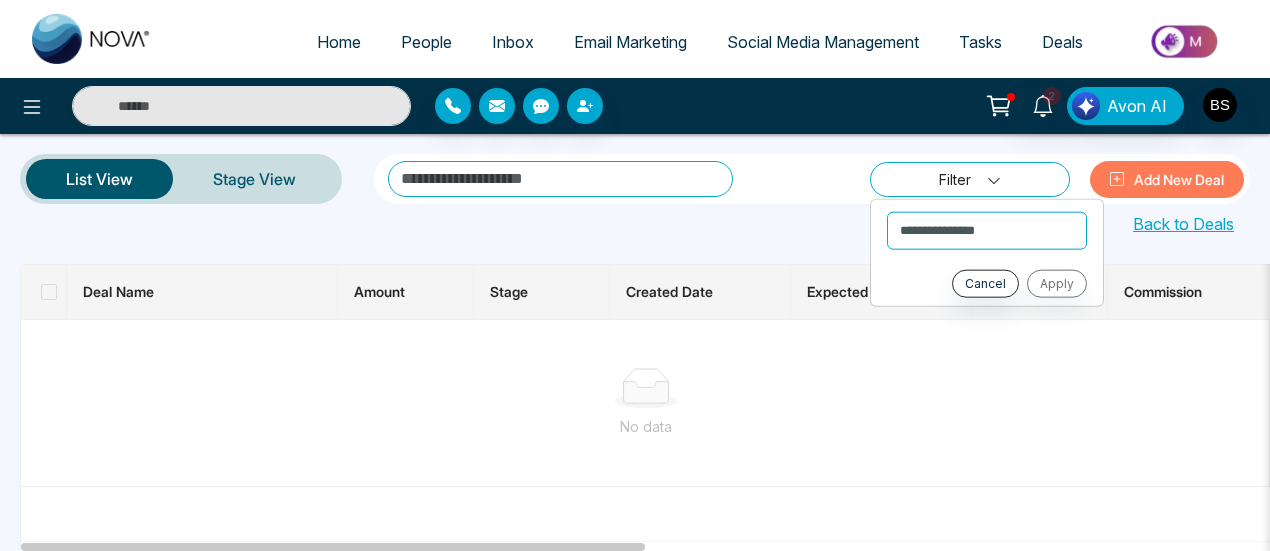 click on "Filter" at bounding box center [970, 179] 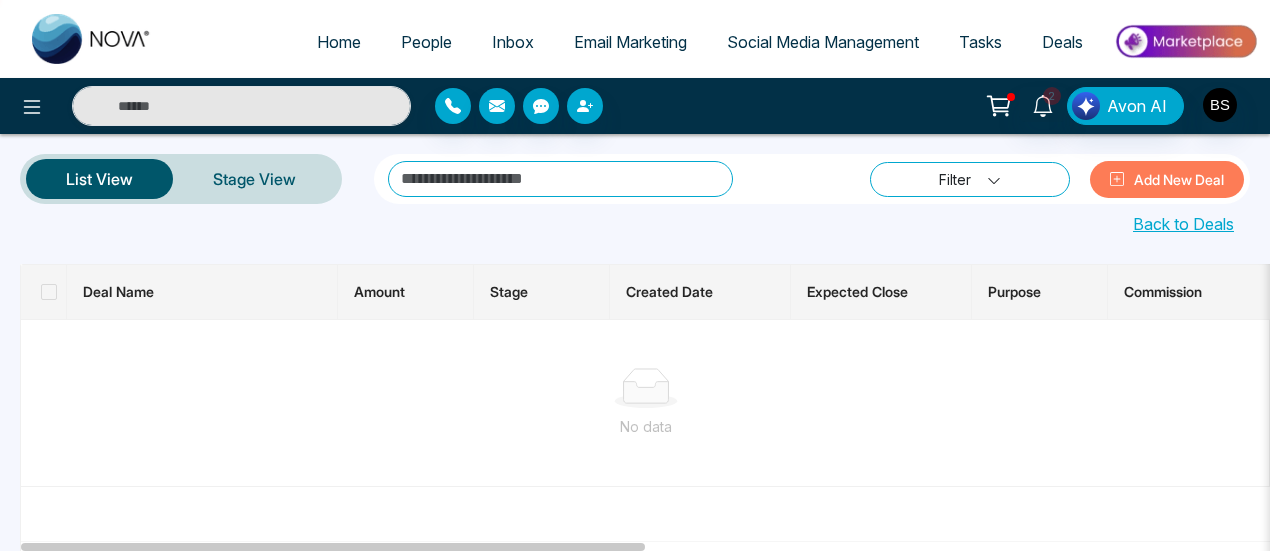 click on "Filter" at bounding box center [970, 179] 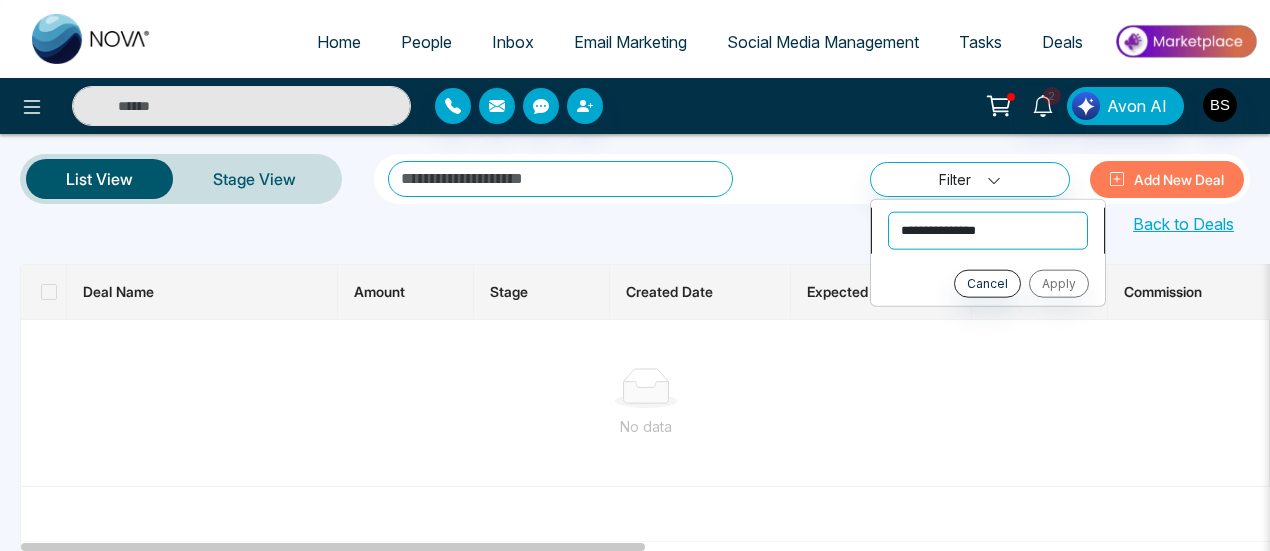 click on "**********" at bounding box center [988, 230] 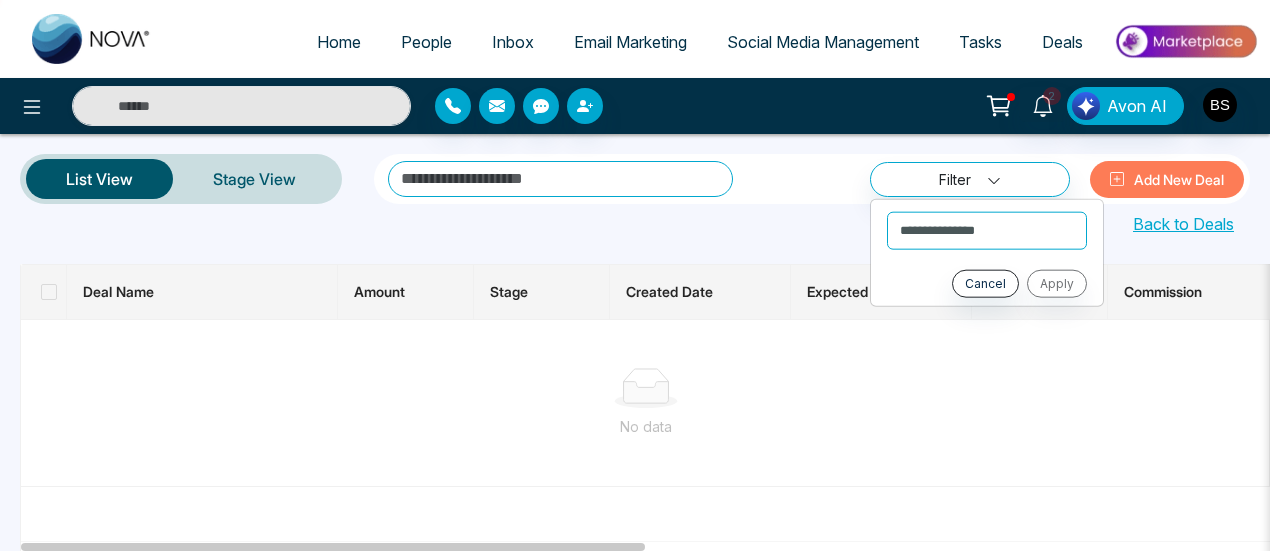 click on "**********" at bounding box center [812, 179] 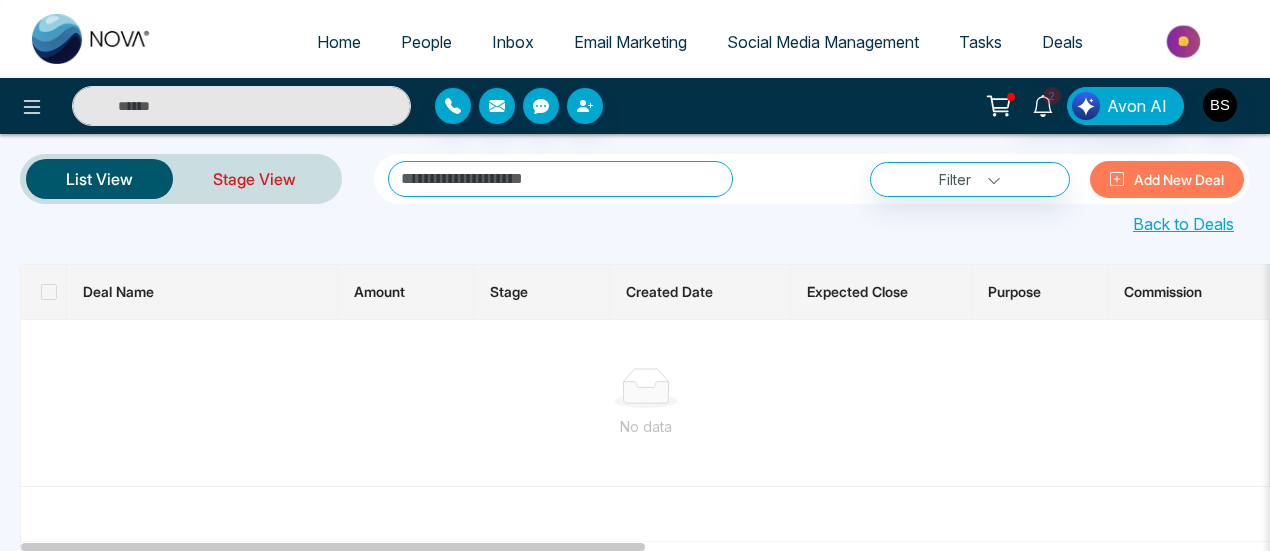 click on "Stage View" at bounding box center (254, 179) 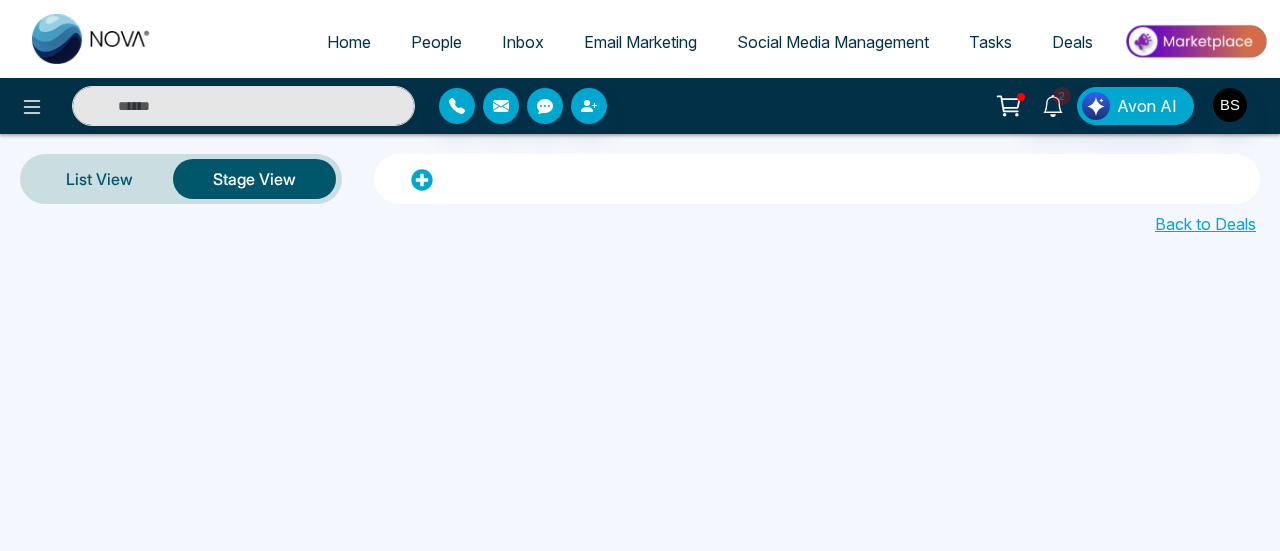 click on "Back to Deals" at bounding box center [1205, 224] 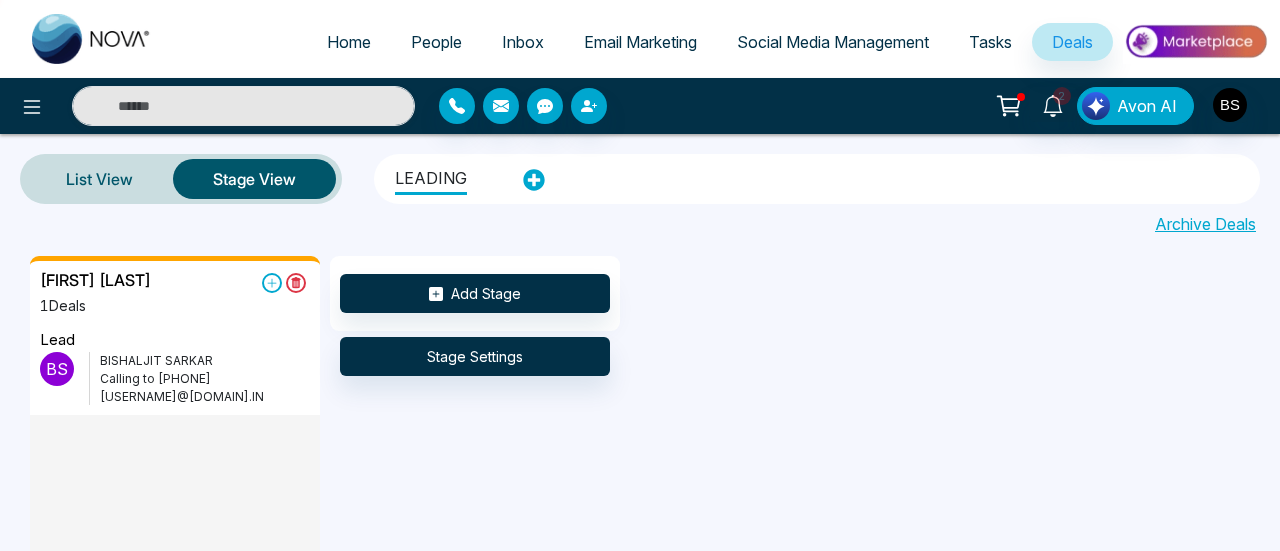 scroll, scrollTop: 32, scrollLeft: 0, axis: vertical 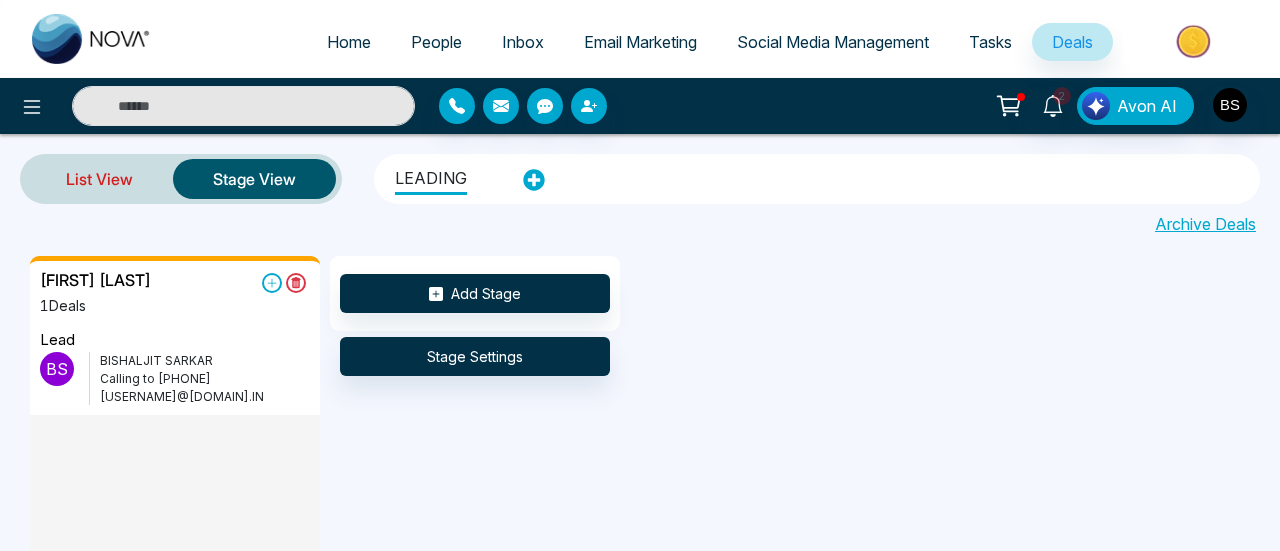 click on "List View" at bounding box center [99, 179] 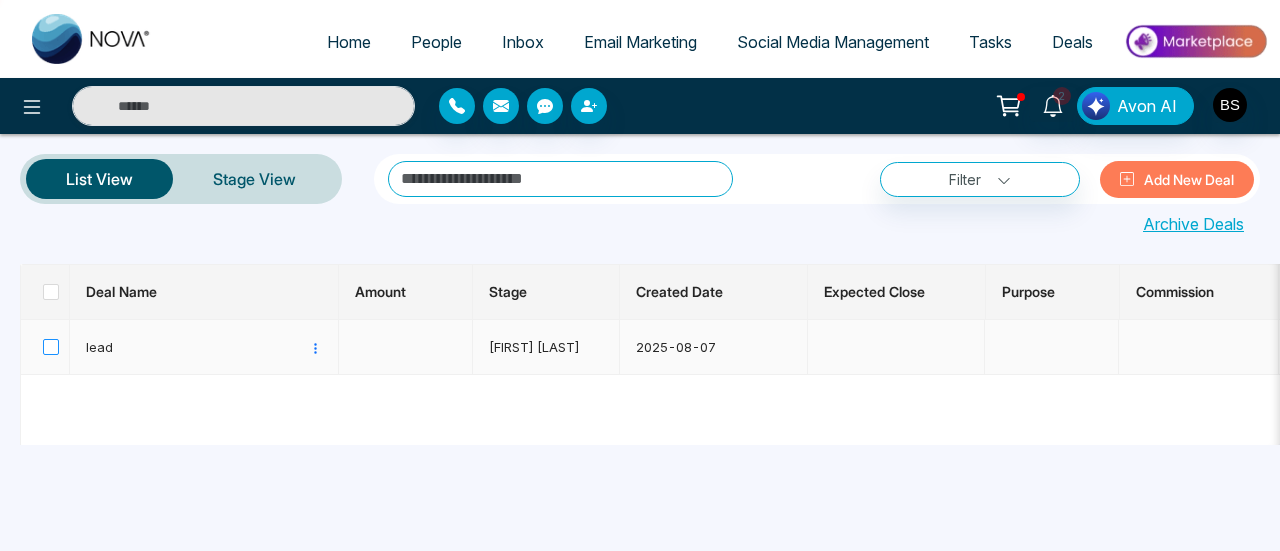 click at bounding box center [51, 347] 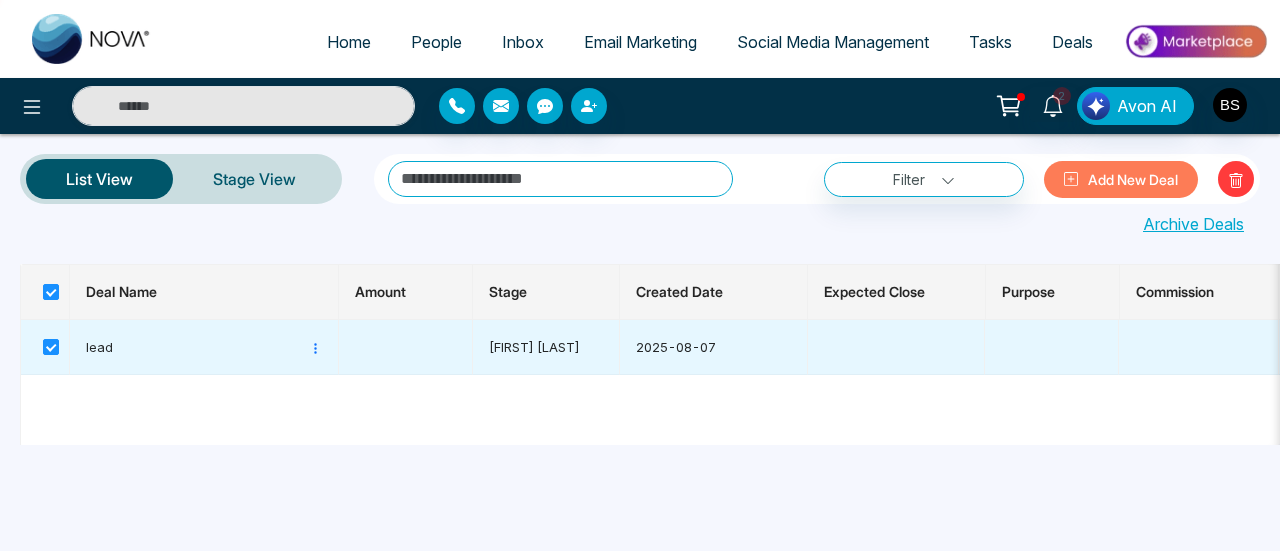 scroll, scrollTop: 0, scrollLeft: 384, axis: horizontal 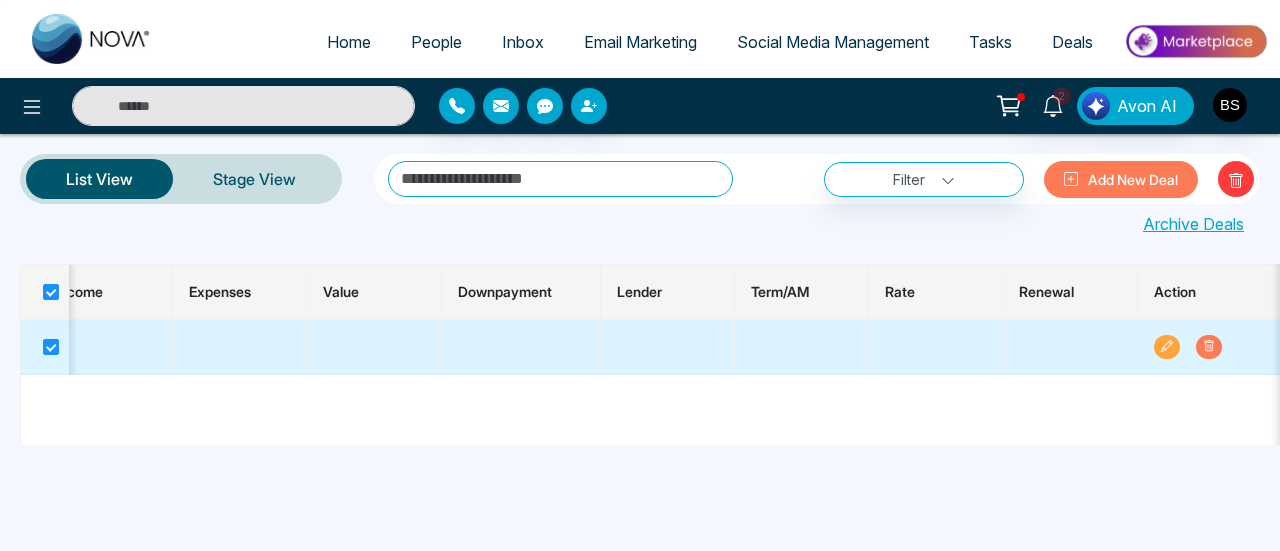 click 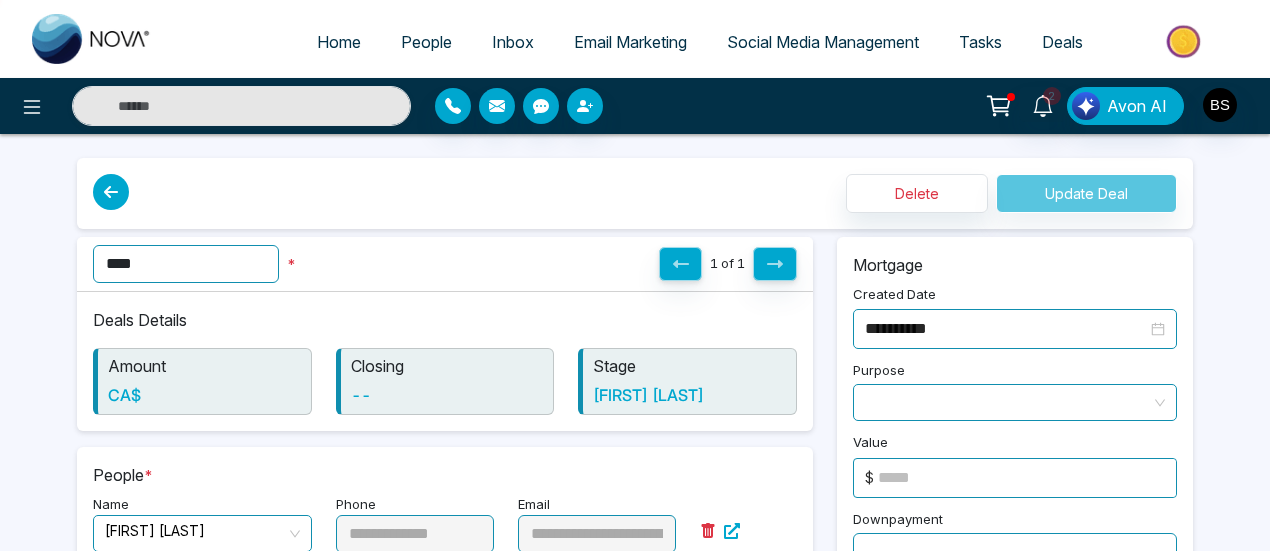 click at bounding box center (116, 193) 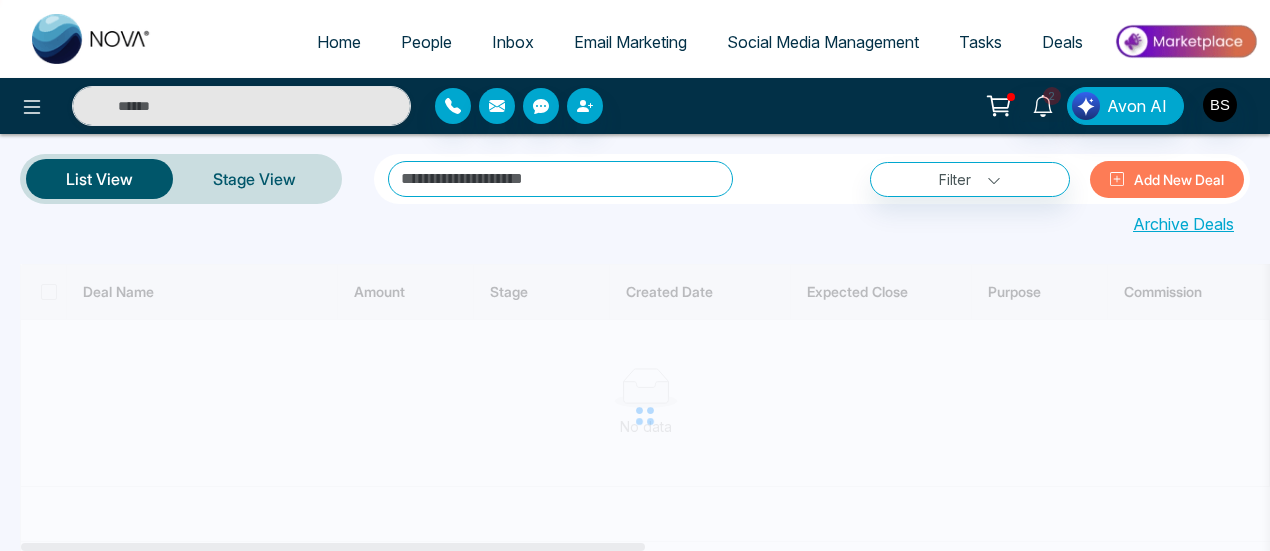 click on "Archive Deals" at bounding box center [1183, 224] 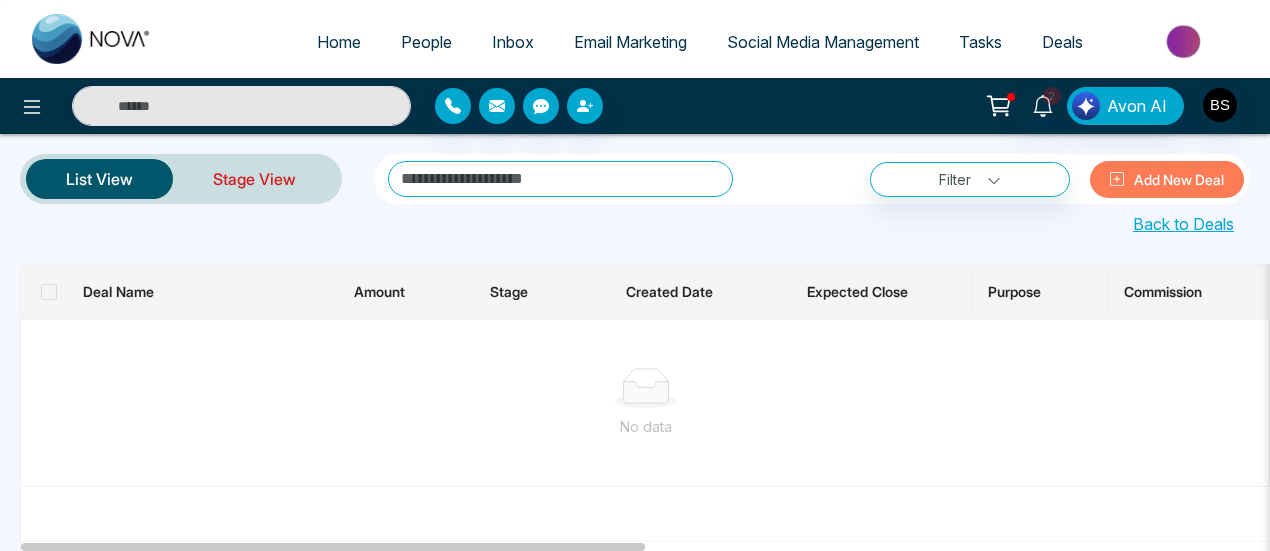 click on "Stage View" at bounding box center (254, 179) 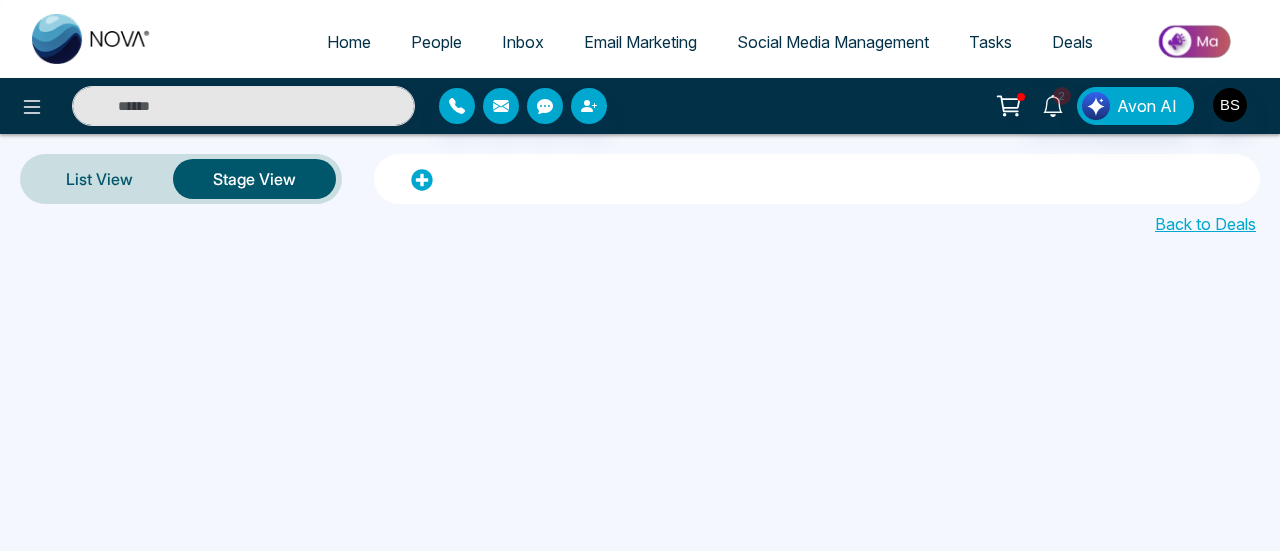 click on "Back to Deals" at bounding box center [1205, 224] 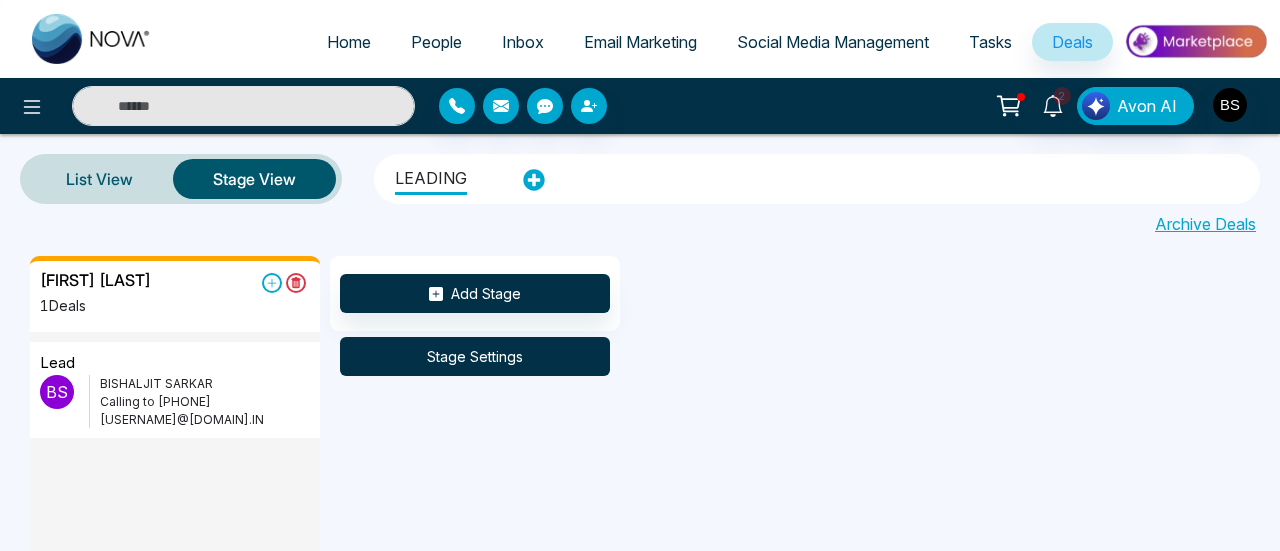 click on "Stage Settings" at bounding box center [475, 356] 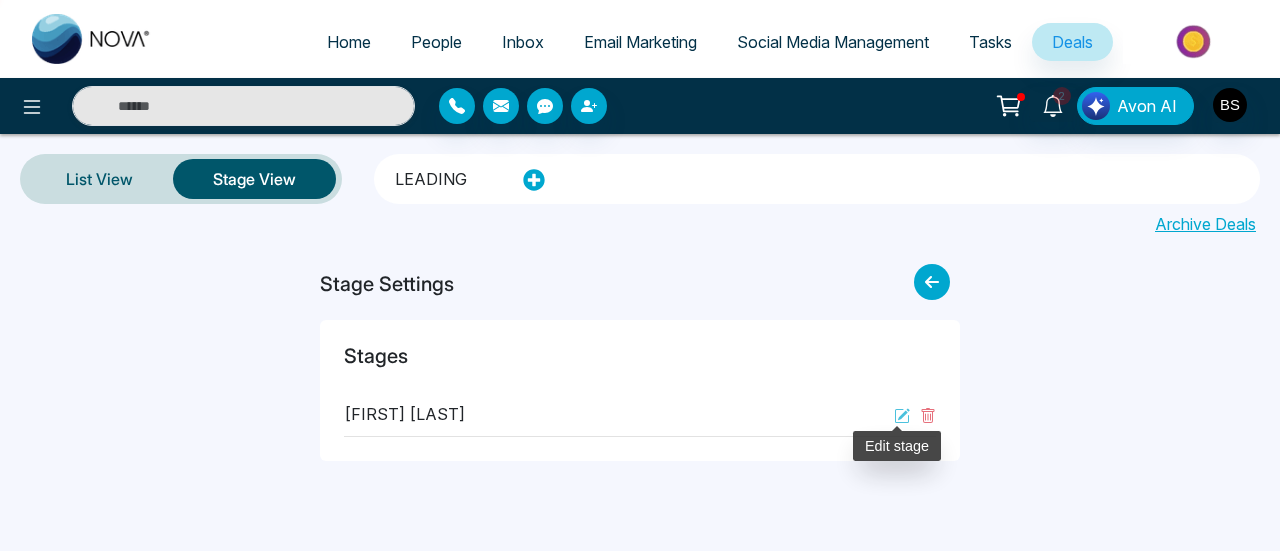 click 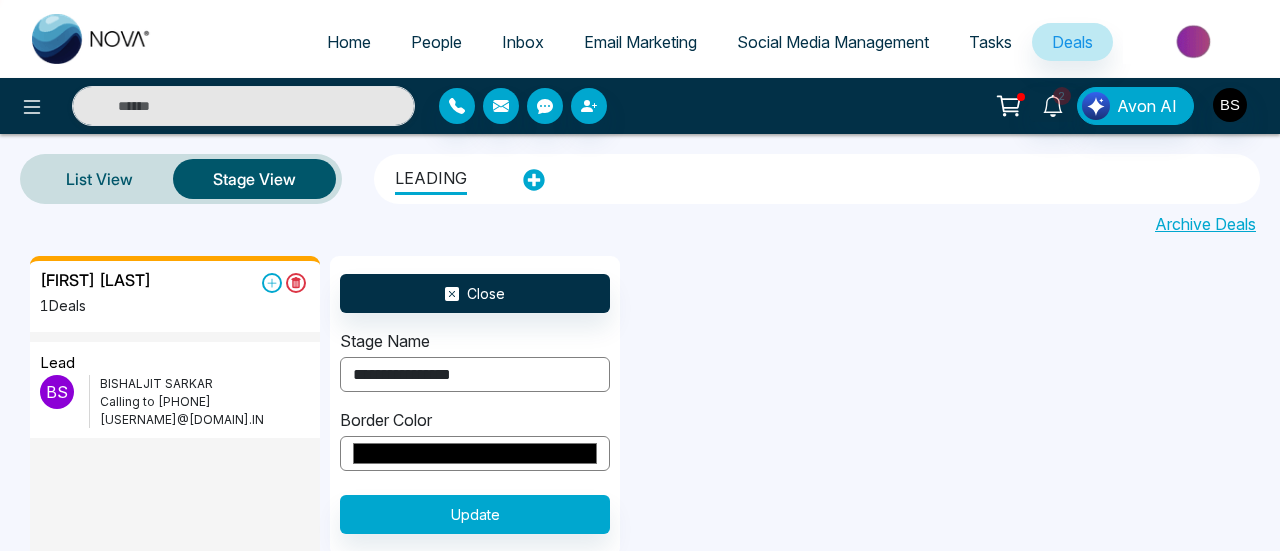 scroll, scrollTop: 36, scrollLeft: 0, axis: vertical 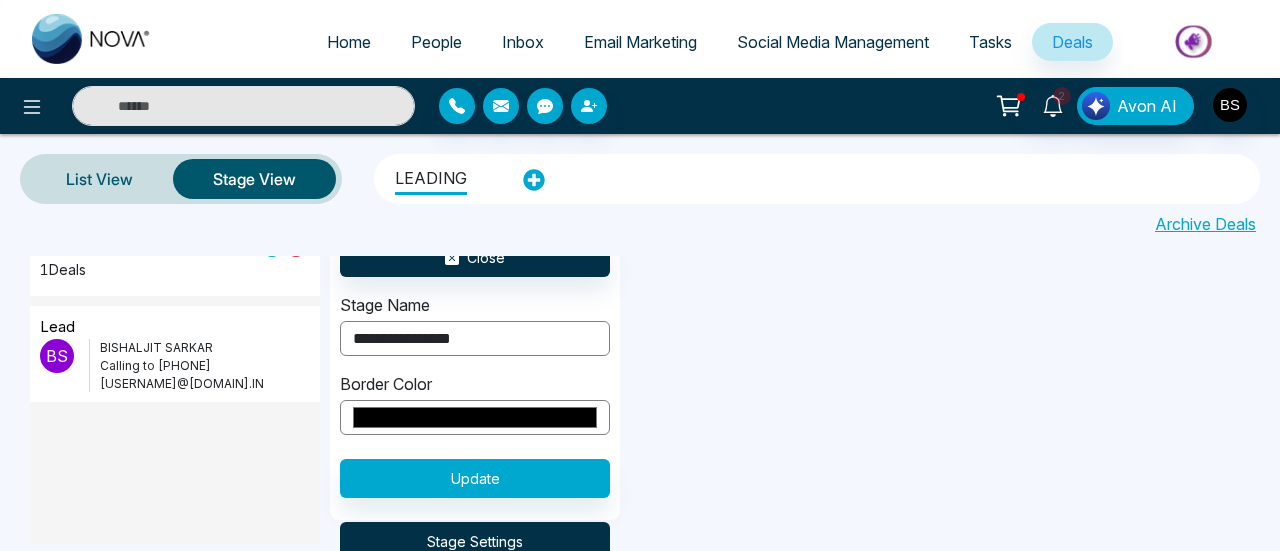 click on "Stage Settings" at bounding box center [475, 541] 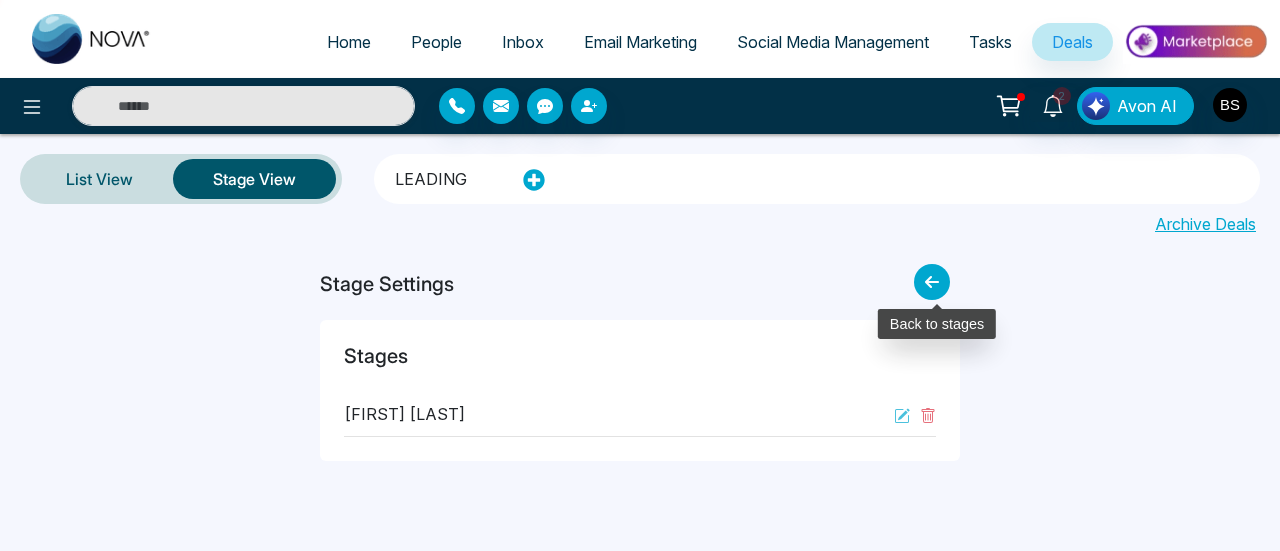 click at bounding box center (932, 282) 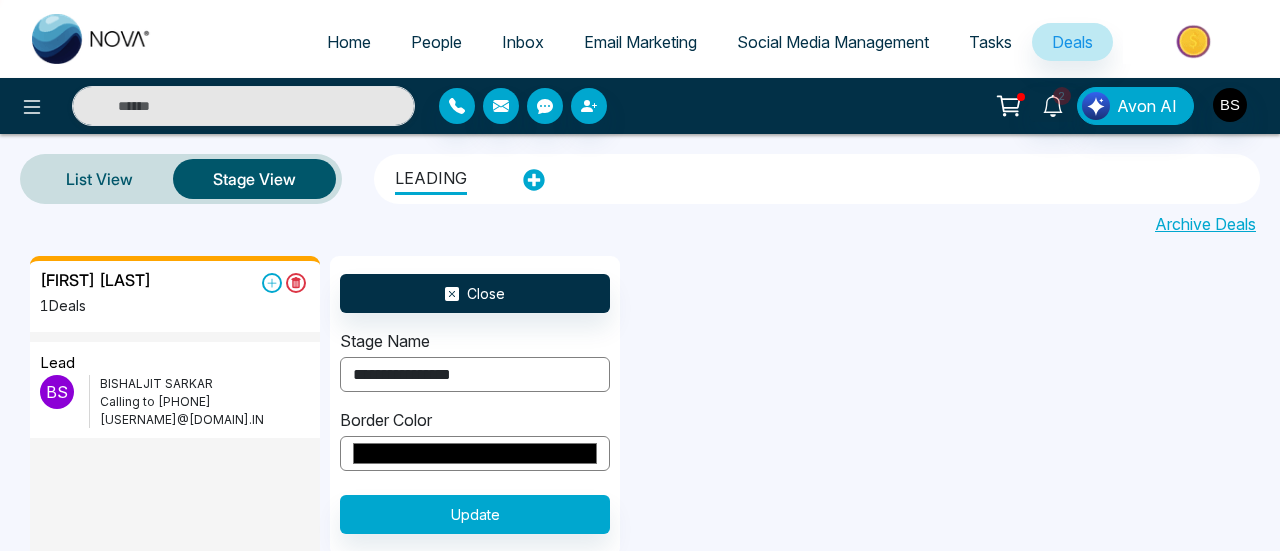click on "Archive Deals" at bounding box center [1205, 224] 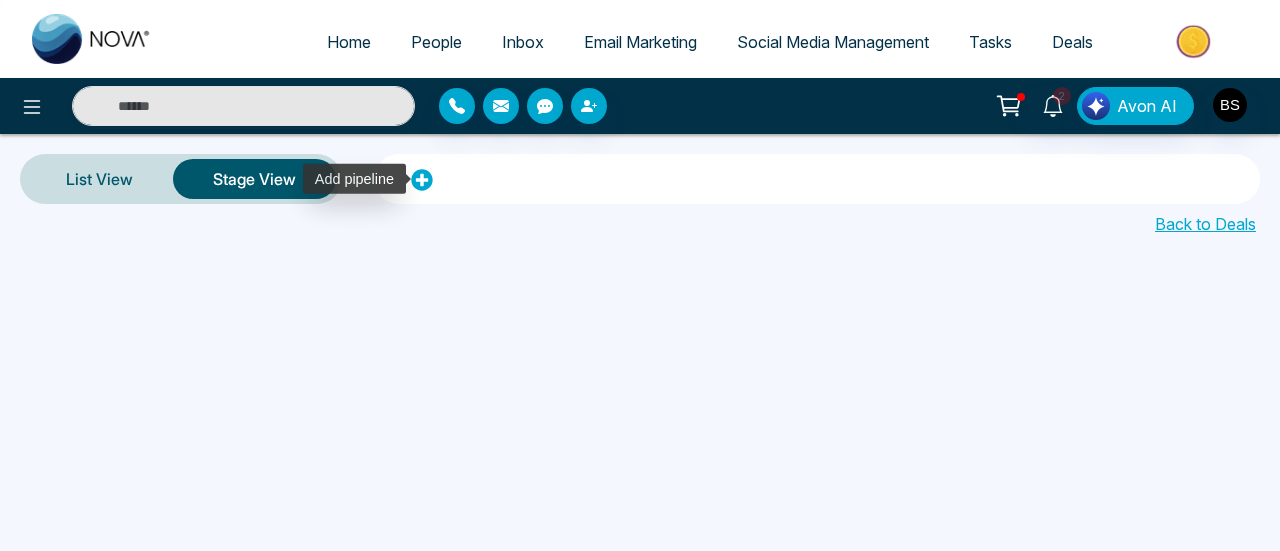 click 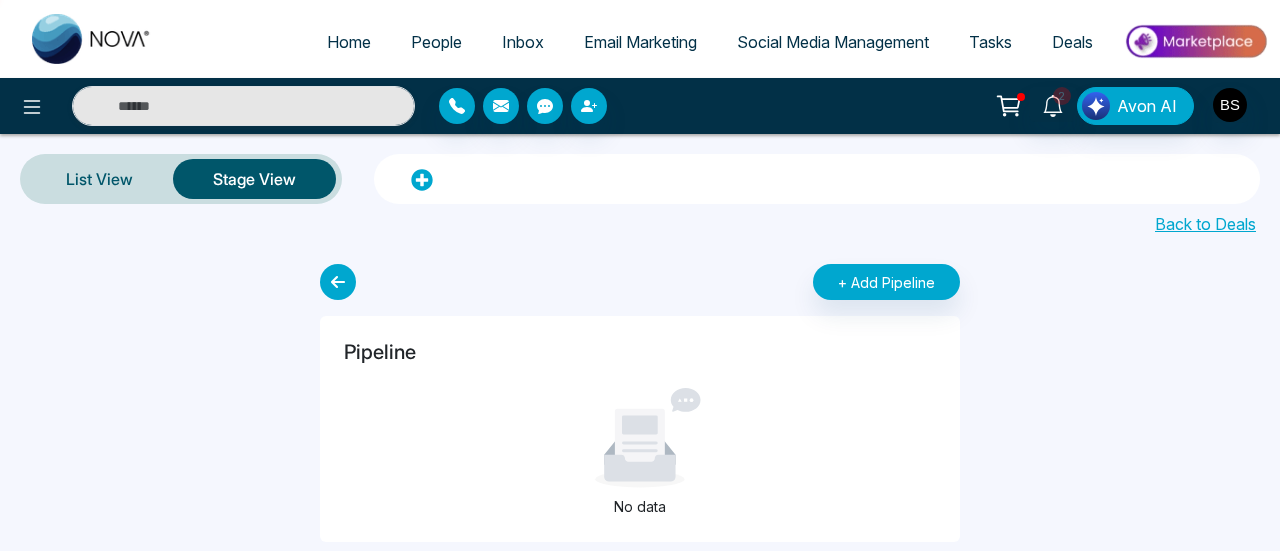 click on "Back to Deals" at bounding box center (1205, 224) 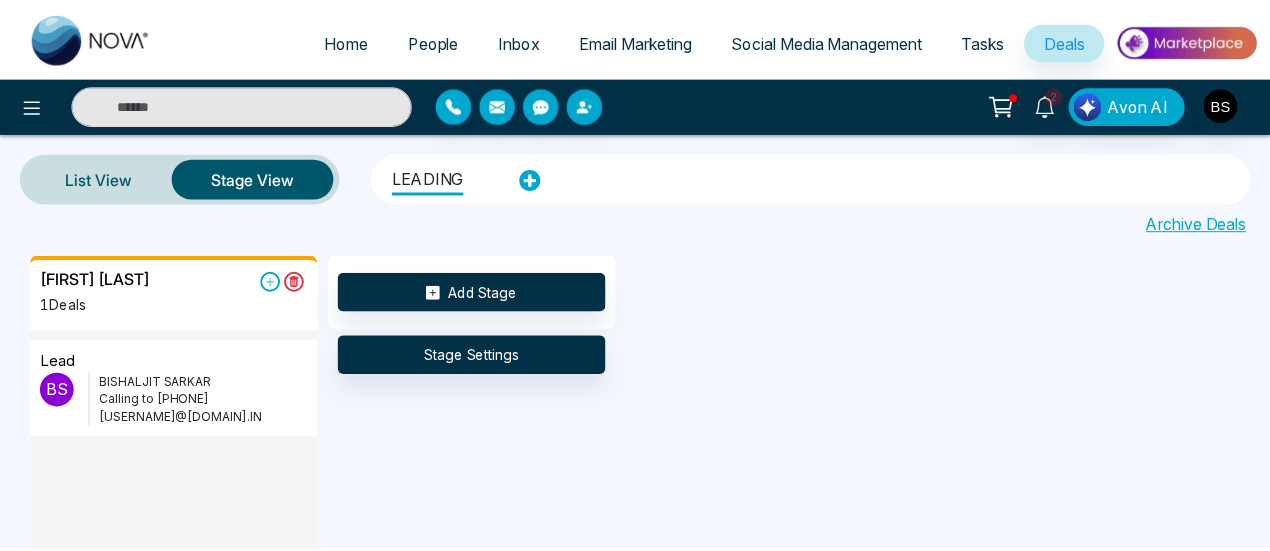 scroll, scrollTop: 20, scrollLeft: 0, axis: vertical 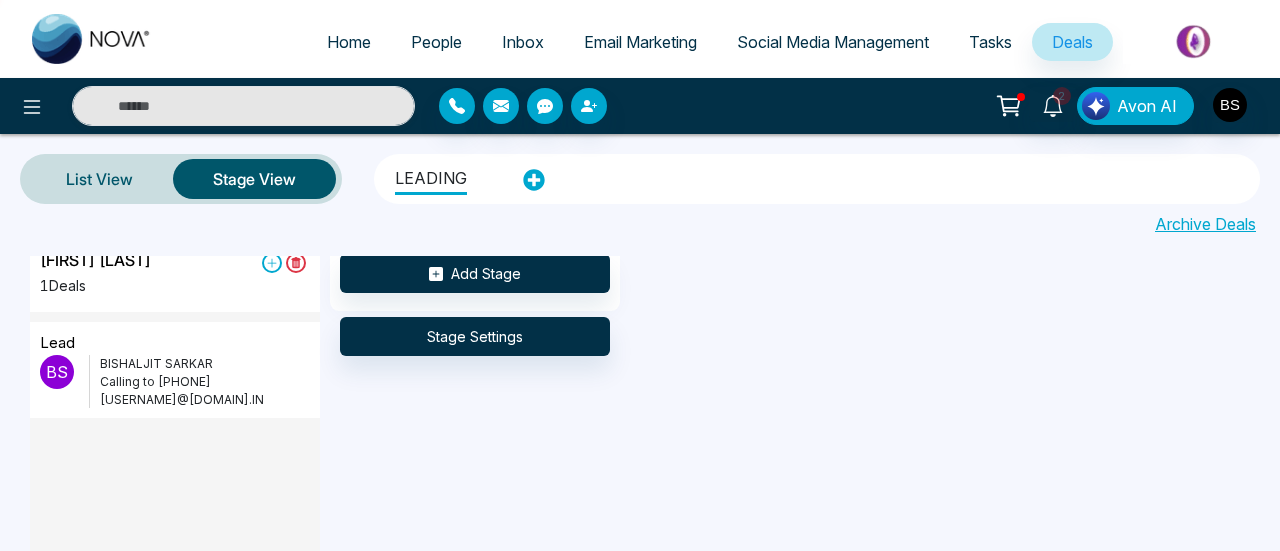 click on "Calling to [PHONE]" at bounding box center [205, 382] 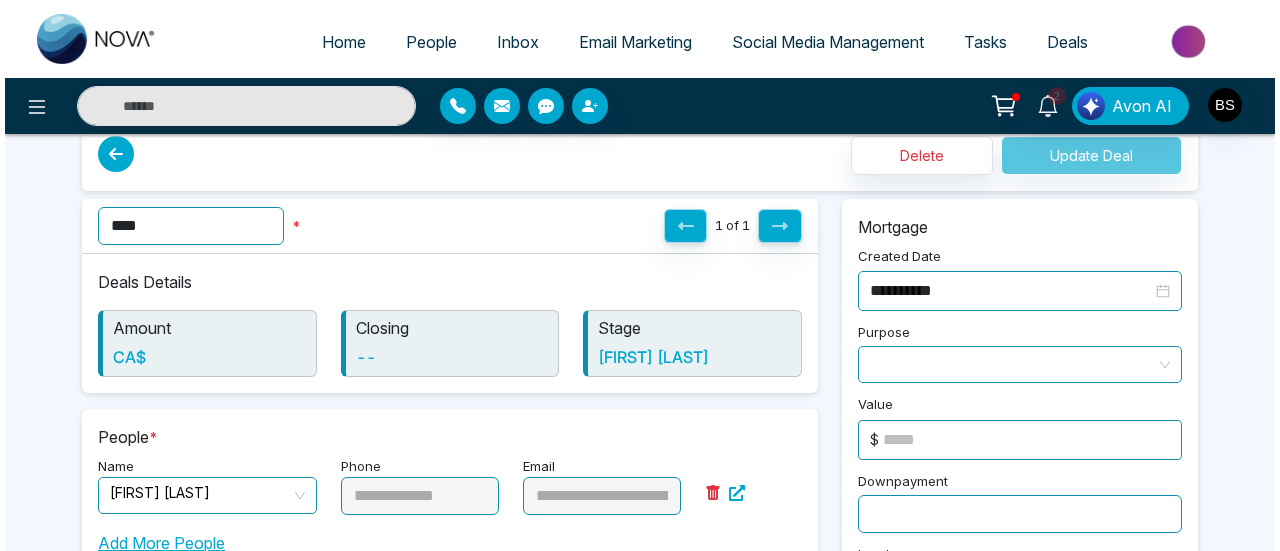 scroll, scrollTop: 0, scrollLeft: 0, axis: both 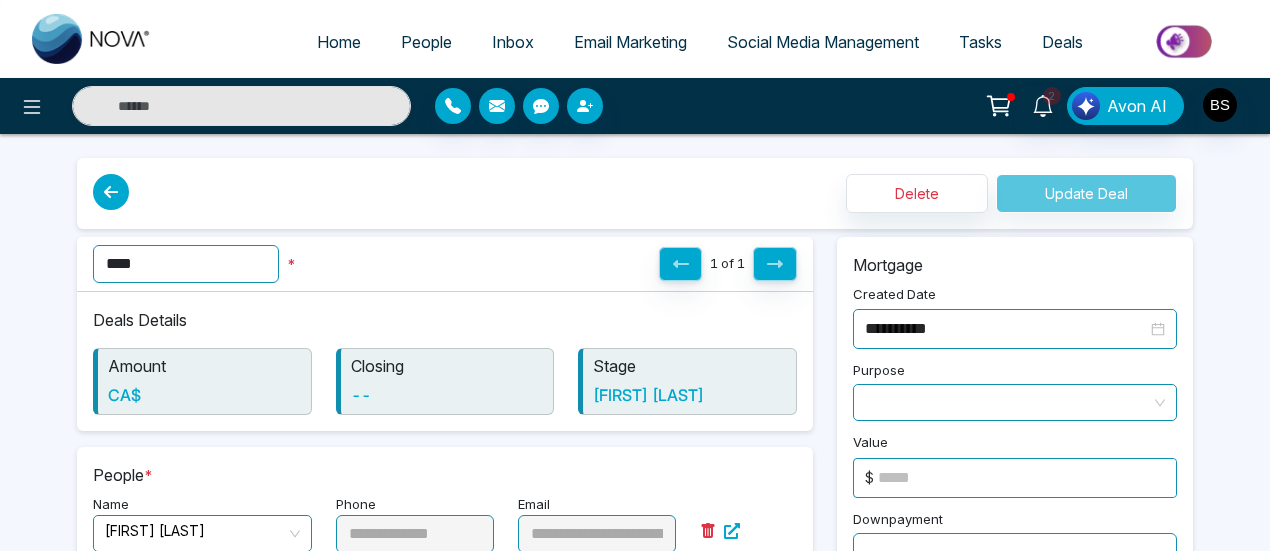 click at bounding box center (111, 192) 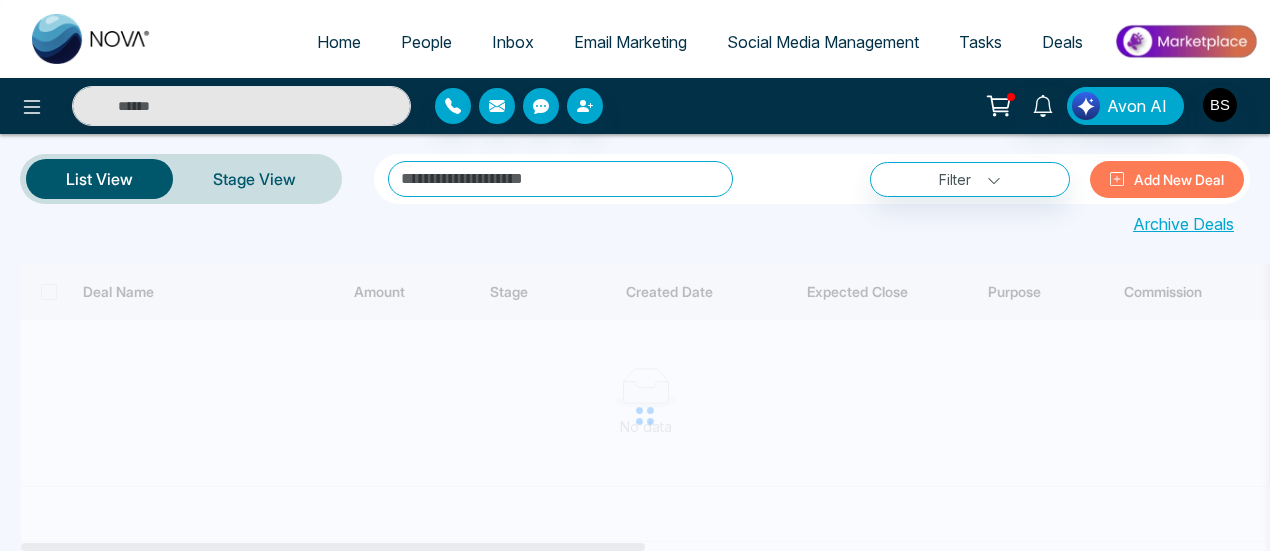 click on "List View" at bounding box center [99, 179] 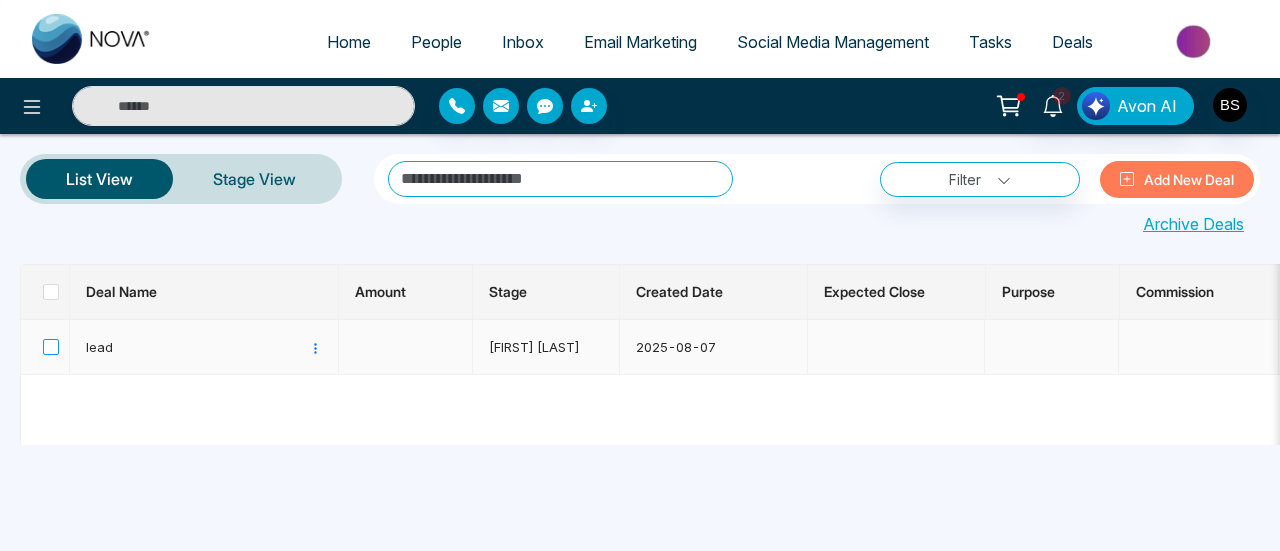 click at bounding box center (51, 347) 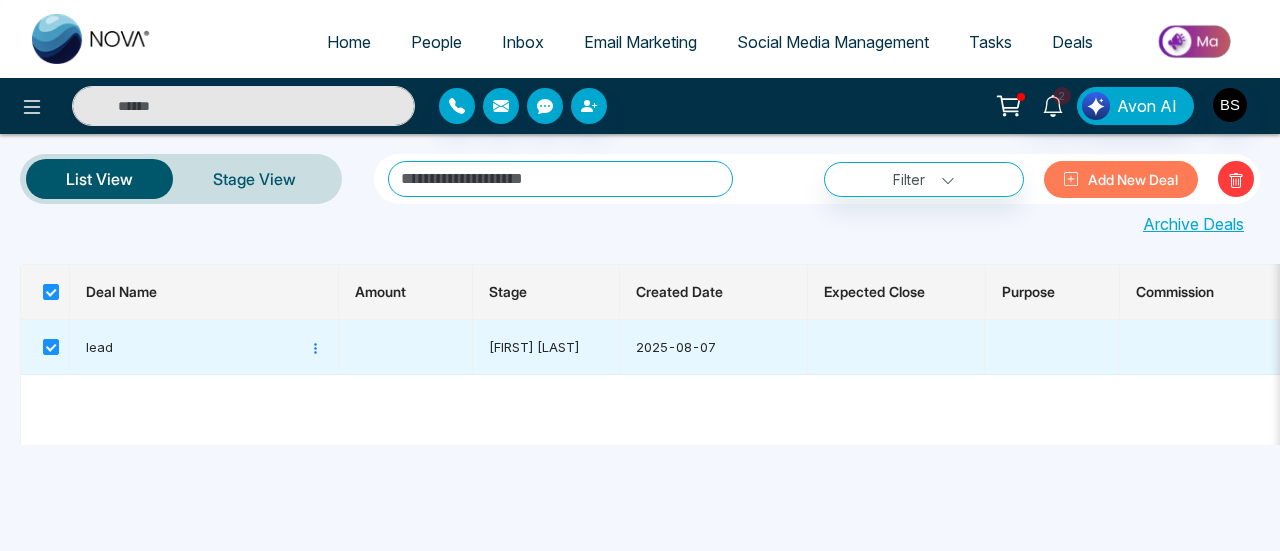click on "Archive Deals" at bounding box center (1193, 224) 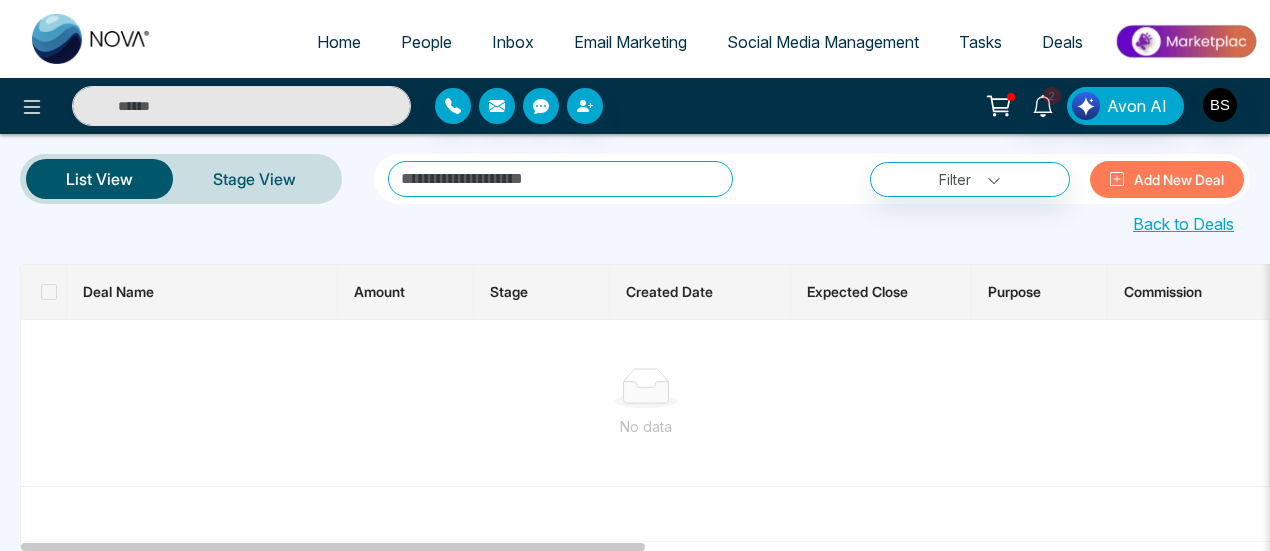 click on "Back to Deals" at bounding box center [1183, 224] 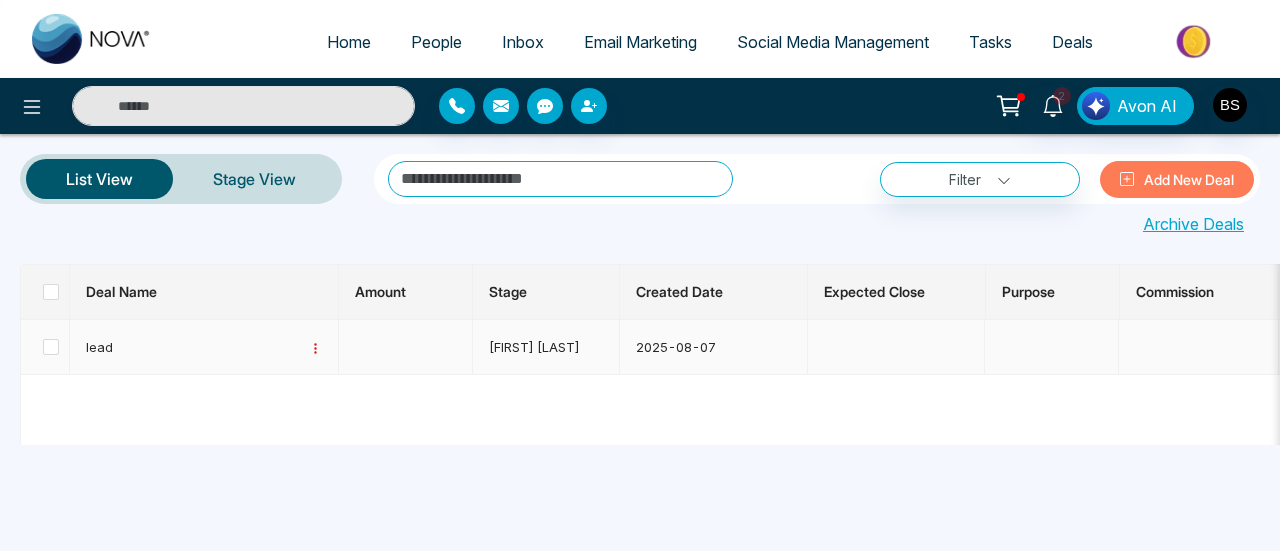 click 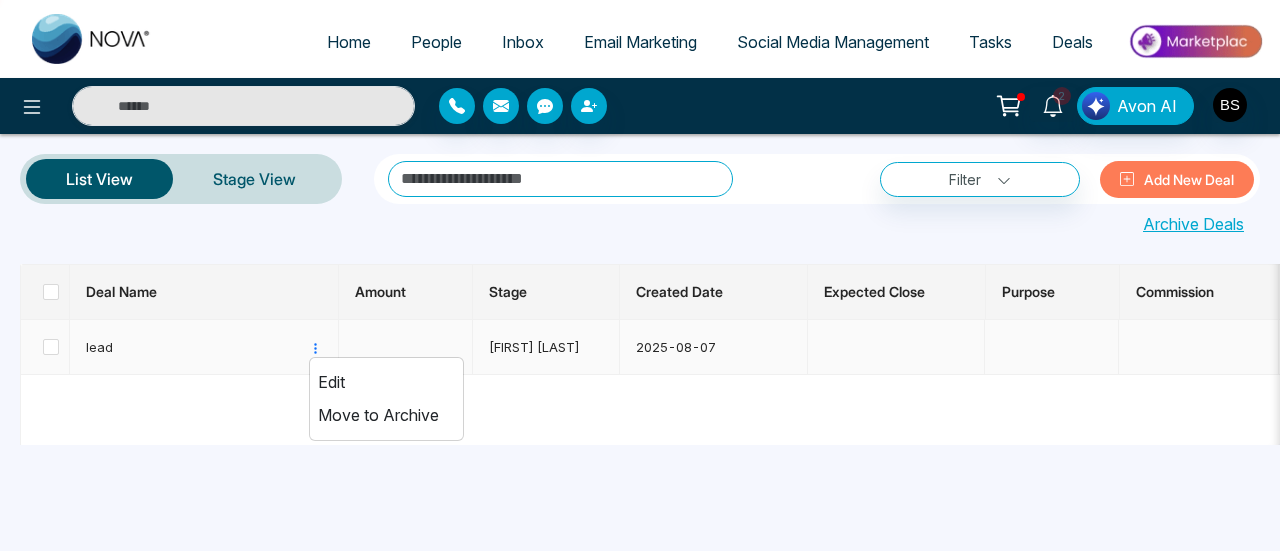 click on "Move to Archive" at bounding box center (386, 415) 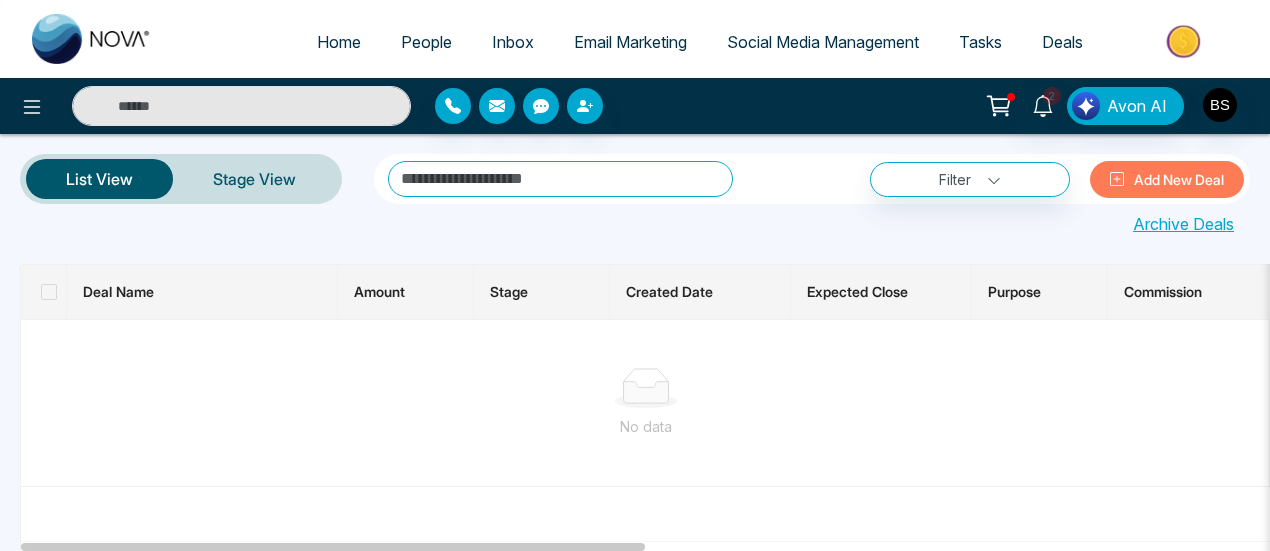 click on "Archive Deals" at bounding box center (1183, 224) 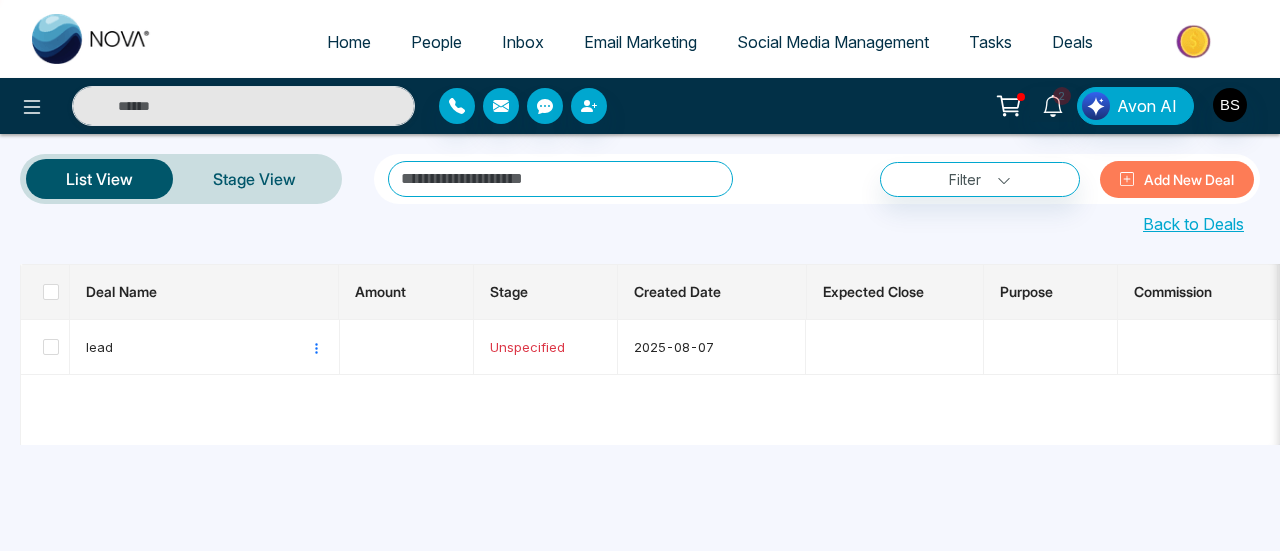 drag, startPoint x: 1212, startPoint y: 222, endPoint x: 811, endPoint y: 191, distance: 402.19647 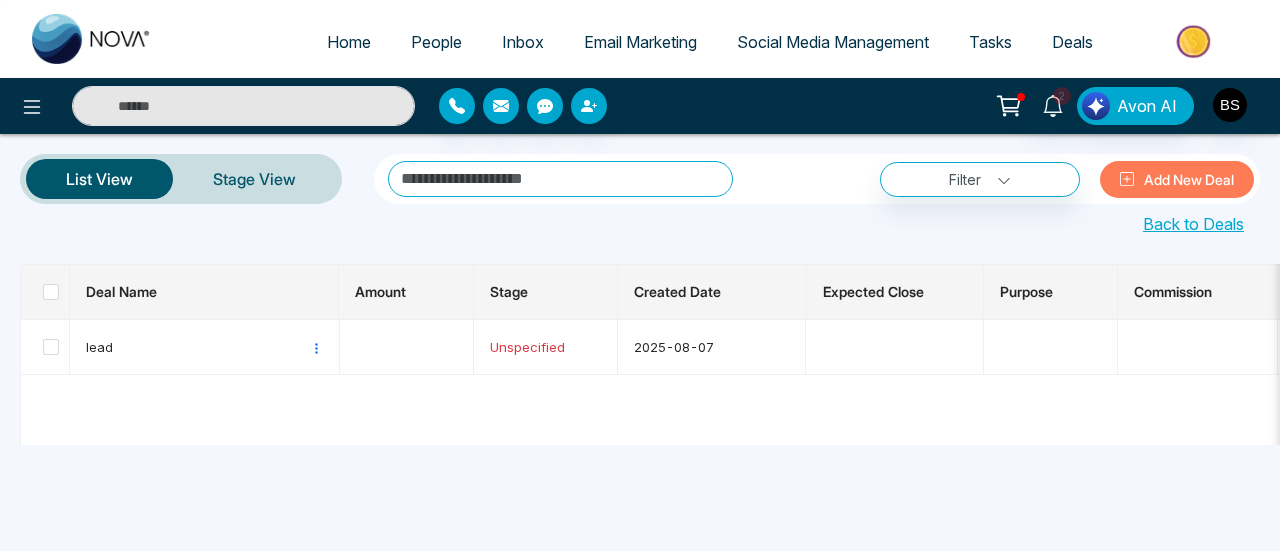 click on "Back to Deals" at bounding box center (640, 220) 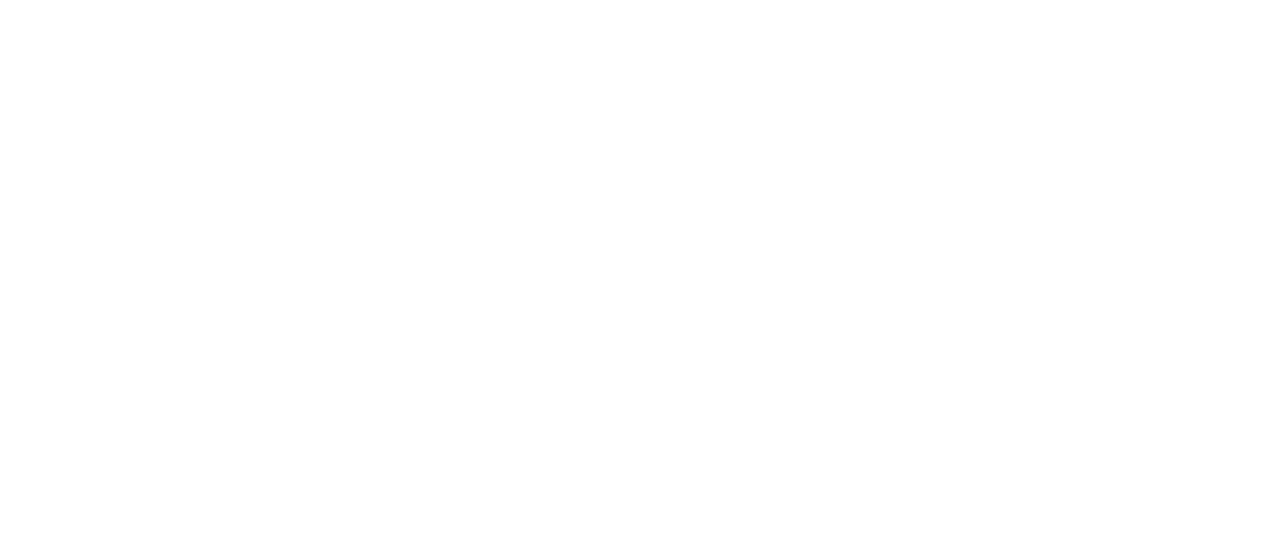 scroll, scrollTop: 0, scrollLeft: 0, axis: both 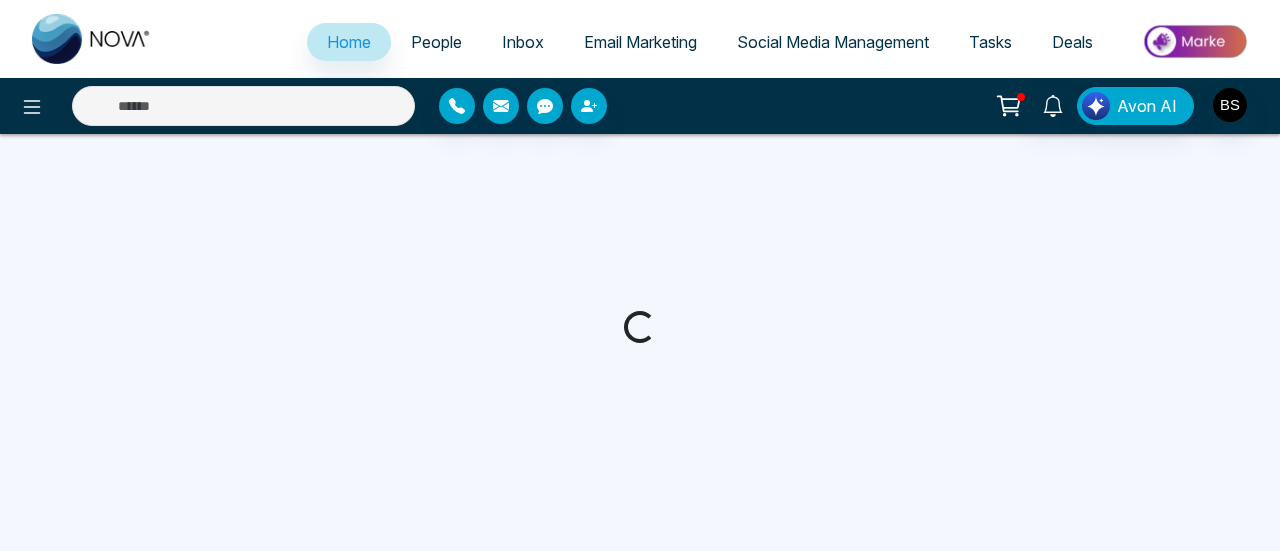 select on "*" 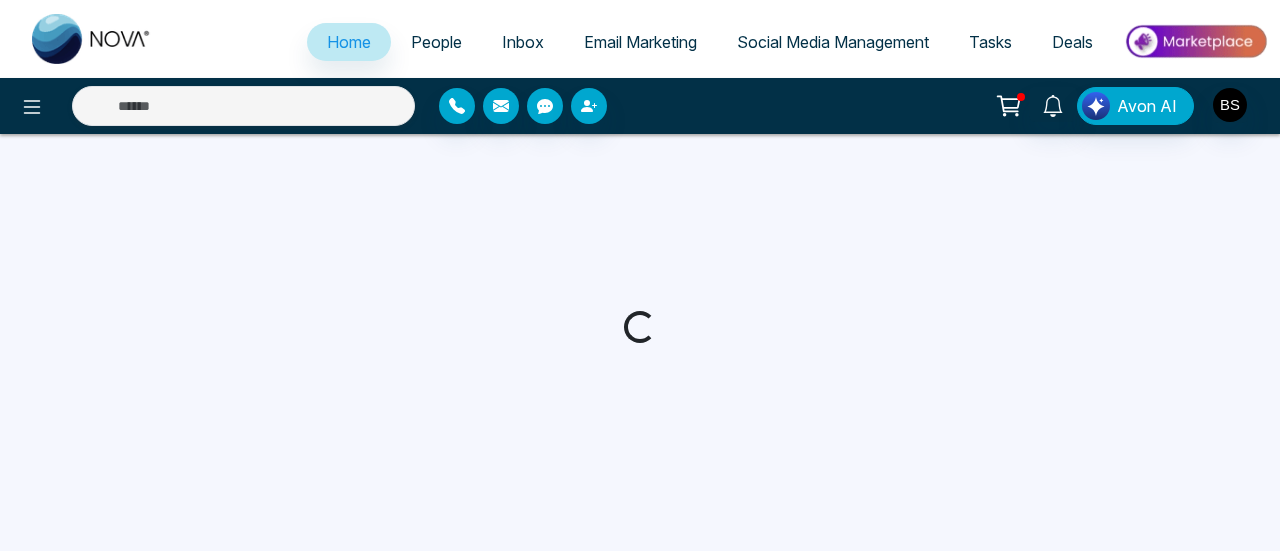 select on "*" 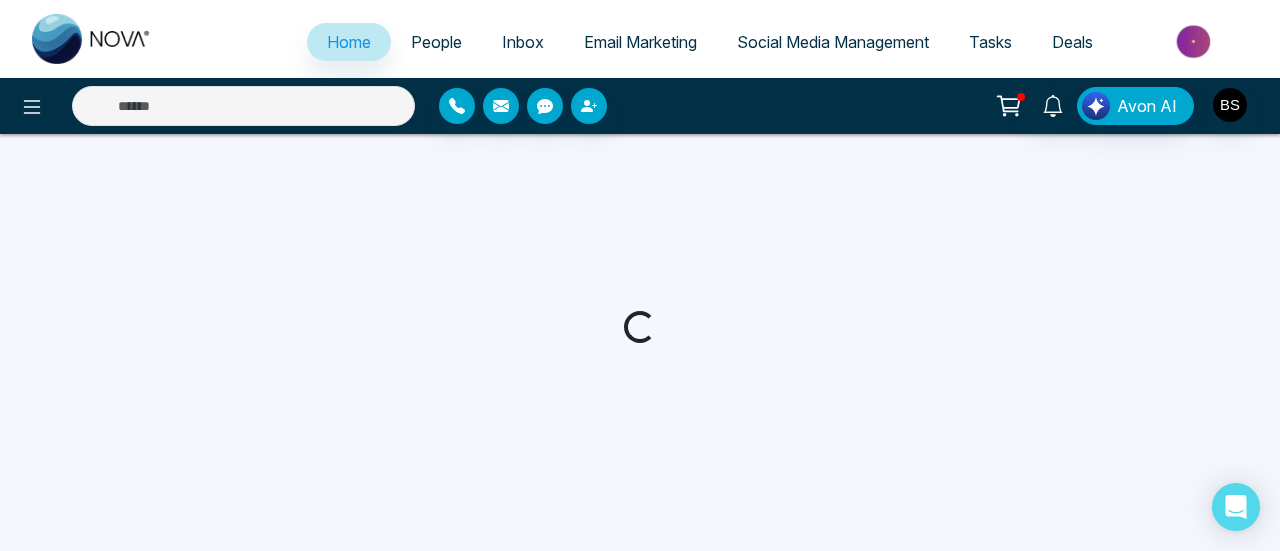 select on "*" 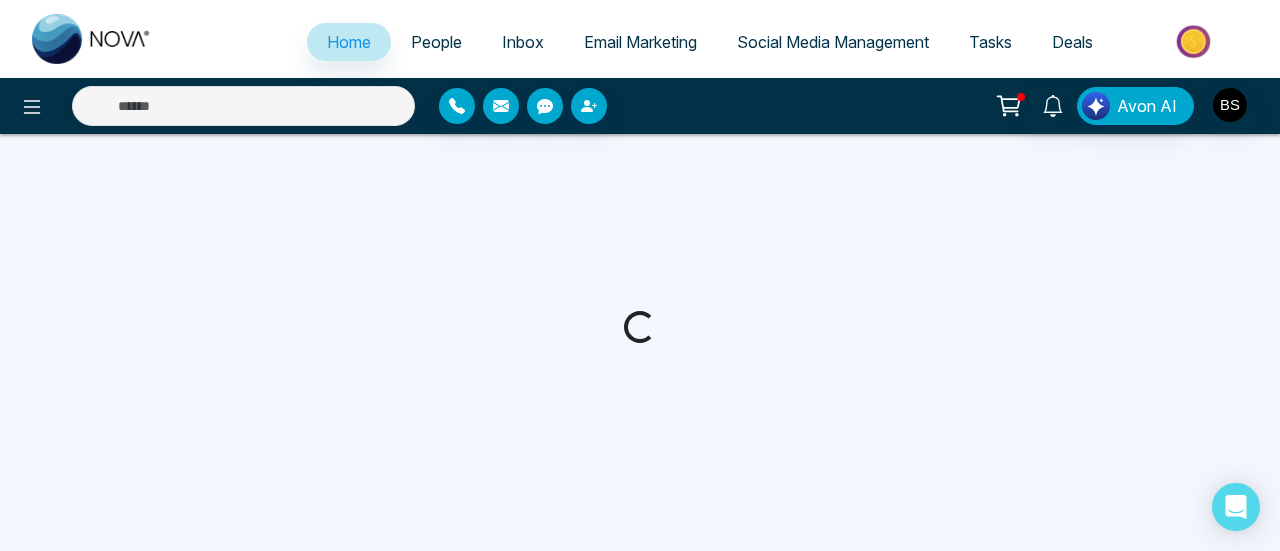 select on "*" 